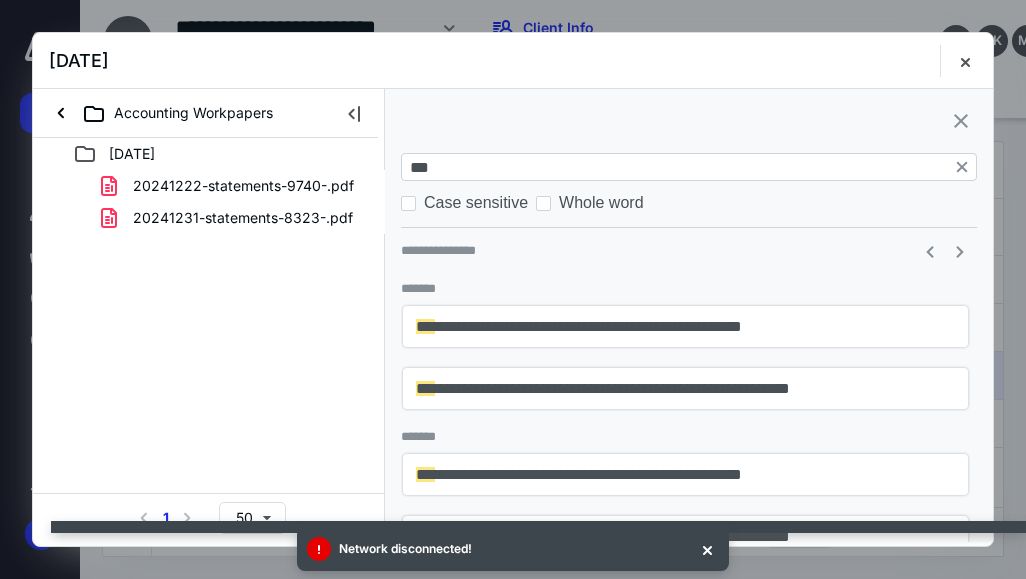 scroll, scrollTop: 0, scrollLeft: 0, axis: both 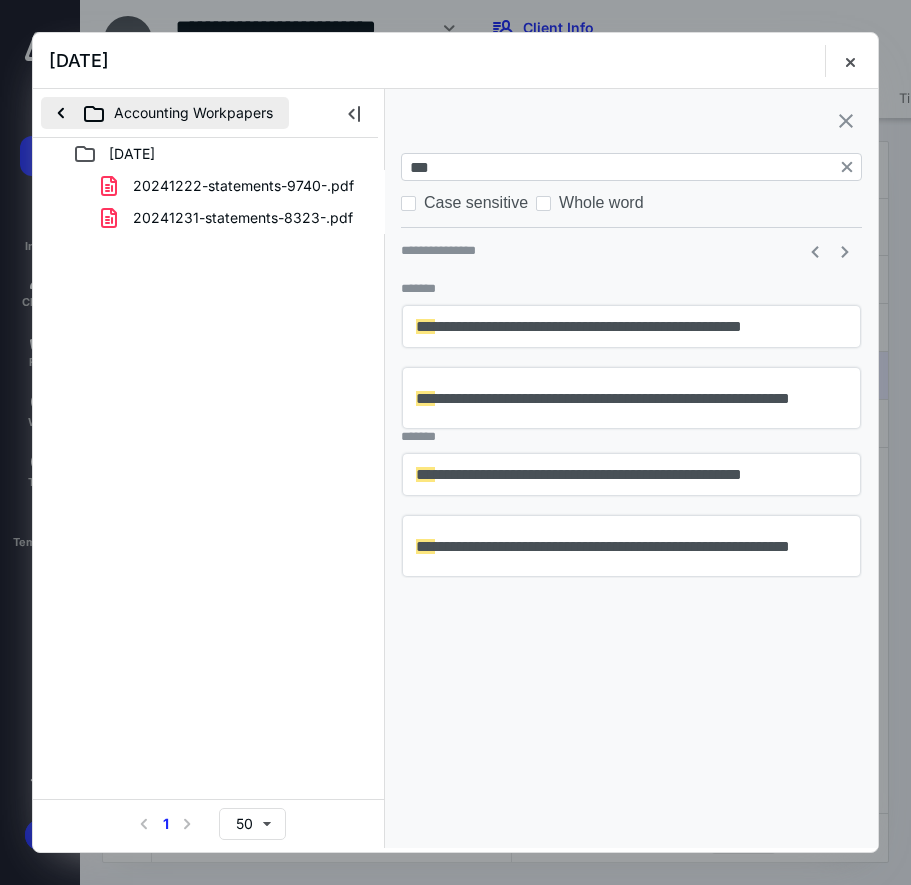 click on "Accounting Workpapers" at bounding box center (165, 113) 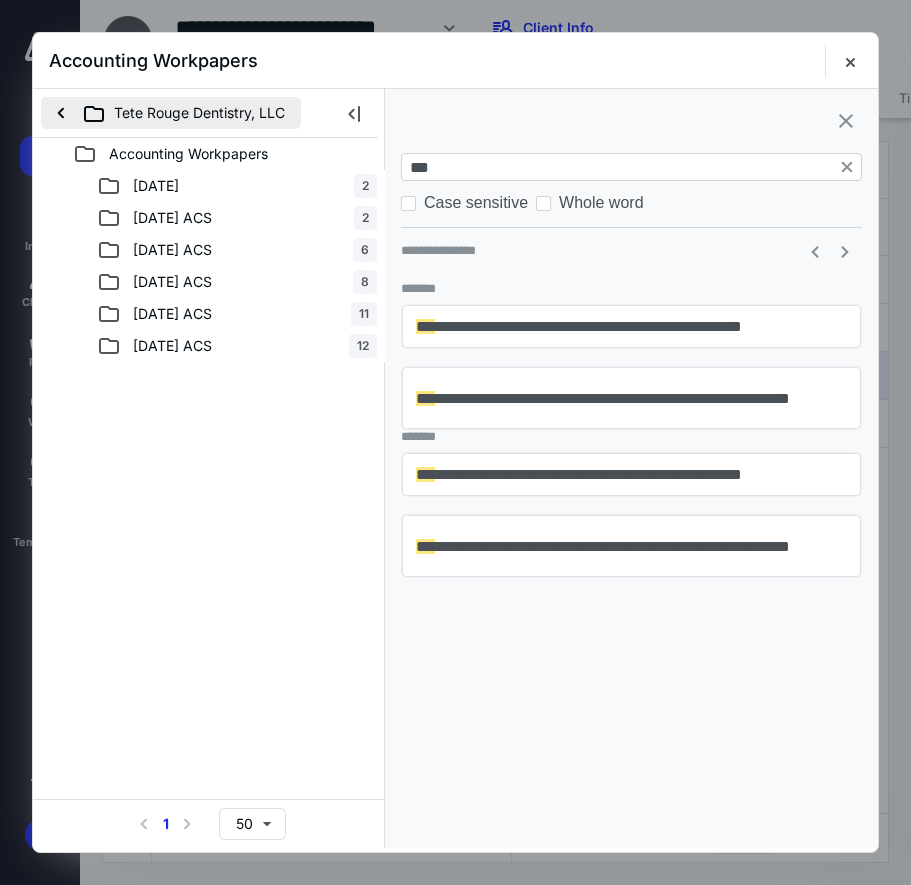 click on "Tete Rouge Dentistry, LLC" at bounding box center (171, 113) 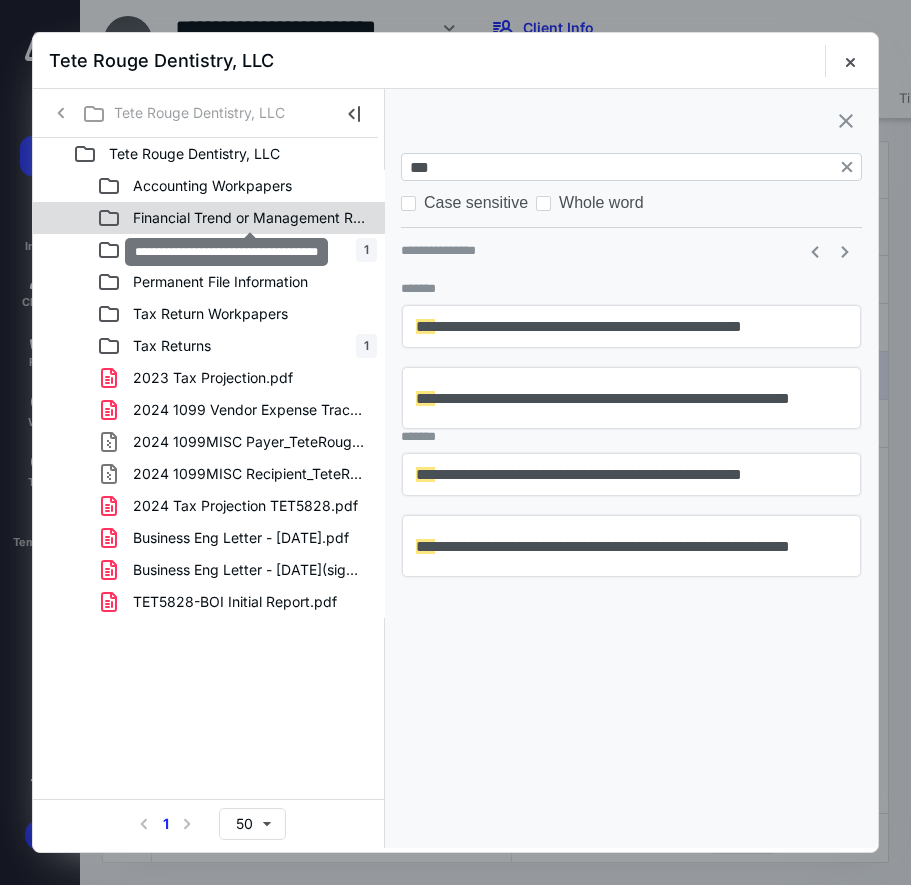 click on "Financial Trend or Management Reports" at bounding box center [249, 218] 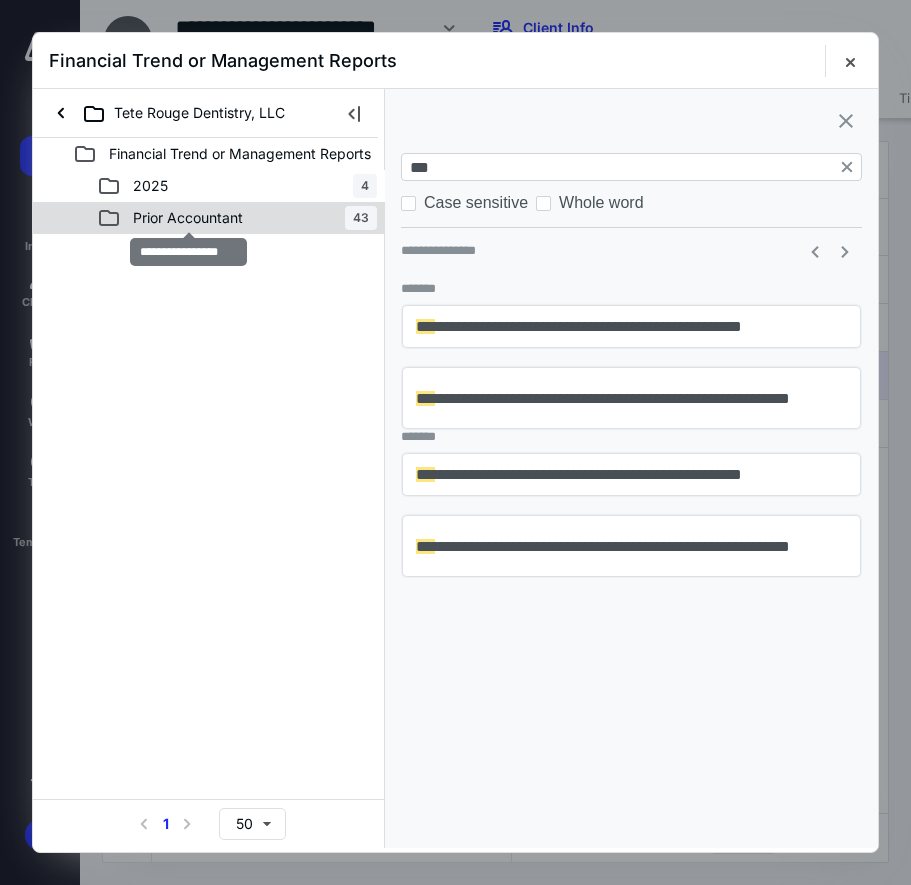 click on "Prior Accountant" at bounding box center (188, 218) 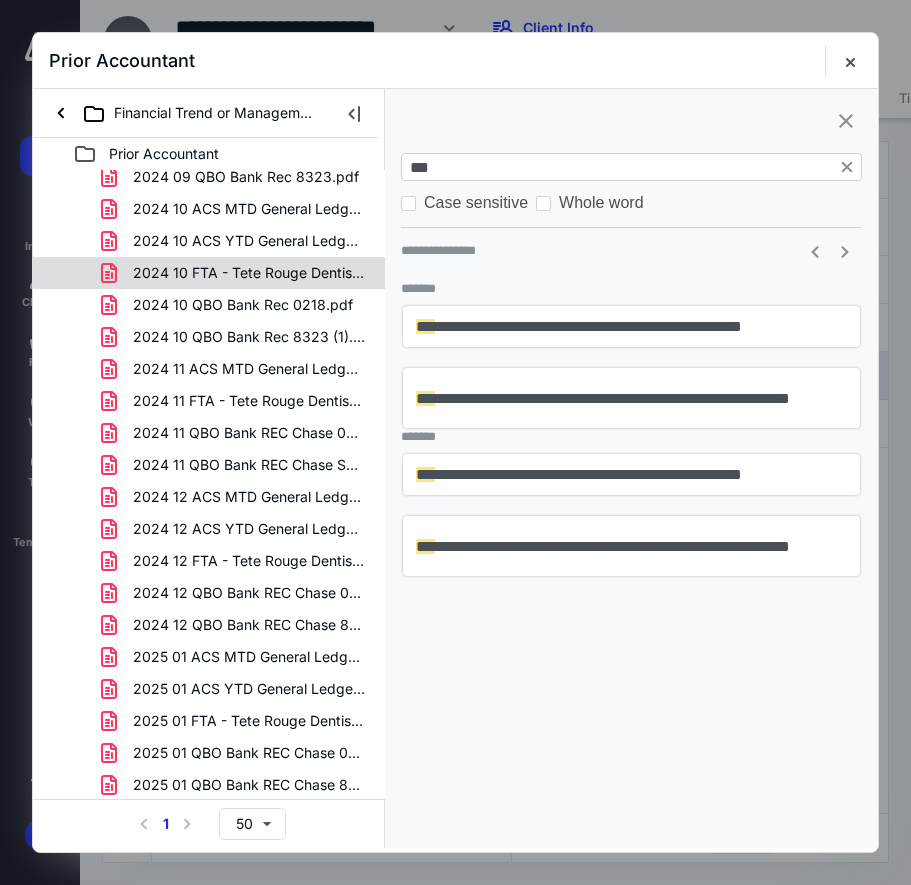 scroll, scrollTop: 747, scrollLeft: 0, axis: vertical 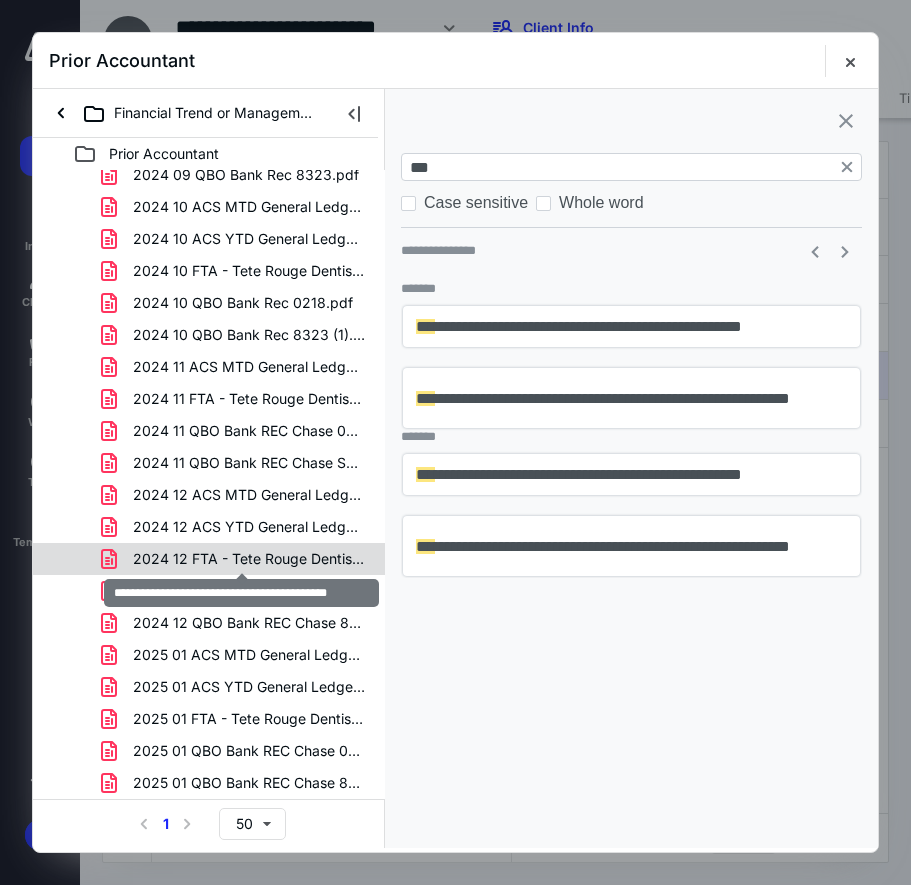 click on "2024 12 FTA - Tete Rouge Dentistry, LLC.pdf" at bounding box center [249, 559] 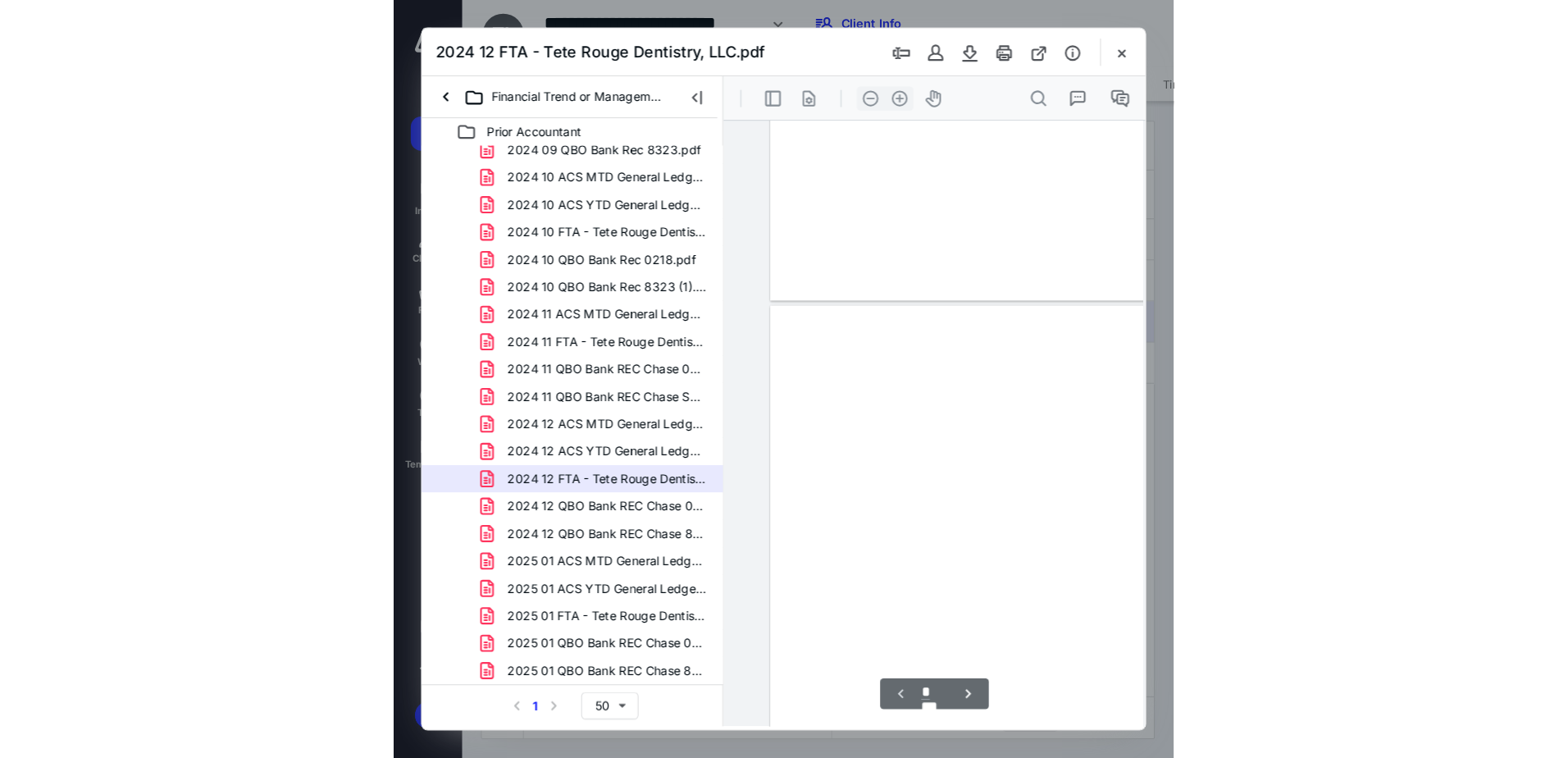 scroll, scrollTop: 45, scrollLeft: 56, axis: both 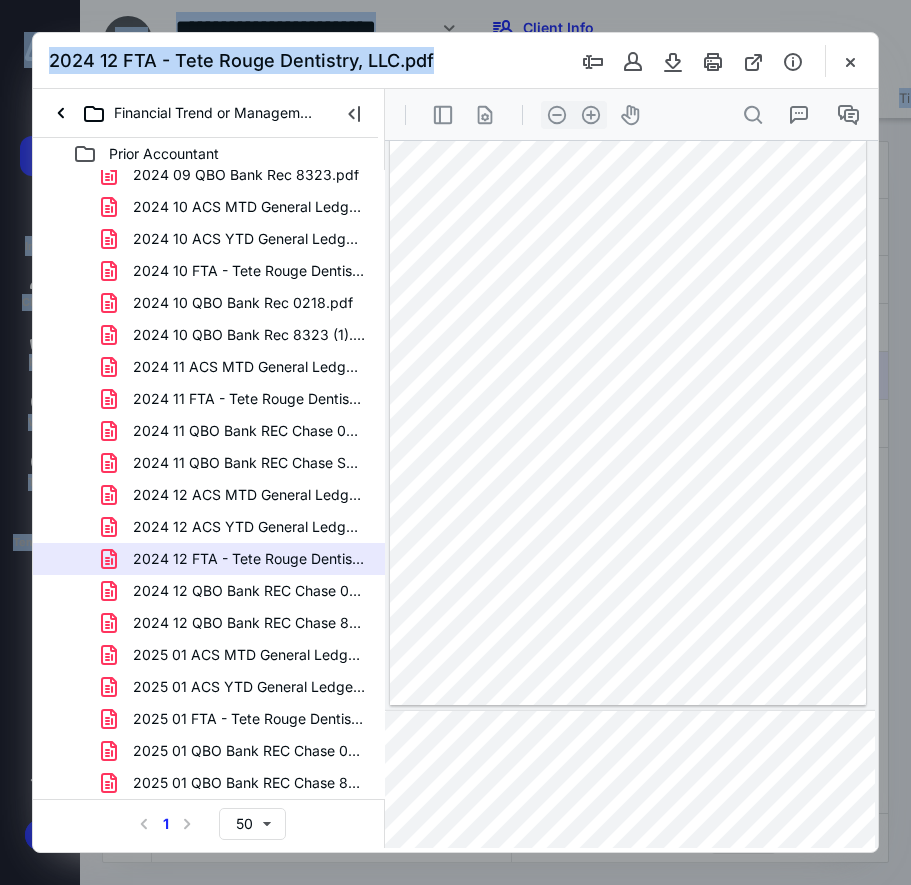 drag, startPoint x: 528, startPoint y: 47, endPoint x: 493, endPoint y: -56, distance: 108.78419 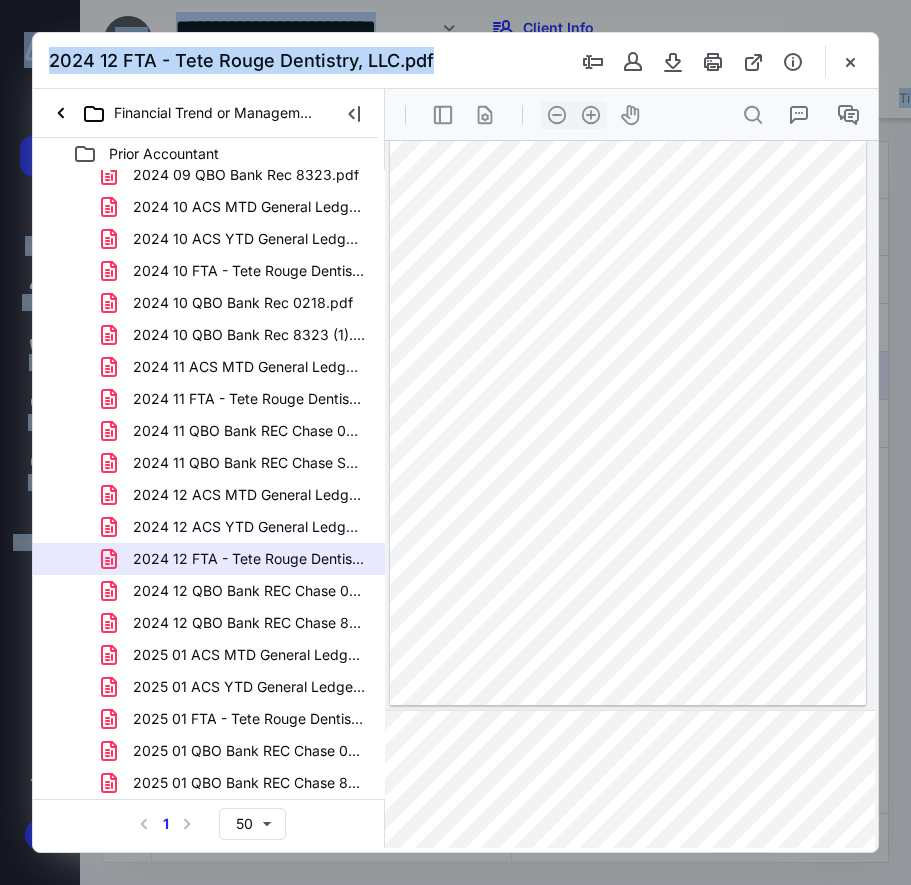drag, startPoint x: 493, startPoint y: -56, endPoint x: 483, endPoint y: 51, distance: 107.46627 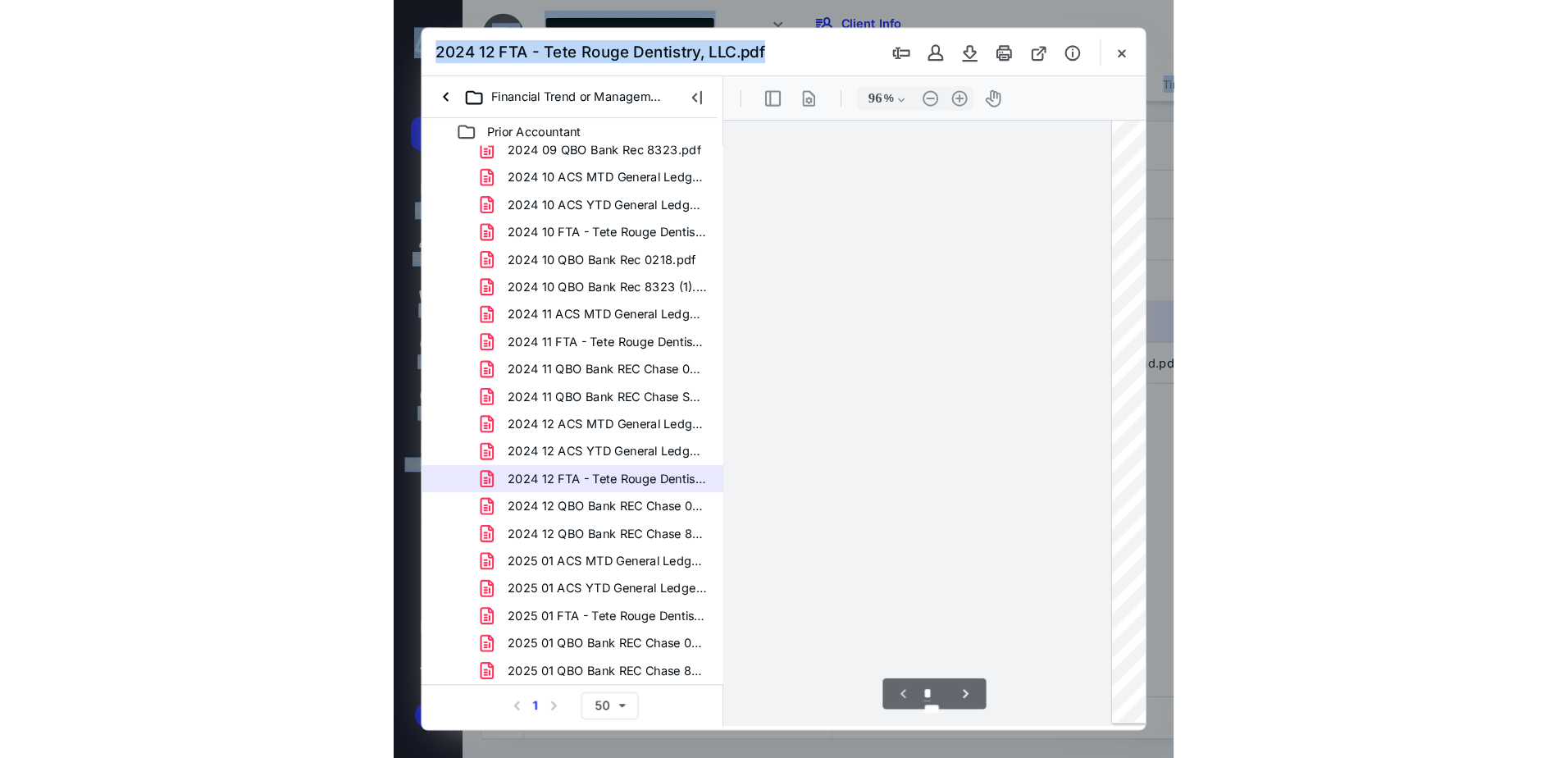 scroll, scrollTop: 581, scrollLeft: 0, axis: vertical 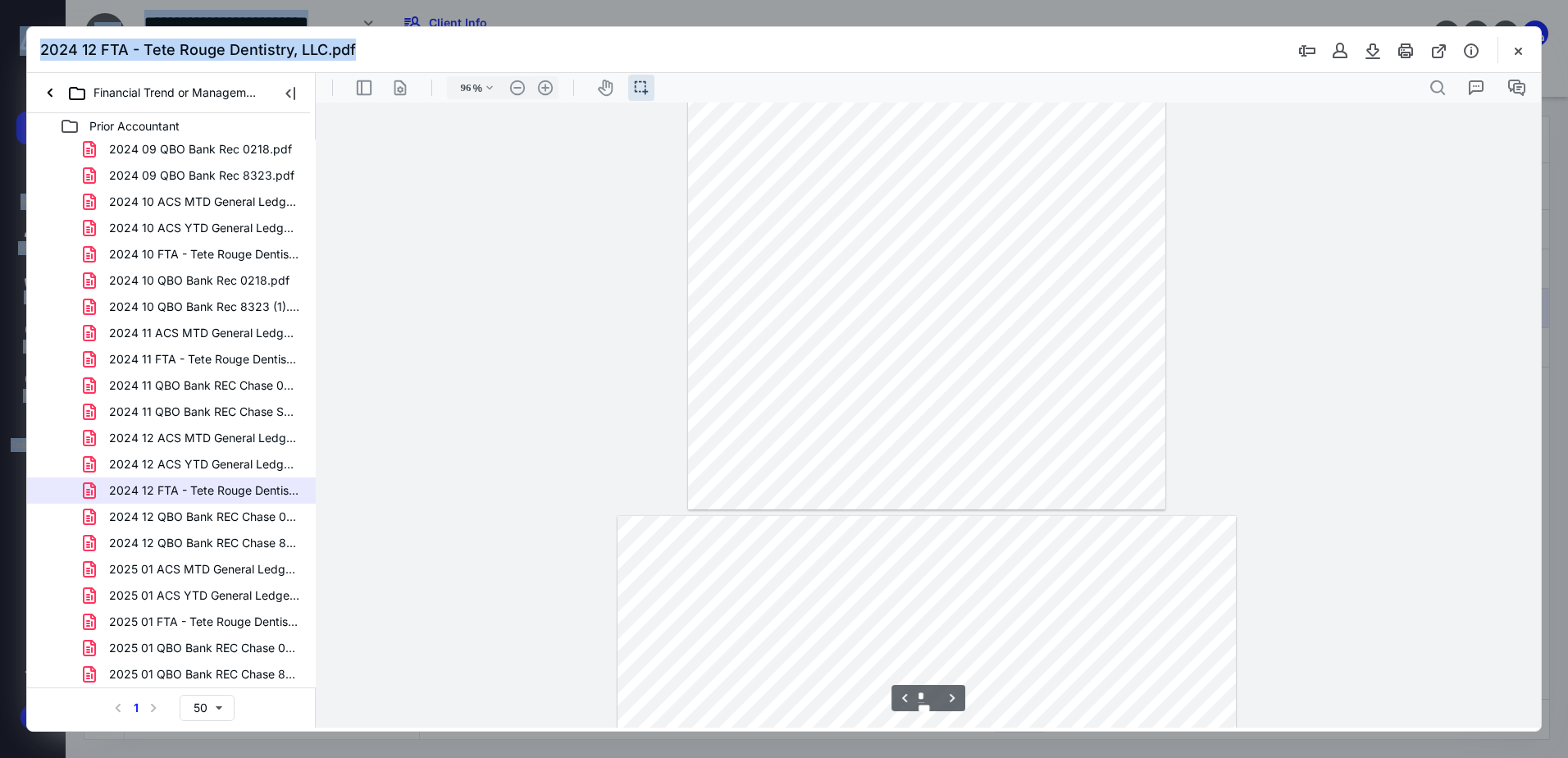type on "*" 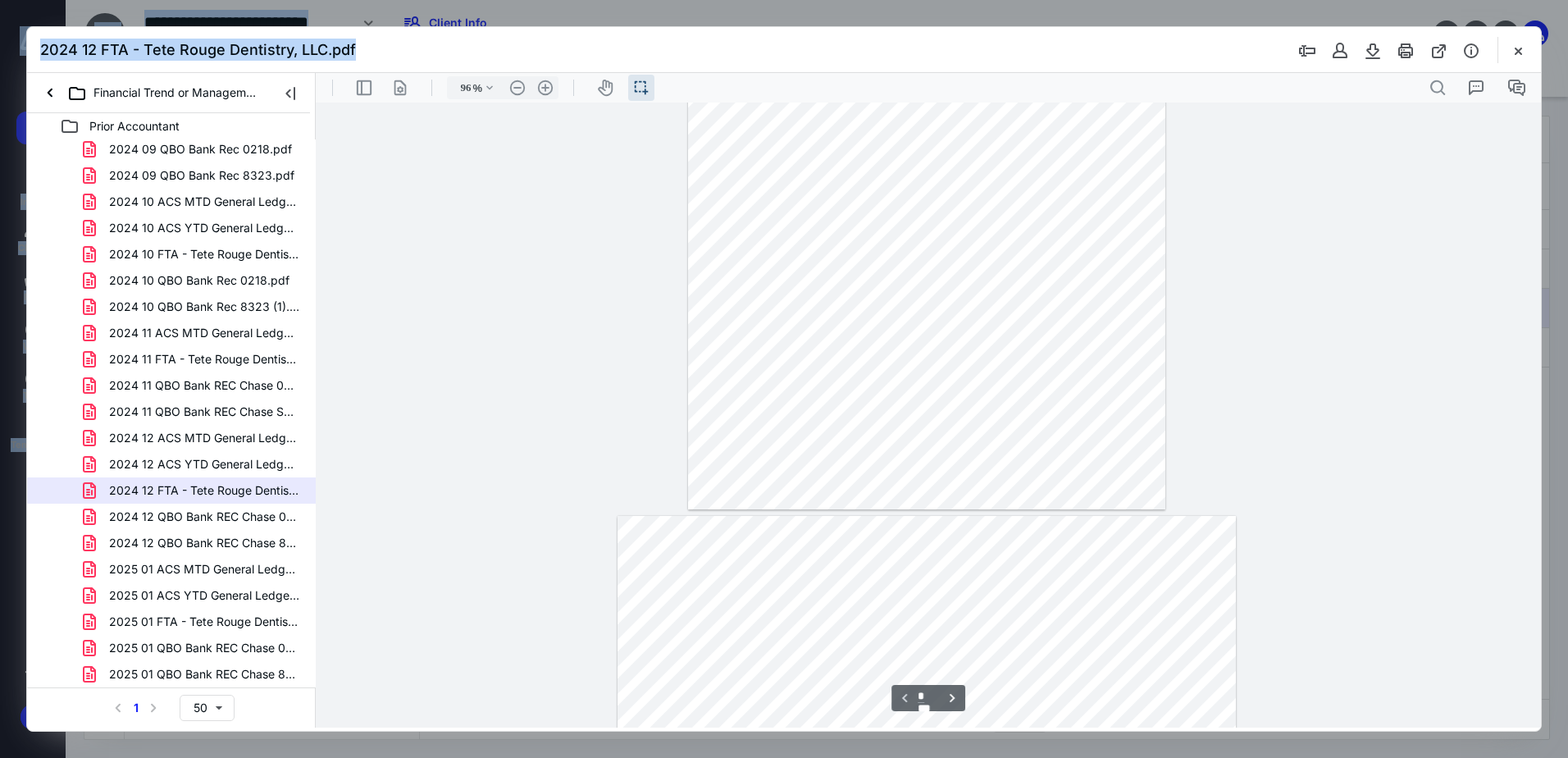 scroll, scrollTop: 197, scrollLeft: 0, axis: vertical 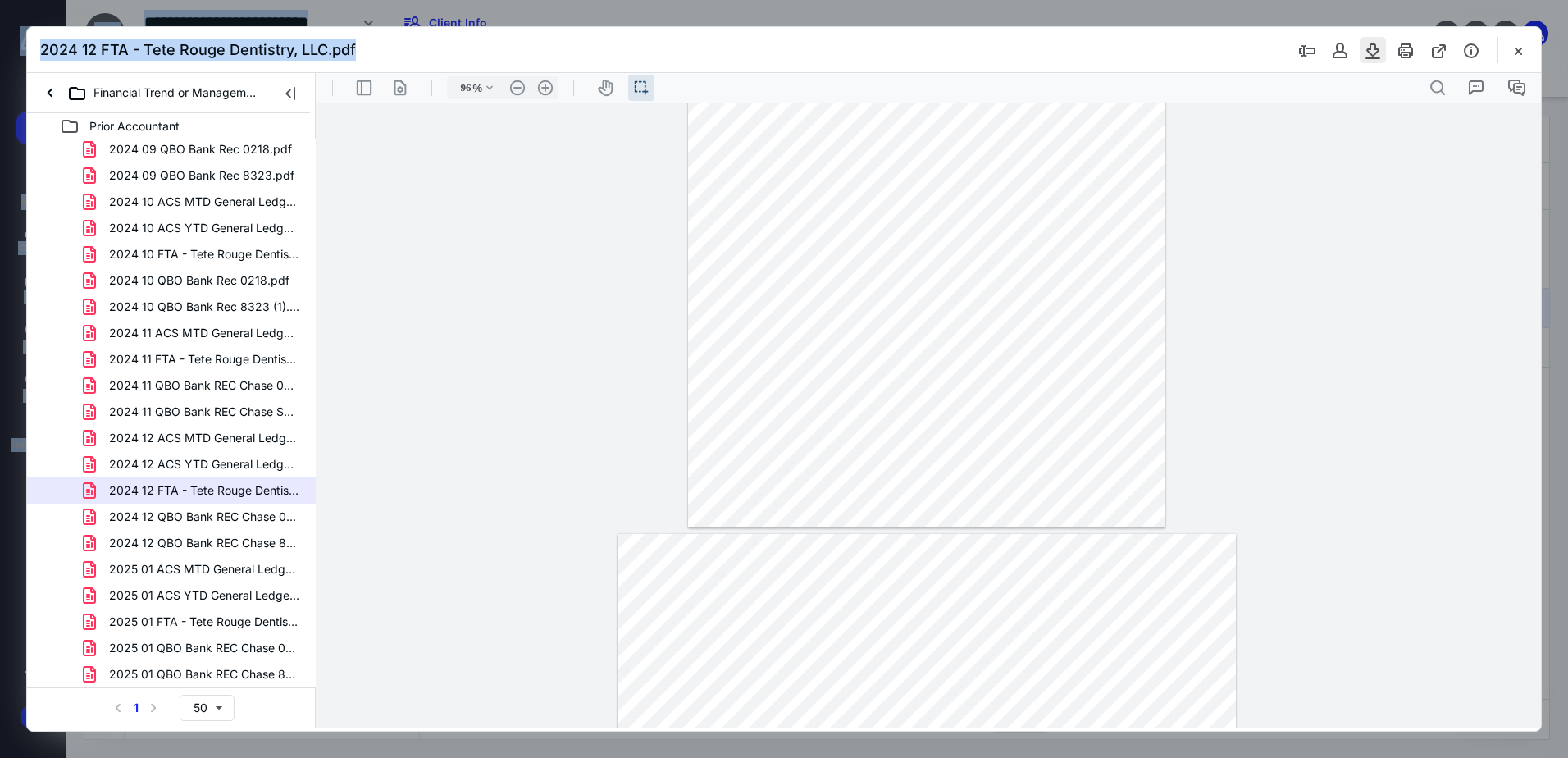 click at bounding box center (1373, 50) 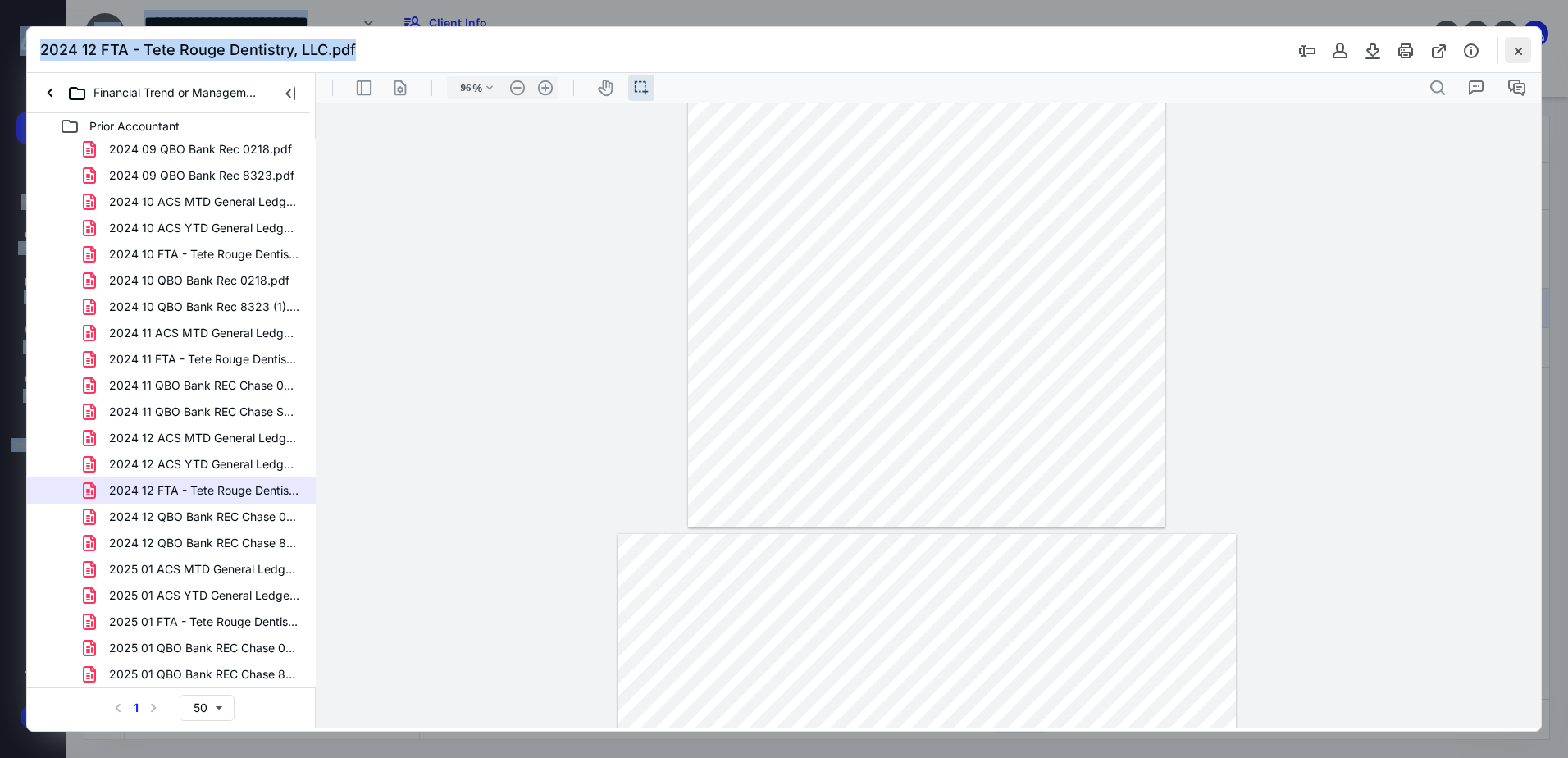 click at bounding box center (1518, 50) 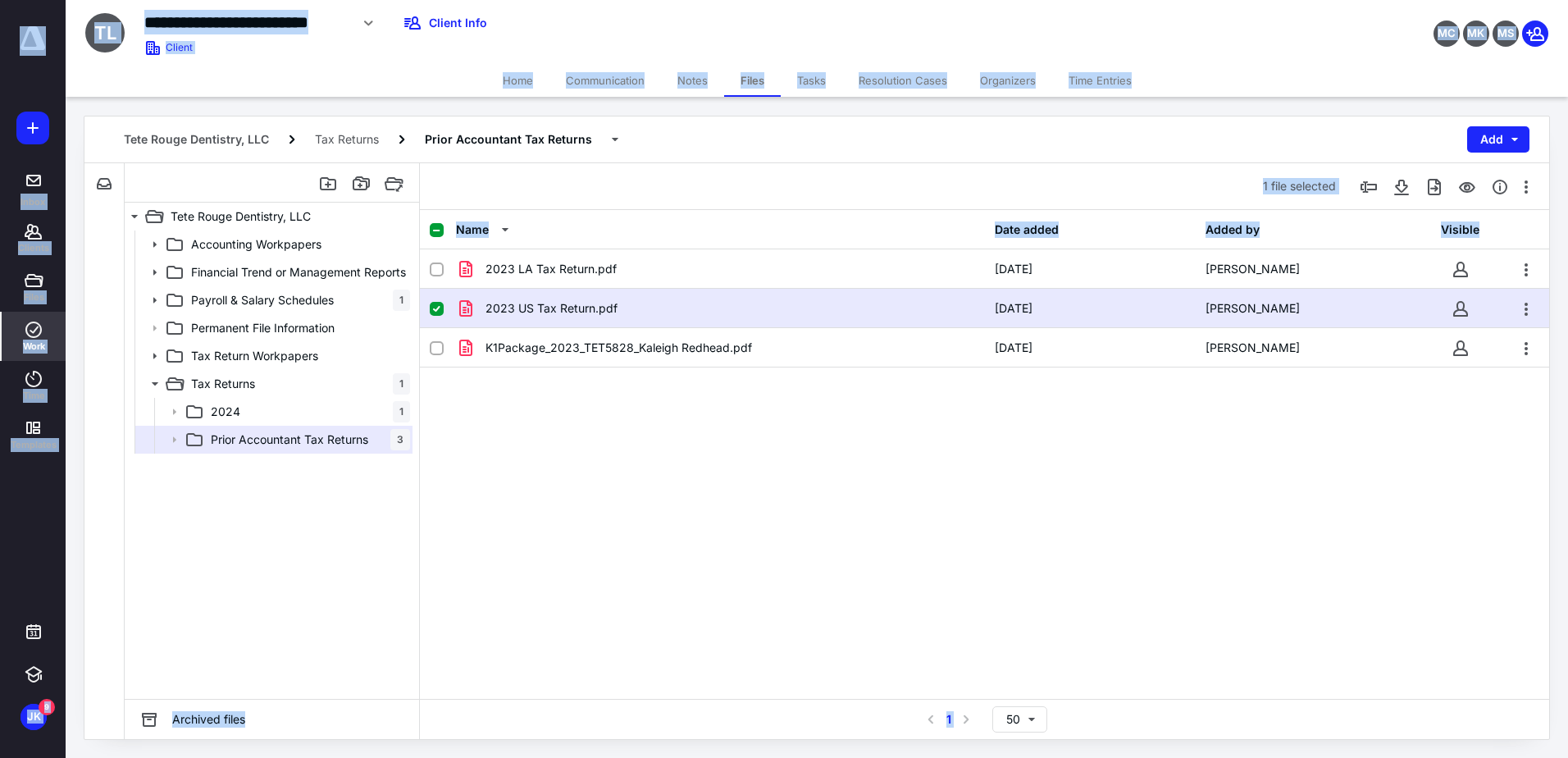 click 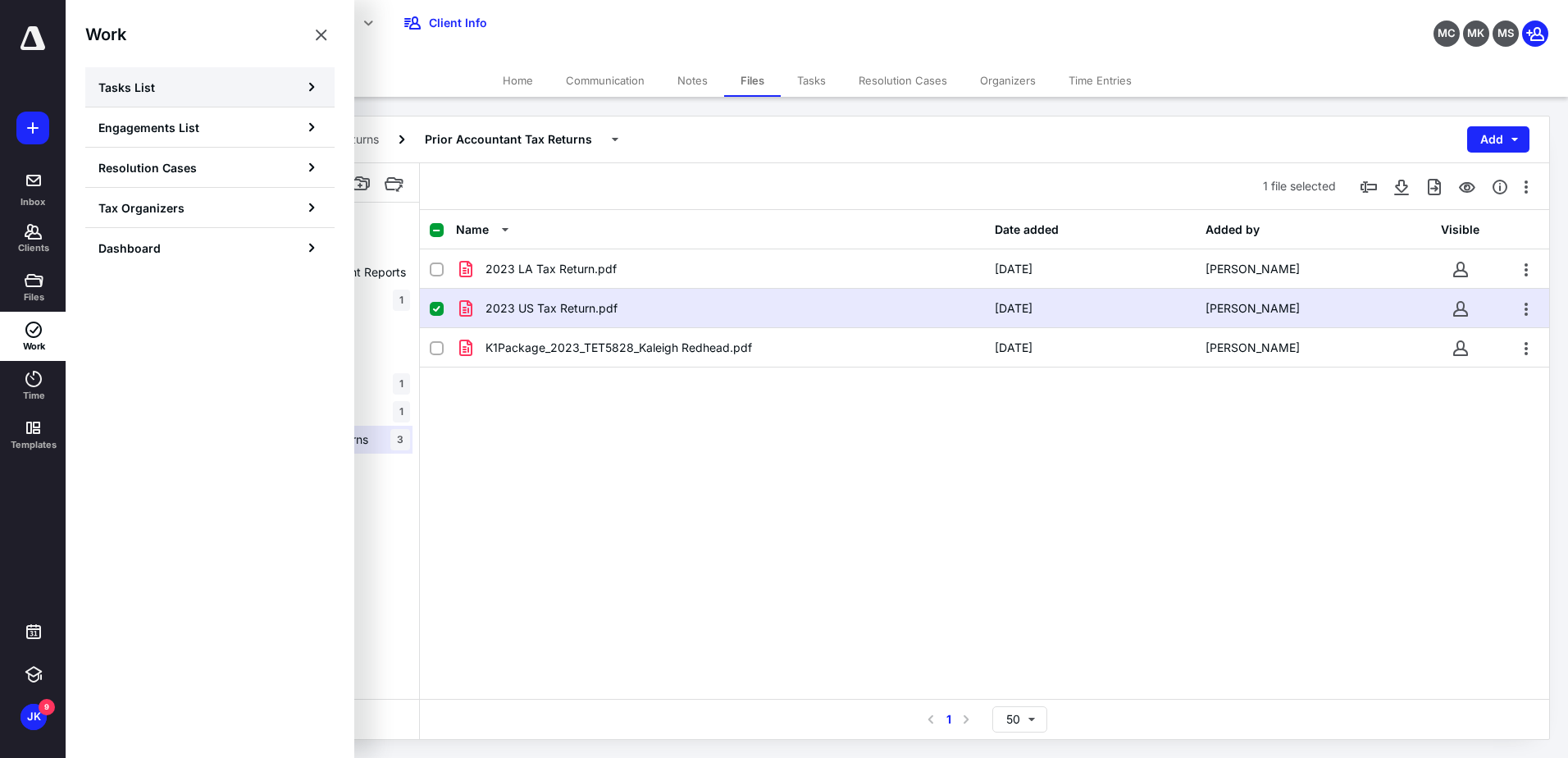 click on "Tasks List" at bounding box center (210, 87) 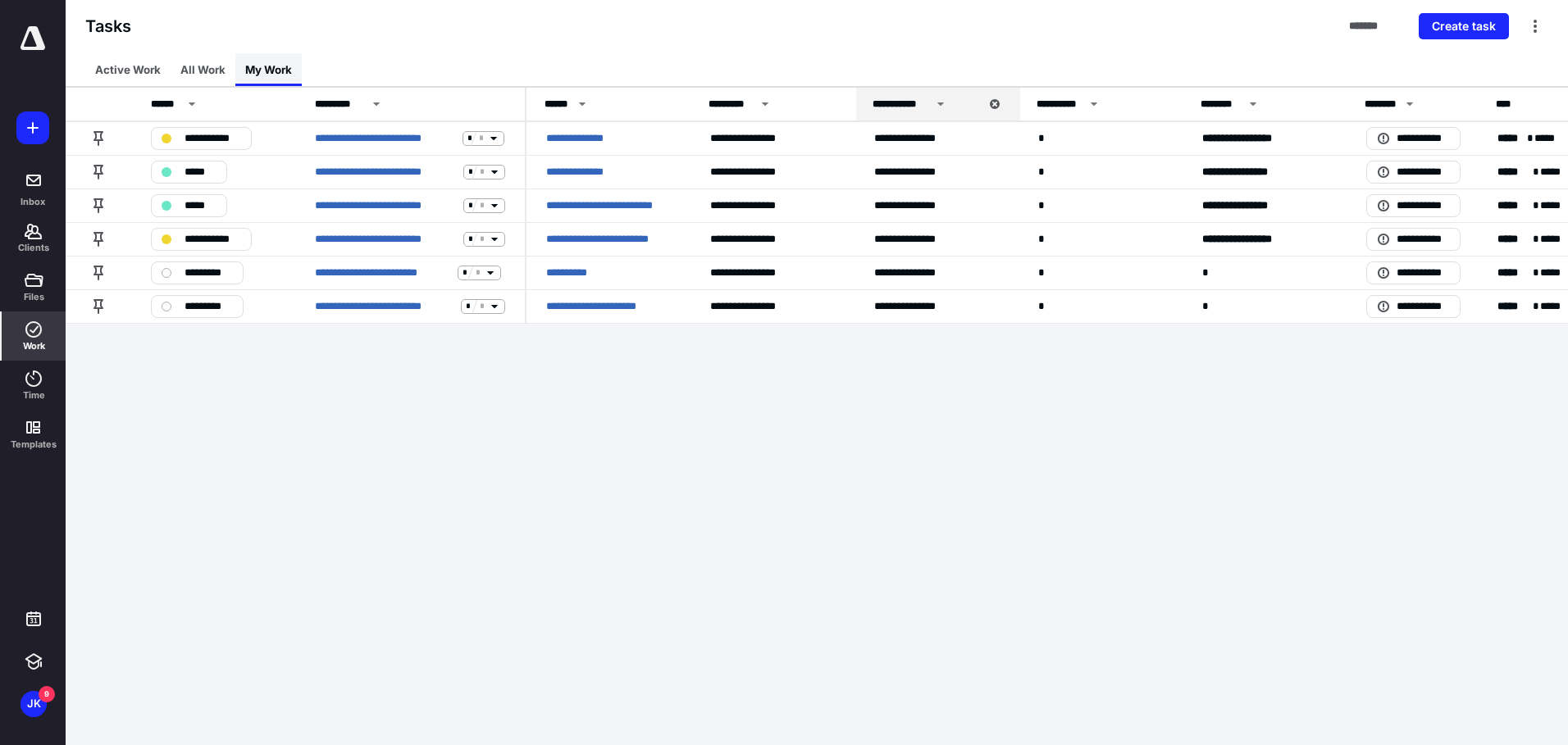 click on "My Work" at bounding box center [268, 70] 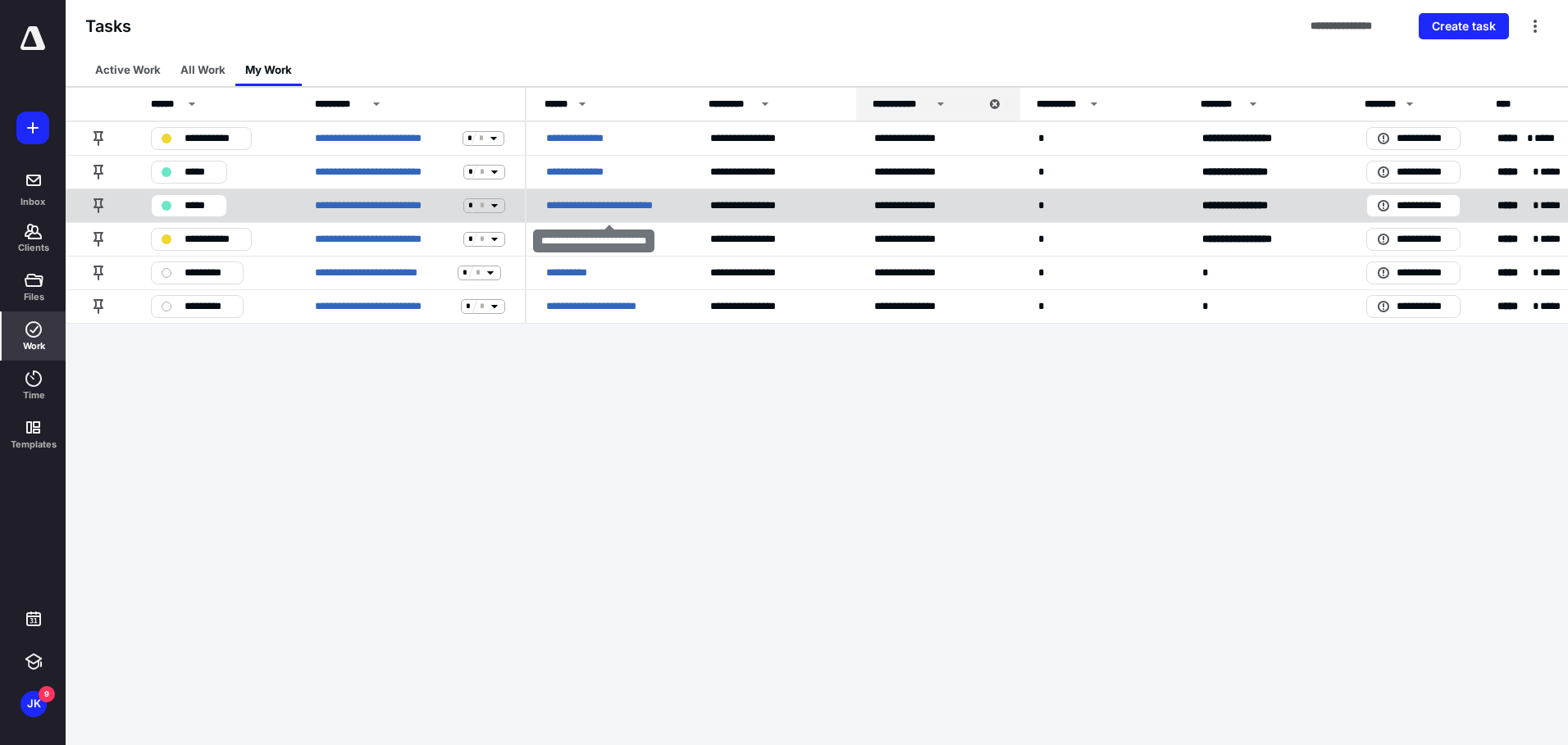 click on "**********" at bounding box center (609, 206) 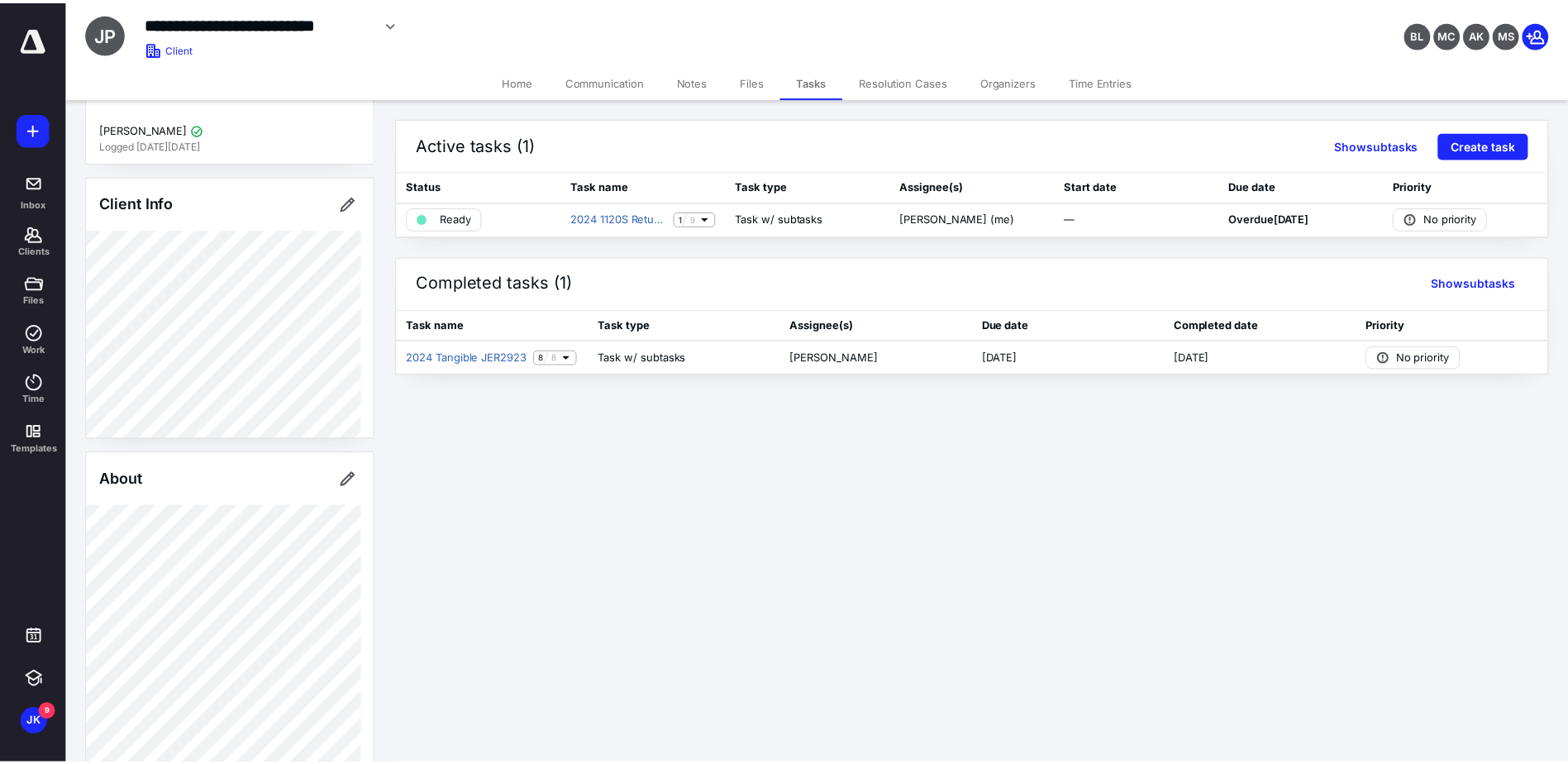 scroll, scrollTop: 0, scrollLeft: 0, axis: both 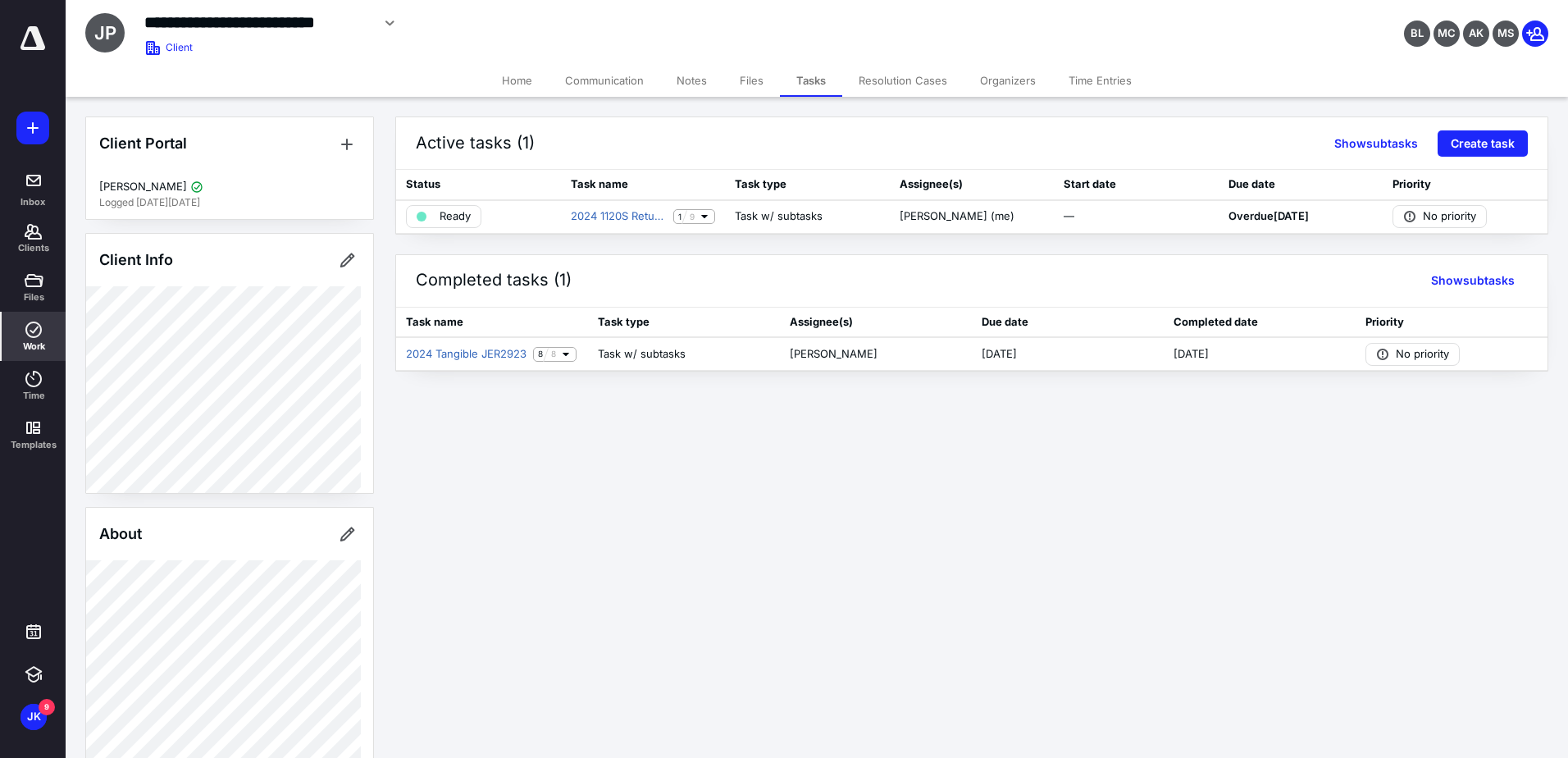 click 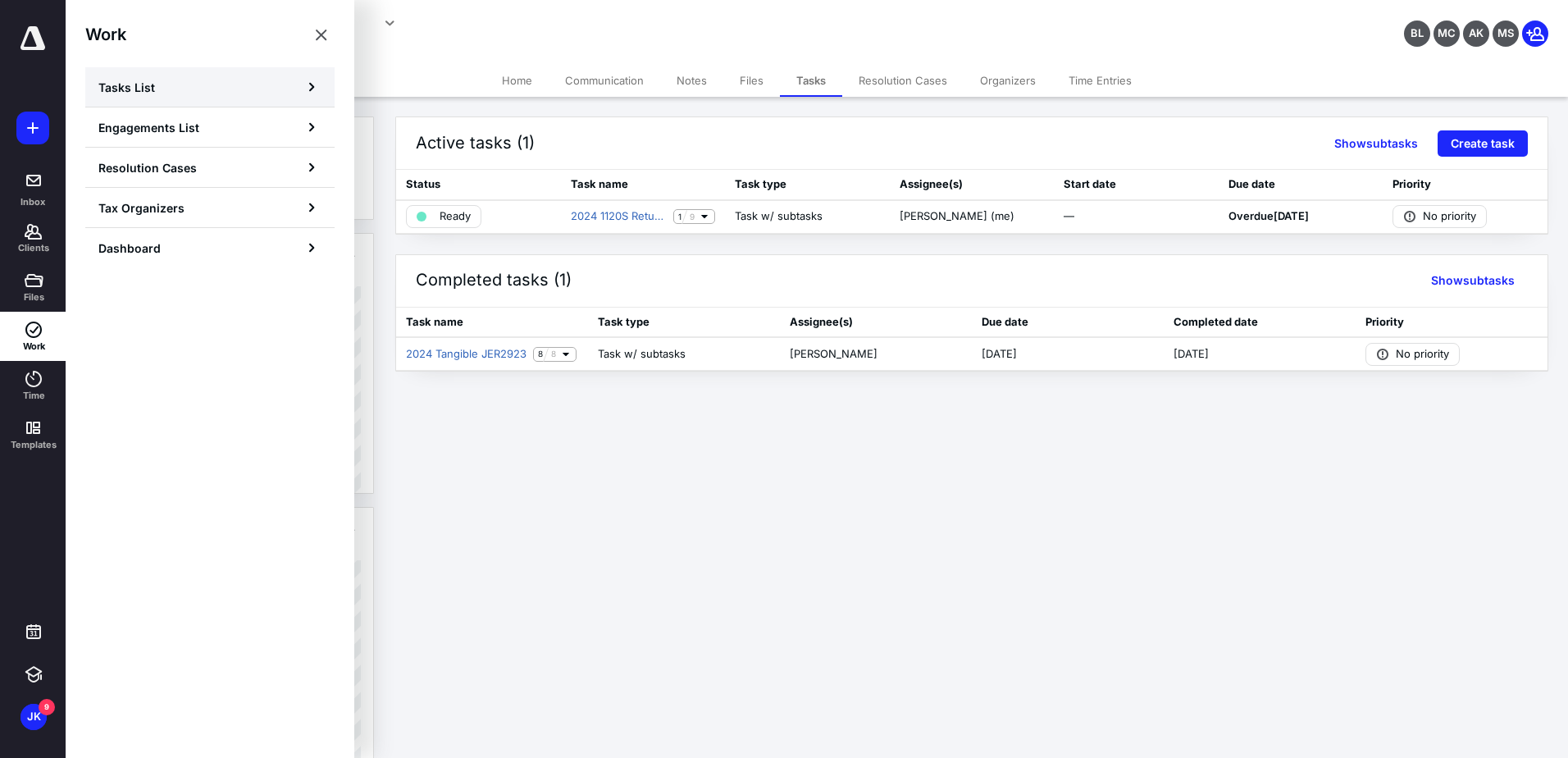 click on "Tasks List" at bounding box center (126, 87) 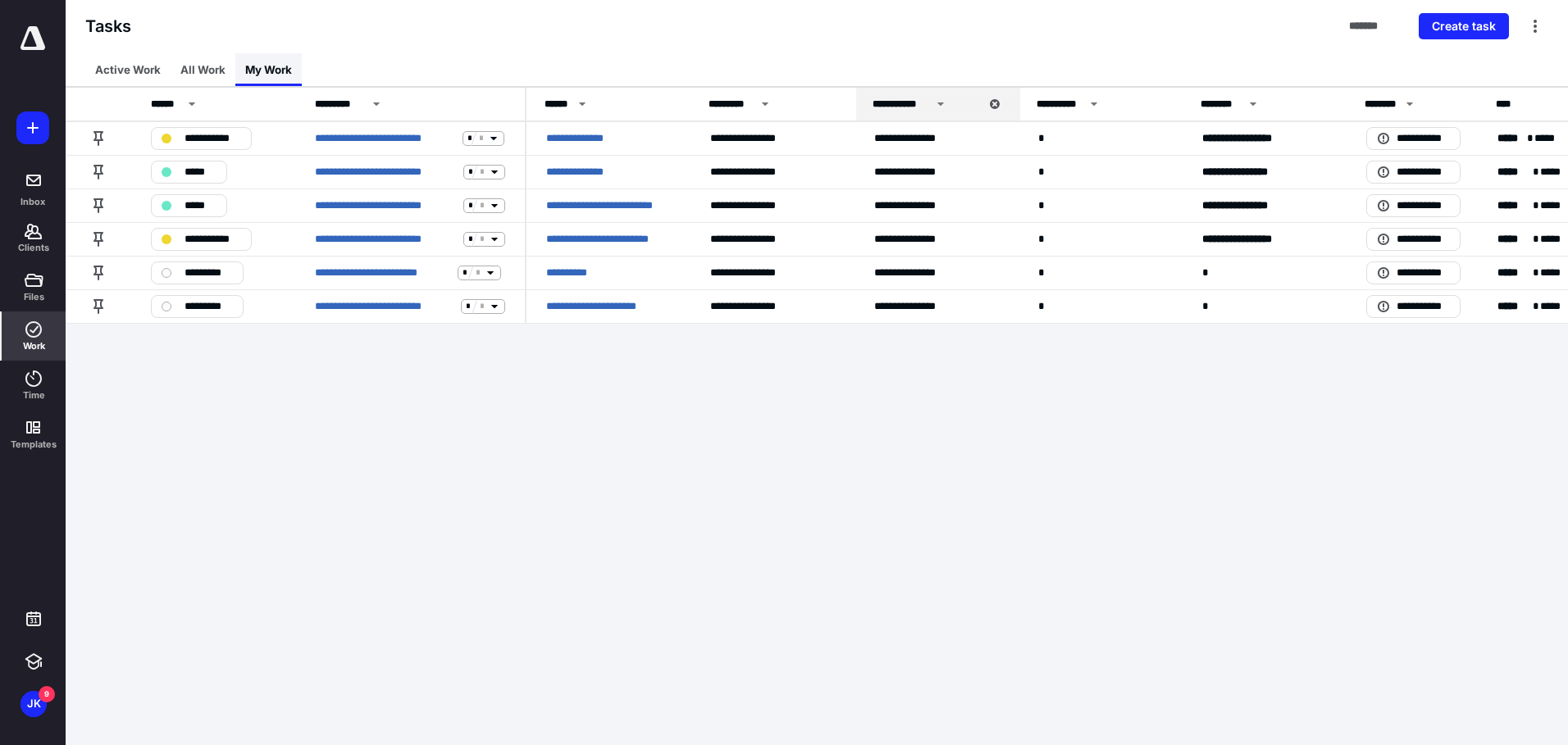 click on "My Work" at bounding box center (268, 70) 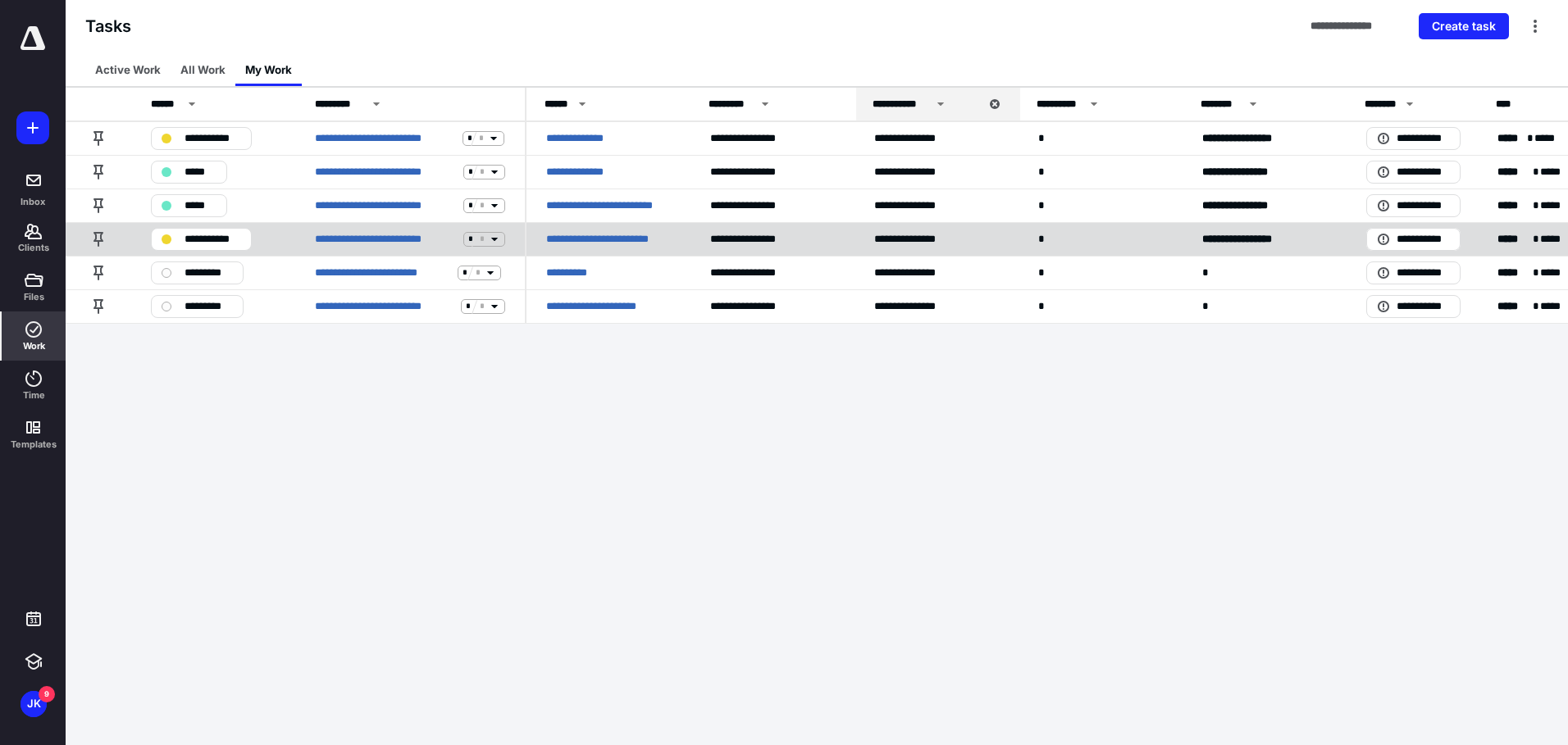 click on "**********" at bounding box center [609, 239] 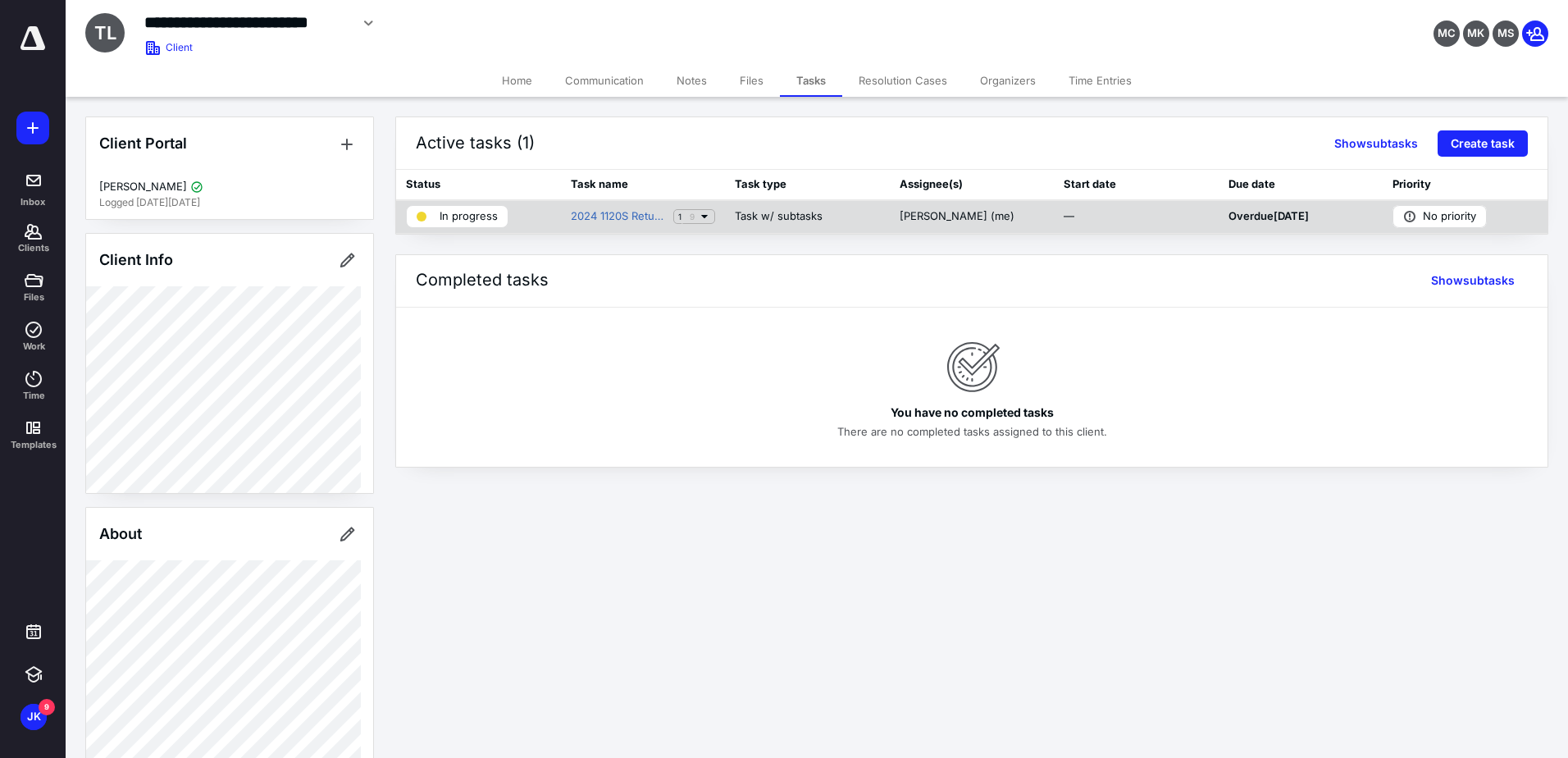 click on "In progress" at bounding box center [468, 217] 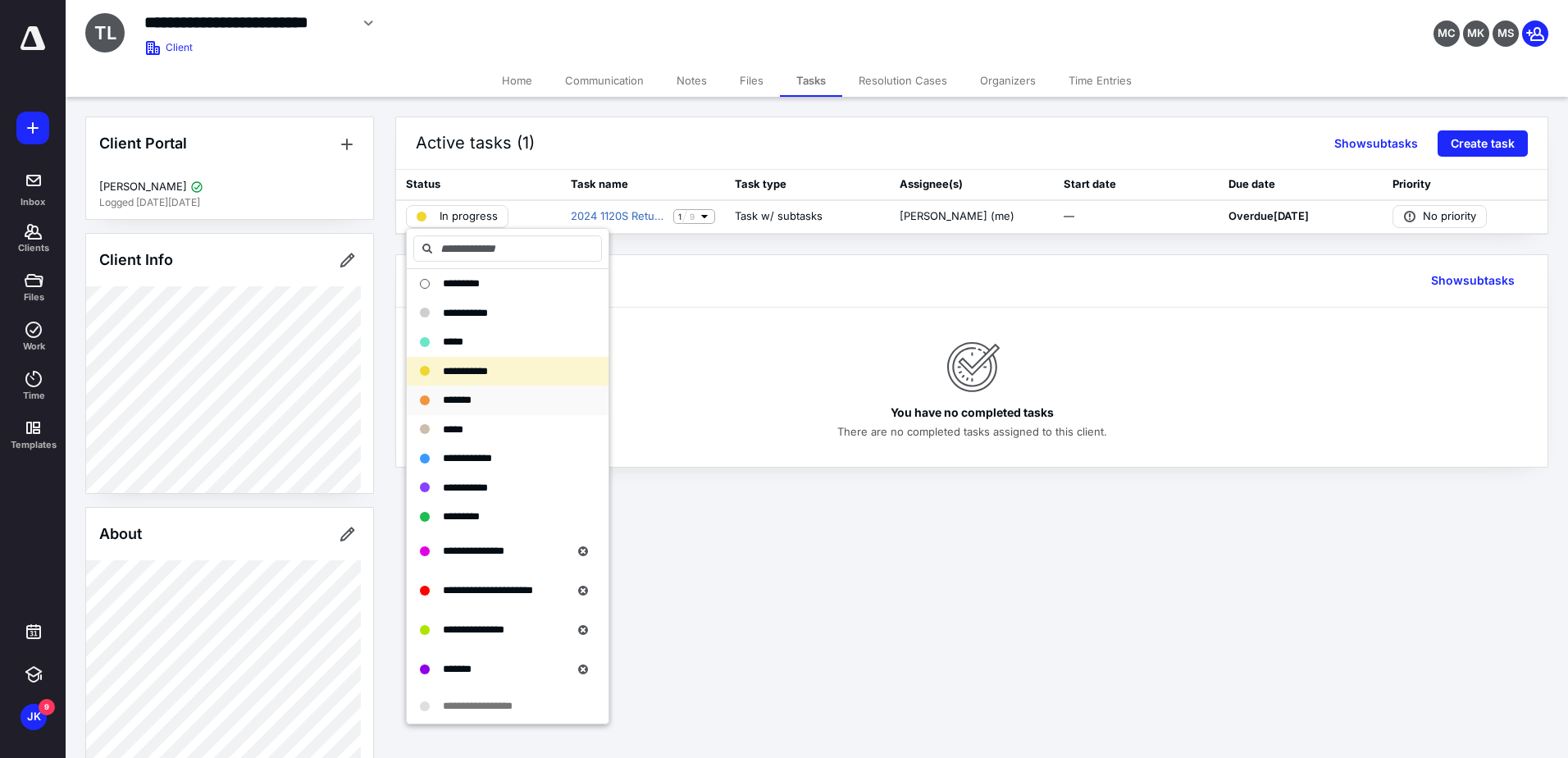 click on "*******" at bounding box center (457, 400) 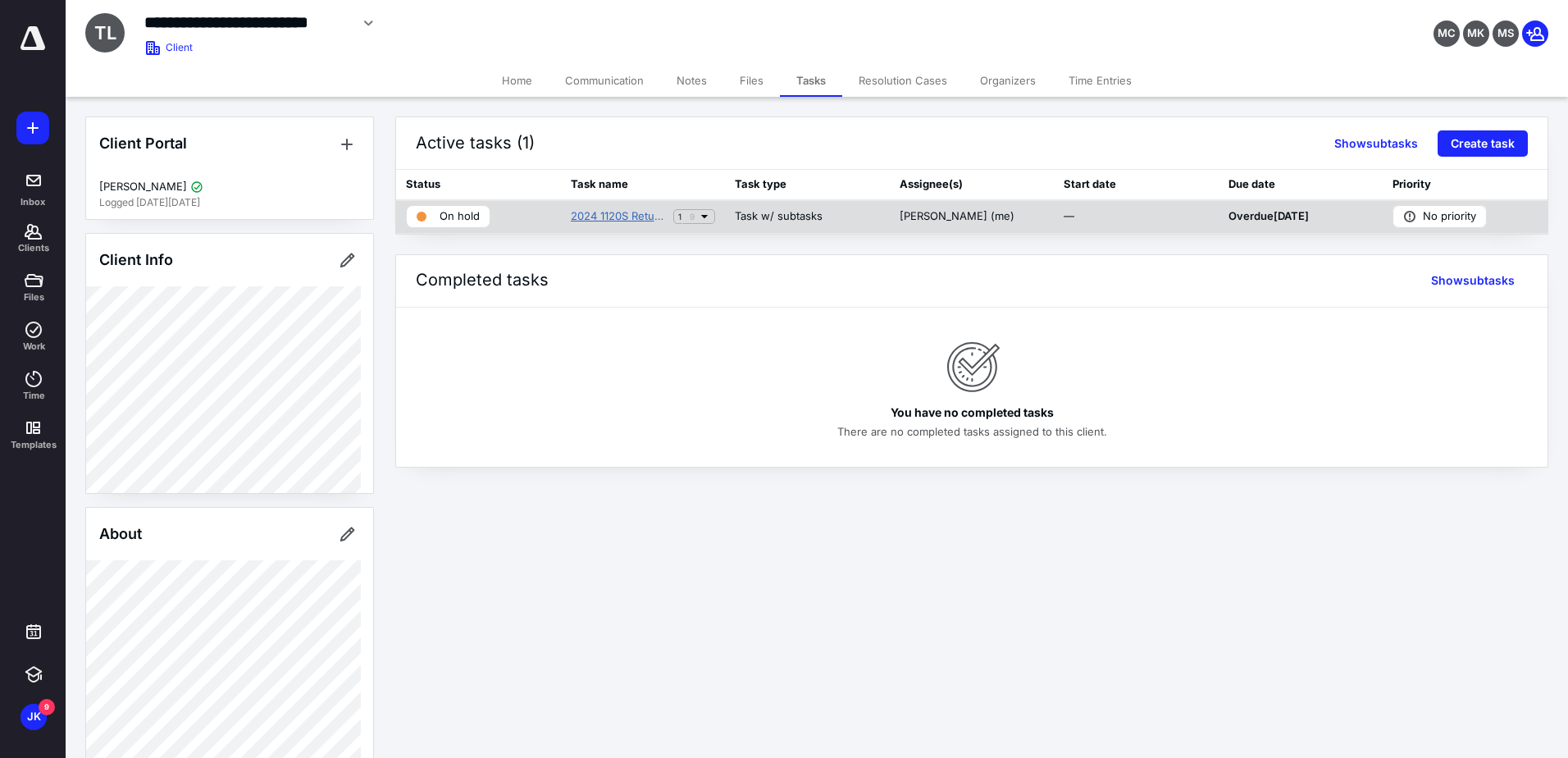 click on "2024  1120S Return TET5828" at bounding box center (619, 217) 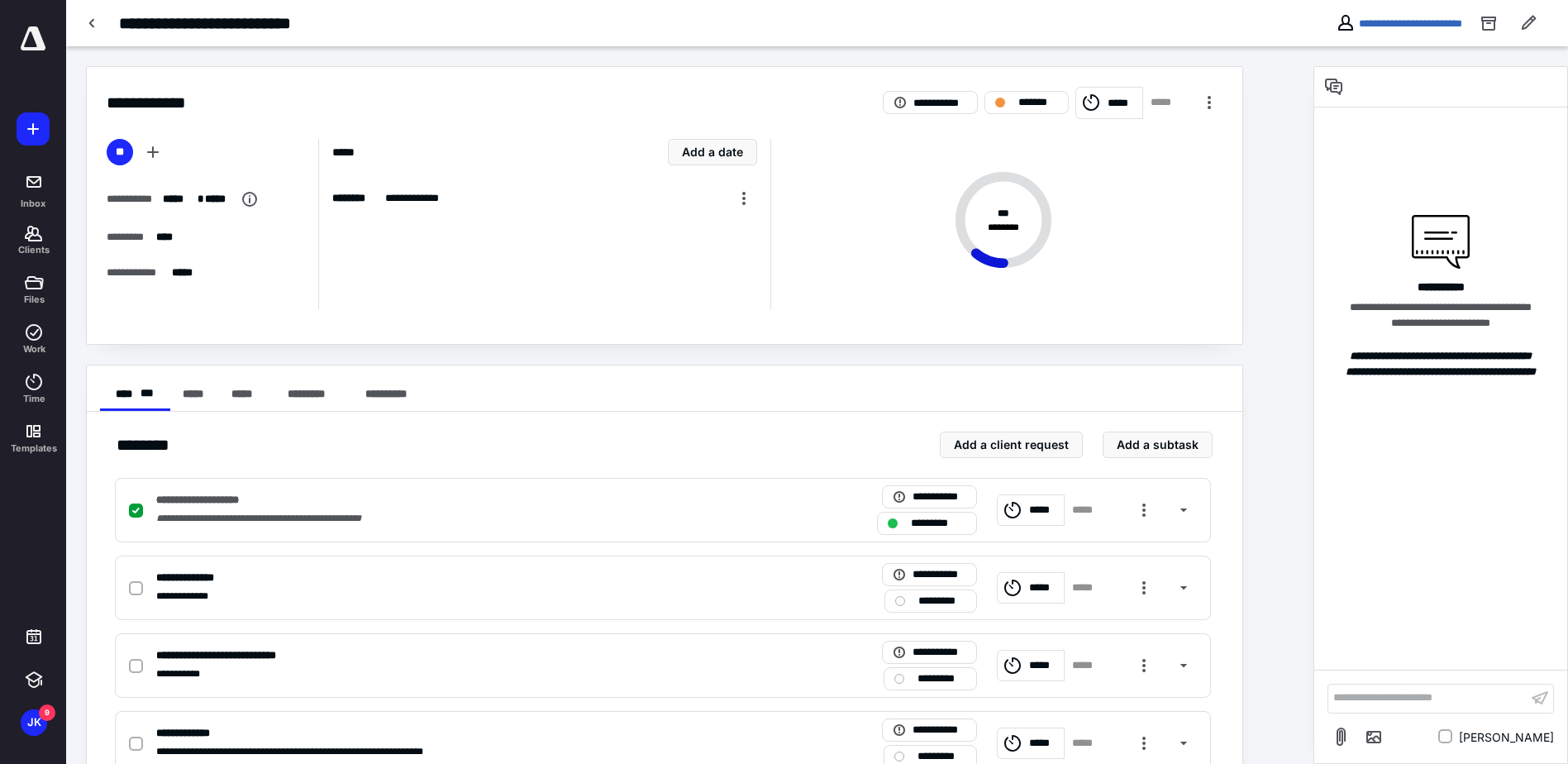 click on "**********" at bounding box center [1441, 415] 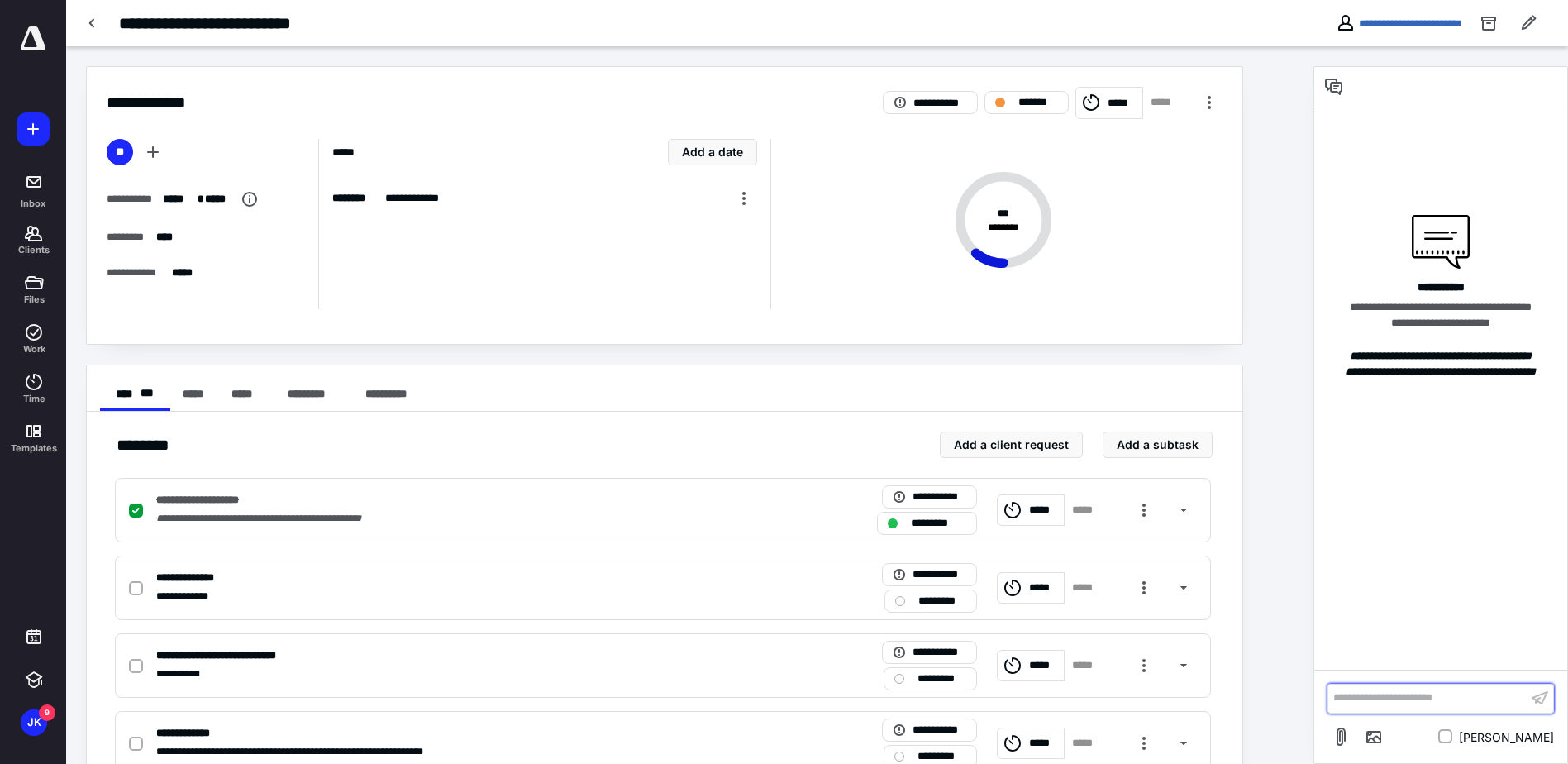 click on "**********" at bounding box center [1427, 698] 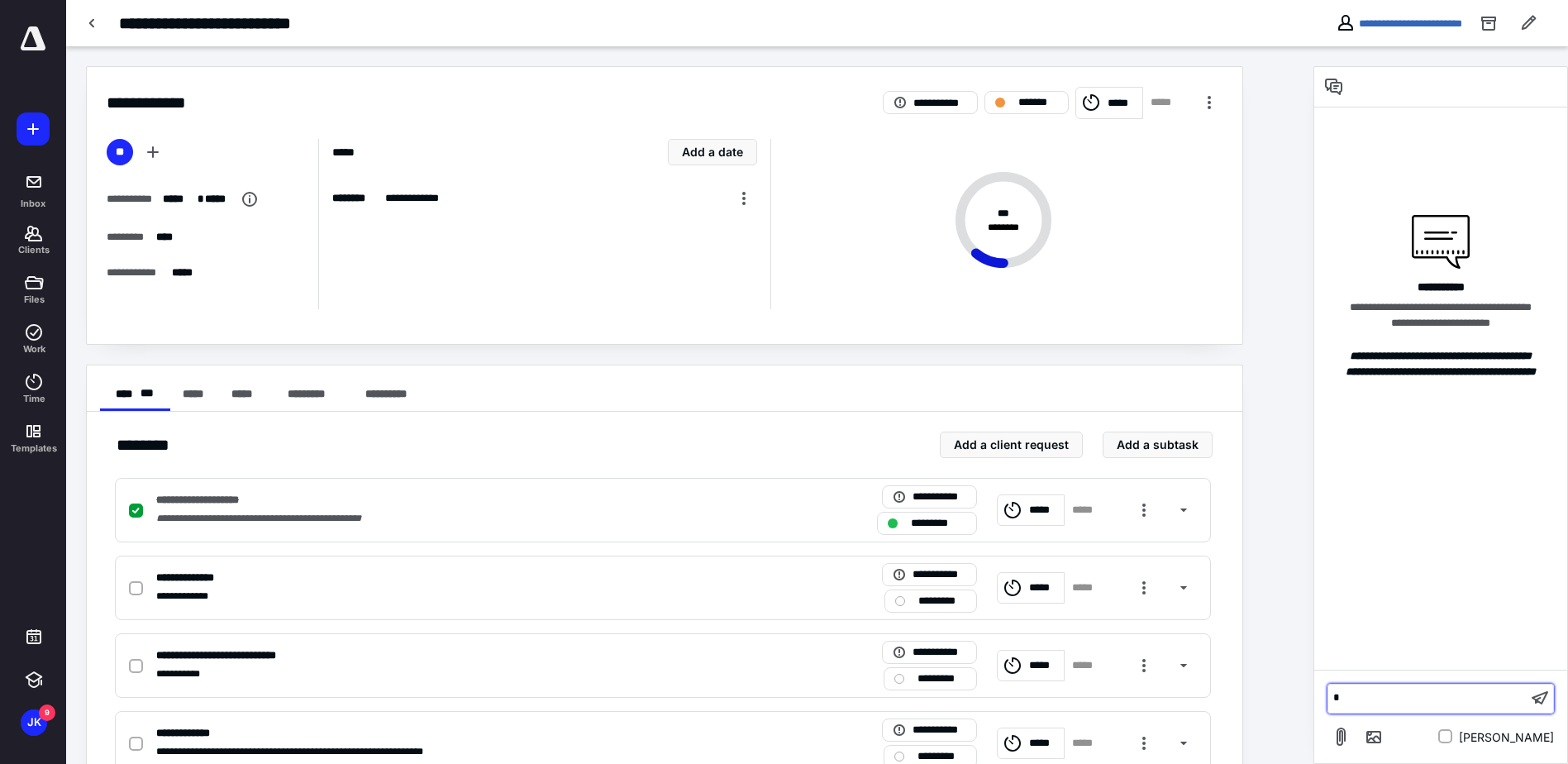 type 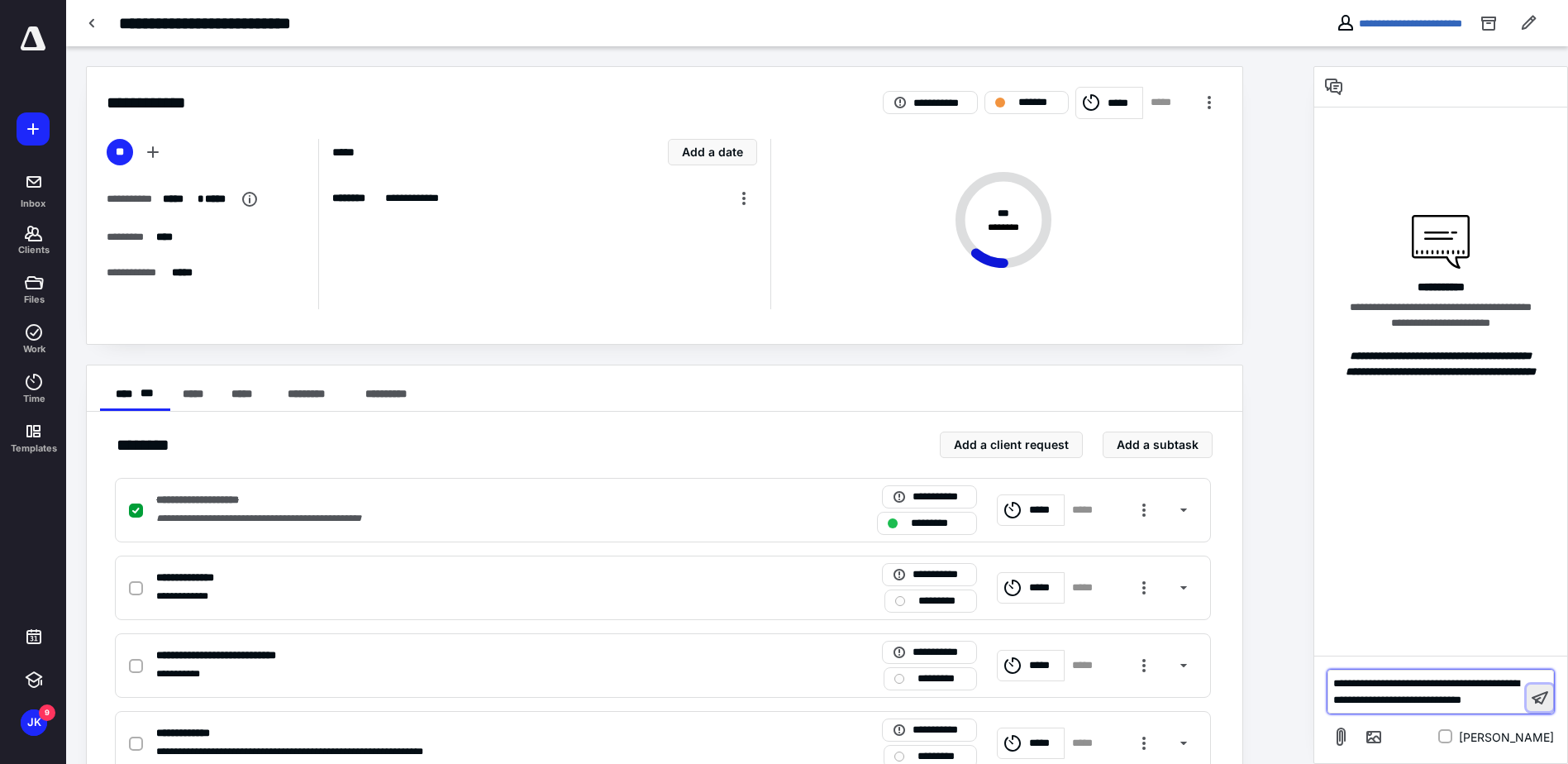 click at bounding box center (1540, 698) 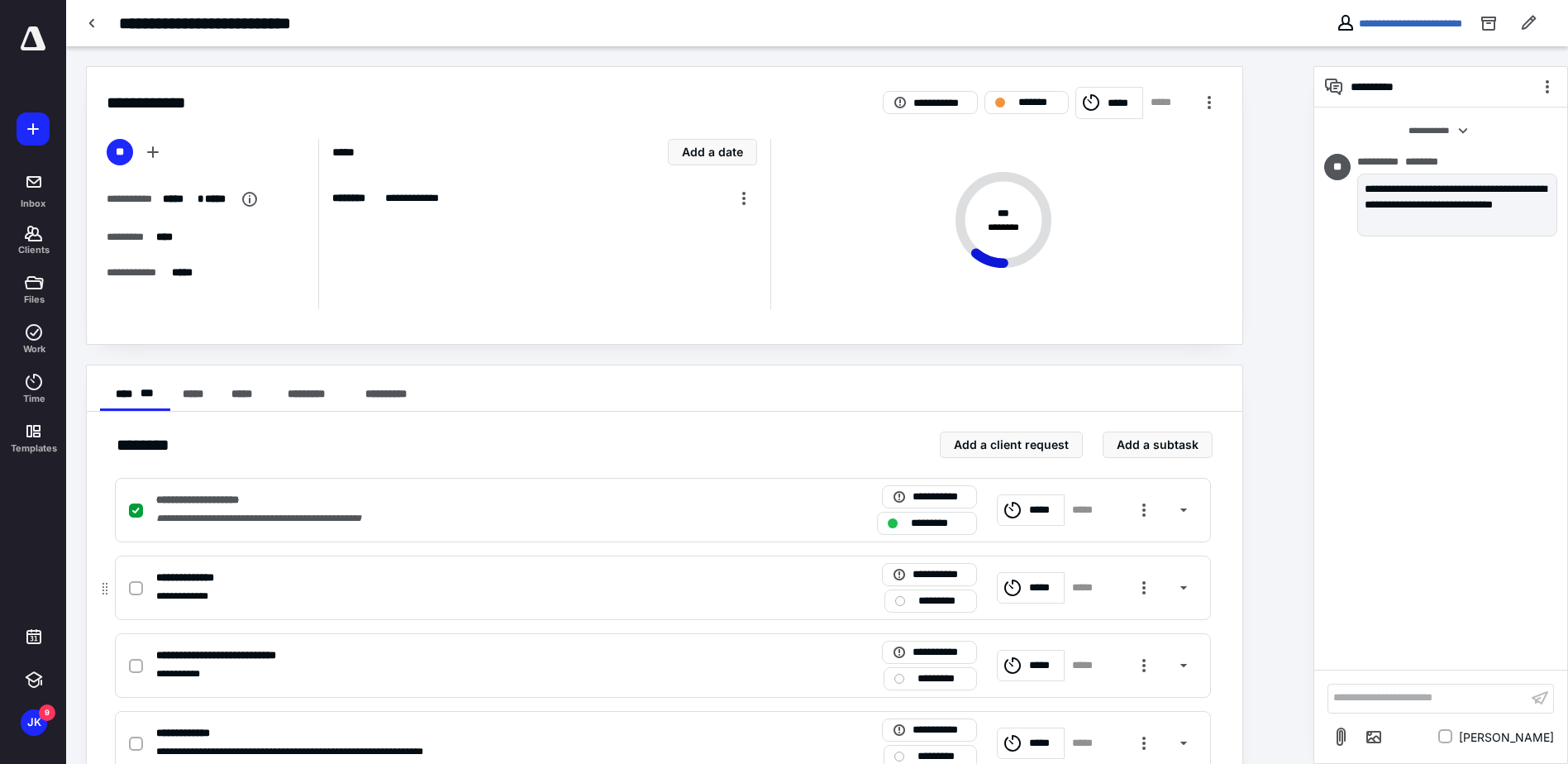 click on "**********" at bounding box center (195, 578) 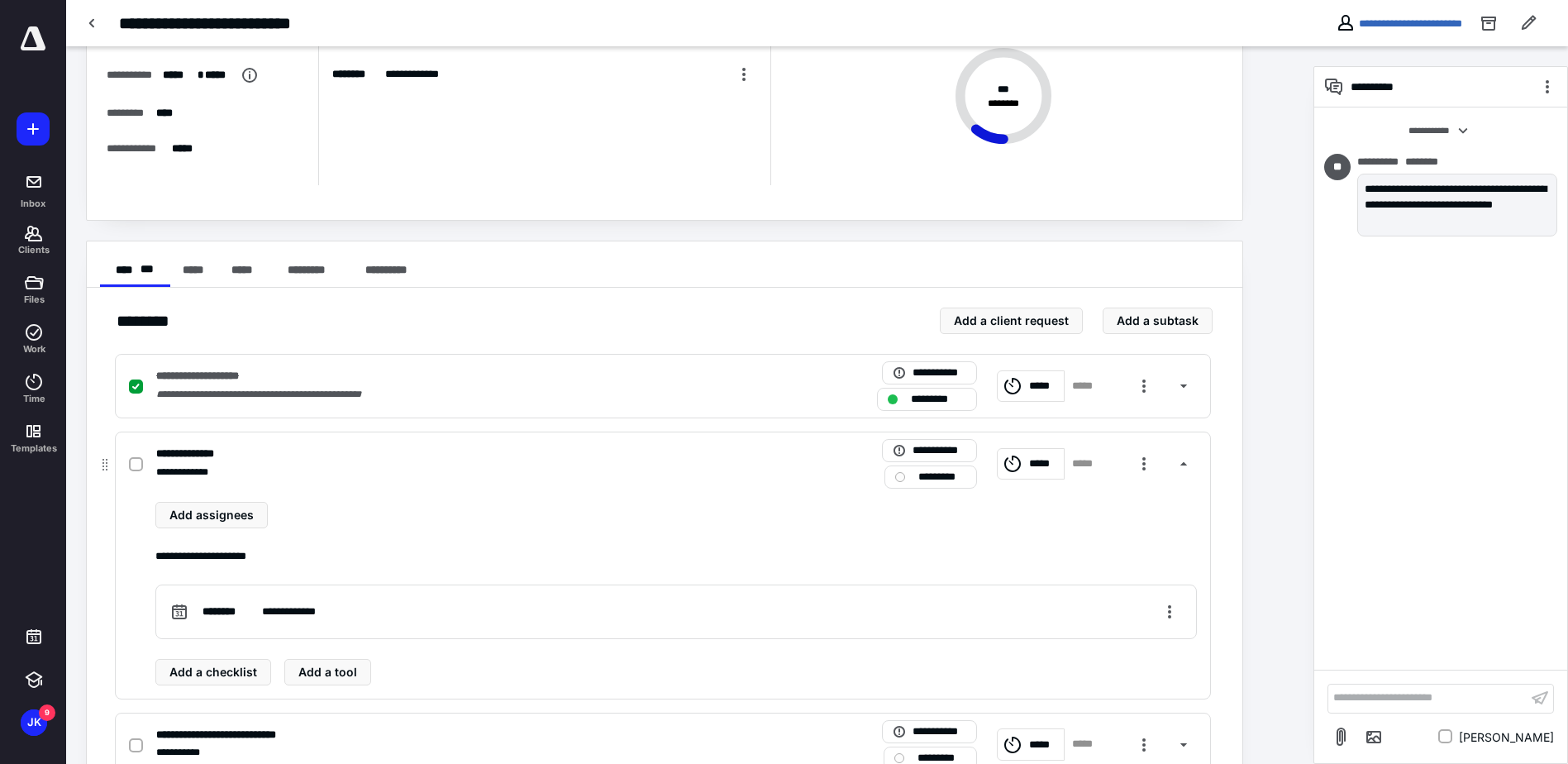 scroll, scrollTop: 165, scrollLeft: 0, axis: vertical 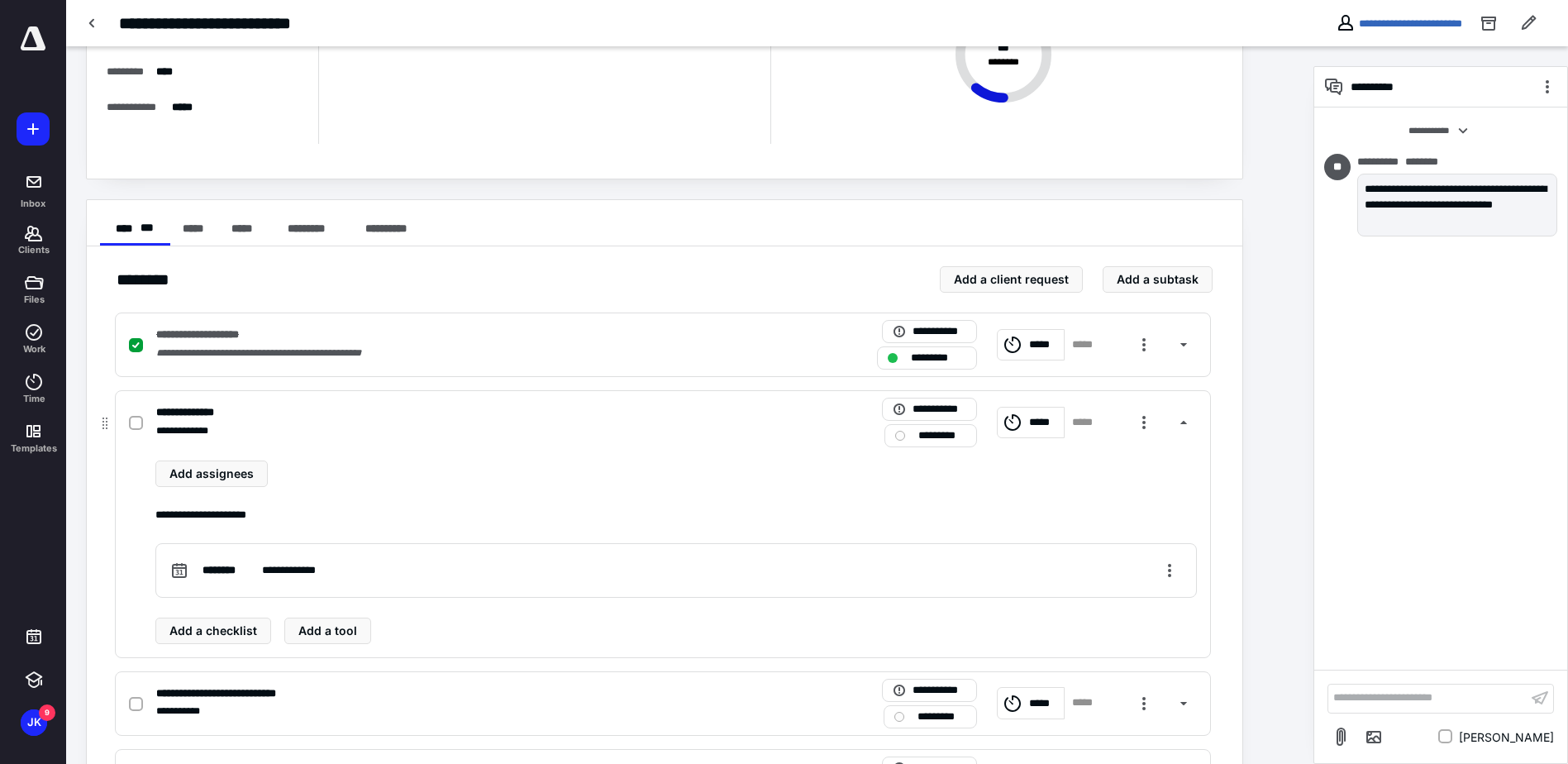 click on "*****" at bounding box center (1044, 423) 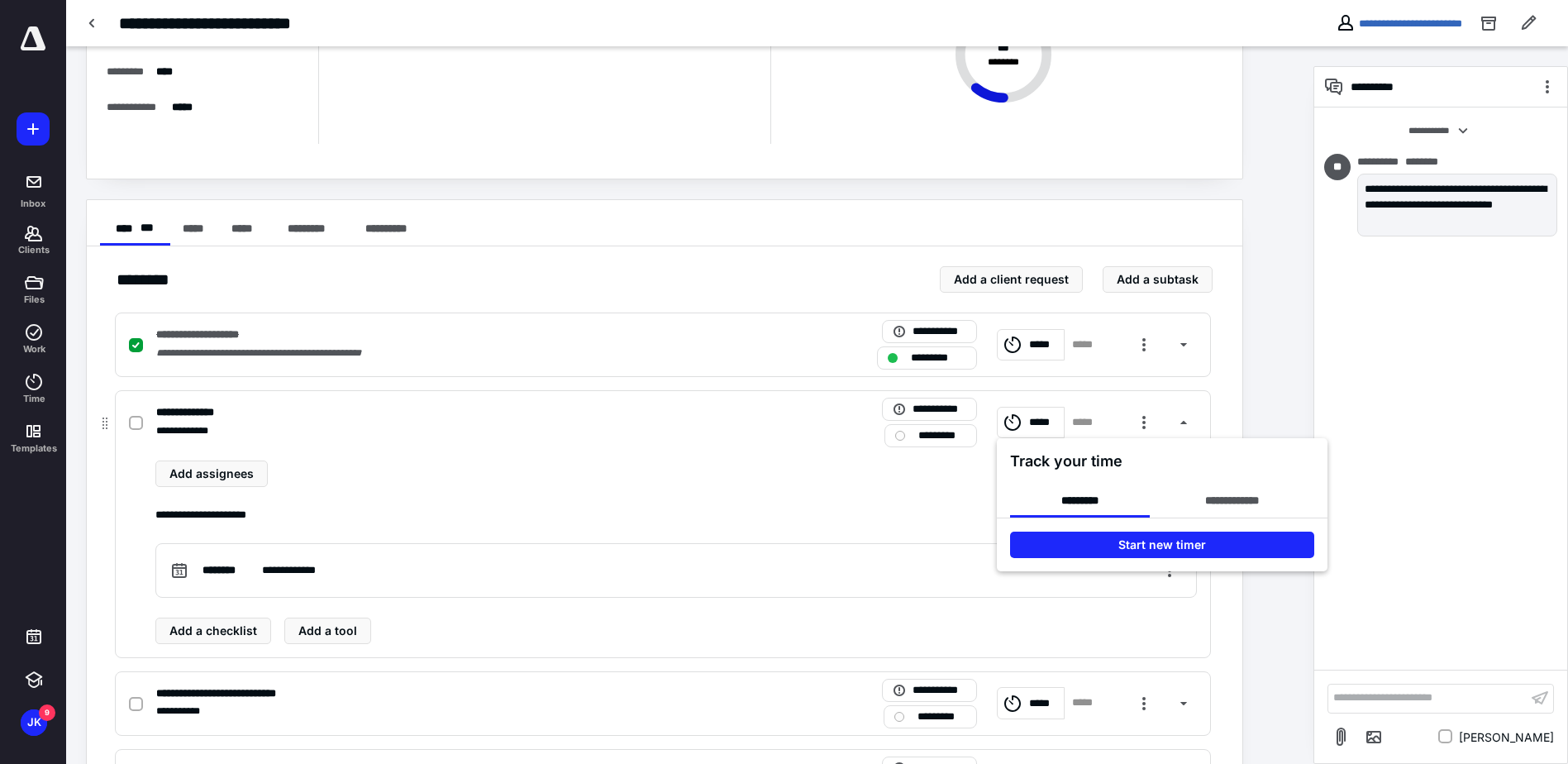 click at bounding box center [784, 382] 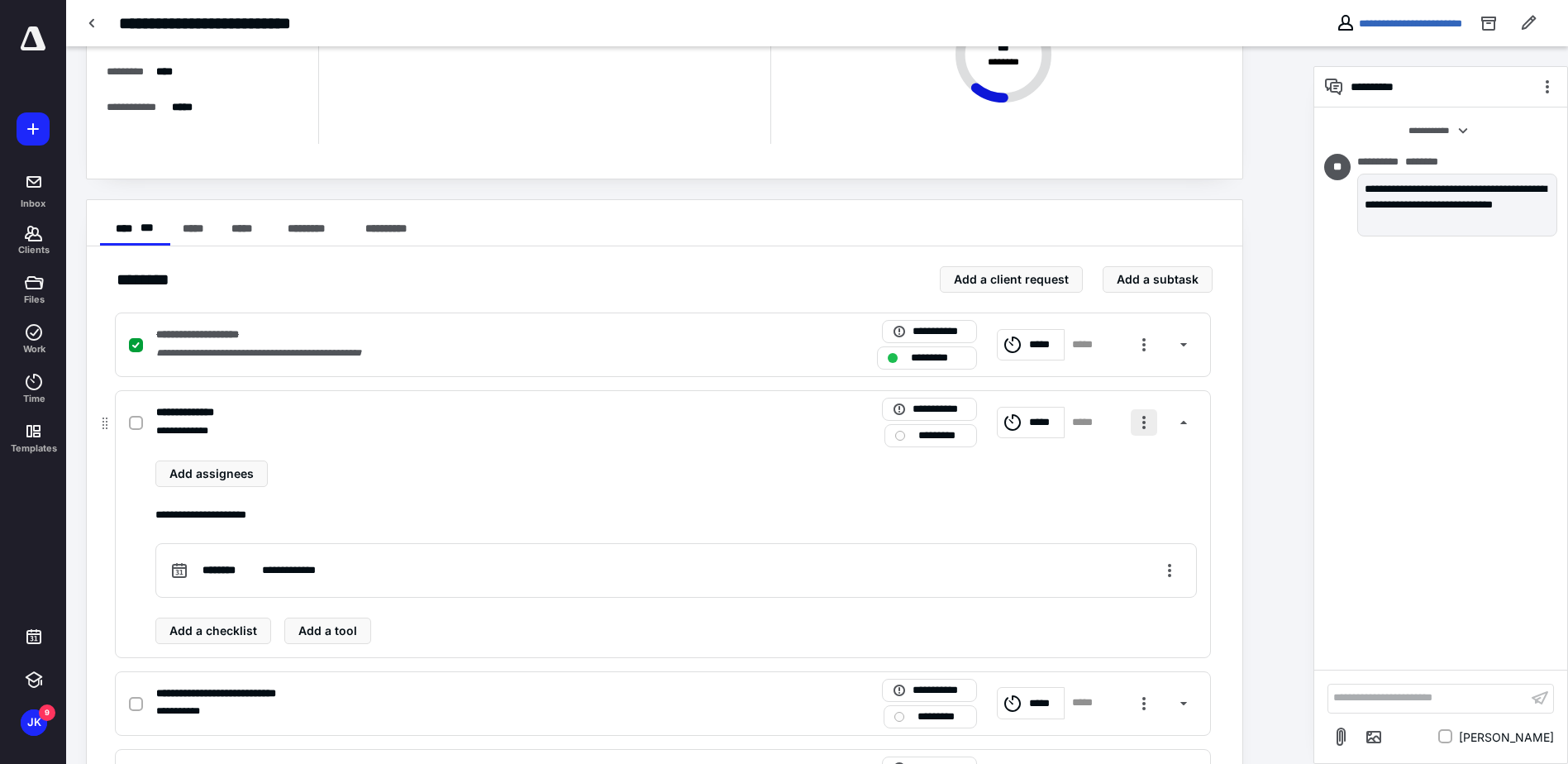 click at bounding box center [1144, 423] 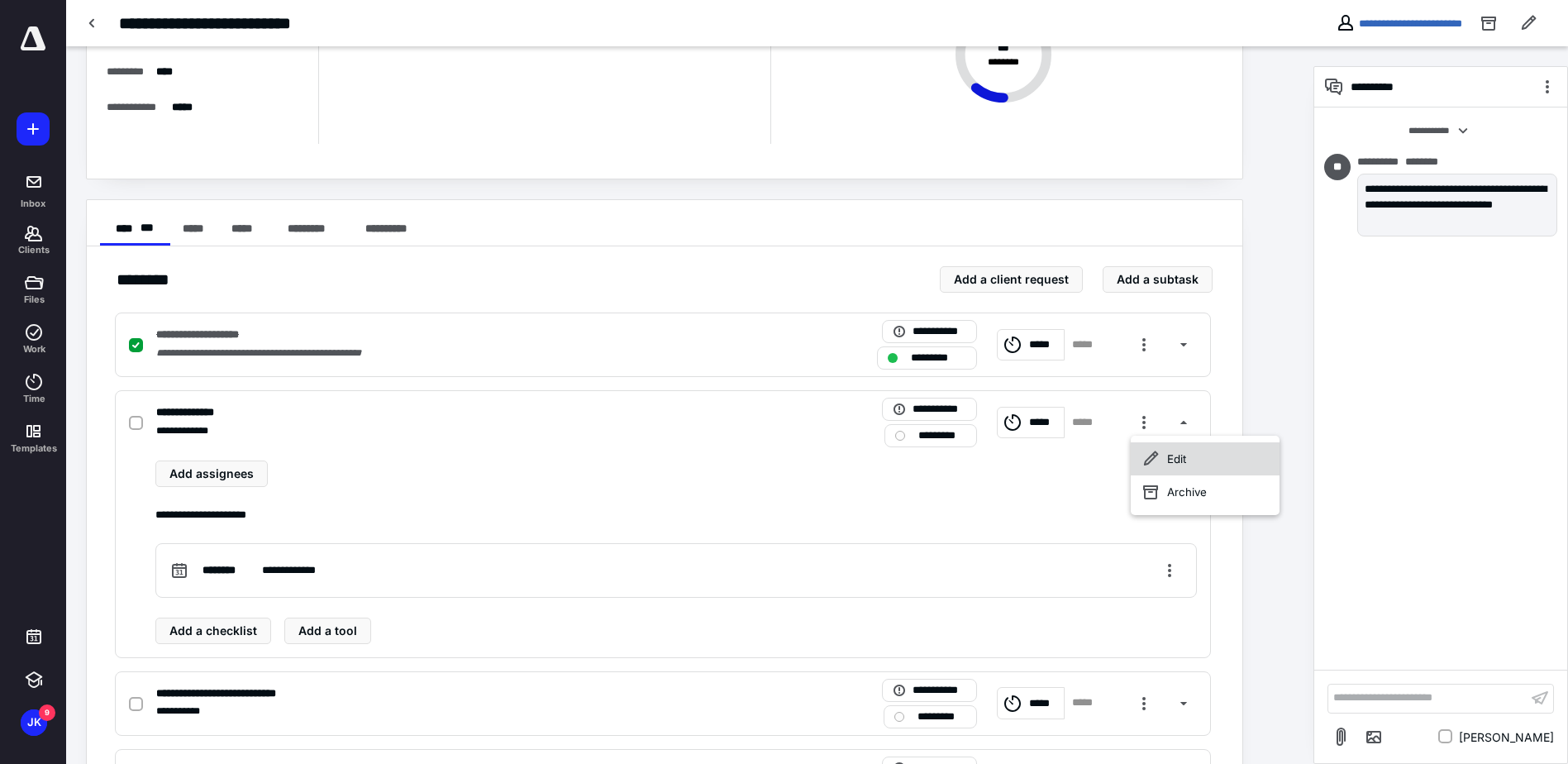 click on "Edit" at bounding box center (1205, 459) 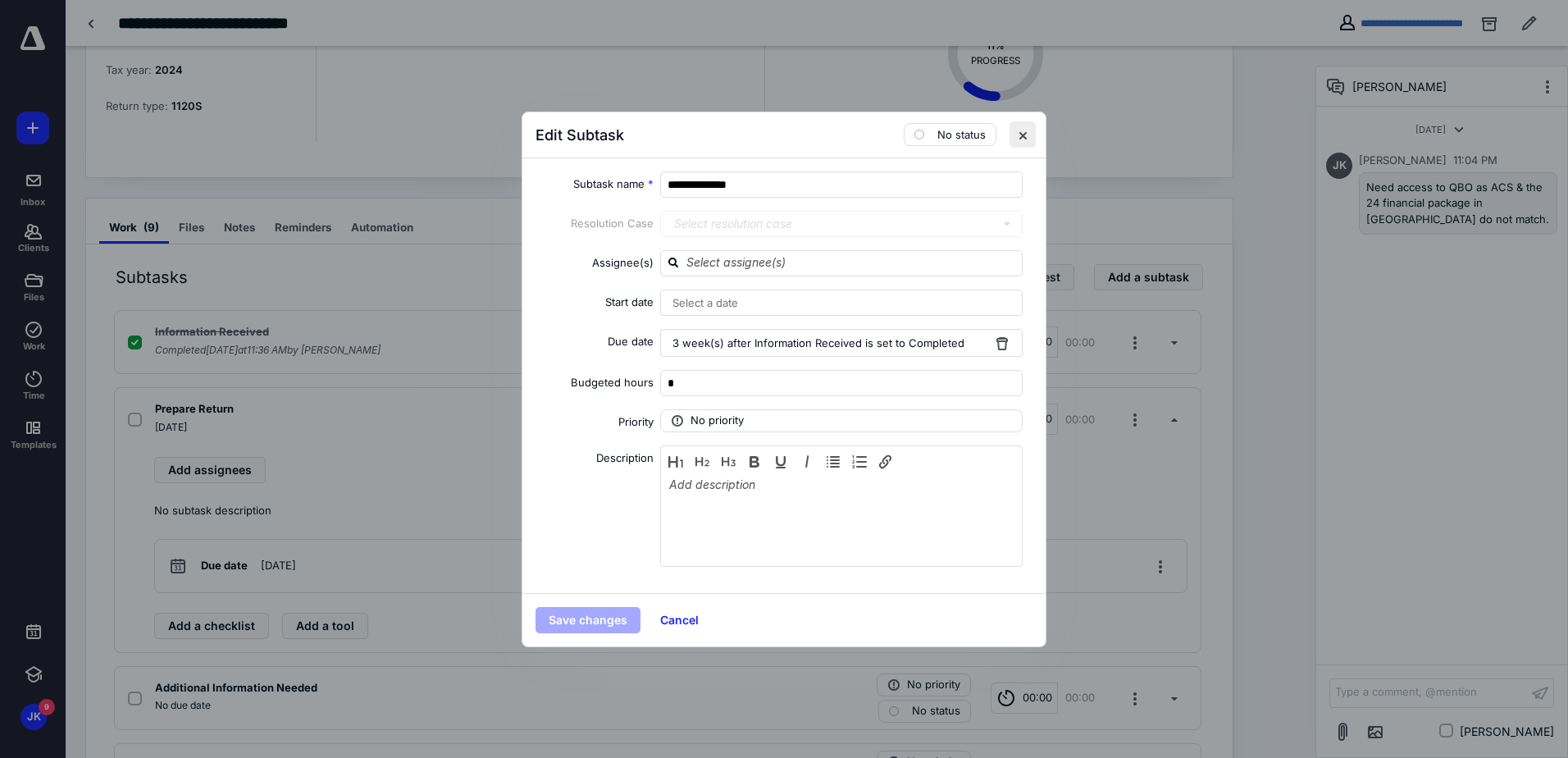 click at bounding box center (1023, 135) 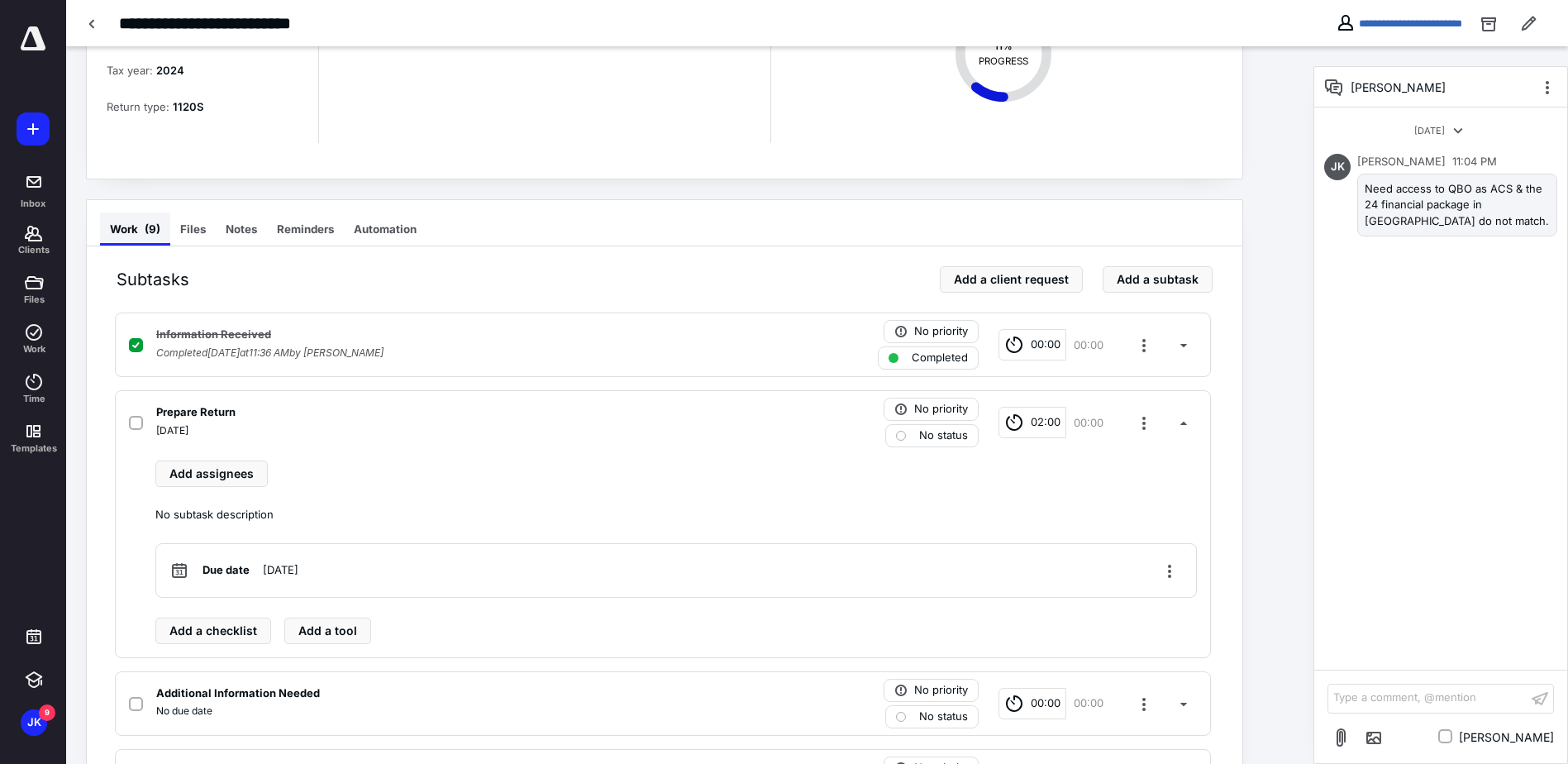 click on "Work ( 9 )" at bounding box center (135, 229) 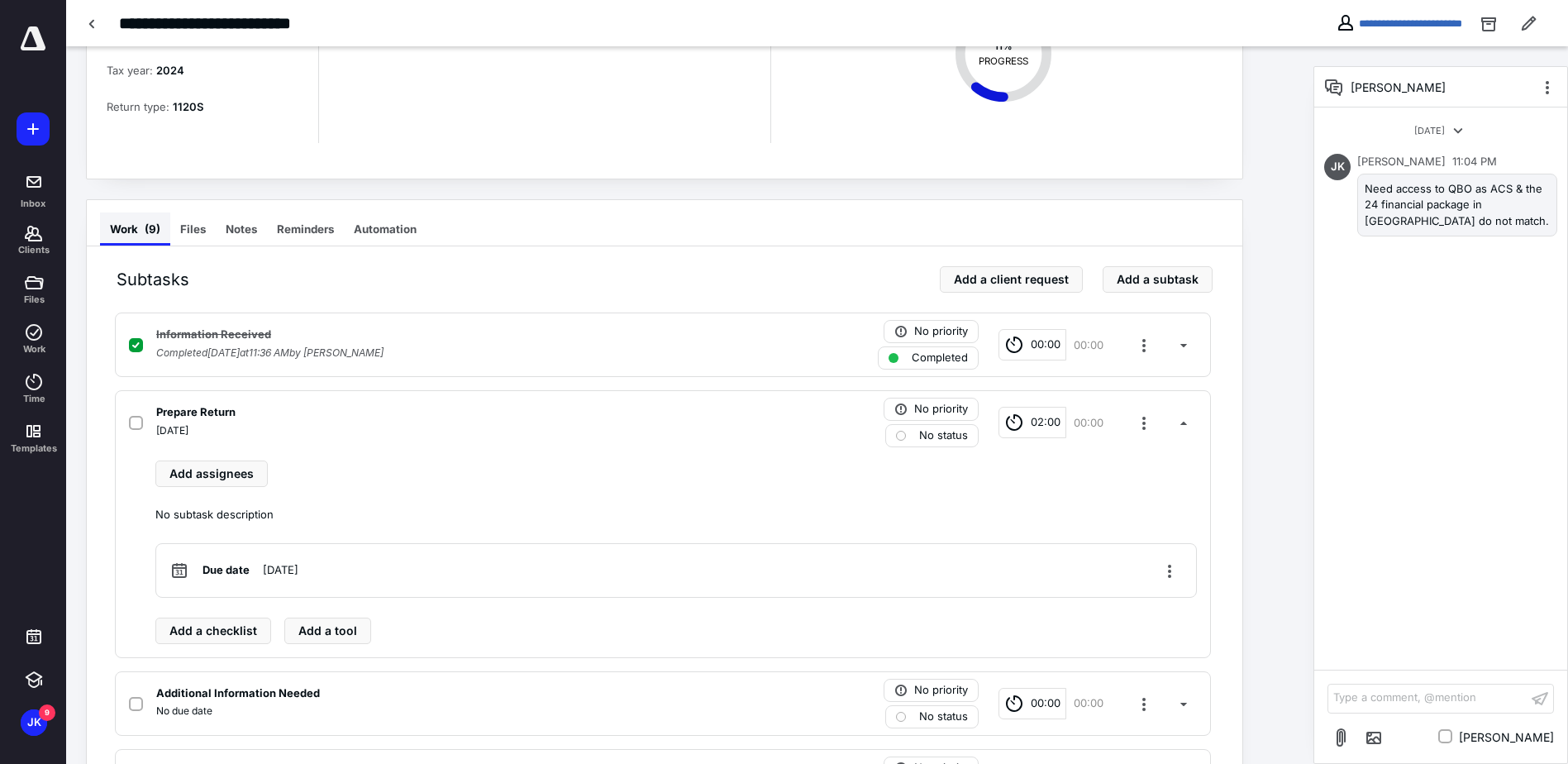 click on "Work ( 9 )" at bounding box center [135, 229] 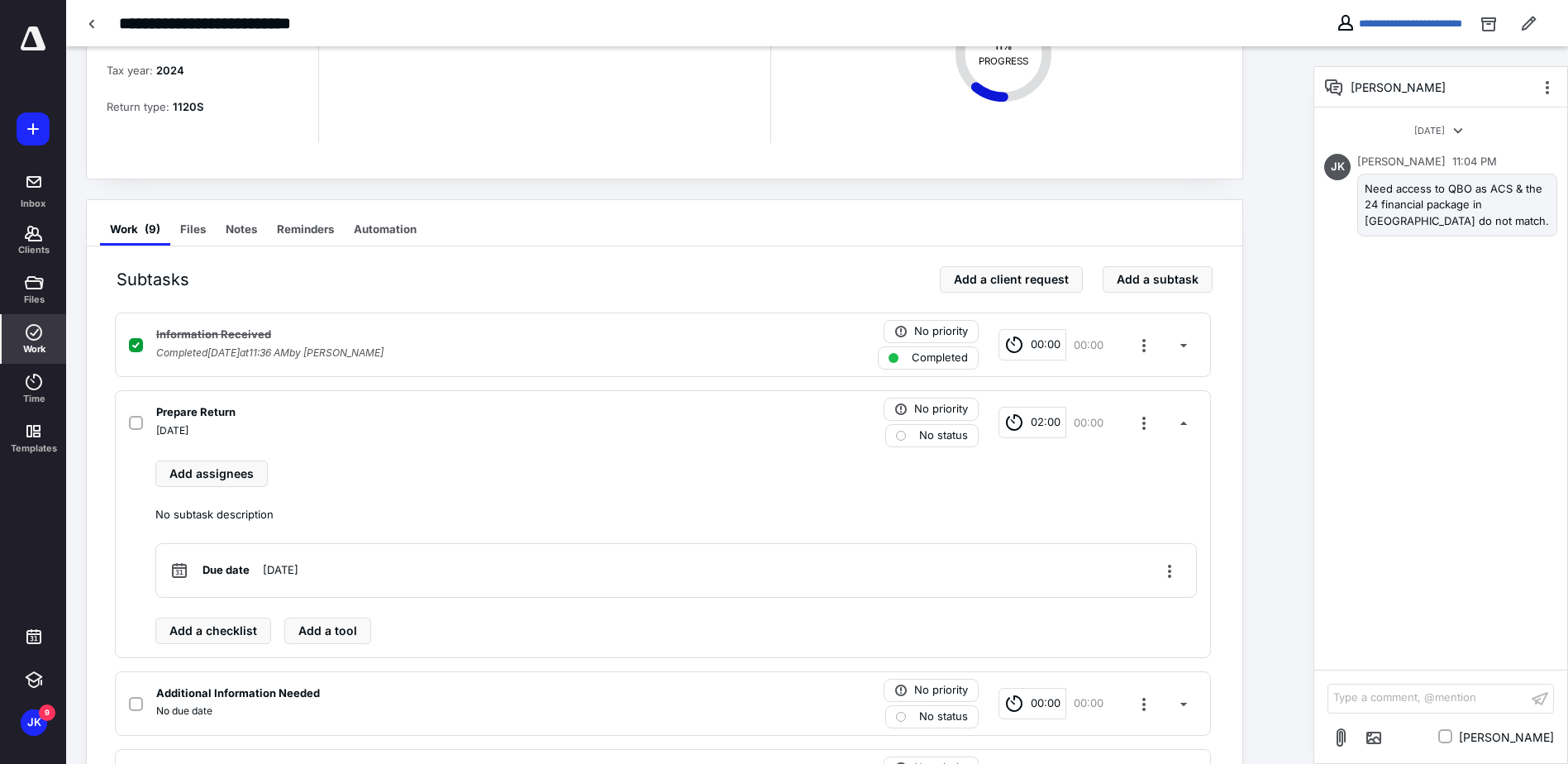 click 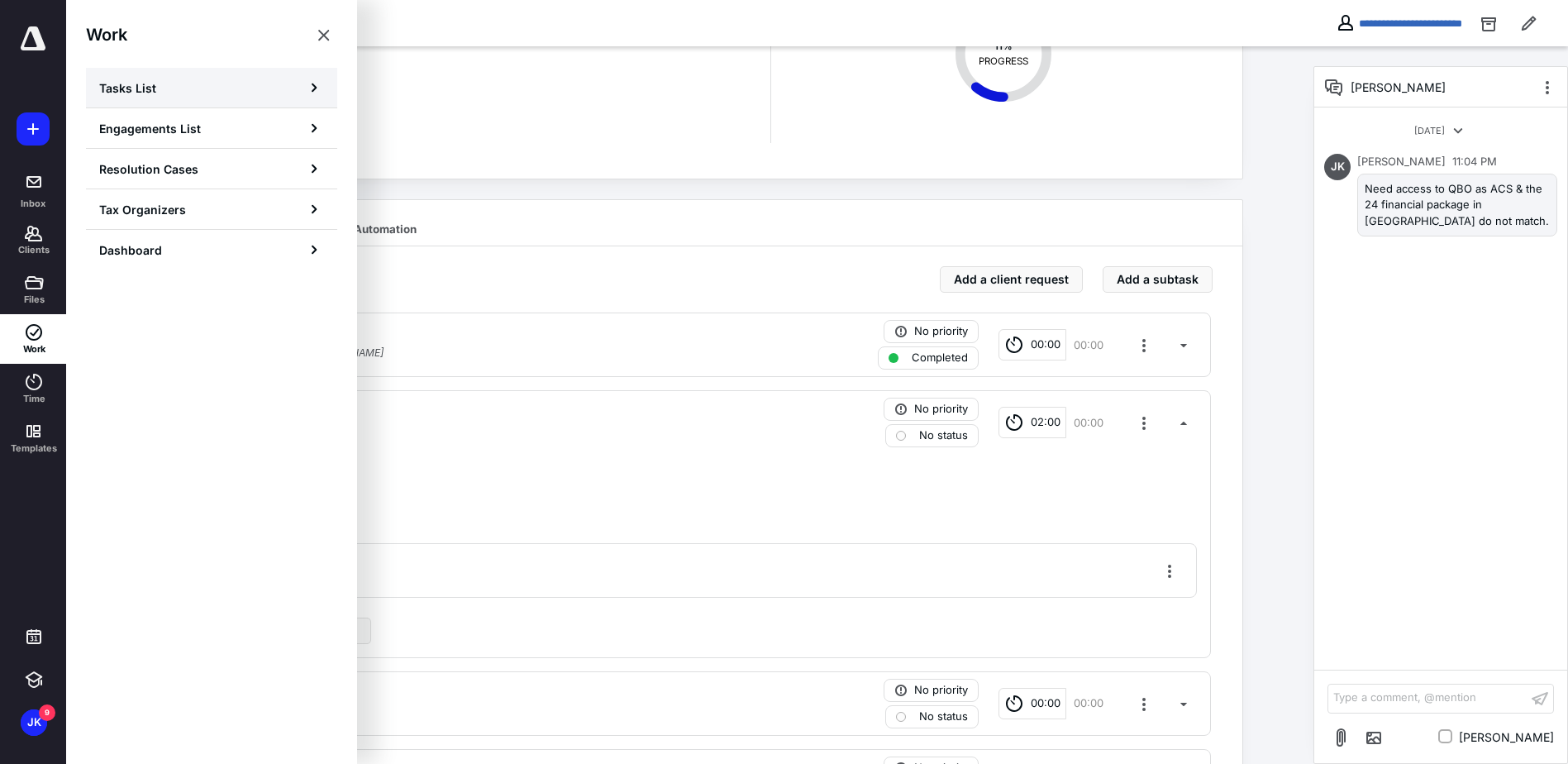 click on "Tasks List" at bounding box center [212, 88] 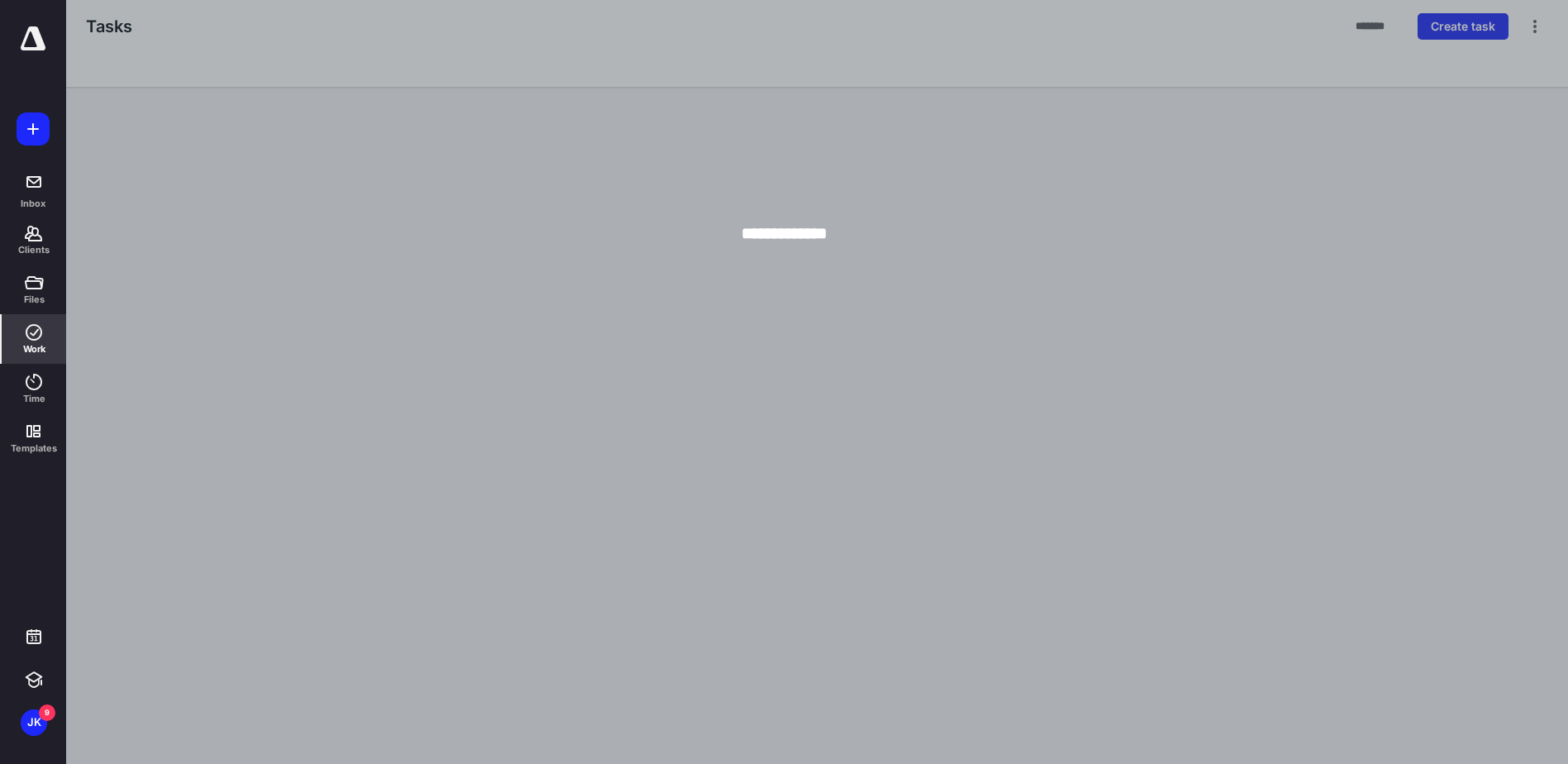 scroll, scrollTop: 0, scrollLeft: 0, axis: both 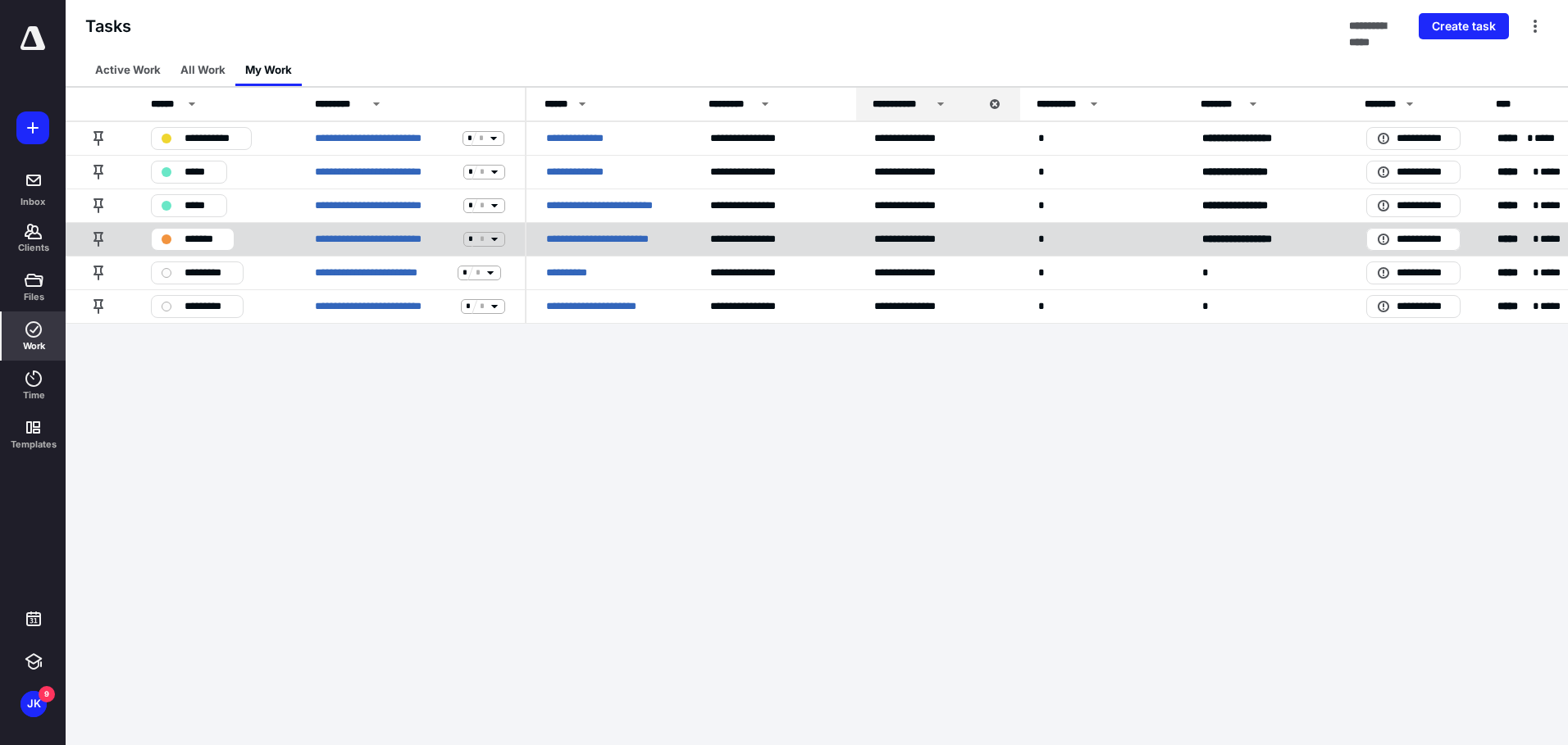 click on "**********" at bounding box center (609, 239) 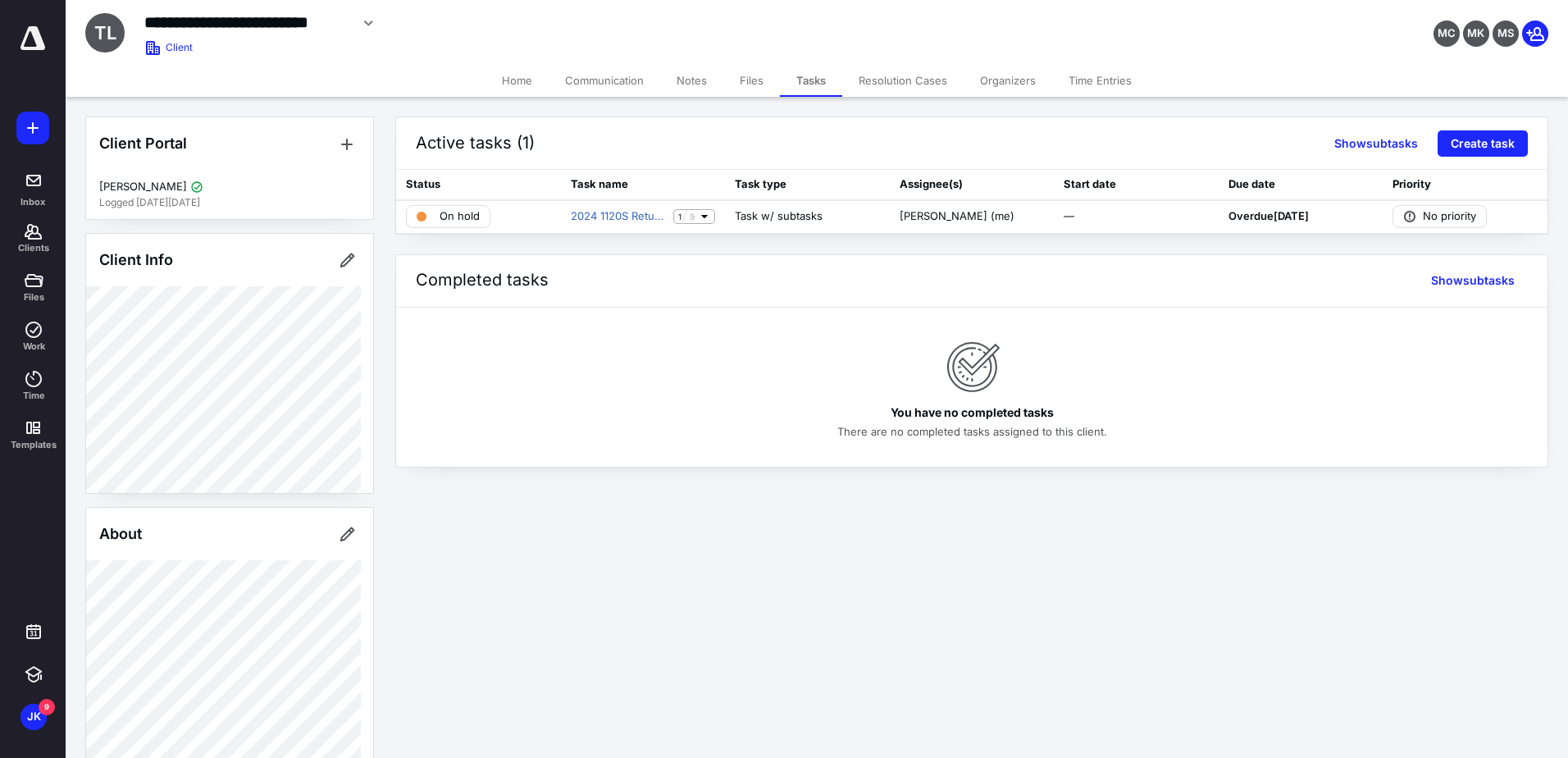 click on "Time Entries" at bounding box center [1100, 80] 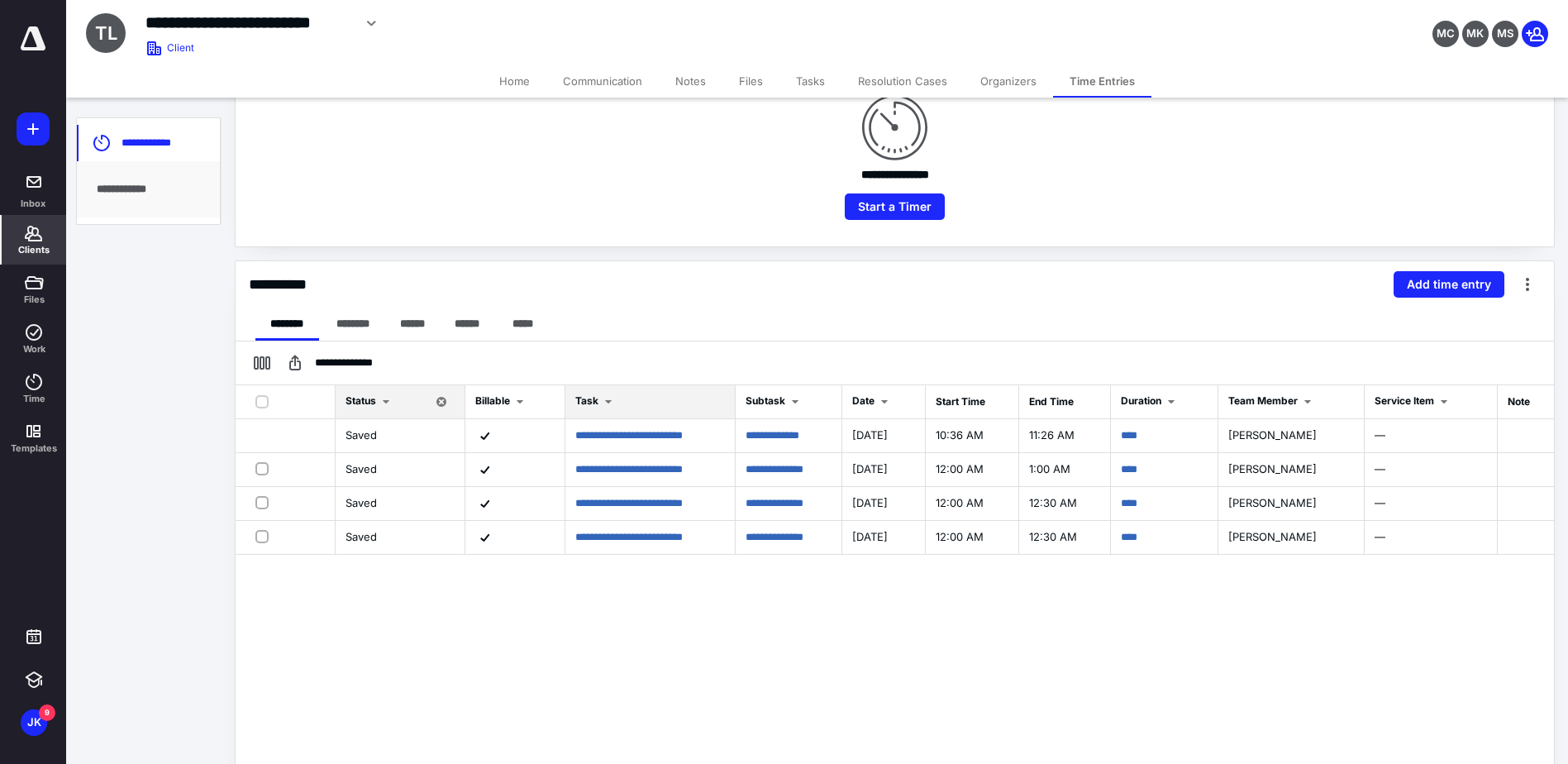 scroll, scrollTop: 248, scrollLeft: 0, axis: vertical 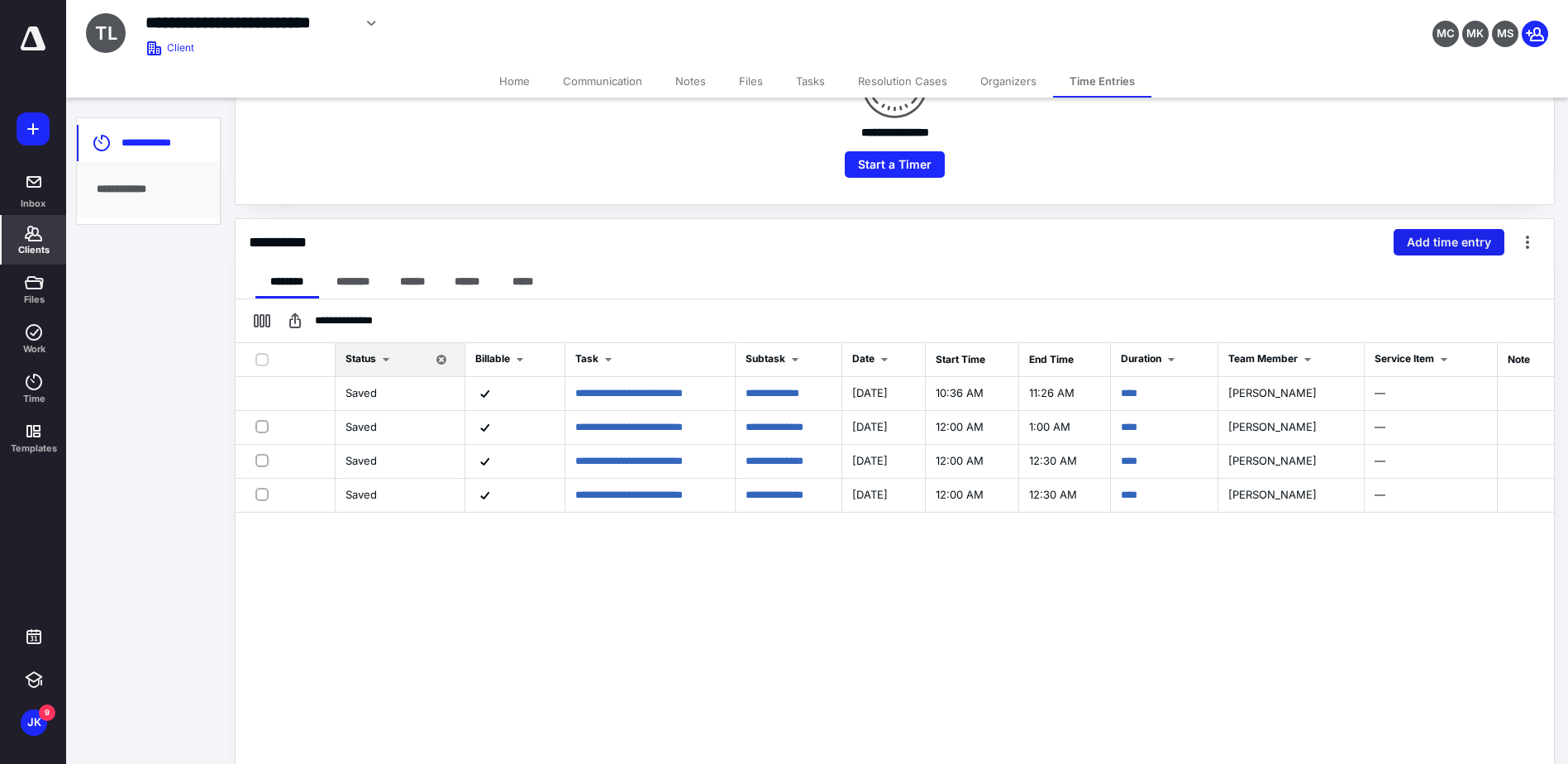 click on "Add time entry" at bounding box center (1449, 242) 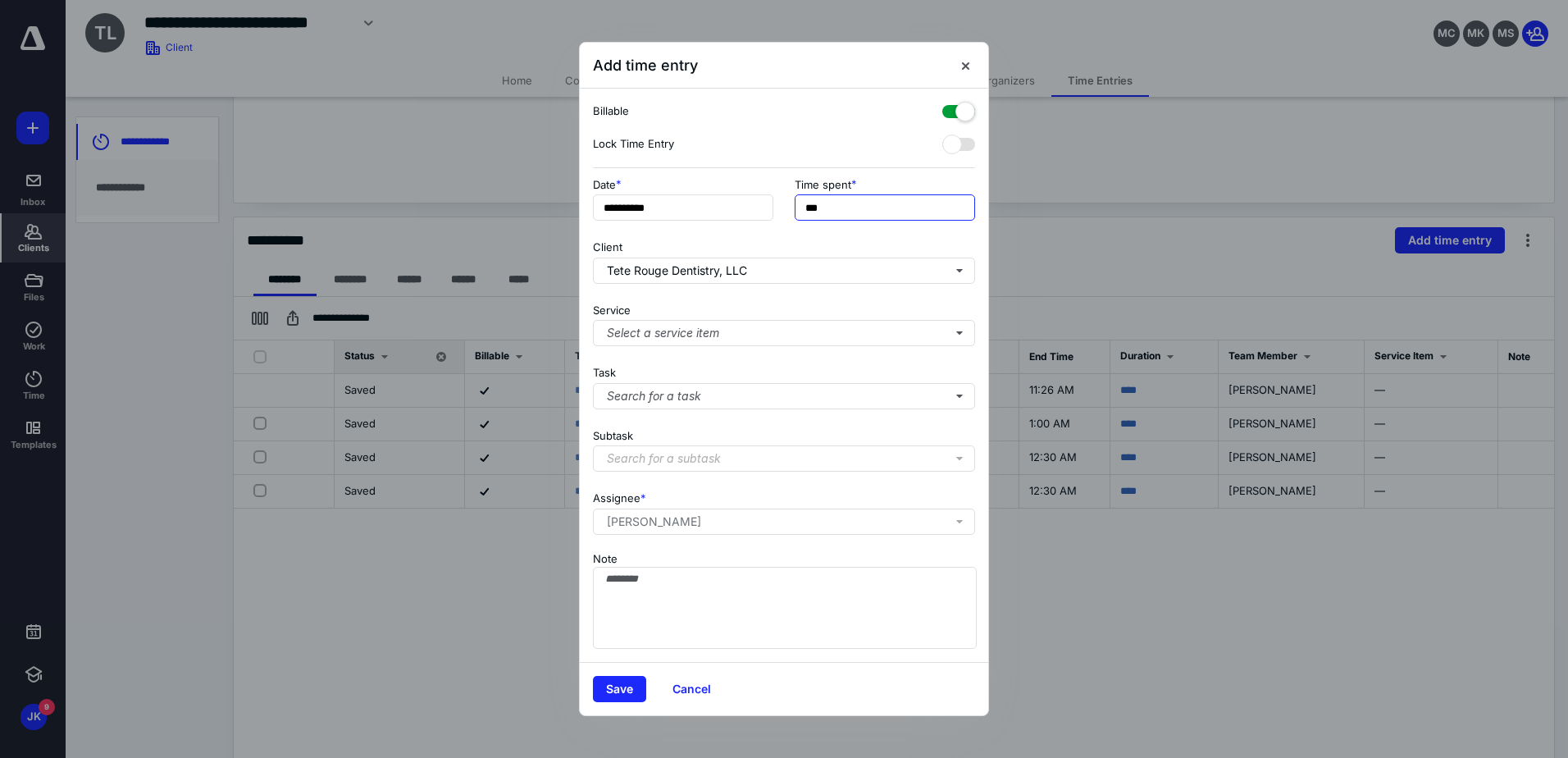 click on "***" at bounding box center (885, 208) 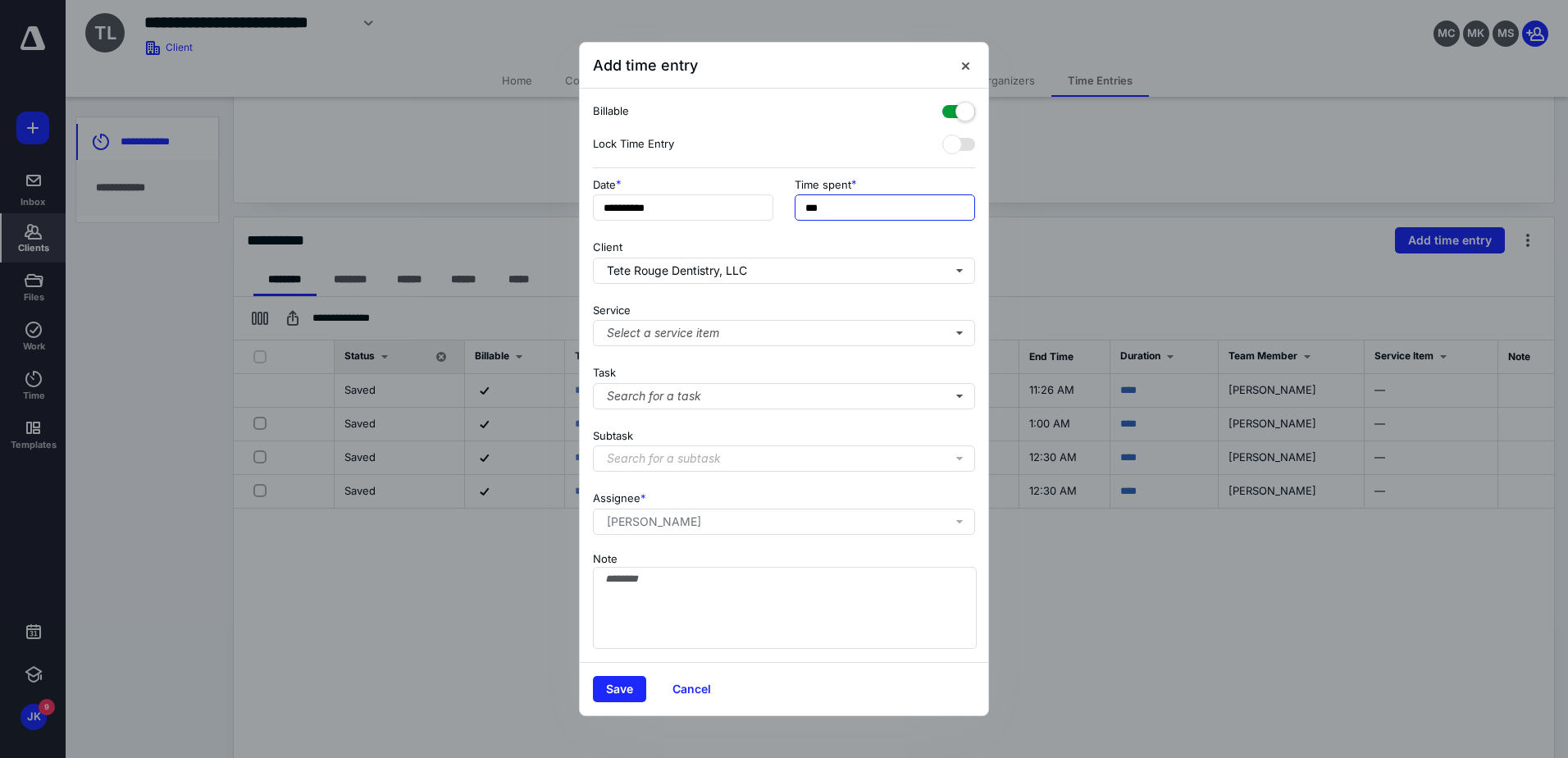 drag, startPoint x: 818, startPoint y: 211, endPoint x: 777, endPoint y: 219, distance: 41.77 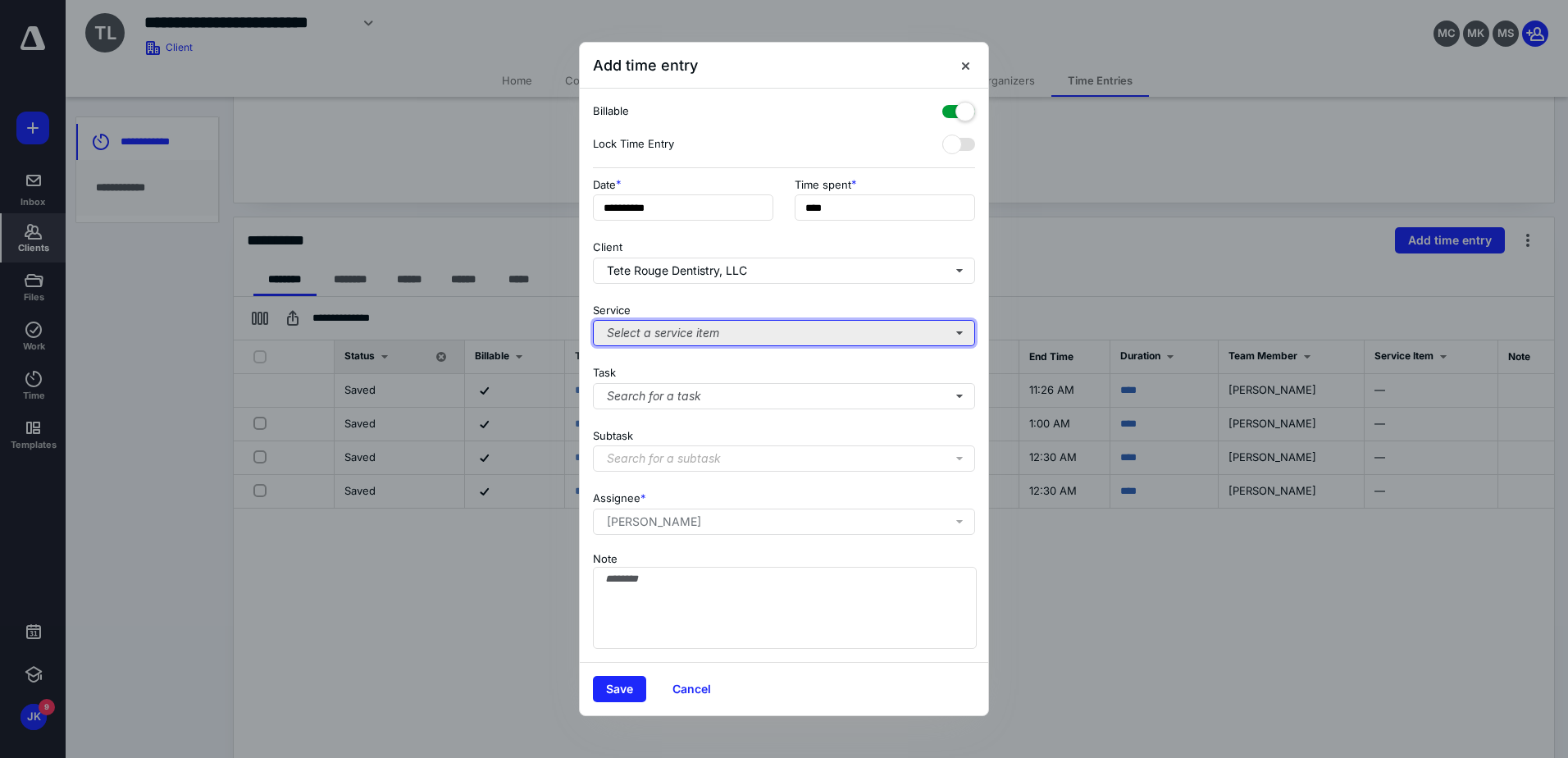 type on "**" 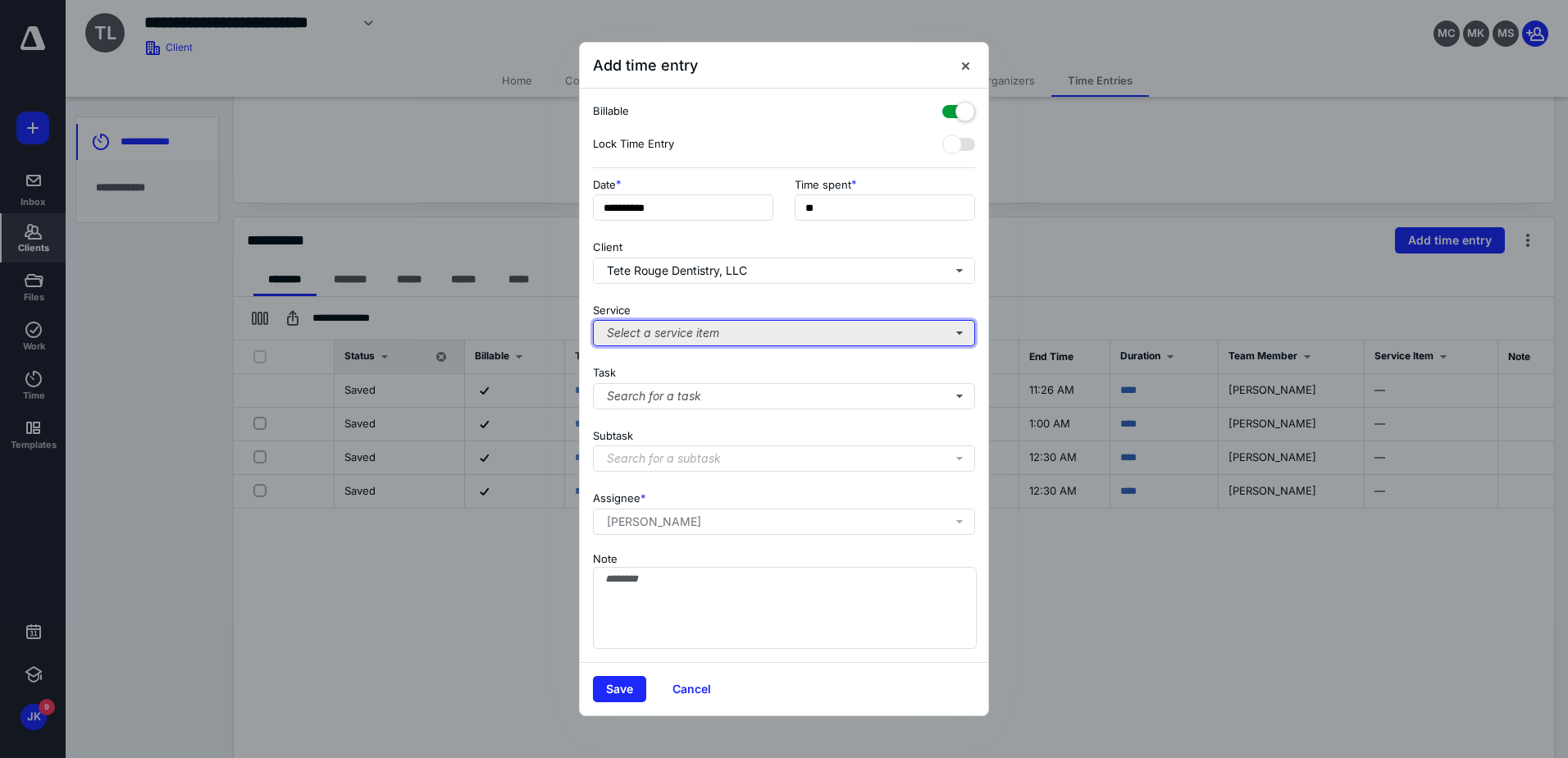 click on "Select a service item" at bounding box center [784, 333] 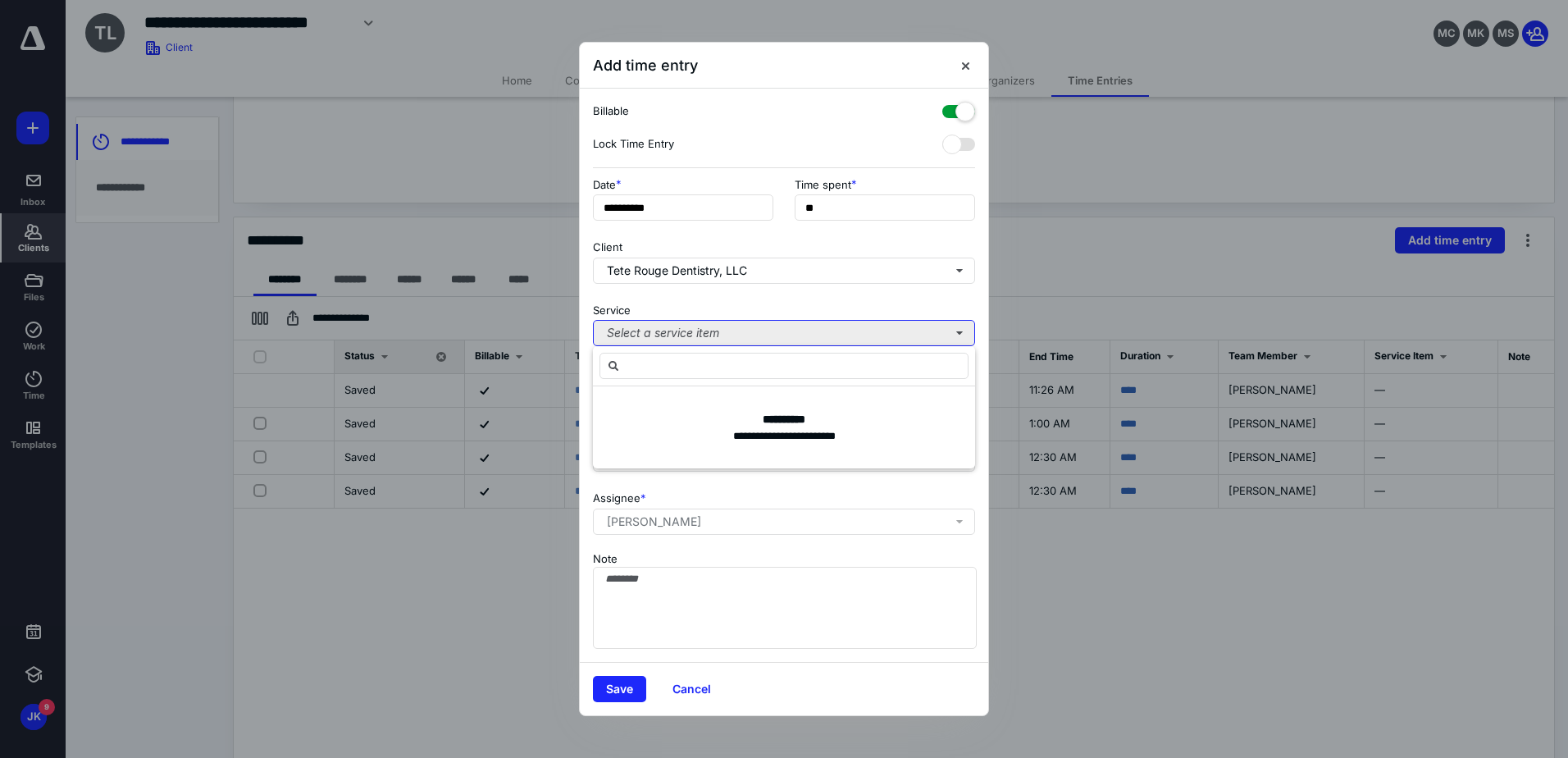 click on "Select a service item" at bounding box center [784, 333] 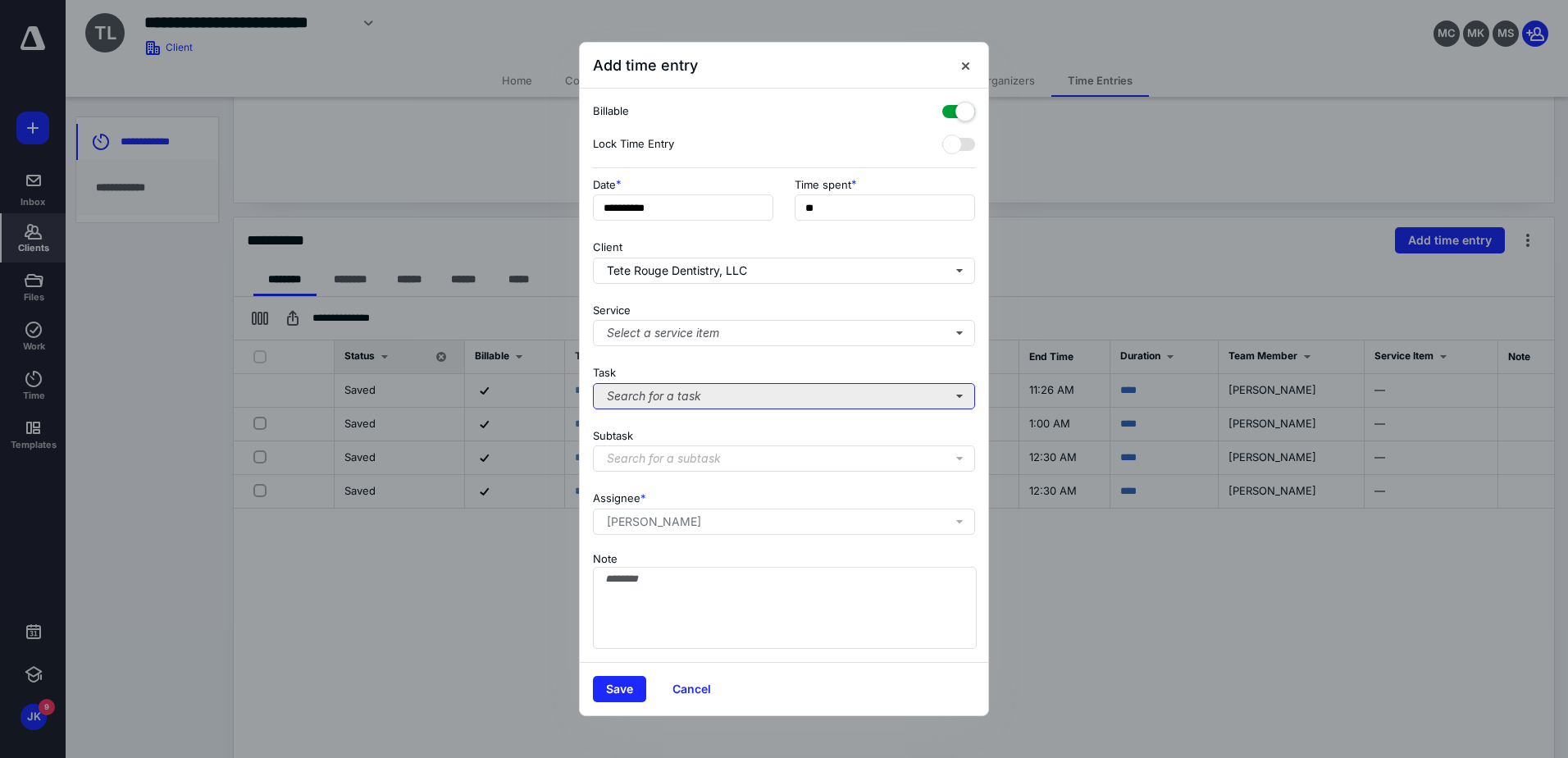 click on "Search for a task" at bounding box center (784, 396) 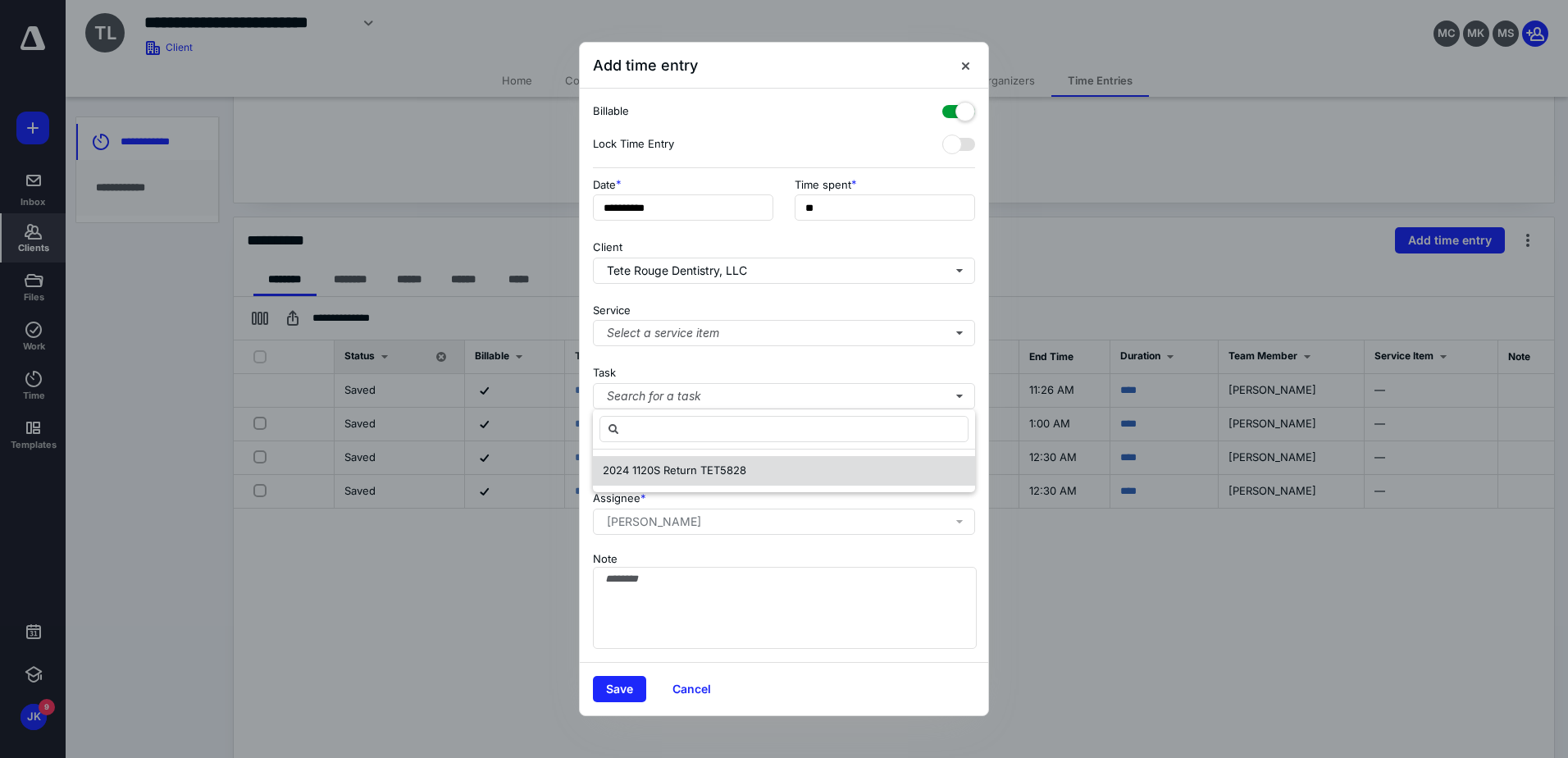 click on "2024  1120S Return TET5828" at bounding box center [784, 471] 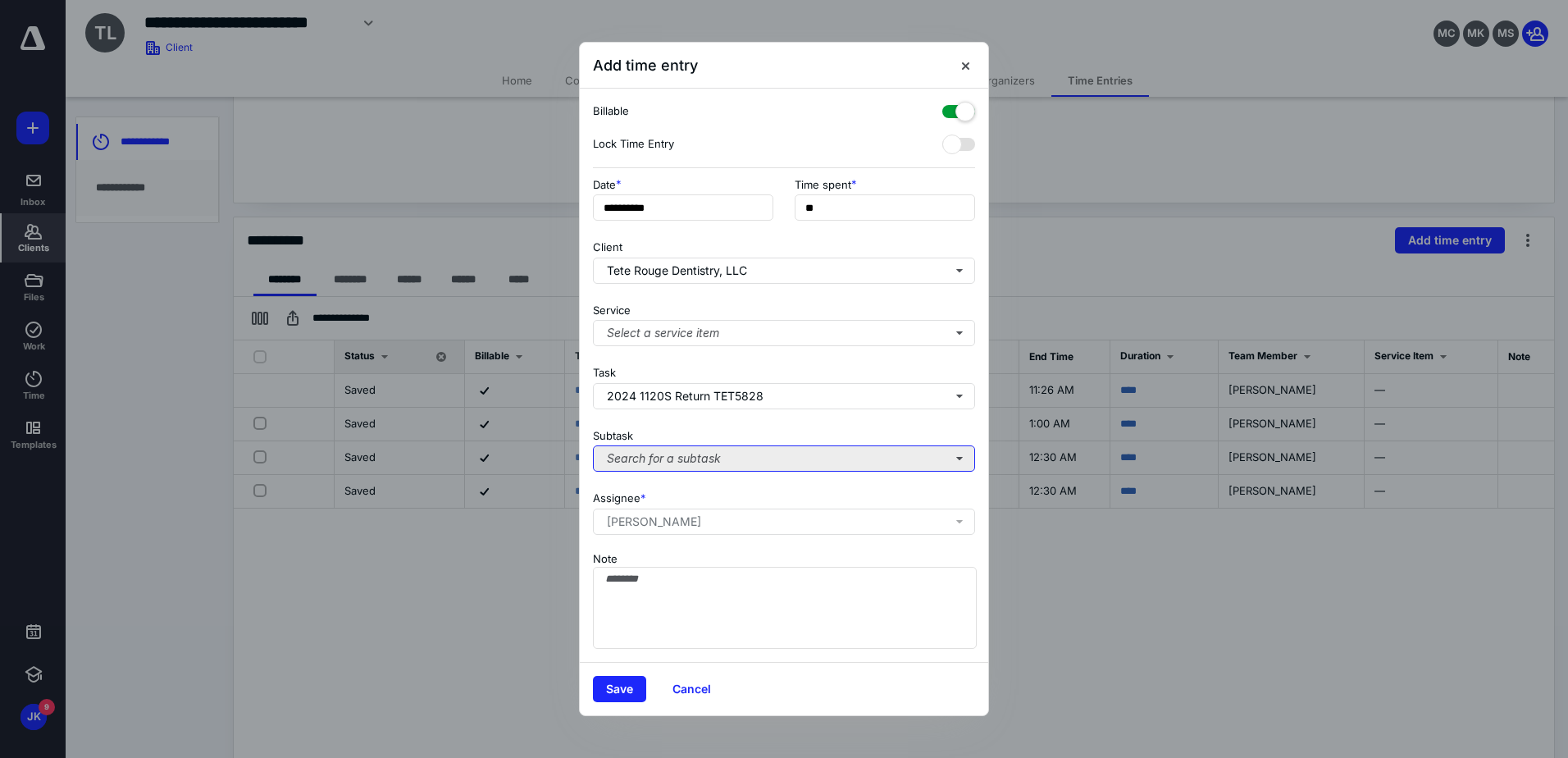 click on "Search for a subtask" at bounding box center [784, 459] 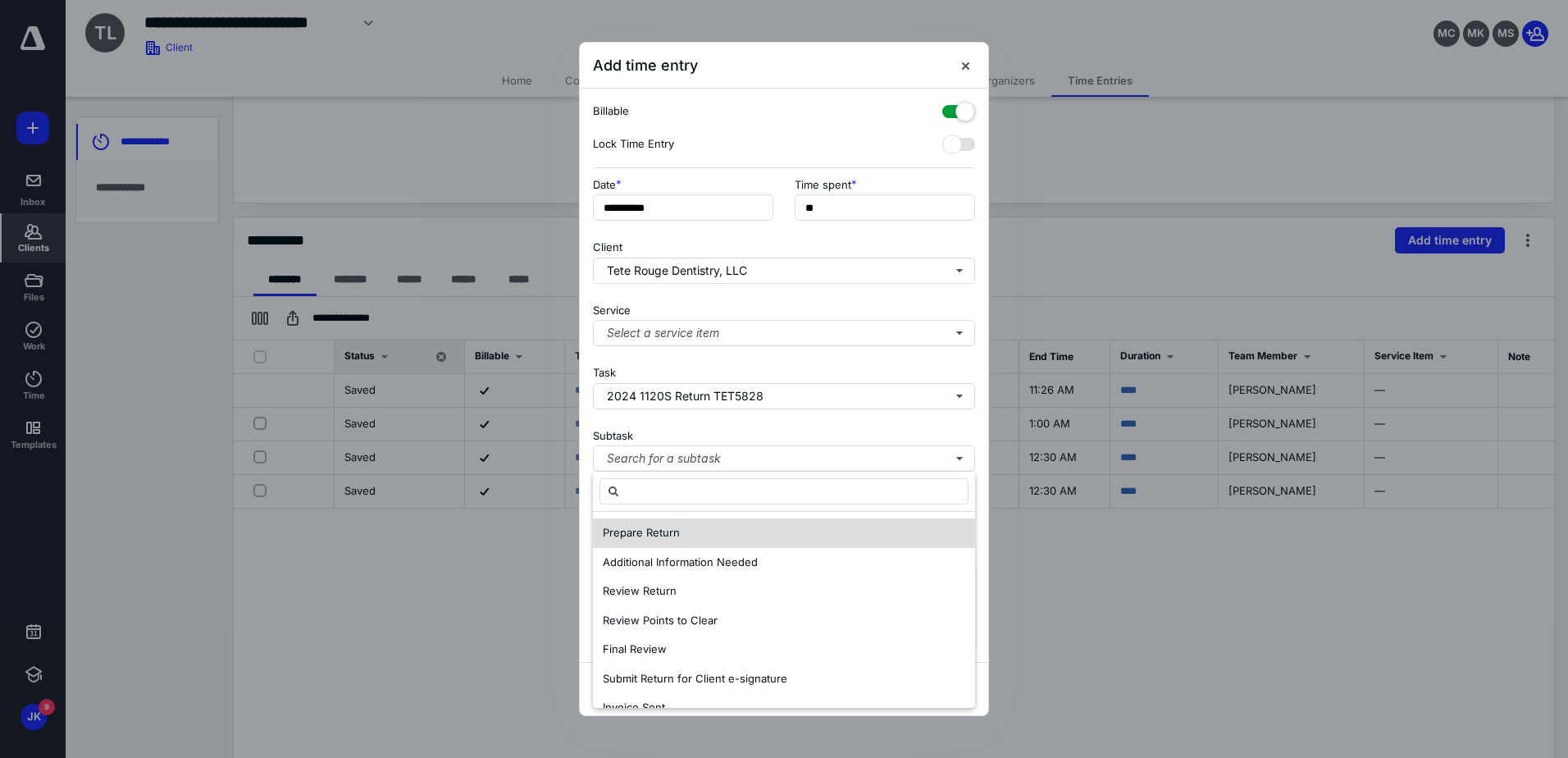 click on "Prepare Return" at bounding box center [784, 533] 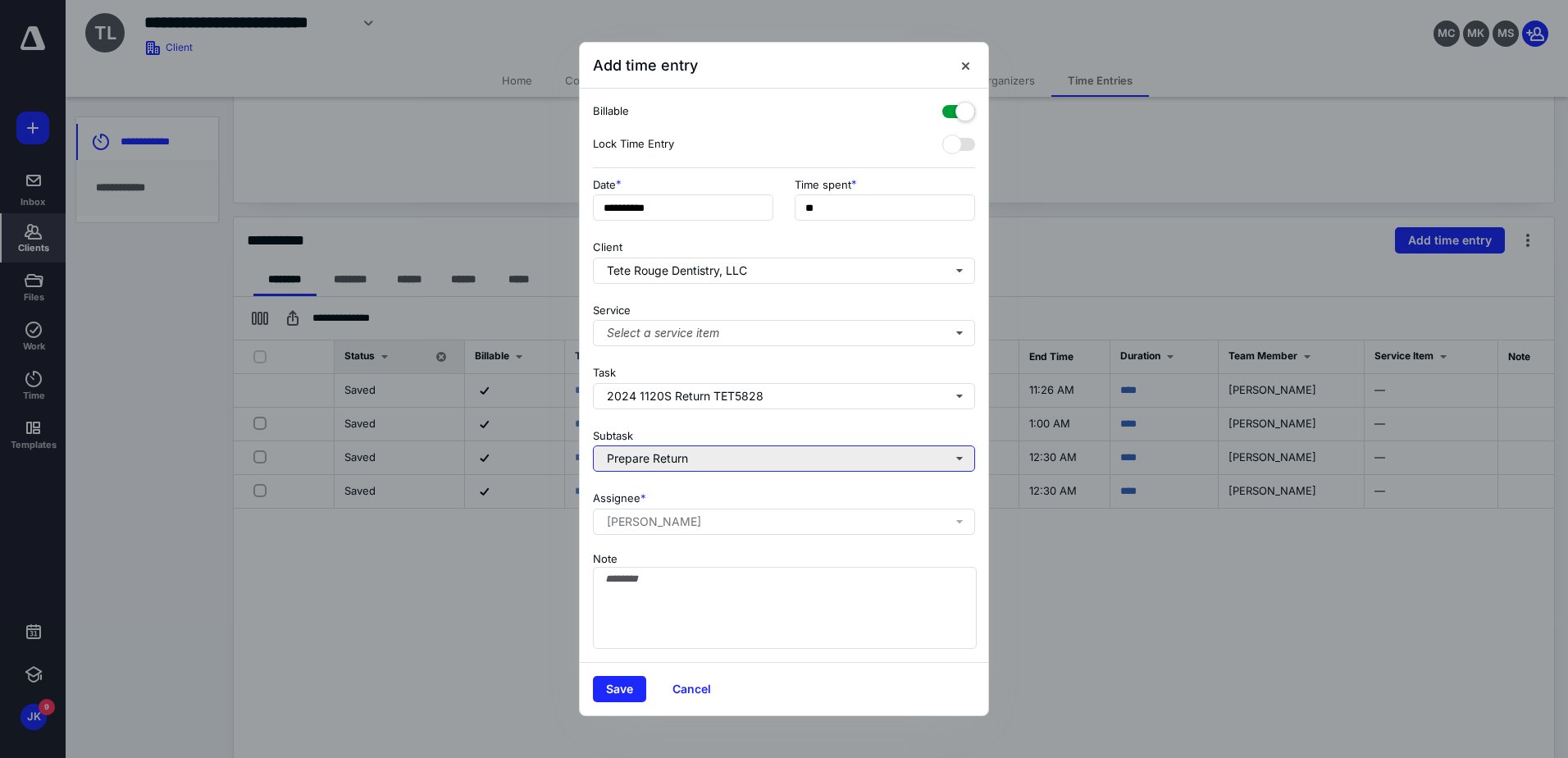 click on "Prepare Return" at bounding box center (784, 459) 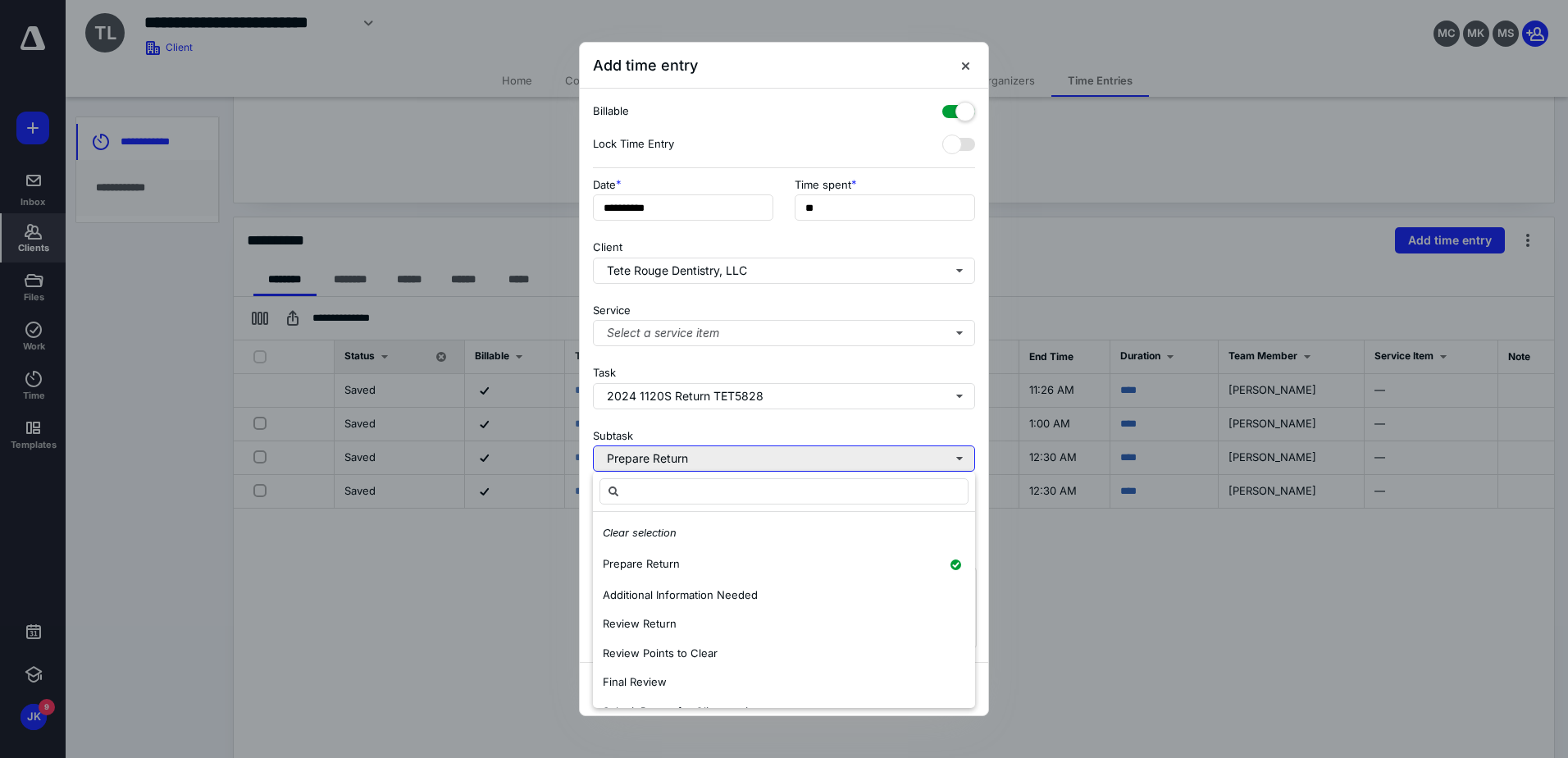 click on "Prepare Return" at bounding box center [784, 459] 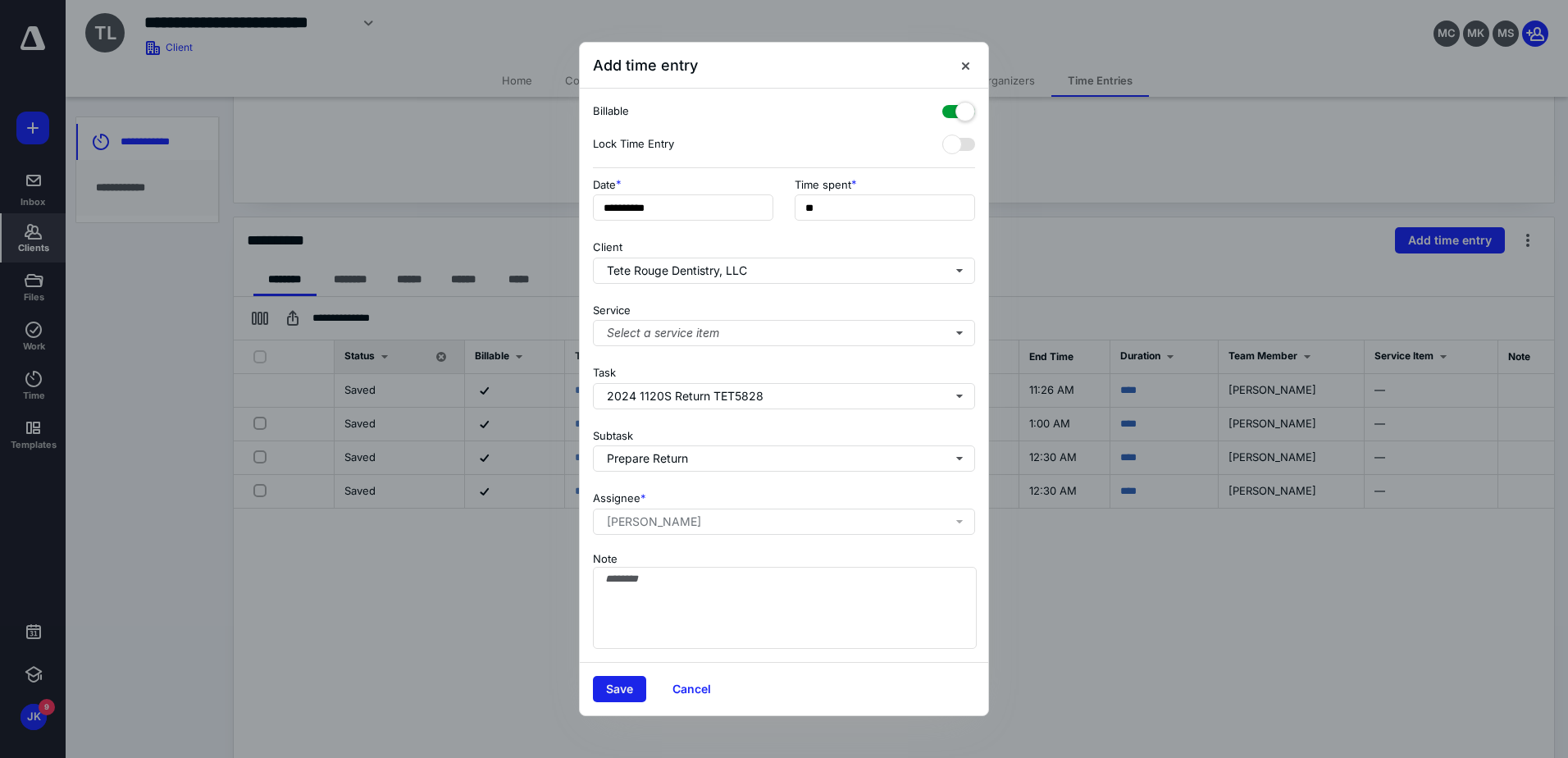 click on "Save" at bounding box center (619, 689) 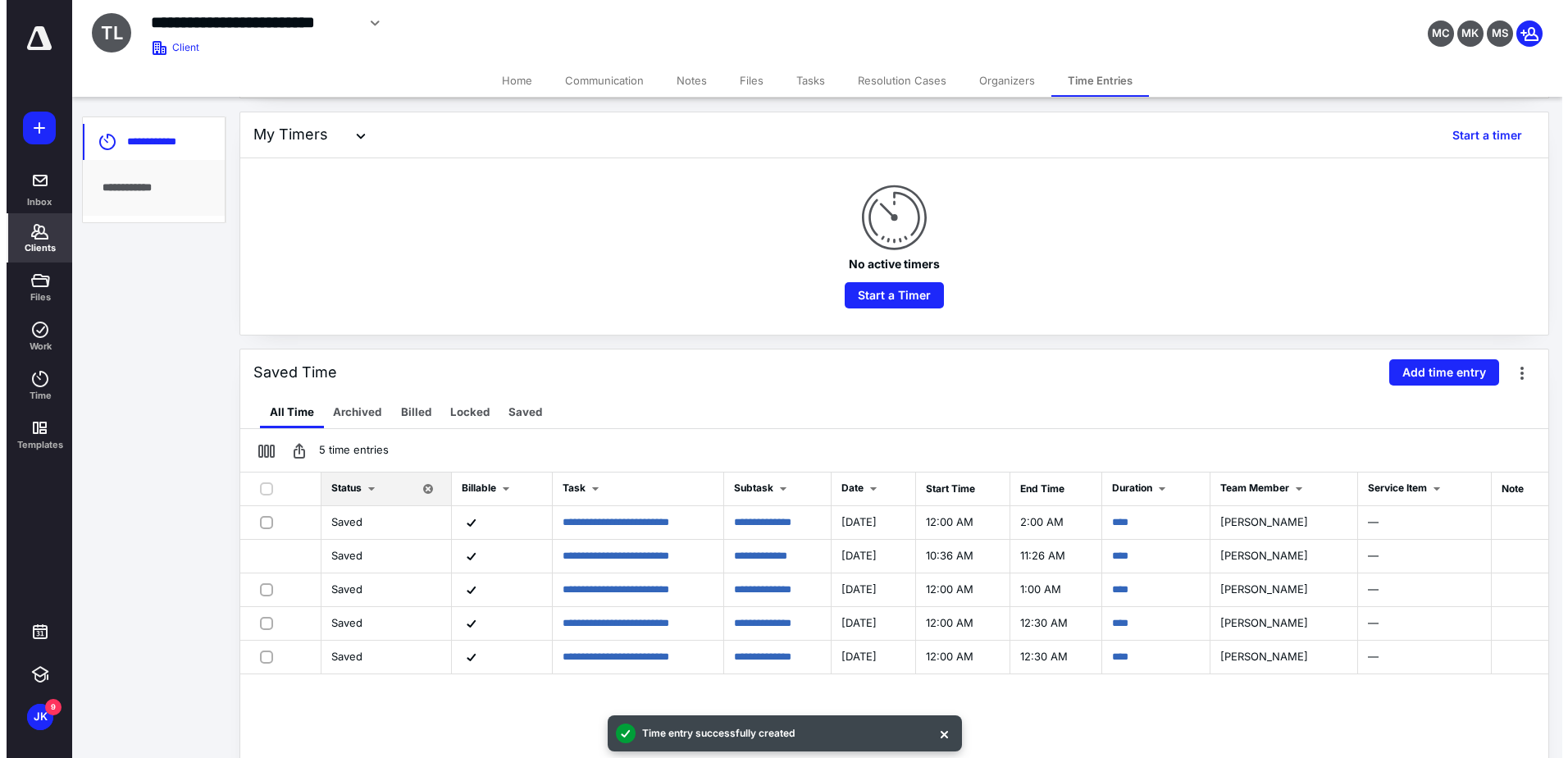 scroll, scrollTop: 0, scrollLeft: 0, axis: both 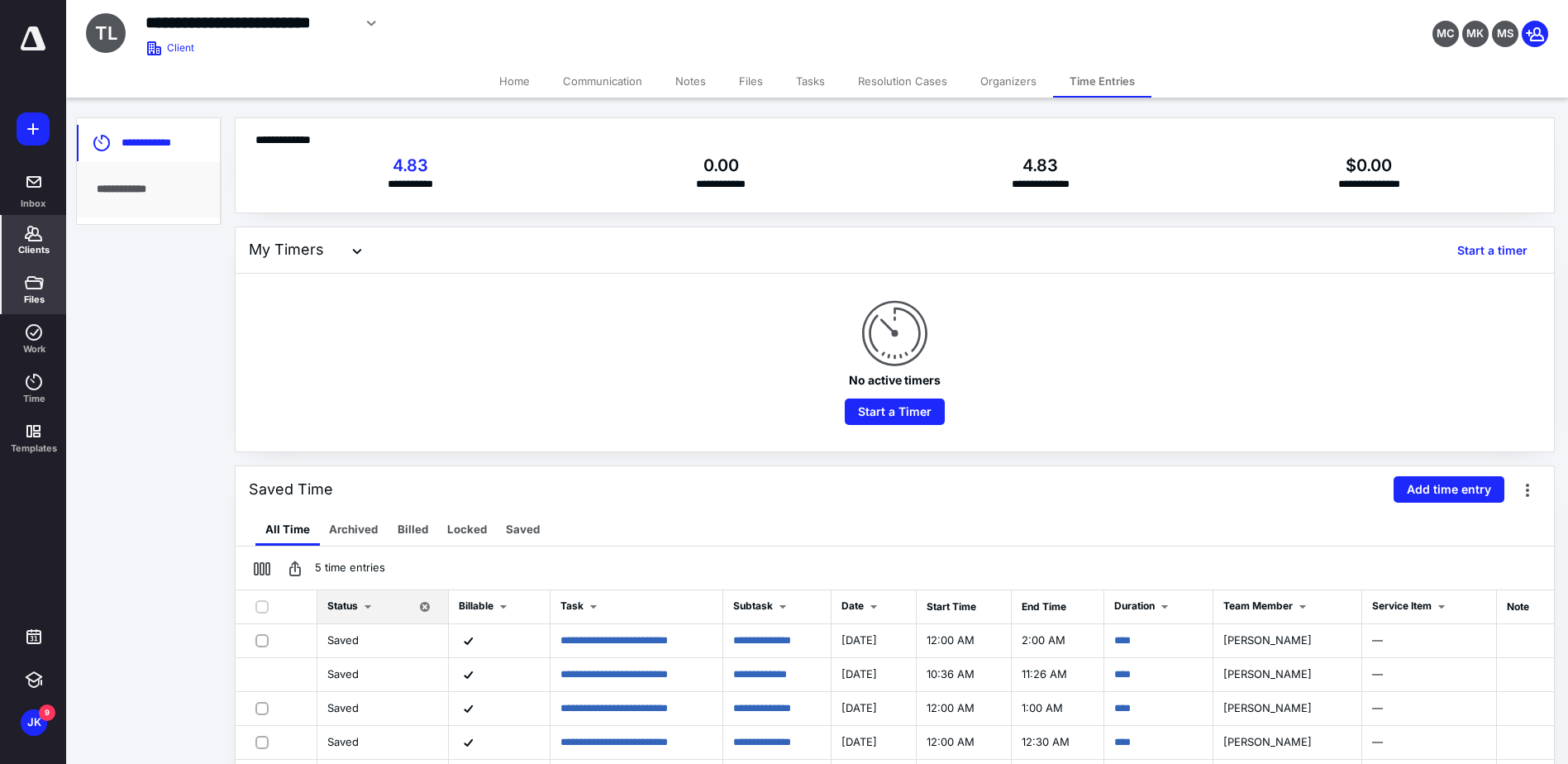 click 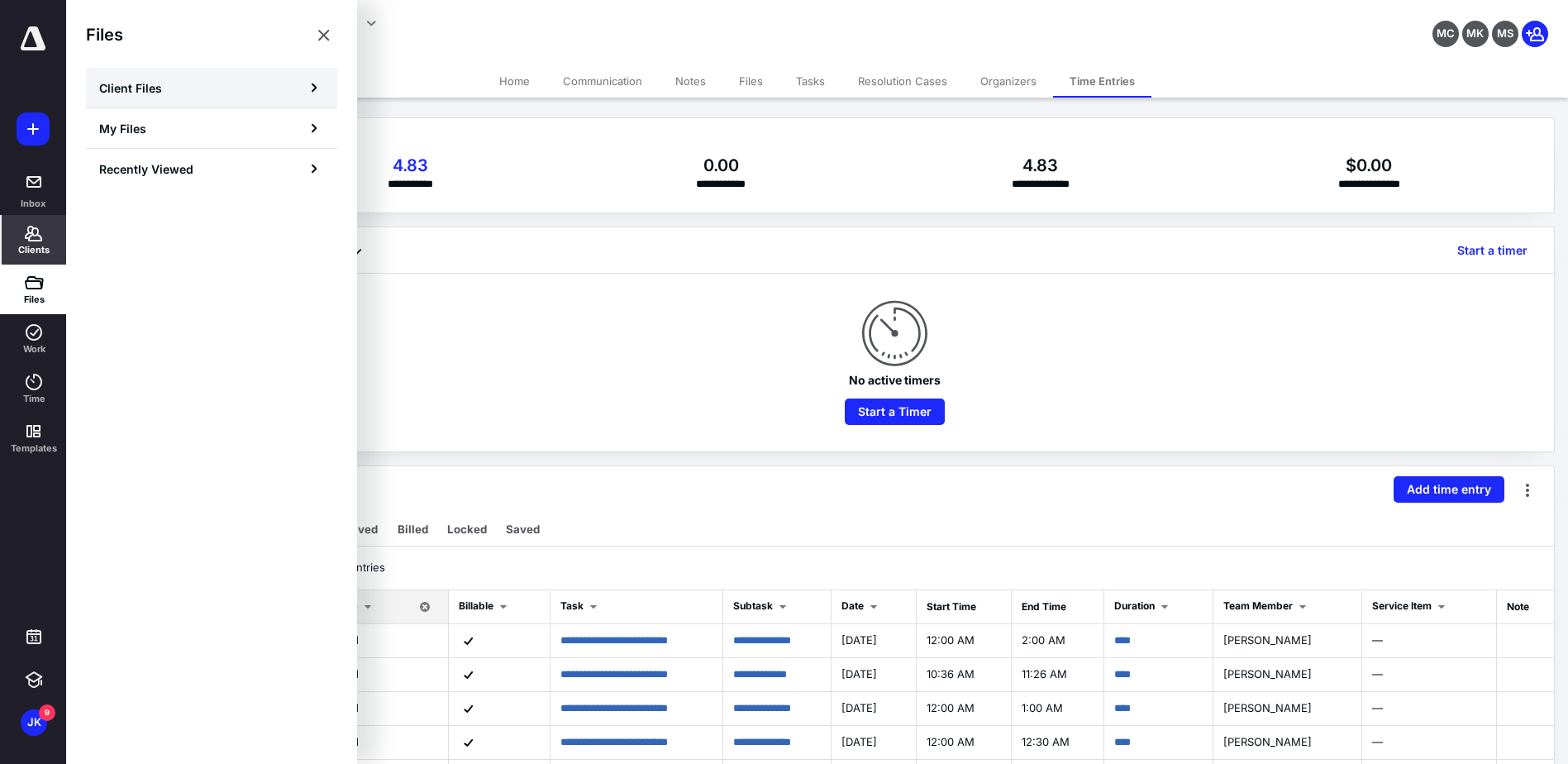 click on "Client Files" at bounding box center (131, 88) 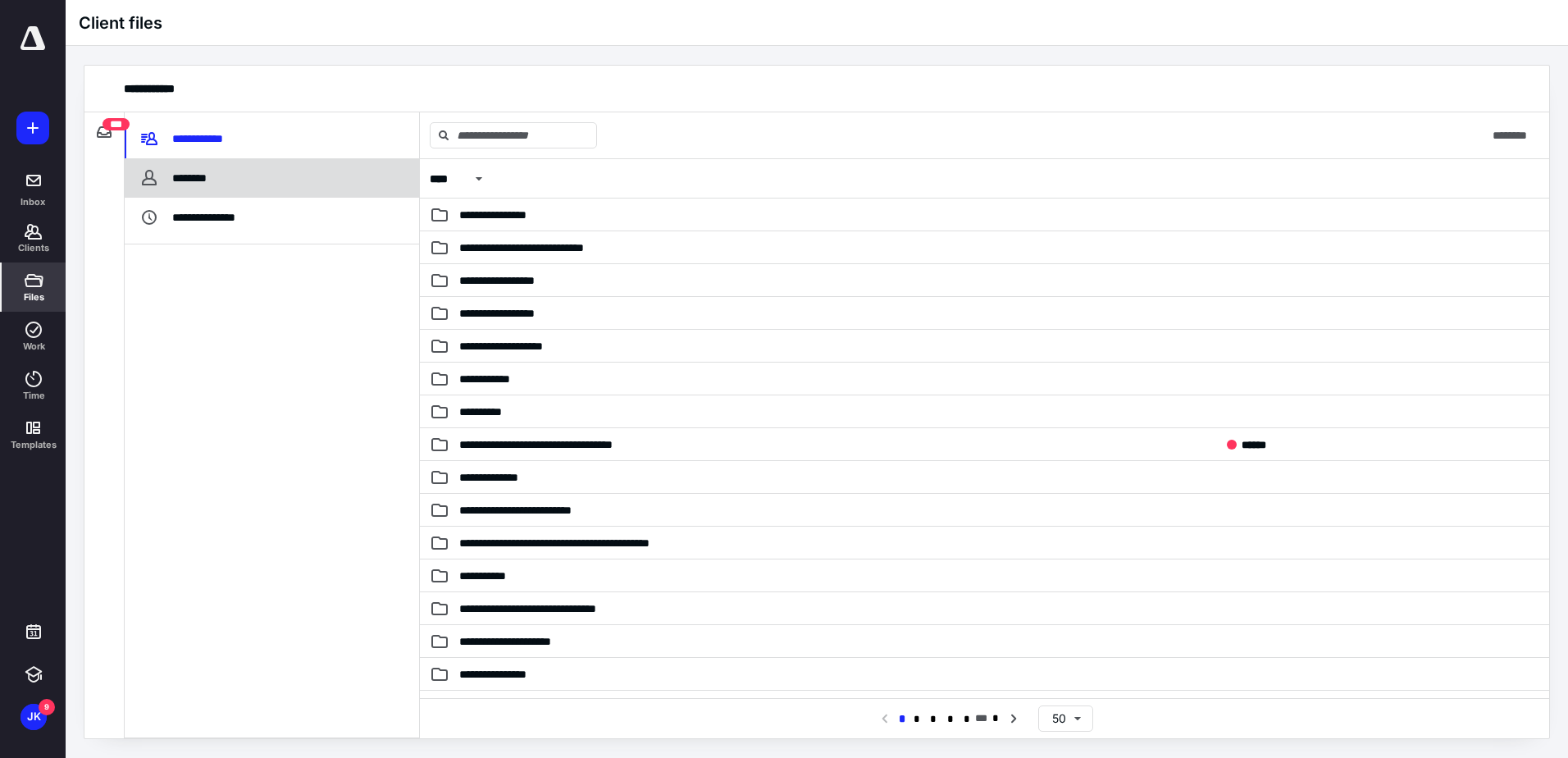 click on "********" at bounding box center (177, 178) 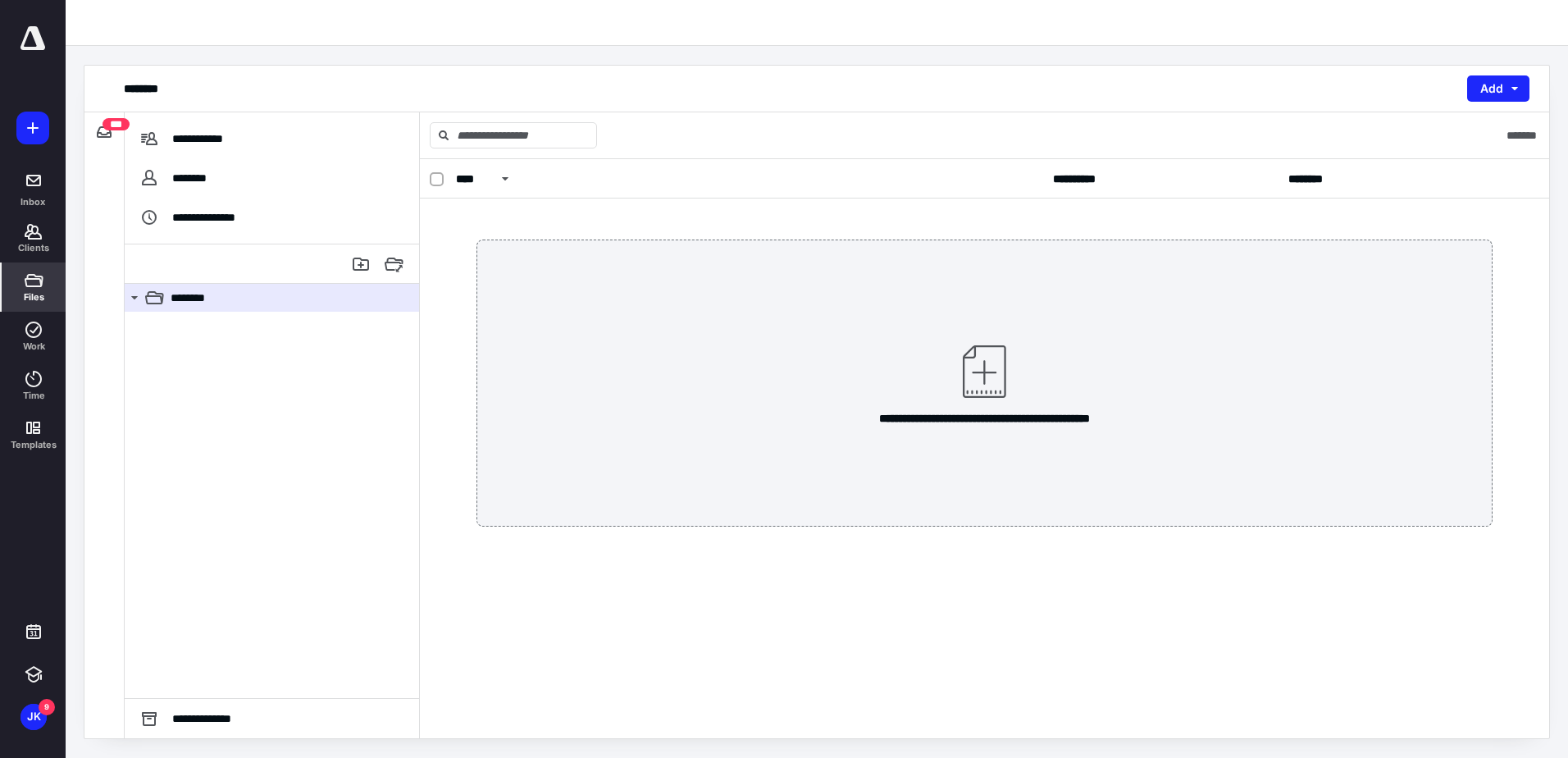 click 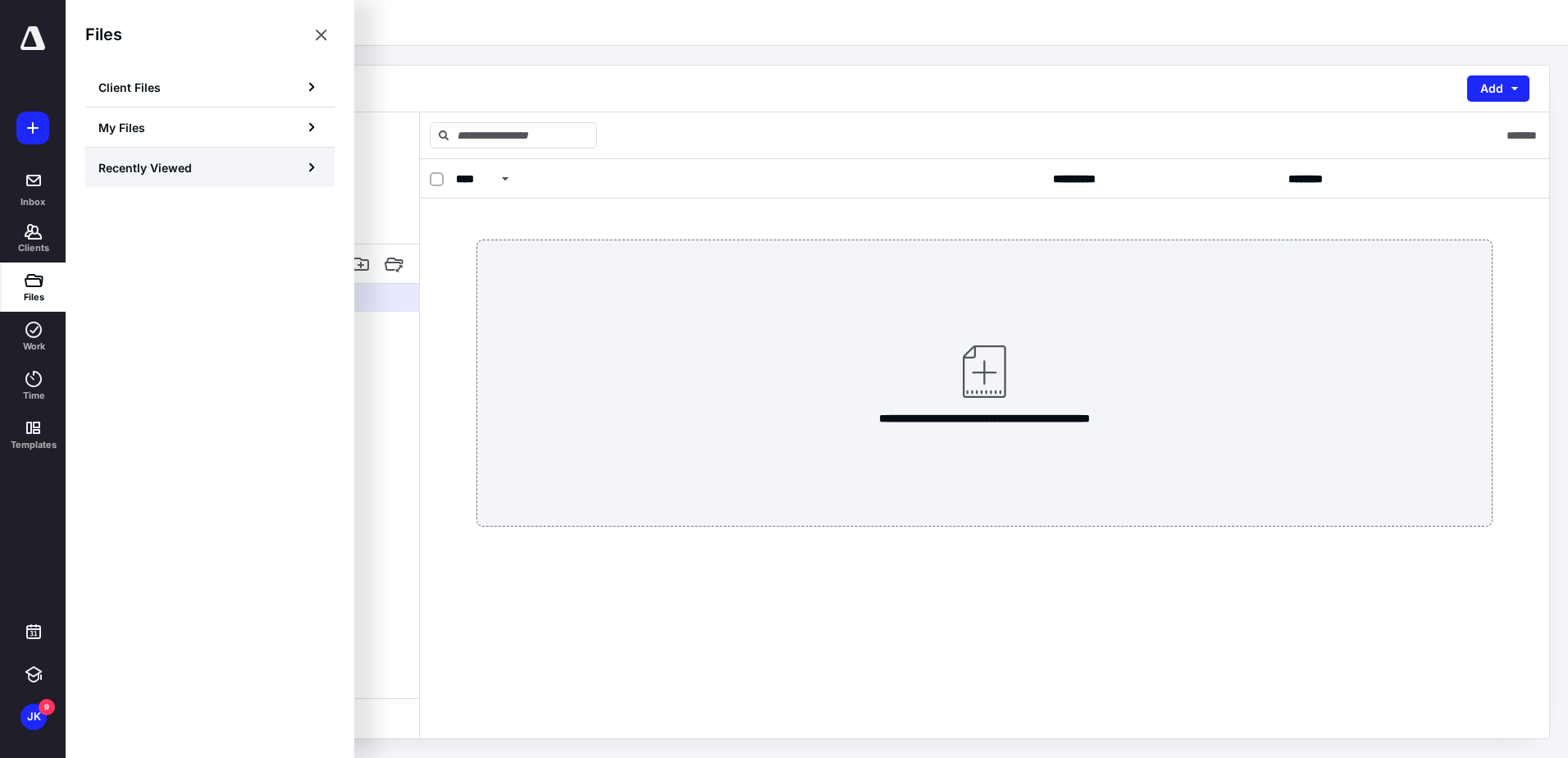 click on "Recently Viewed" at bounding box center (210, 167) 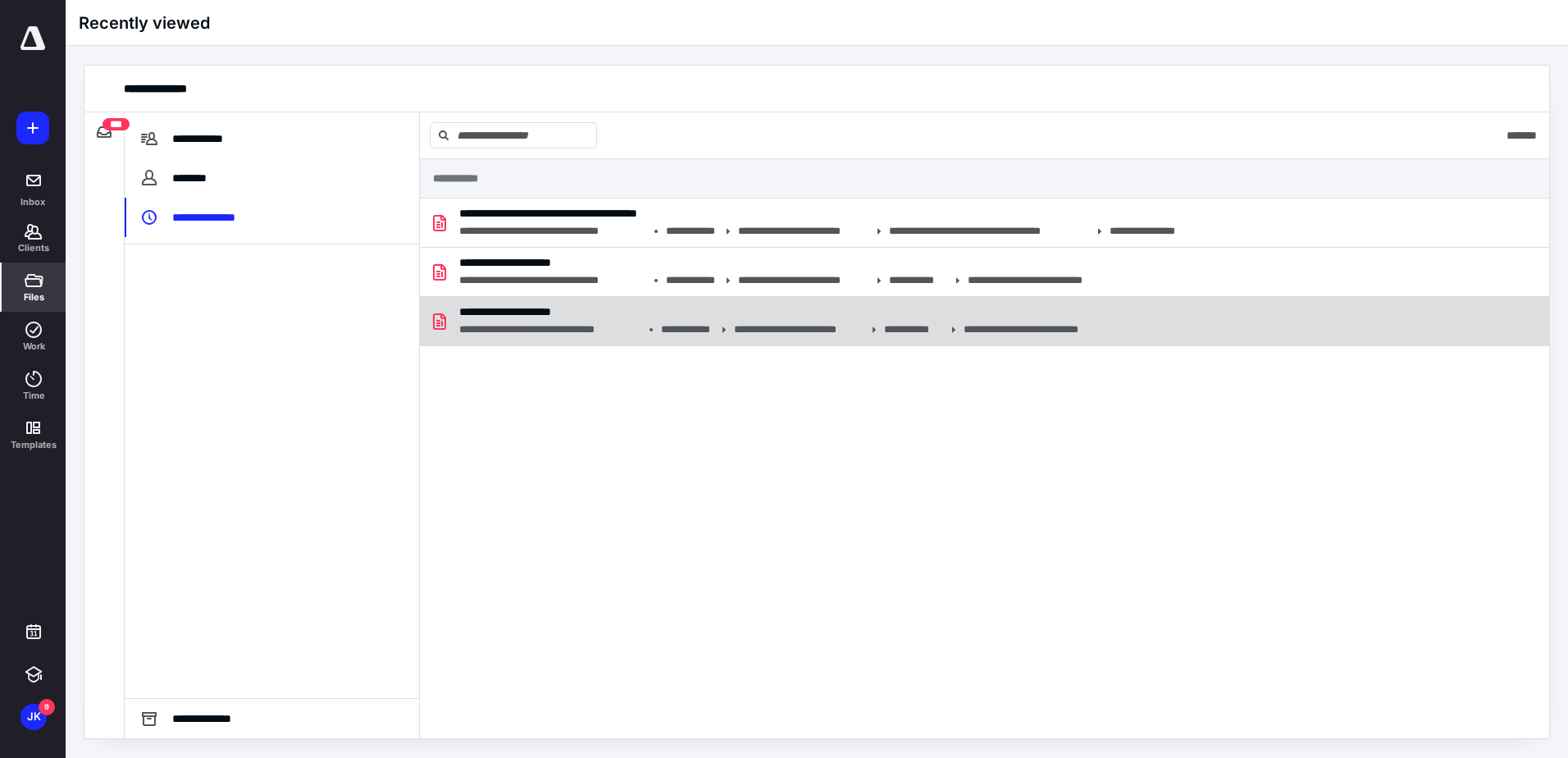 click on "**********" at bounding box center (523, 312) 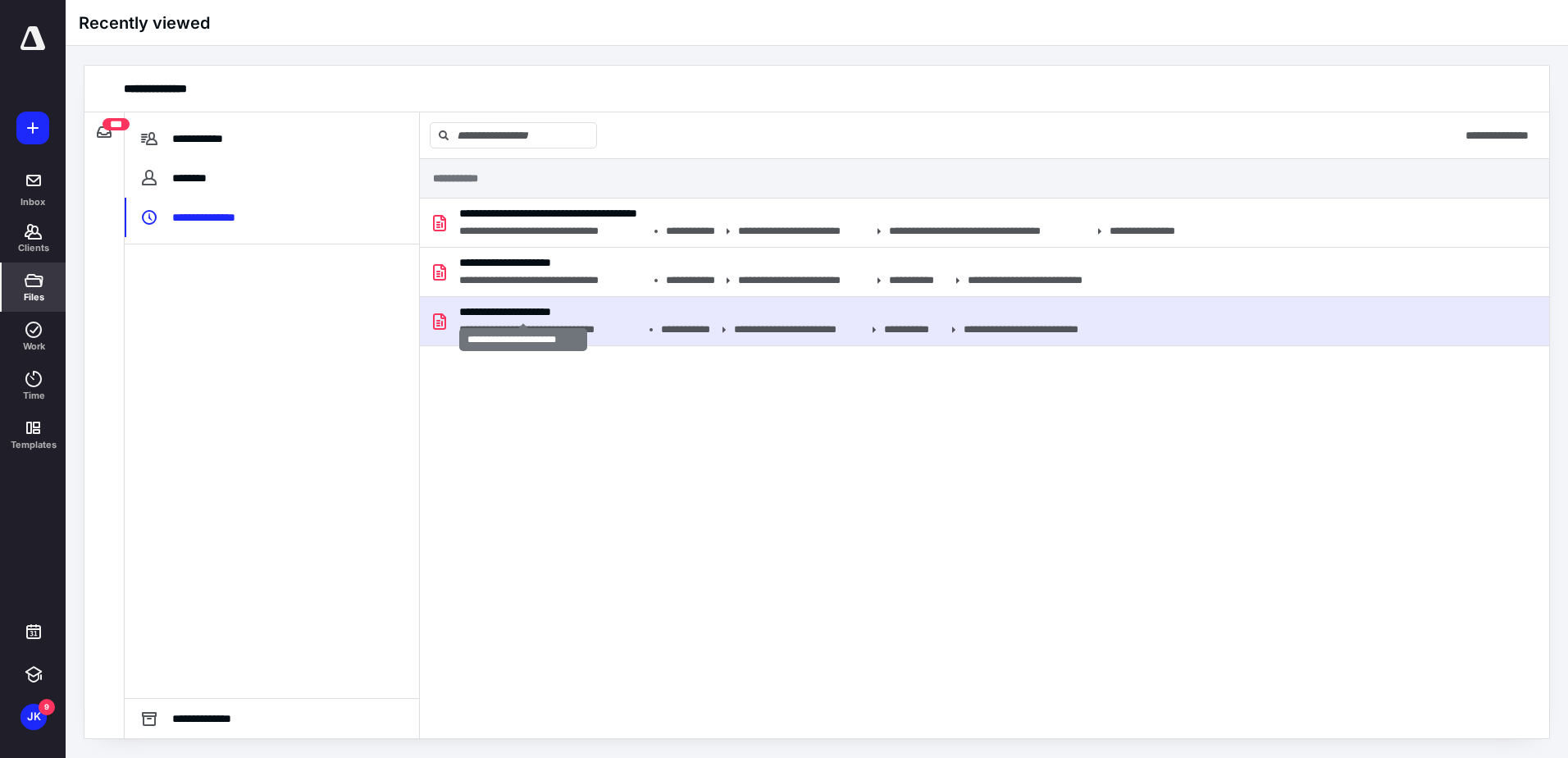 click on "**********" at bounding box center (780, 322) 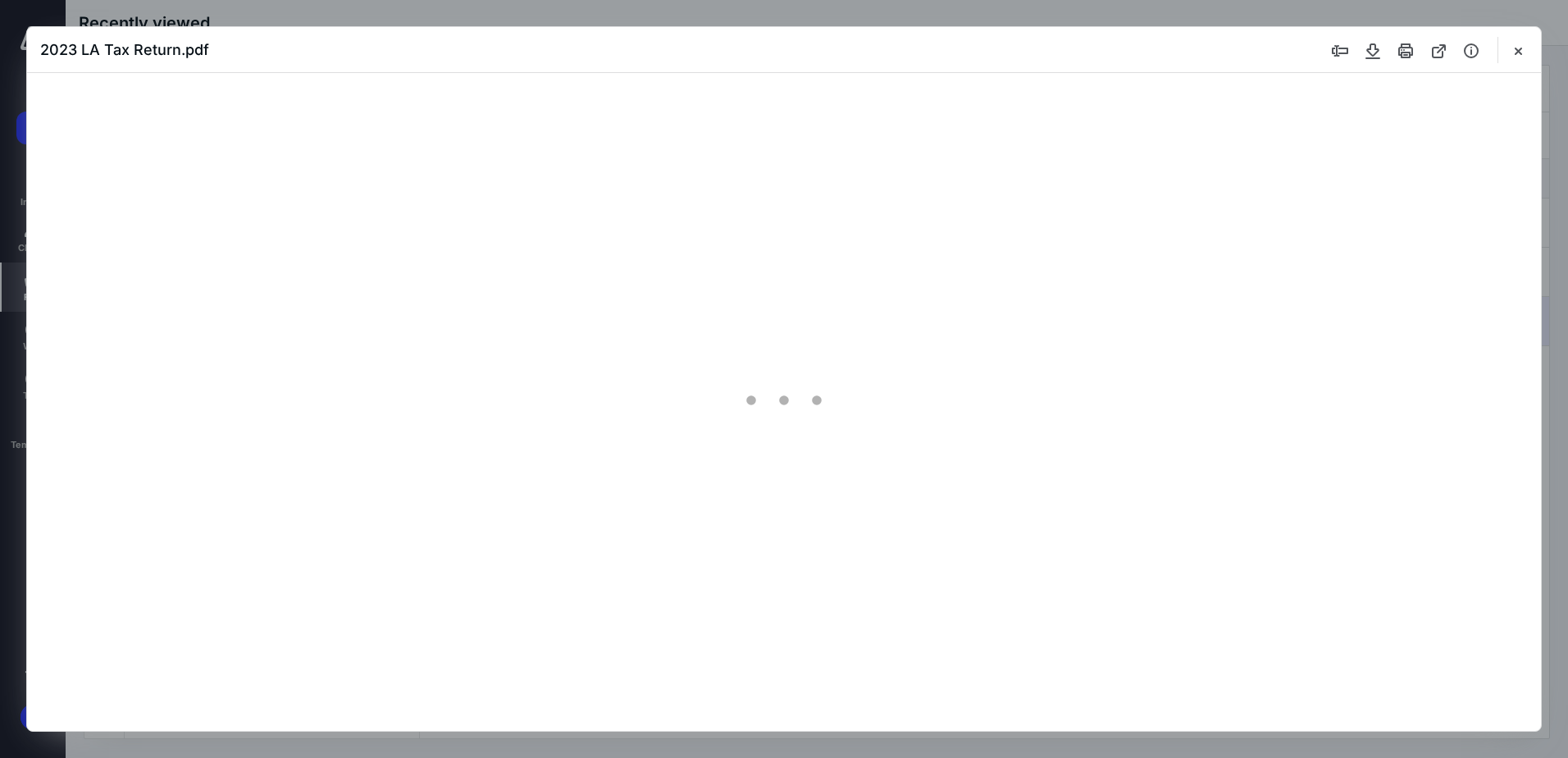 scroll, scrollTop: 0, scrollLeft: 0, axis: both 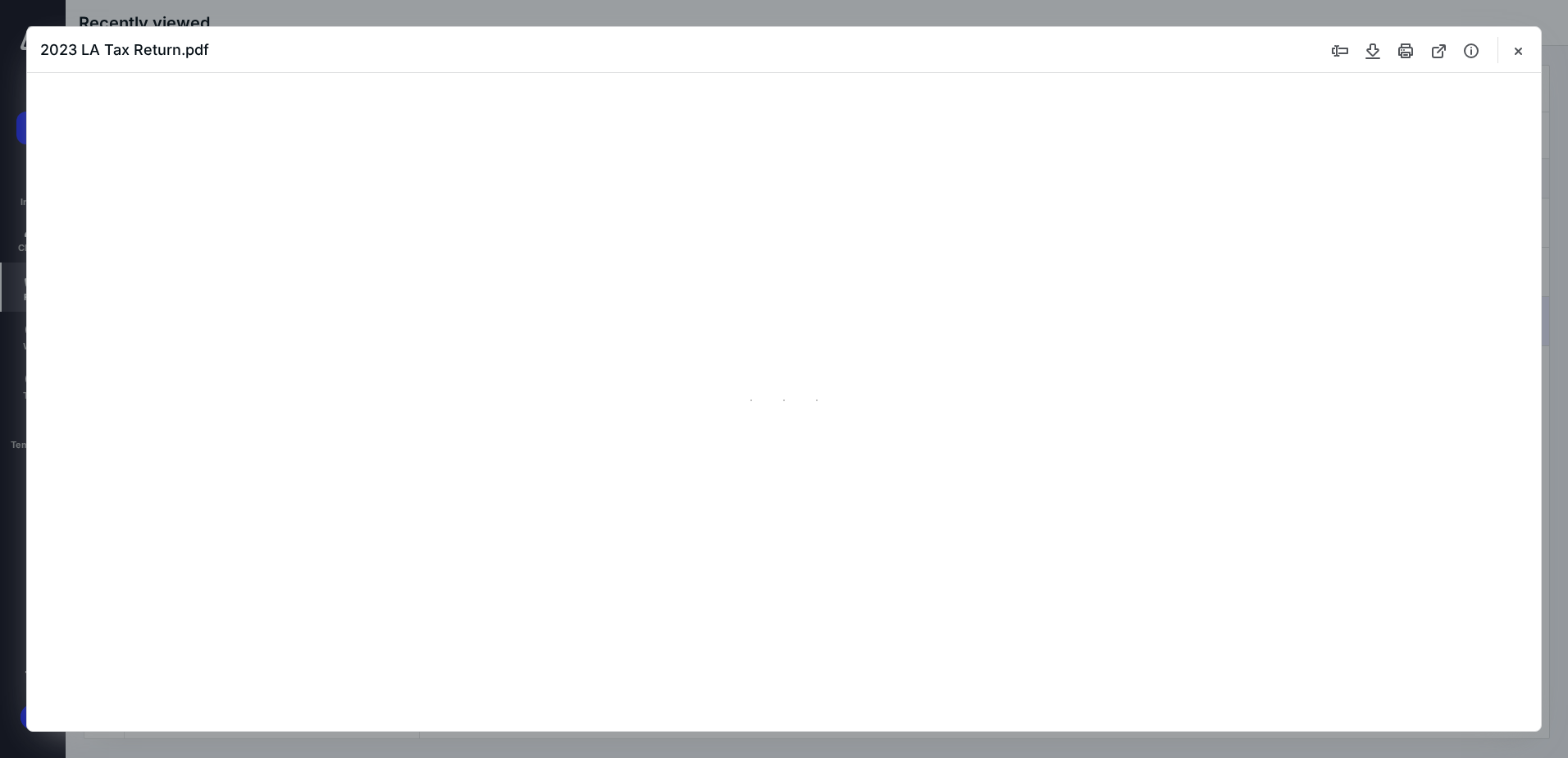 type on "92" 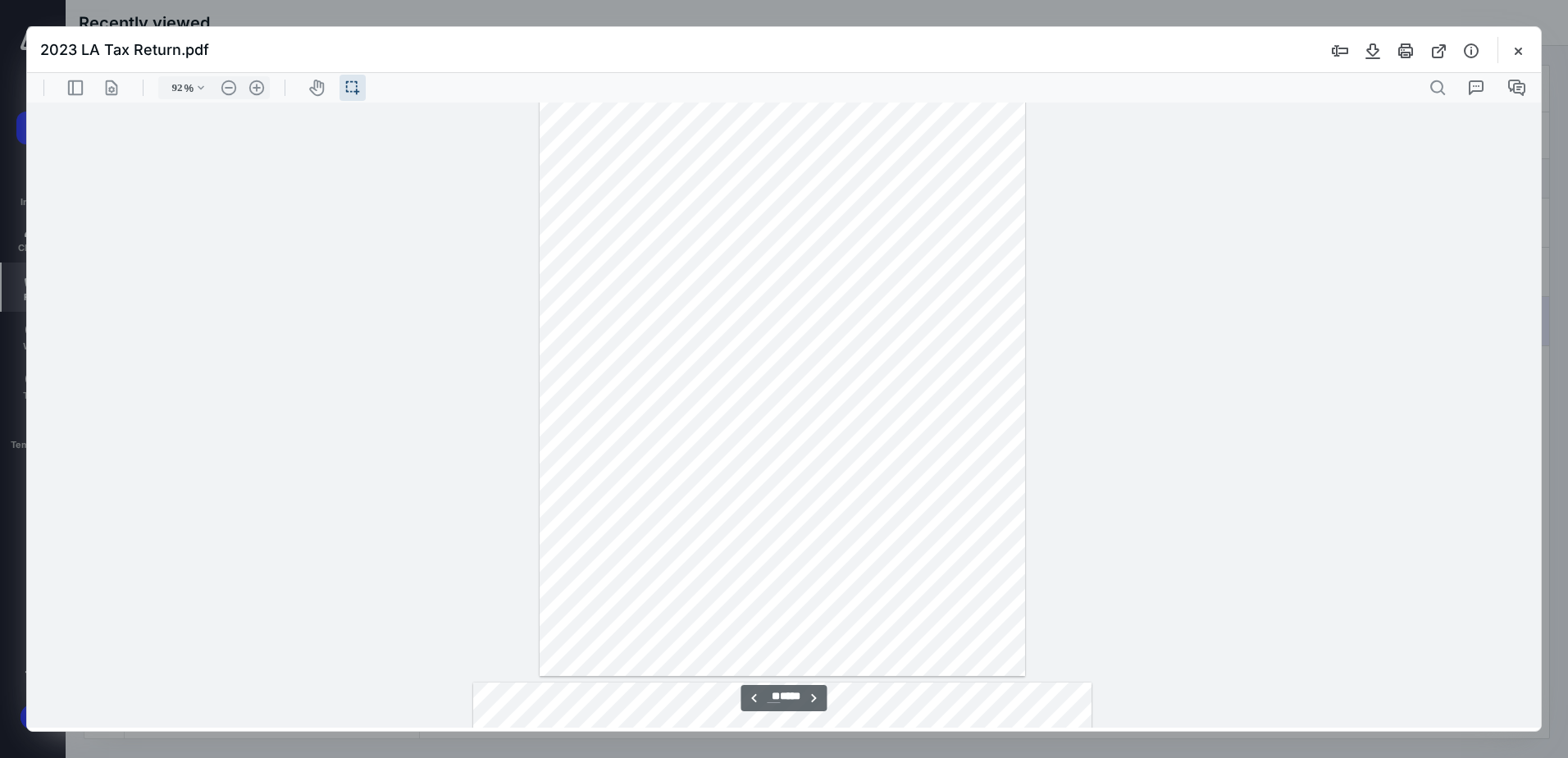 scroll, scrollTop: 13322, scrollLeft: 0, axis: vertical 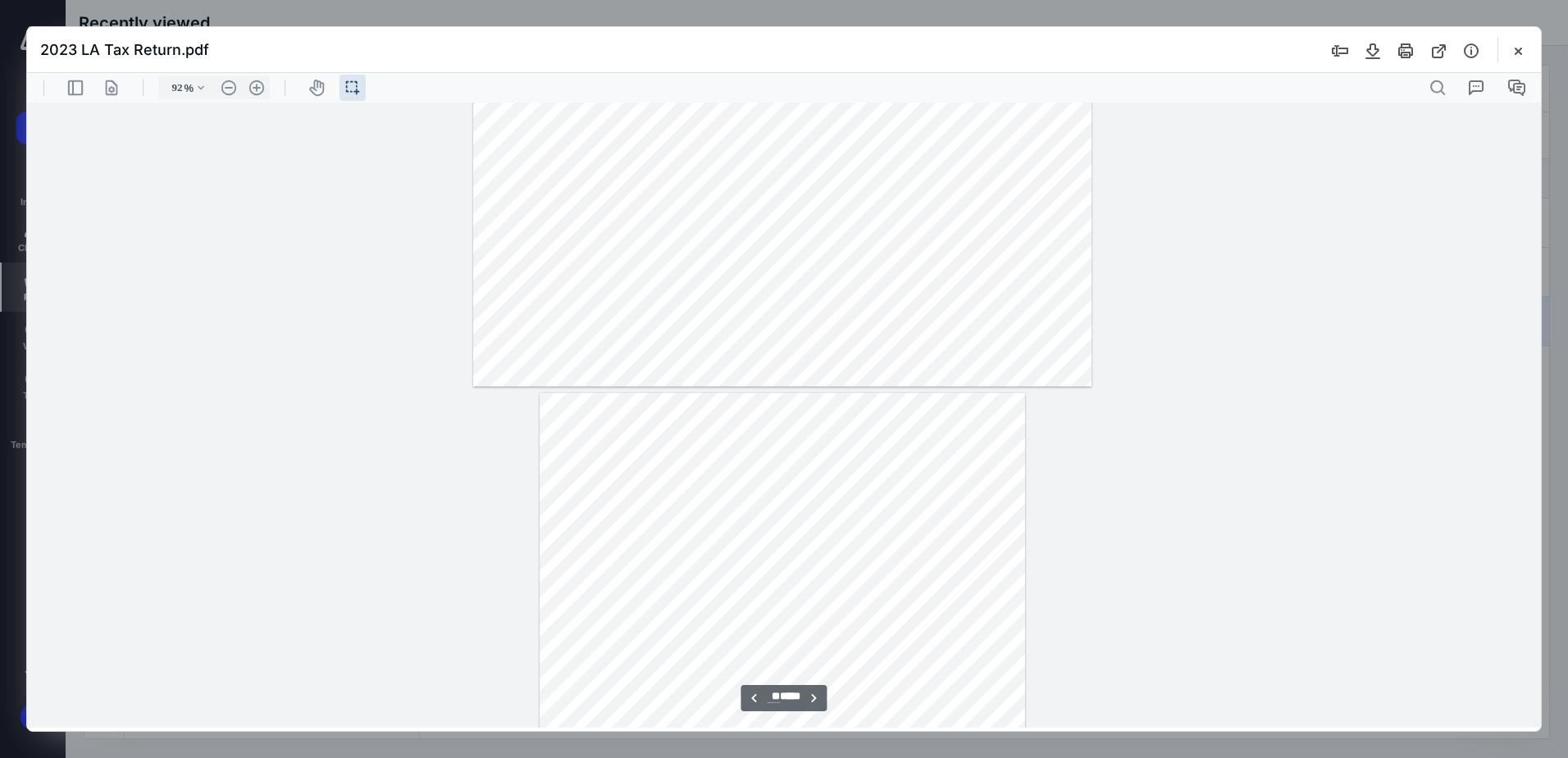 type on "**" 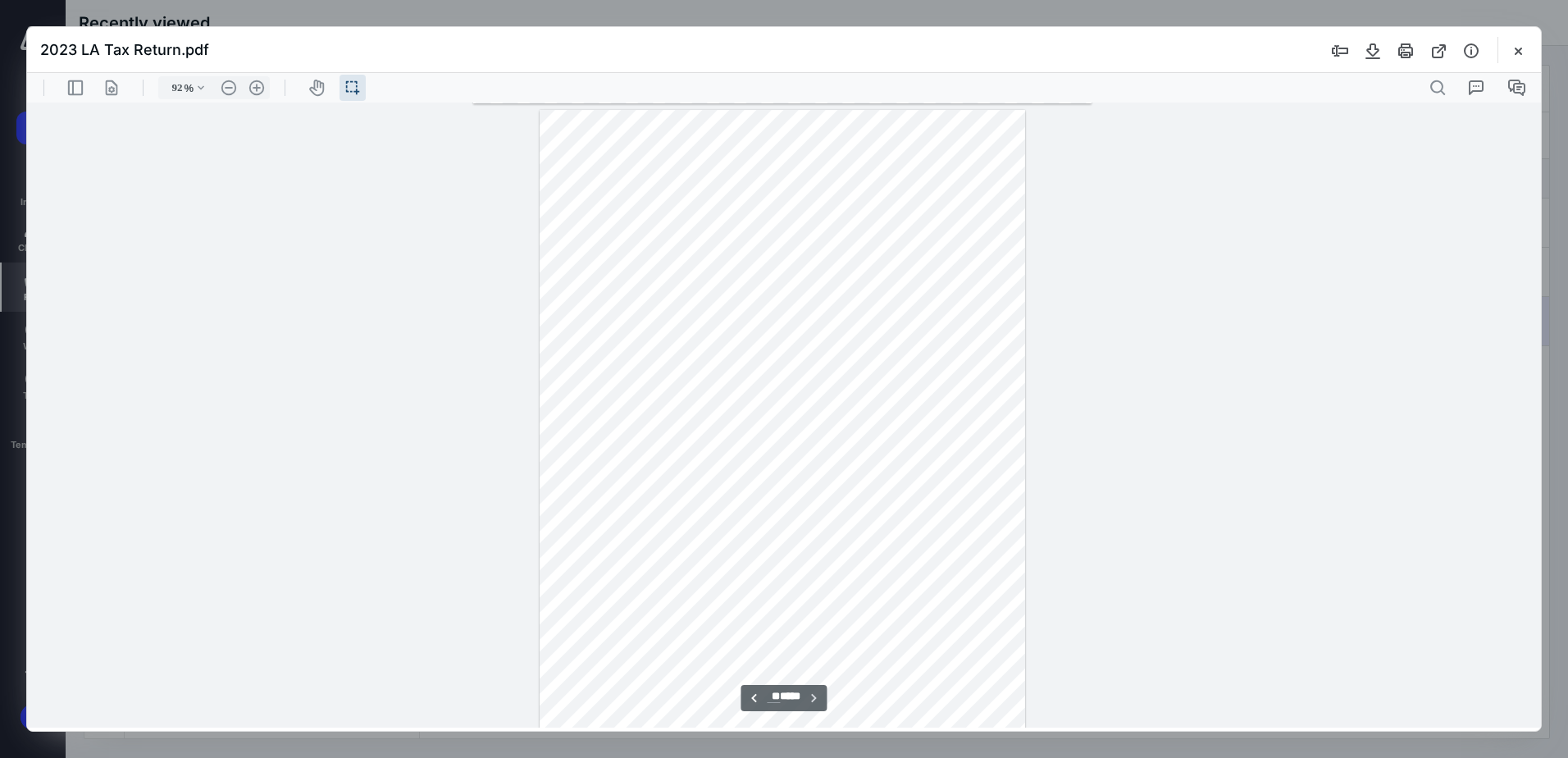 scroll, scrollTop: 13979, scrollLeft: 0, axis: vertical 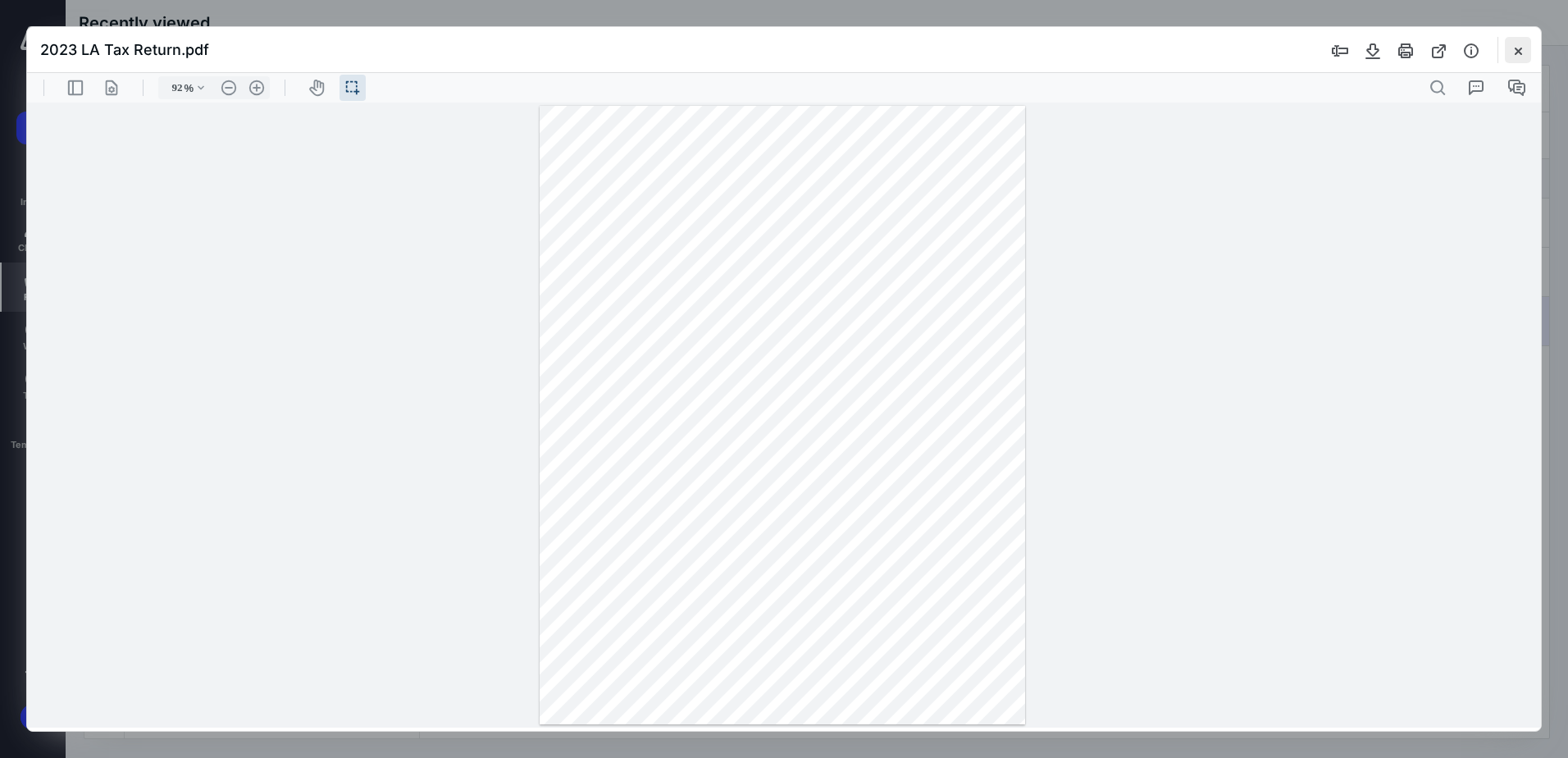 click at bounding box center [1518, 50] 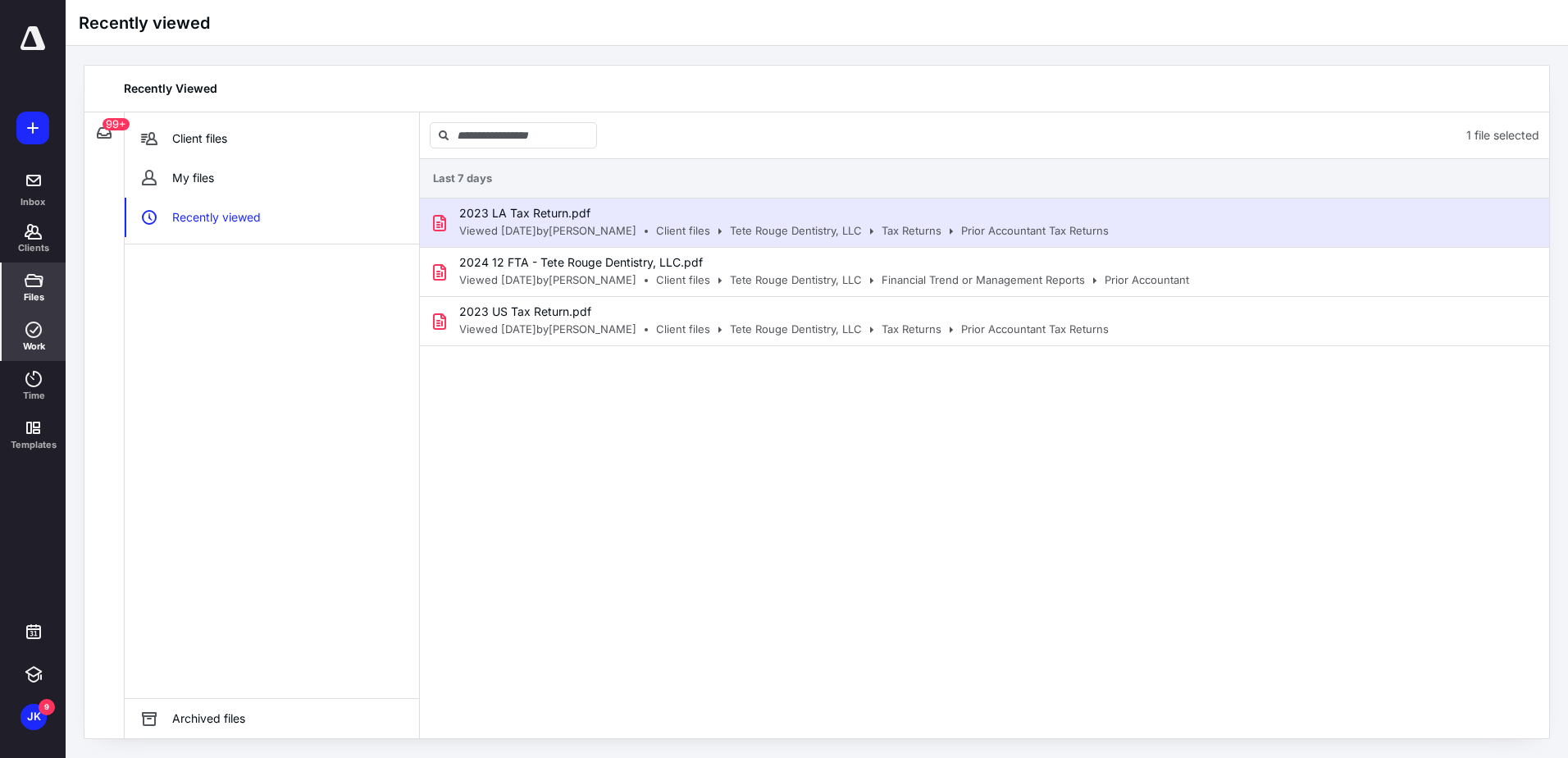 click 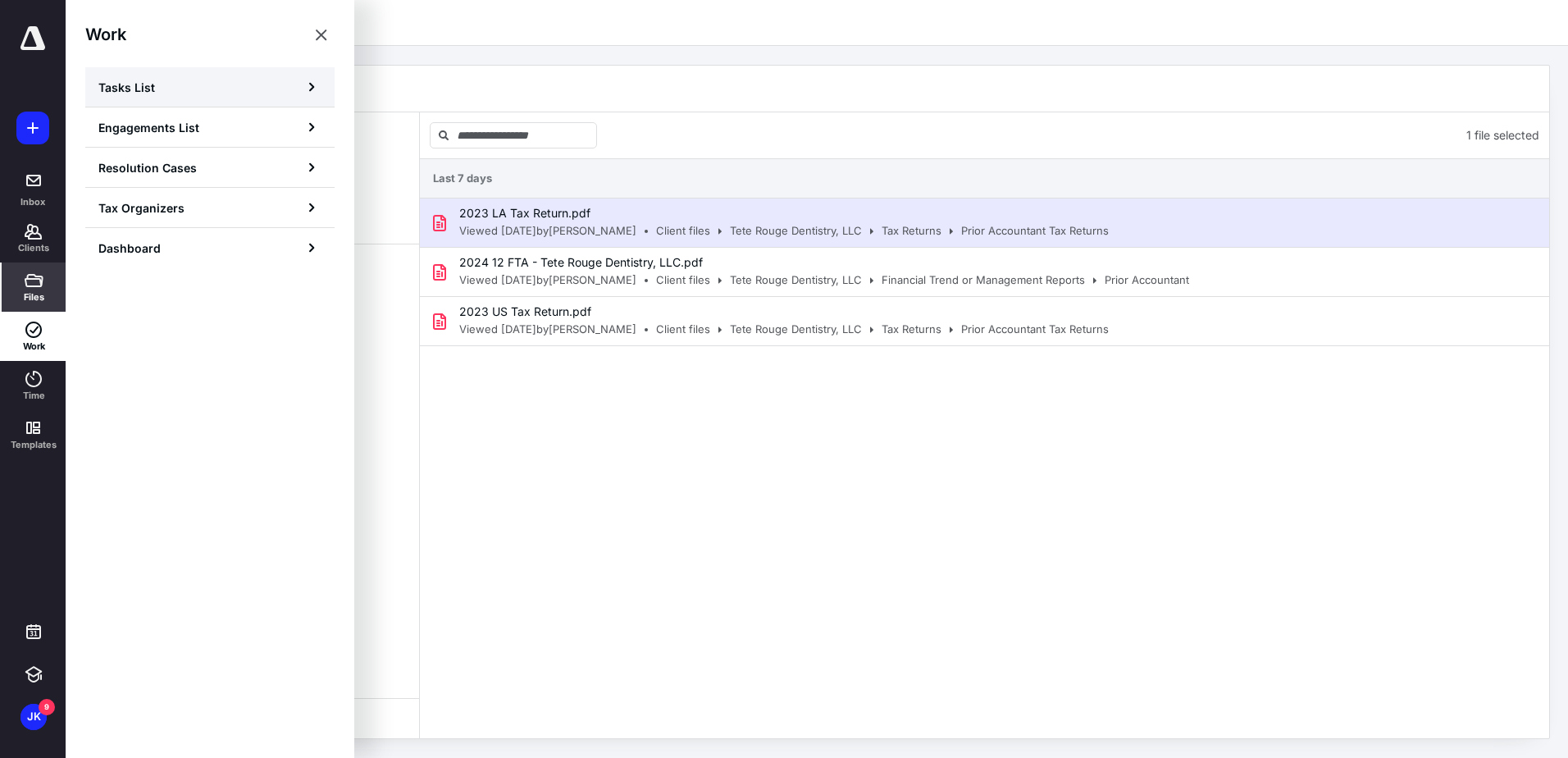 click on "Tasks List" at bounding box center (126, 87) 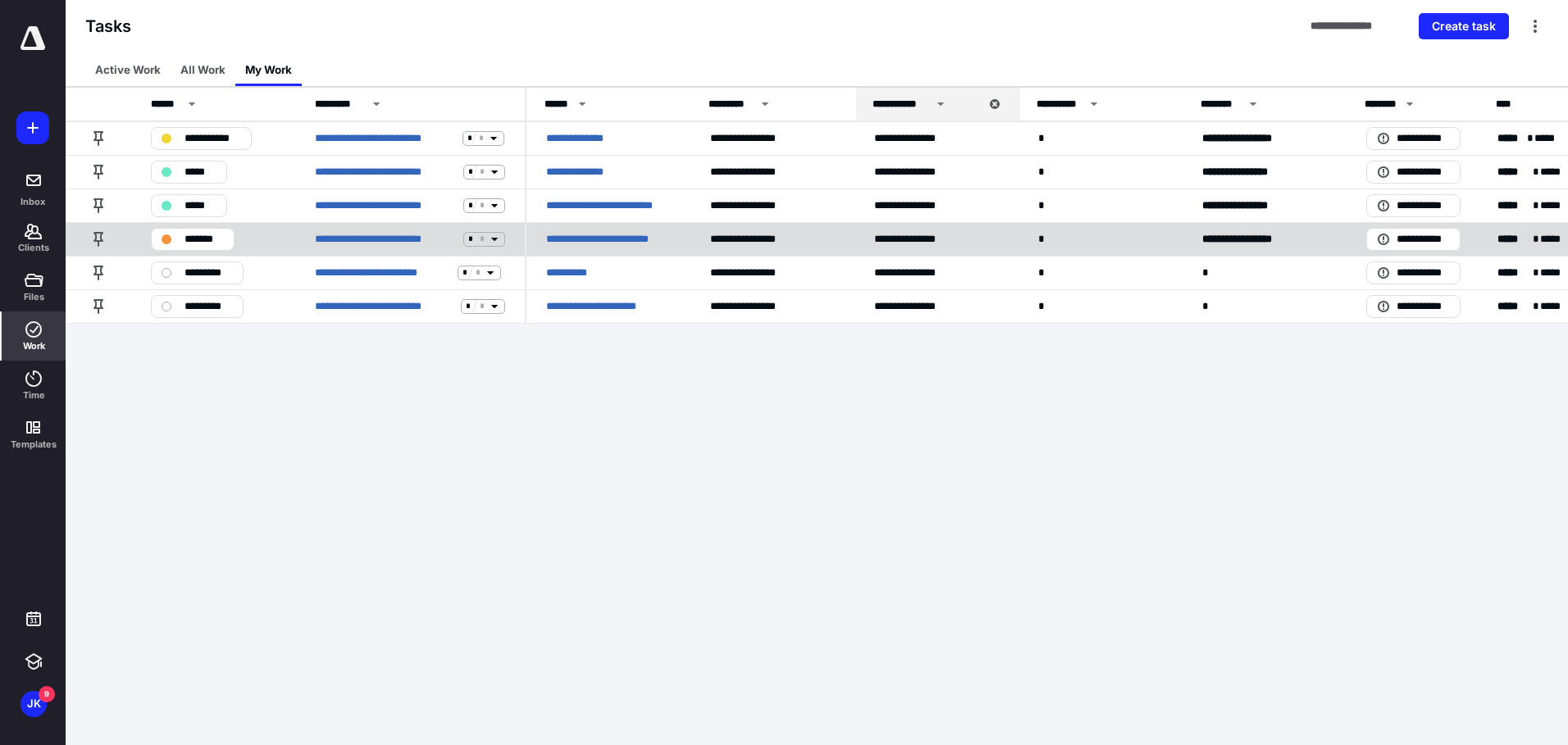 click on "**********" at bounding box center [609, 239] 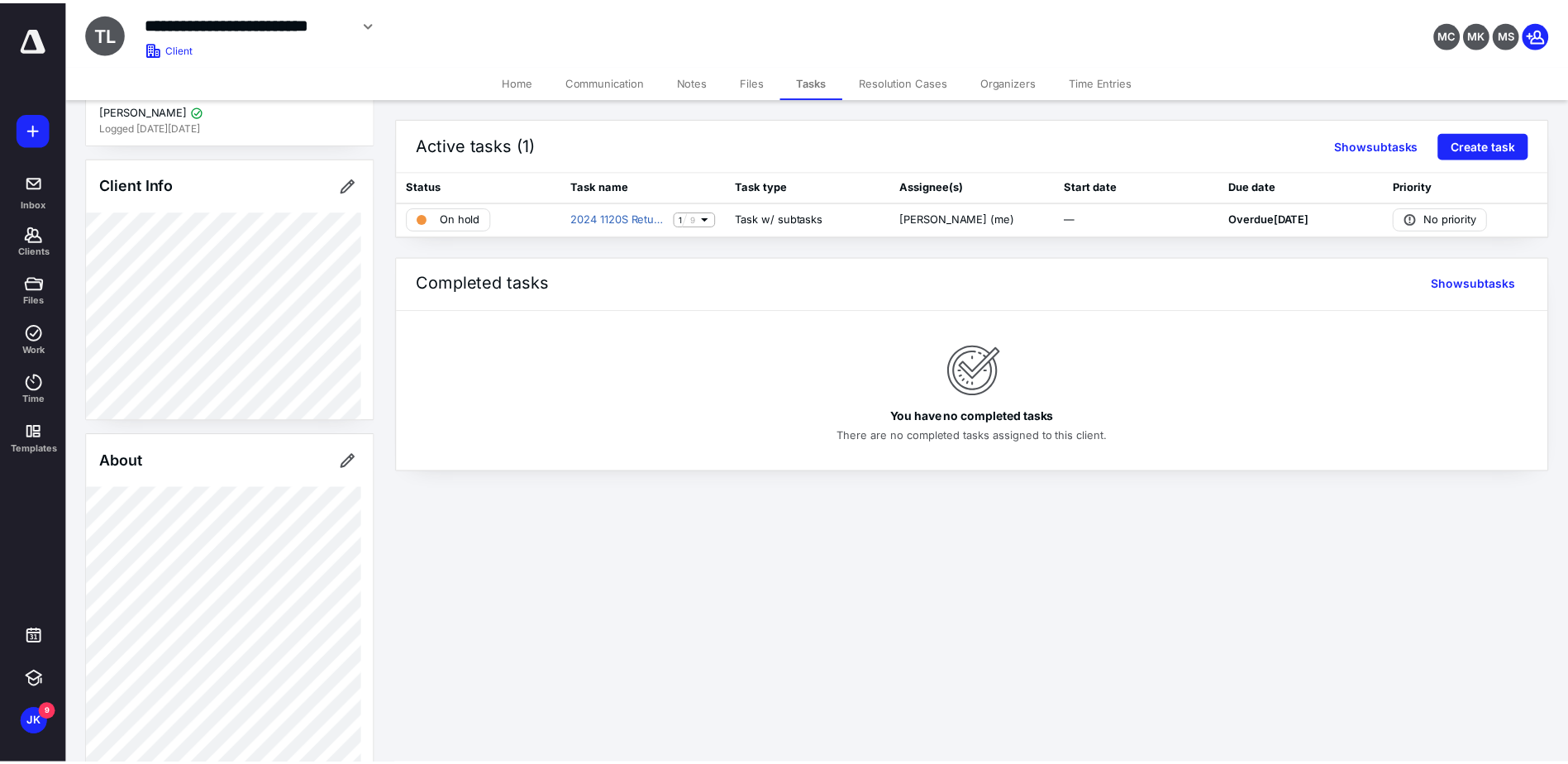 scroll, scrollTop: 0, scrollLeft: 0, axis: both 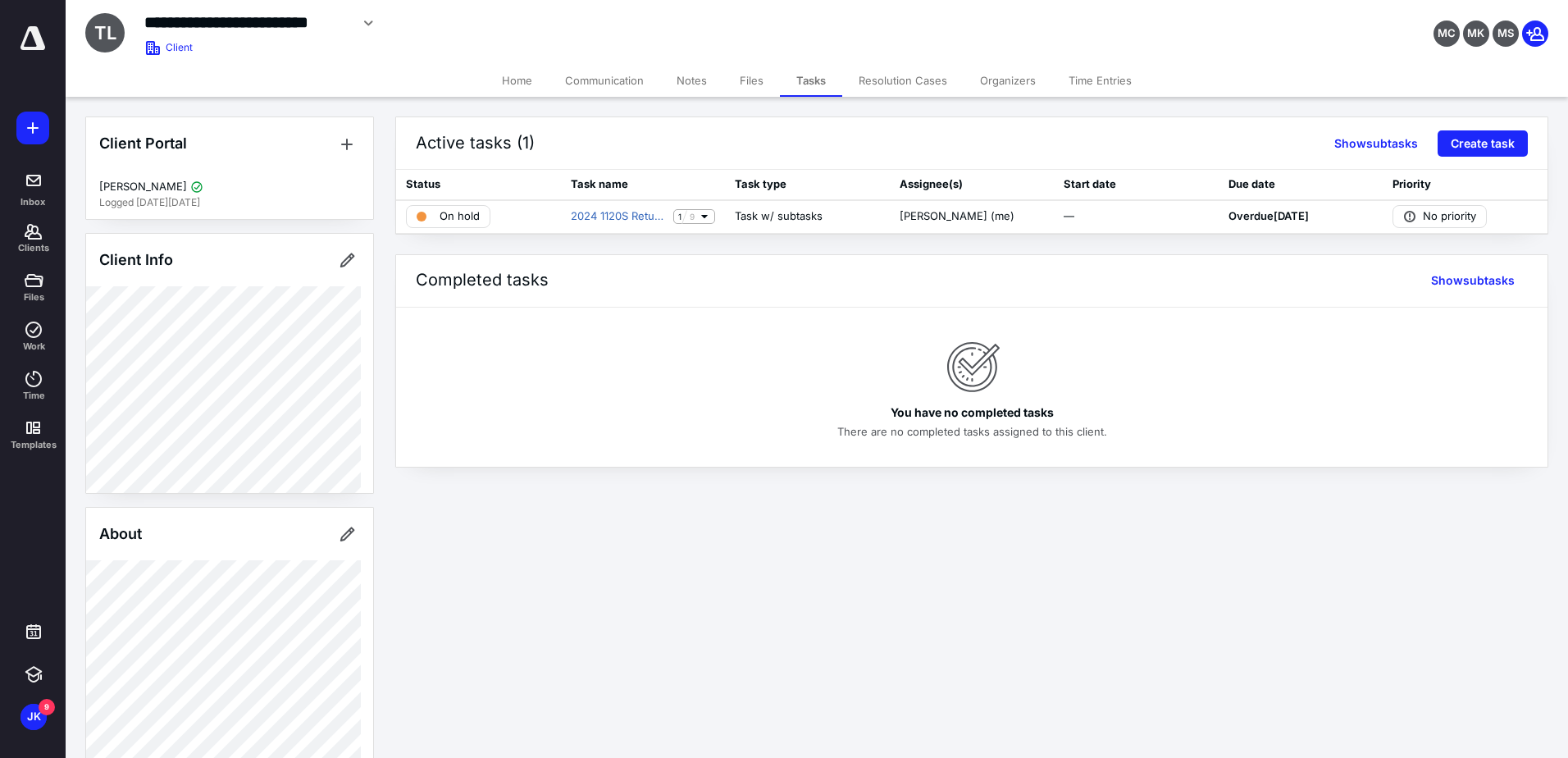 click on "Time Entries" at bounding box center [1100, 80] 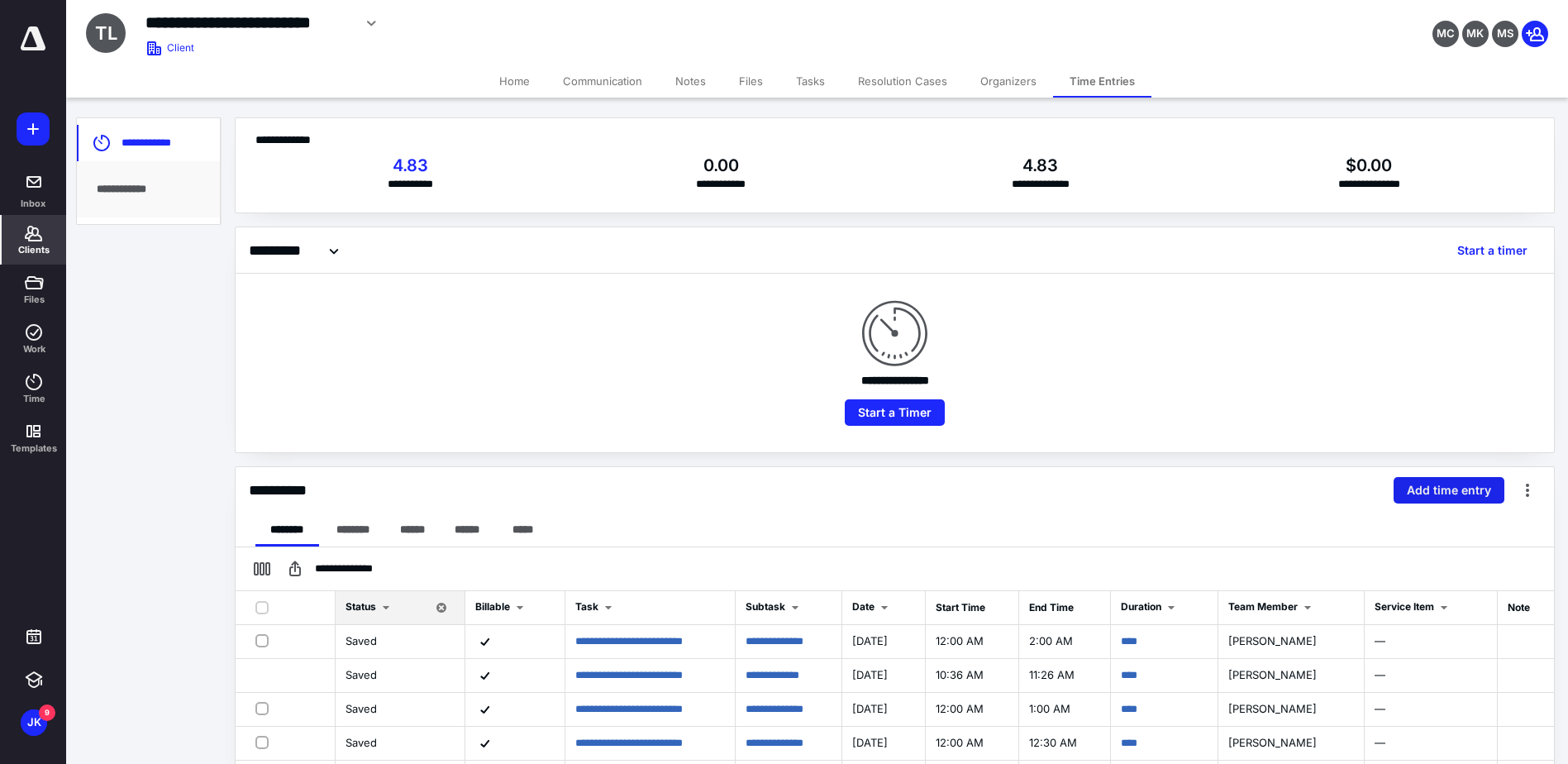 click on "Add time entry" at bounding box center [1449, 490] 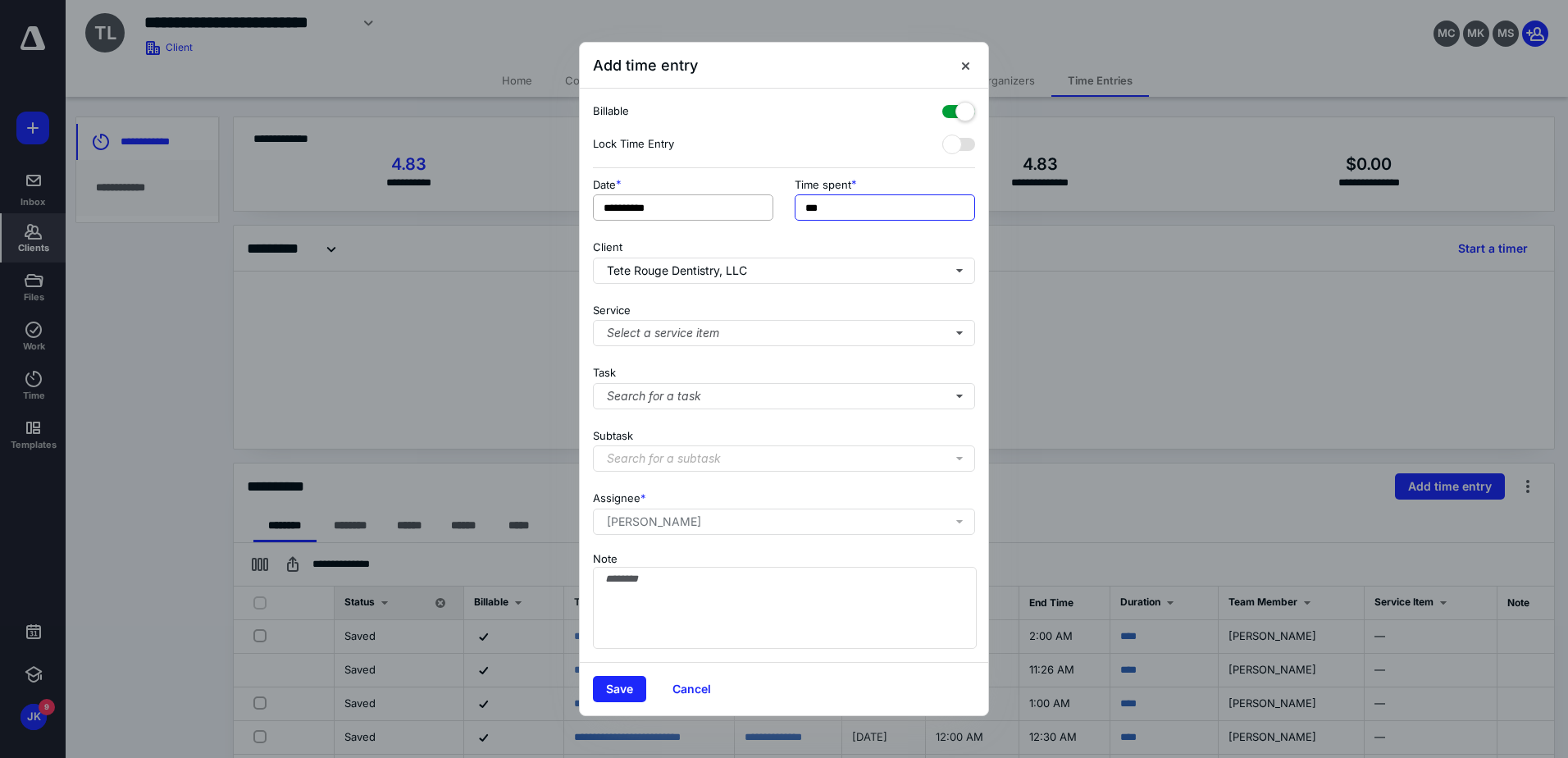drag, startPoint x: 818, startPoint y: 209, endPoint x: 770, endPoint y: 204, distance: 48.2597 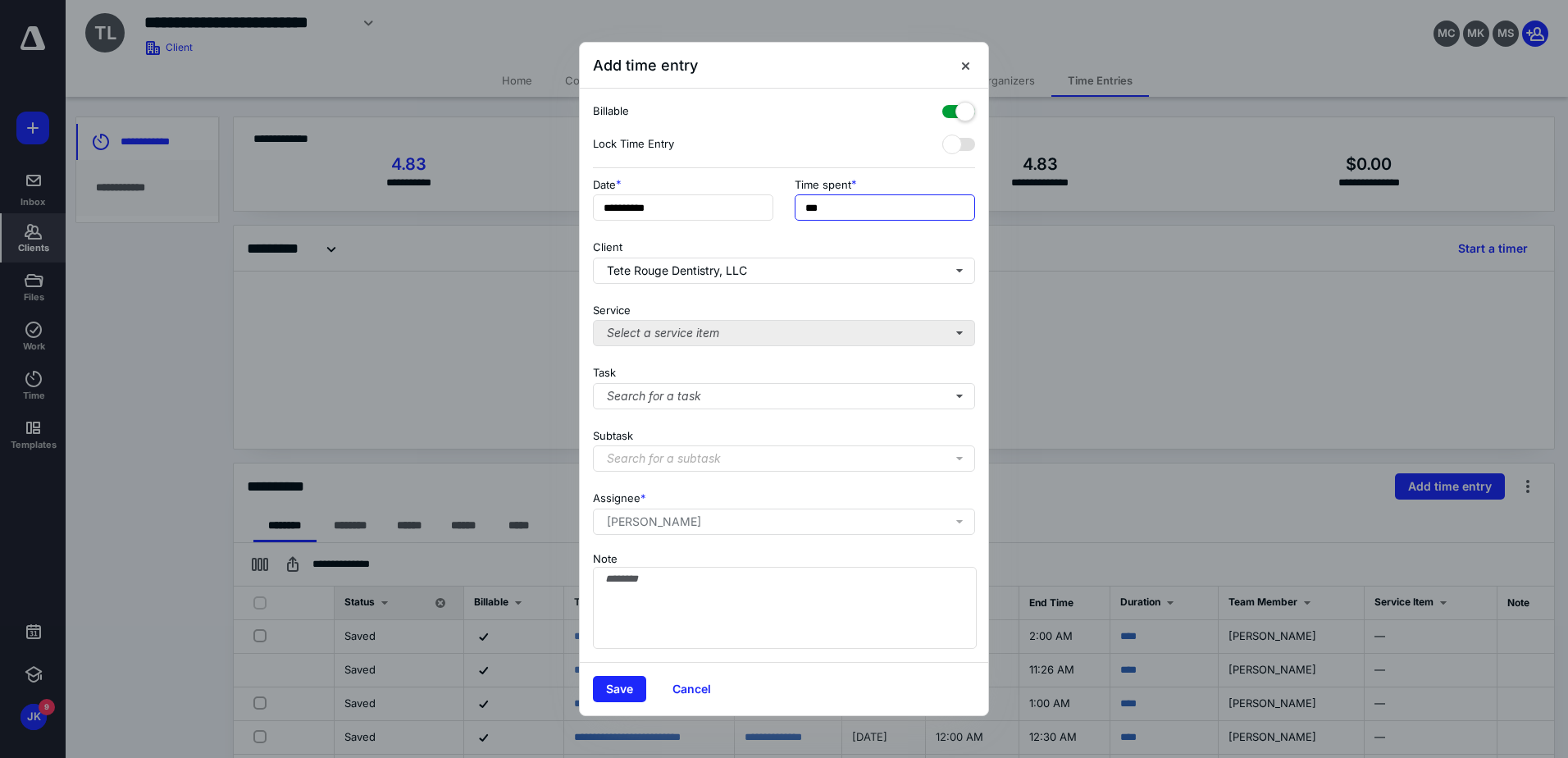 type on "***" 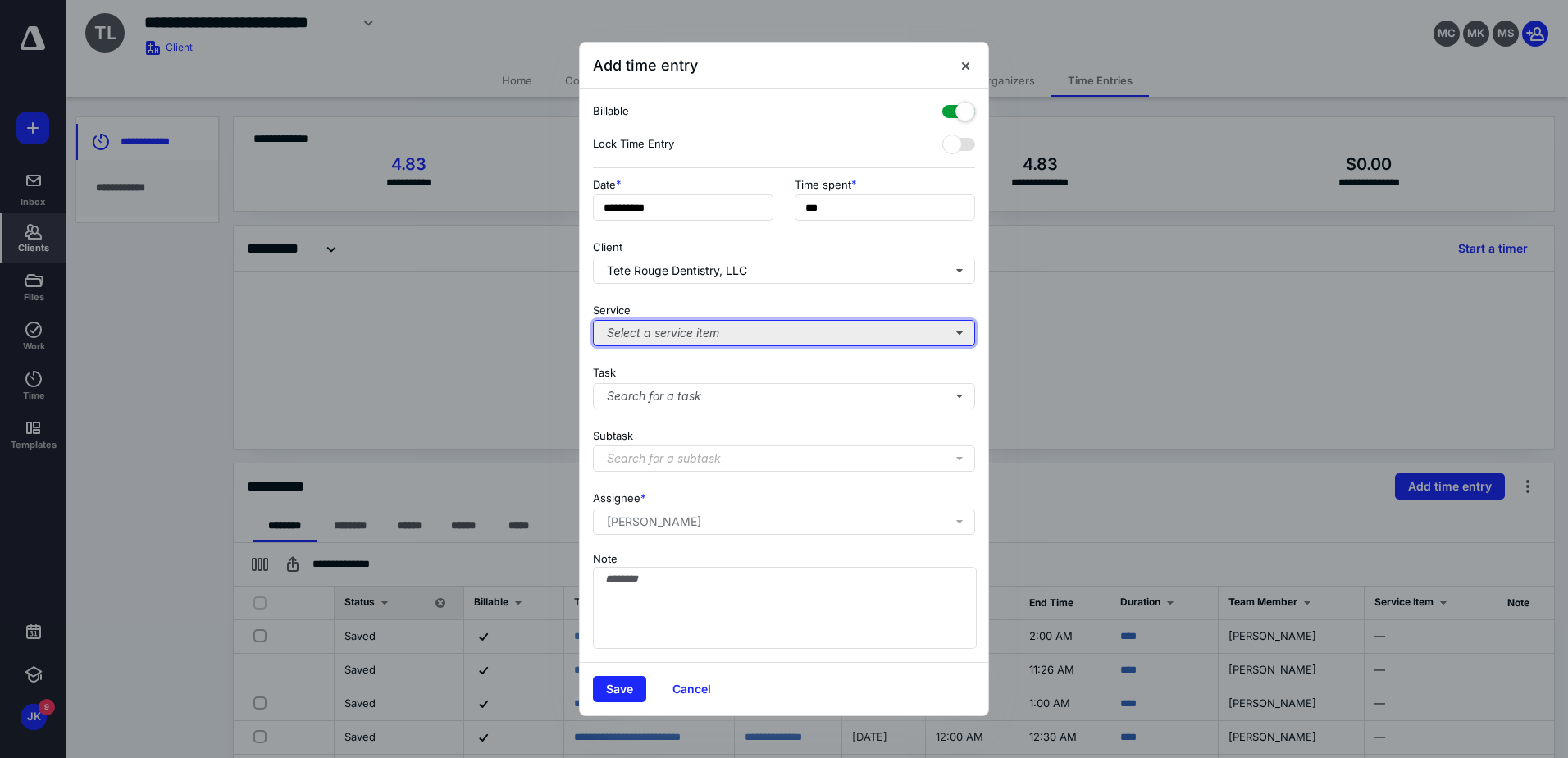 click on "Select a service item" at bounding box center [784, 333] 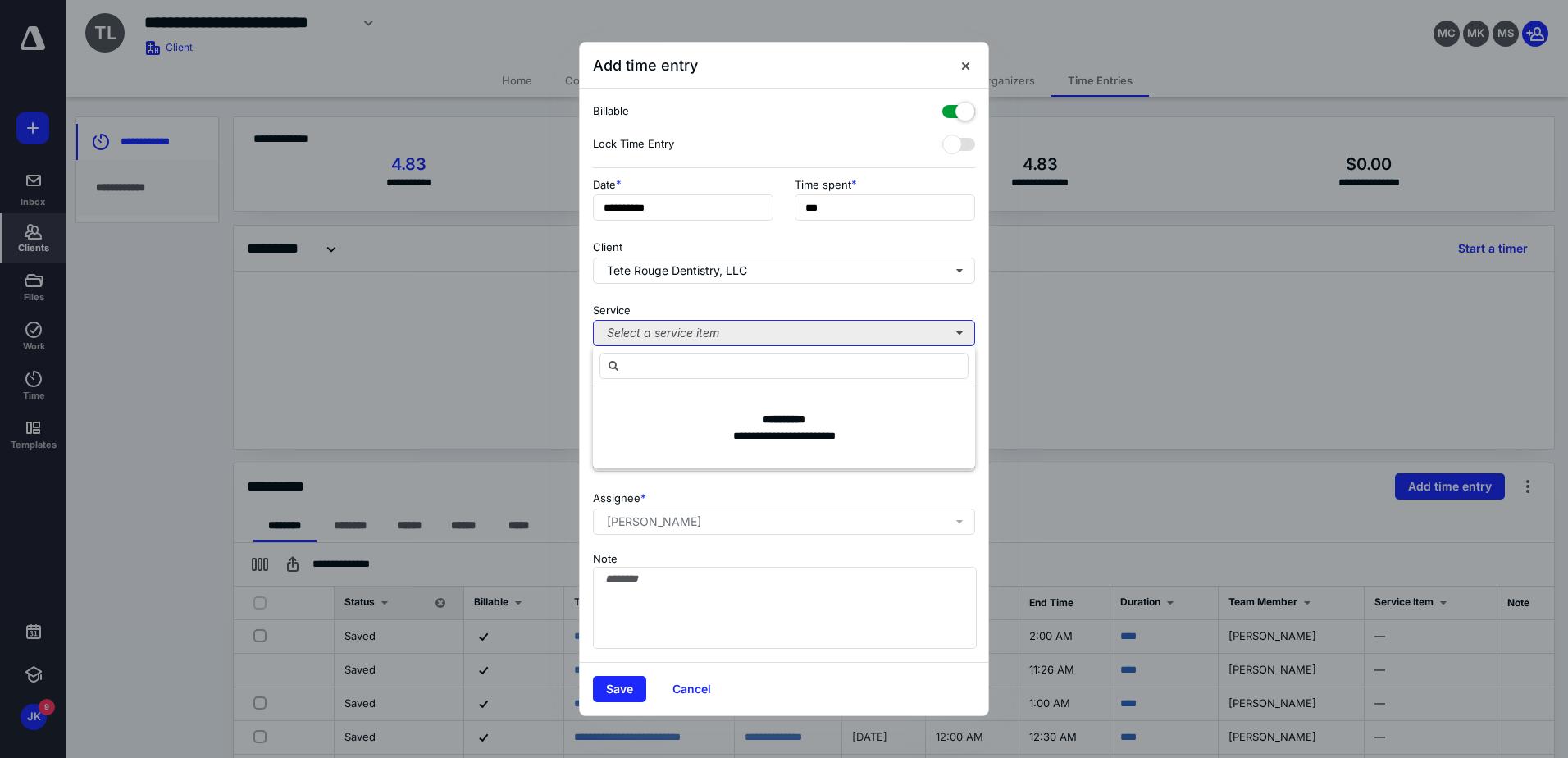 click on "Select a service item" at bounding box center [784, 333] 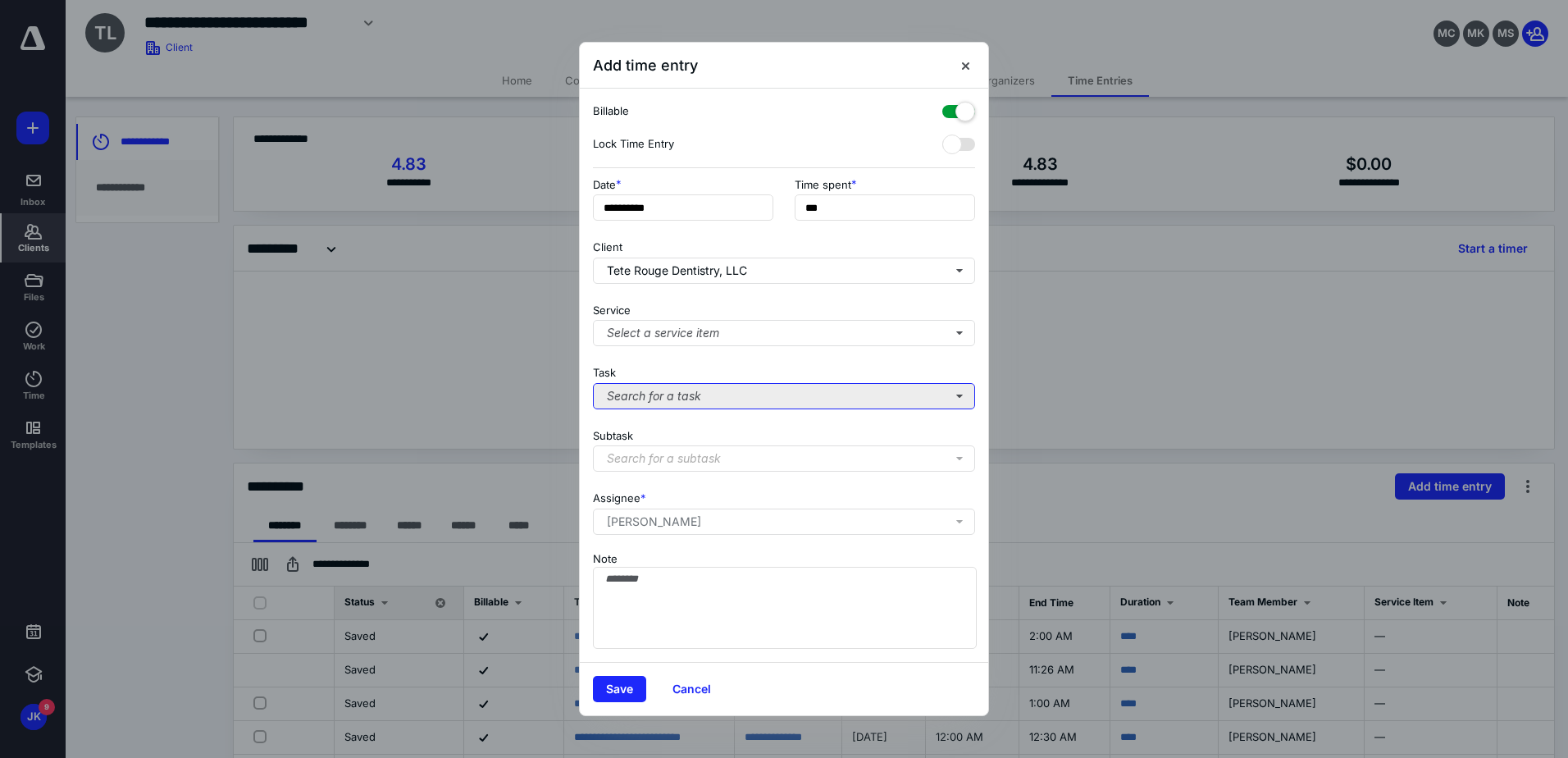 click on "Search for a task" at bounding box center (784, 396) 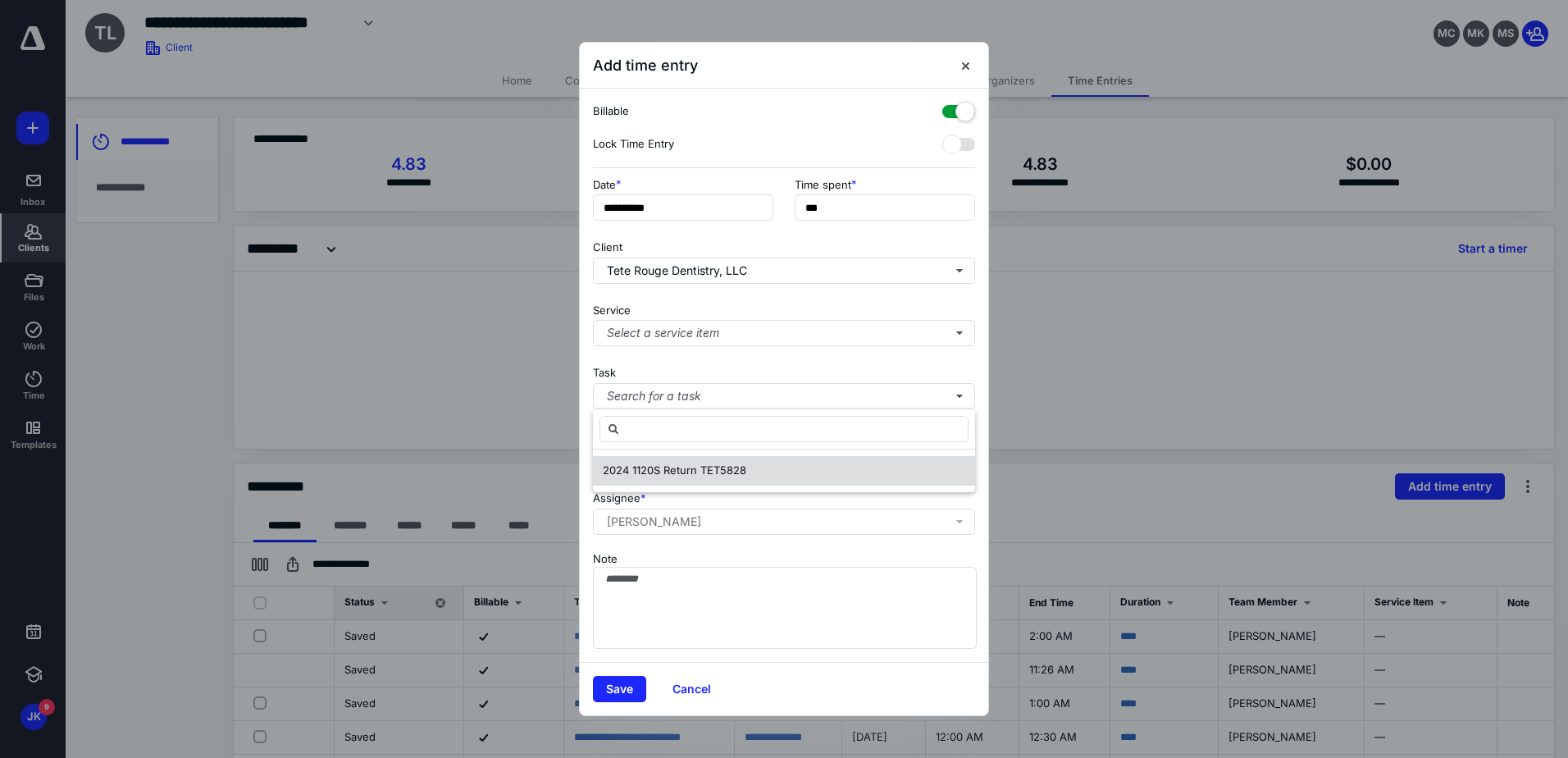click on "2024  1120S Return TET5828" at bounding box center (674, 470) 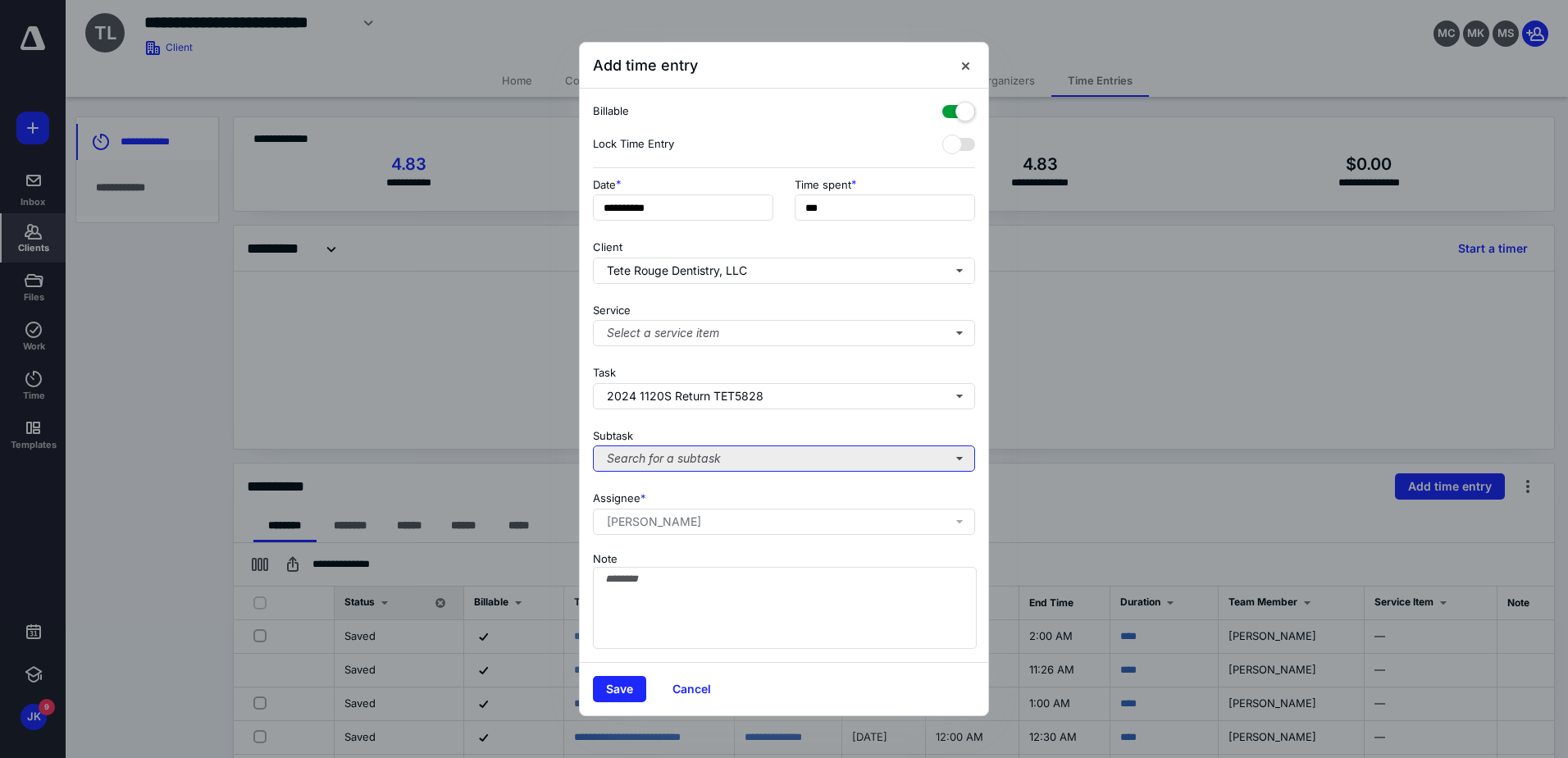 click on "Search for a subtask" at bounding box center [784, 459] 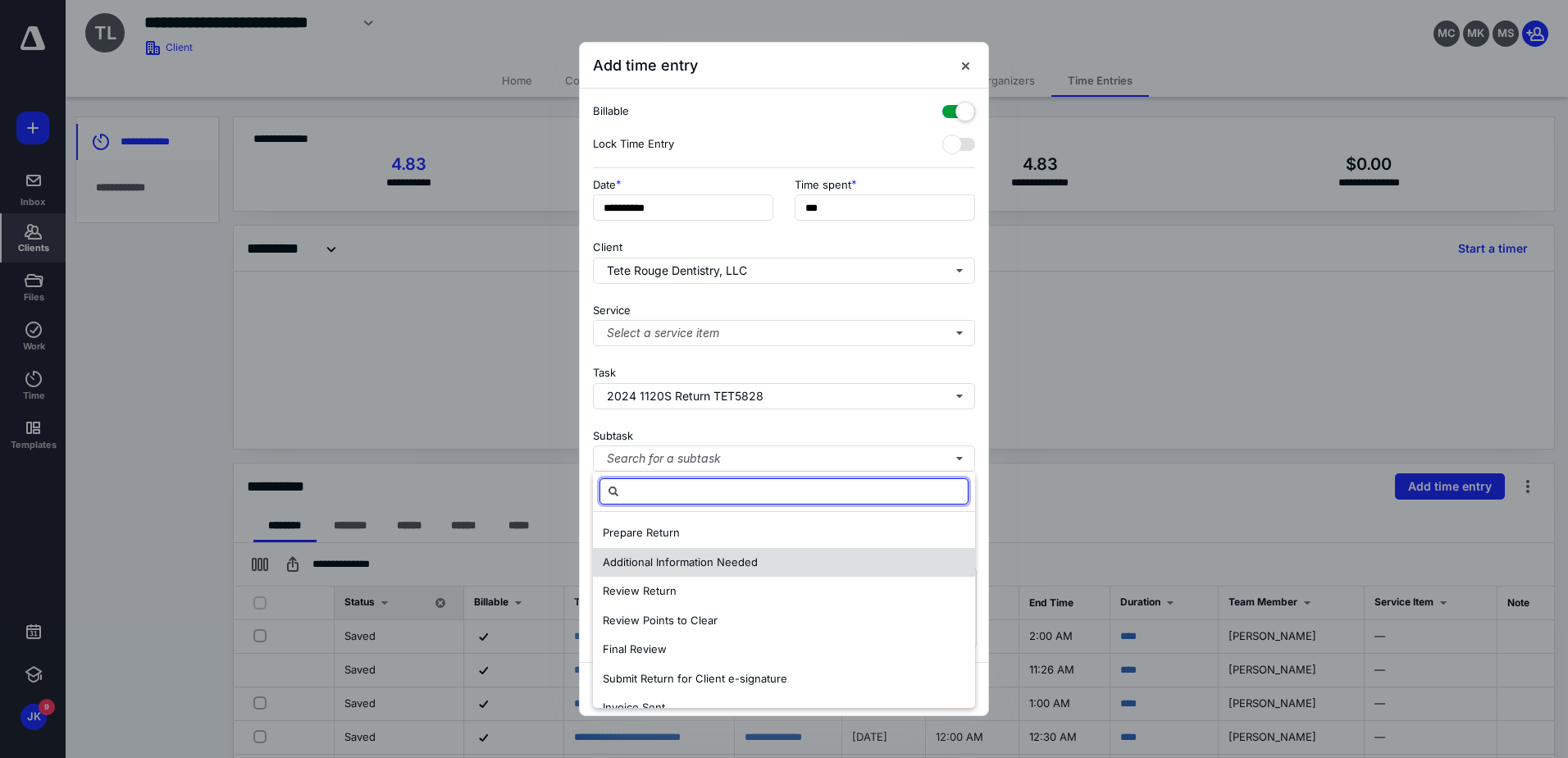 click on "Additional Information Needed" at bounding box center (680, 563) 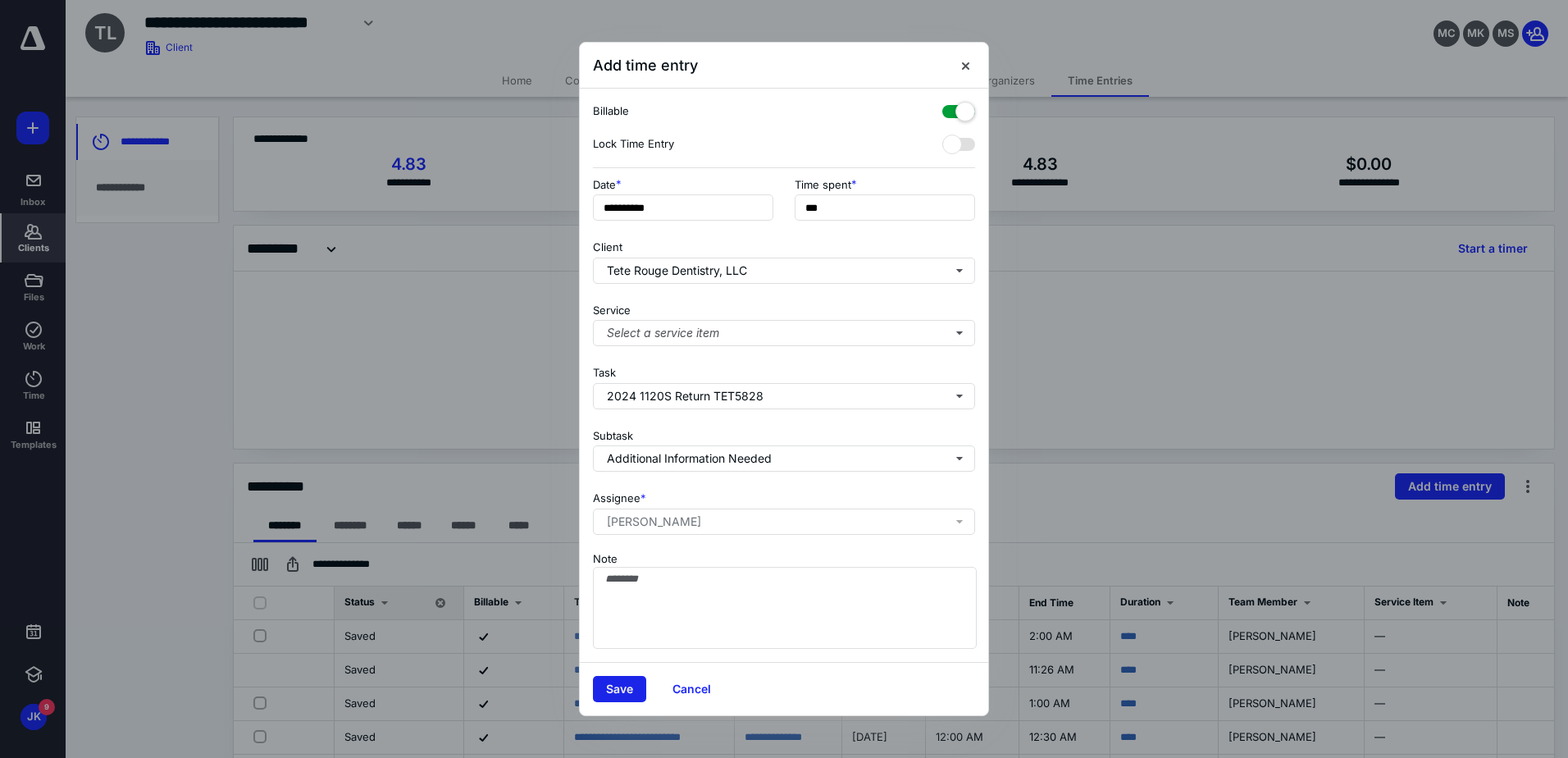 click on "Save" at bounding box center (619, 689) 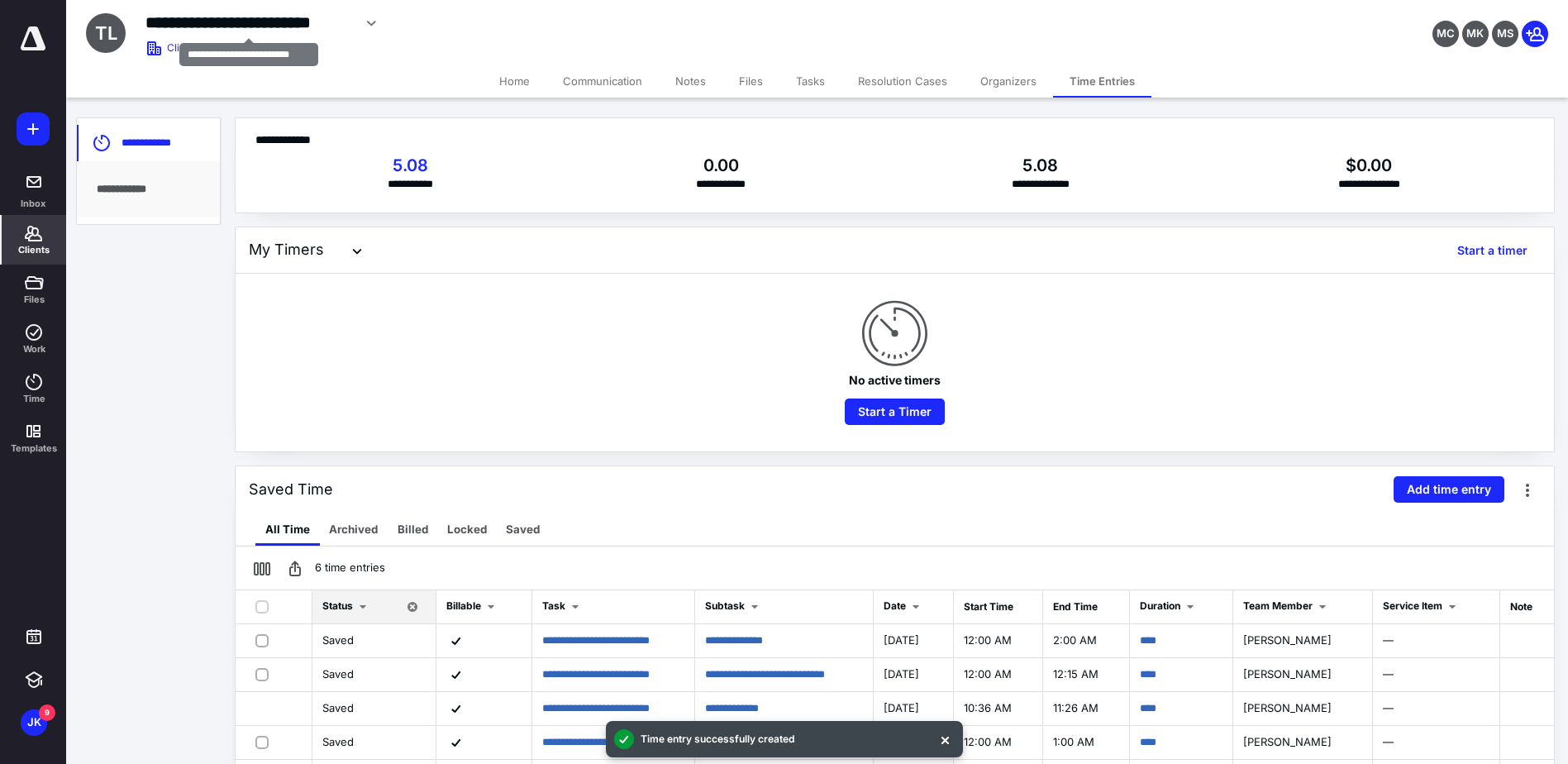 click on "**********" at bounding box center [249, 22] 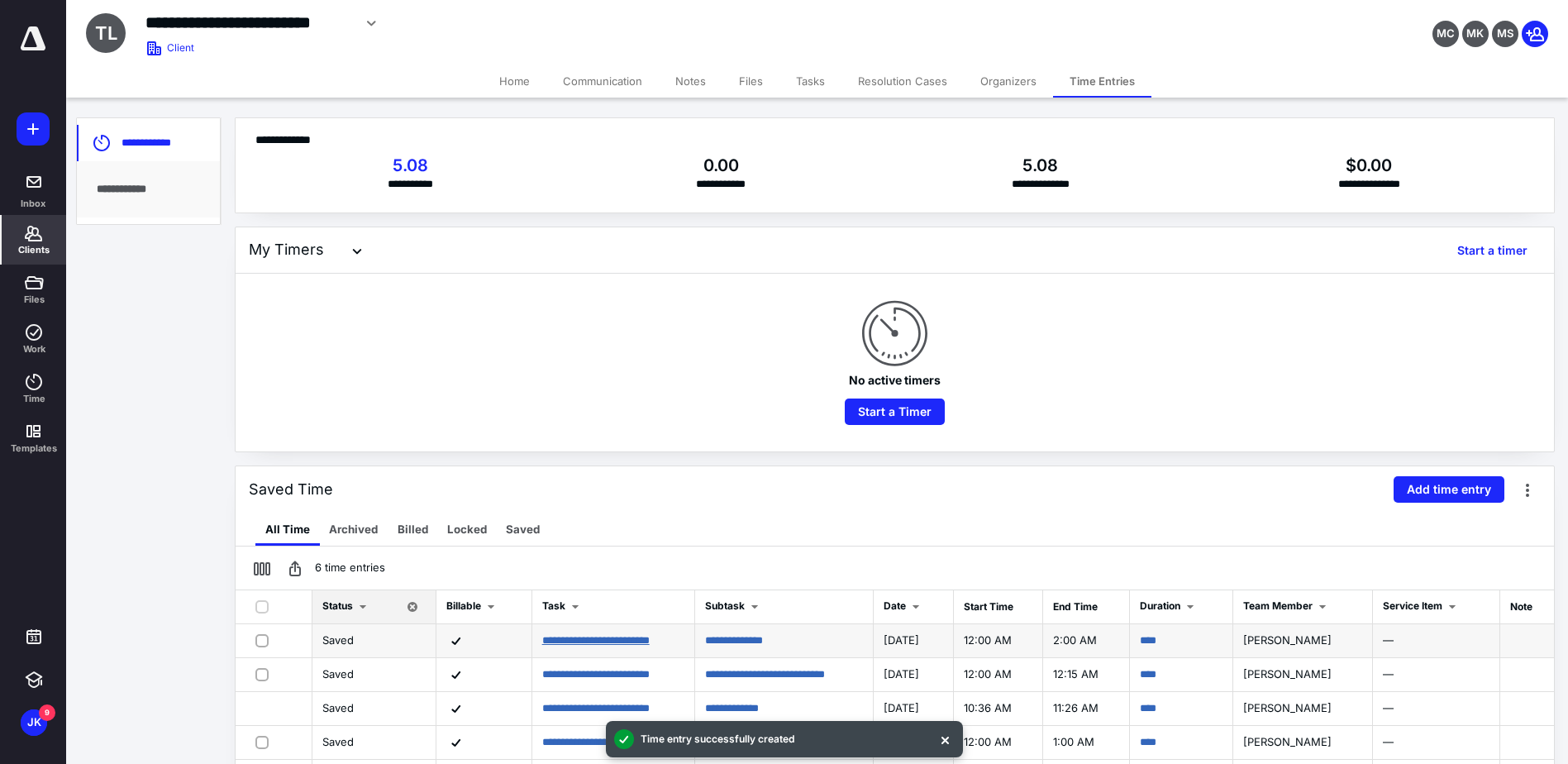 click on "**********" at bounding box center (596, 640) 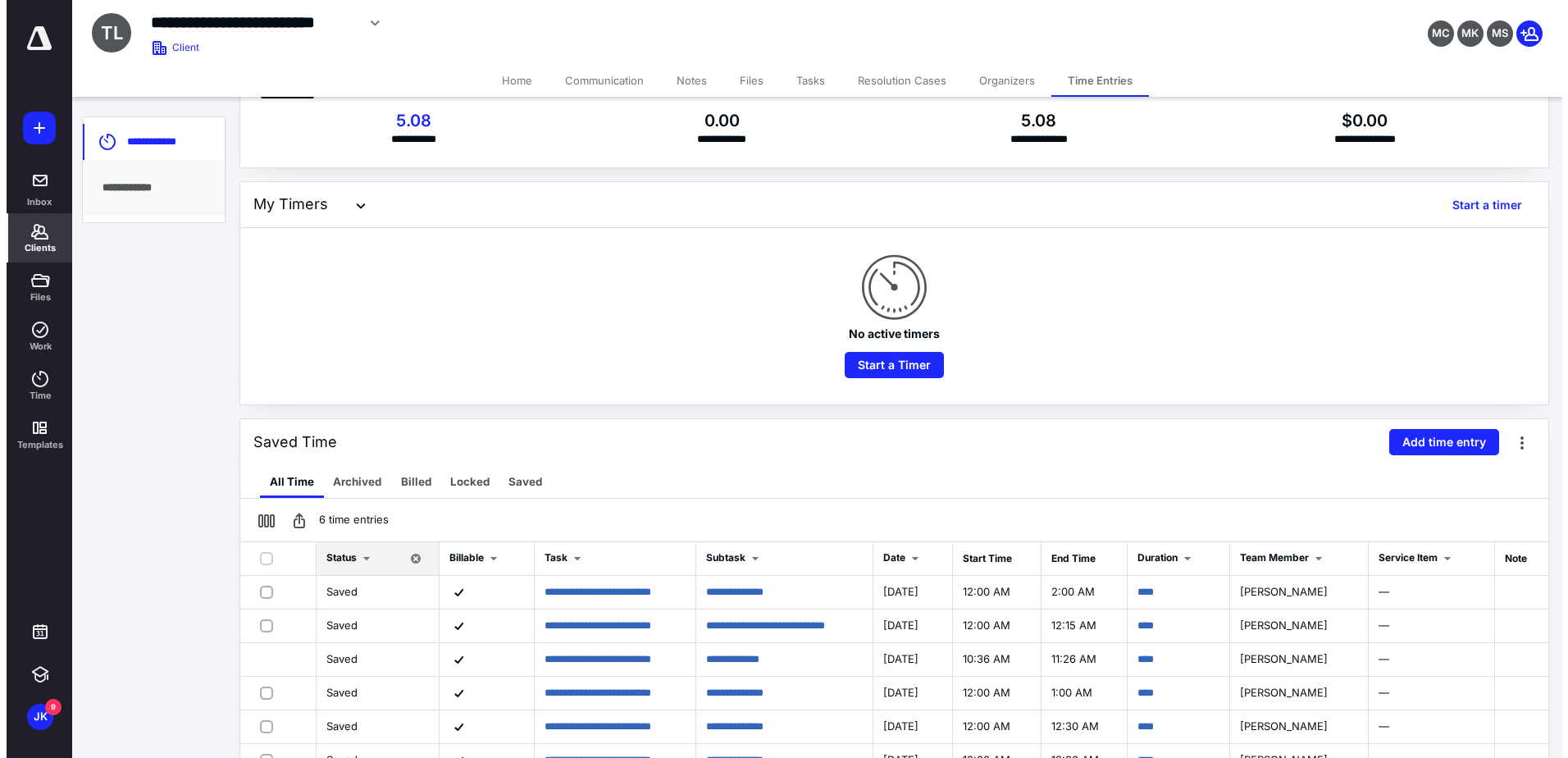 scroll, scrollTop: 0, scrollLeft: 0, axis: both 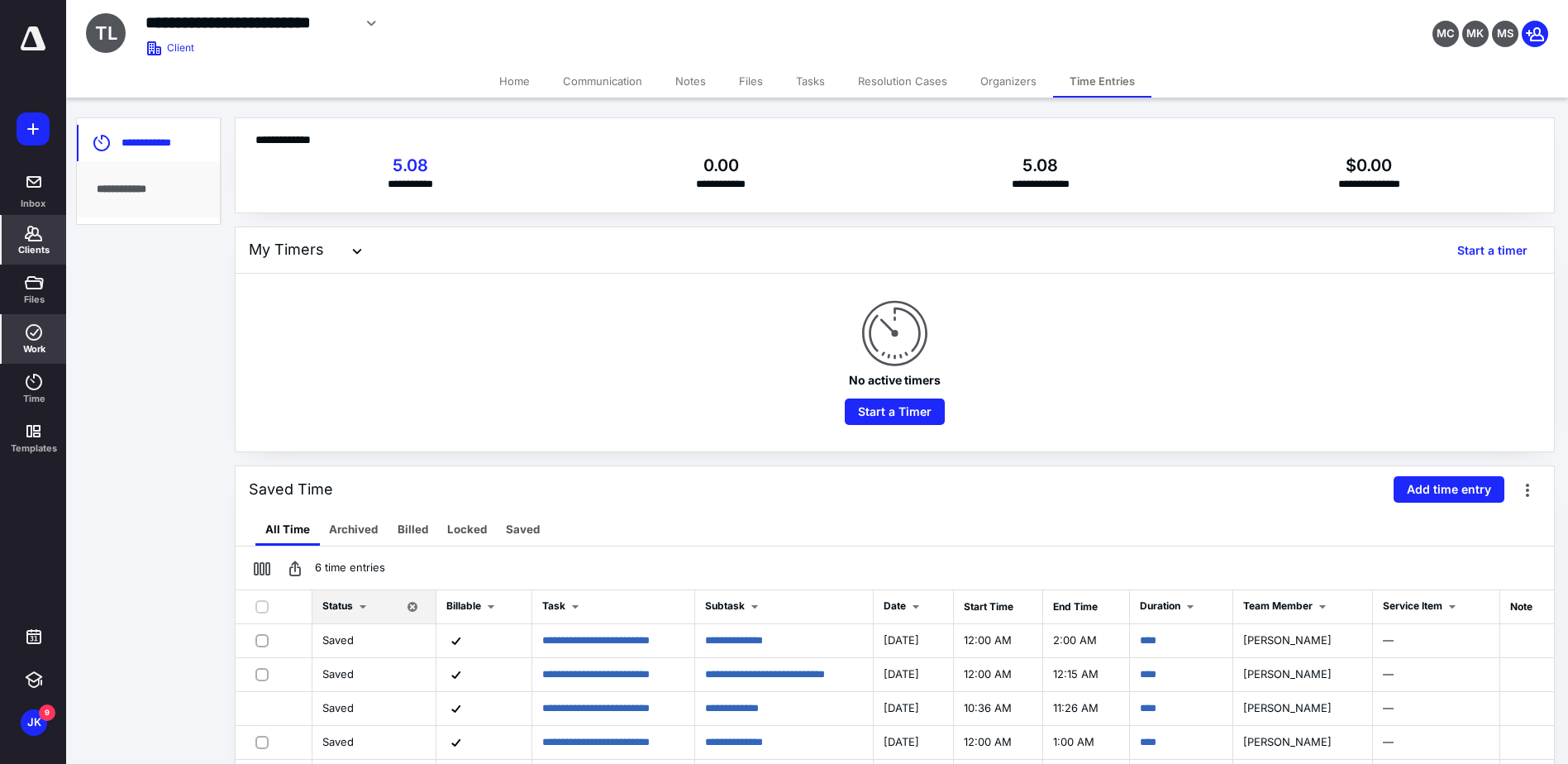click 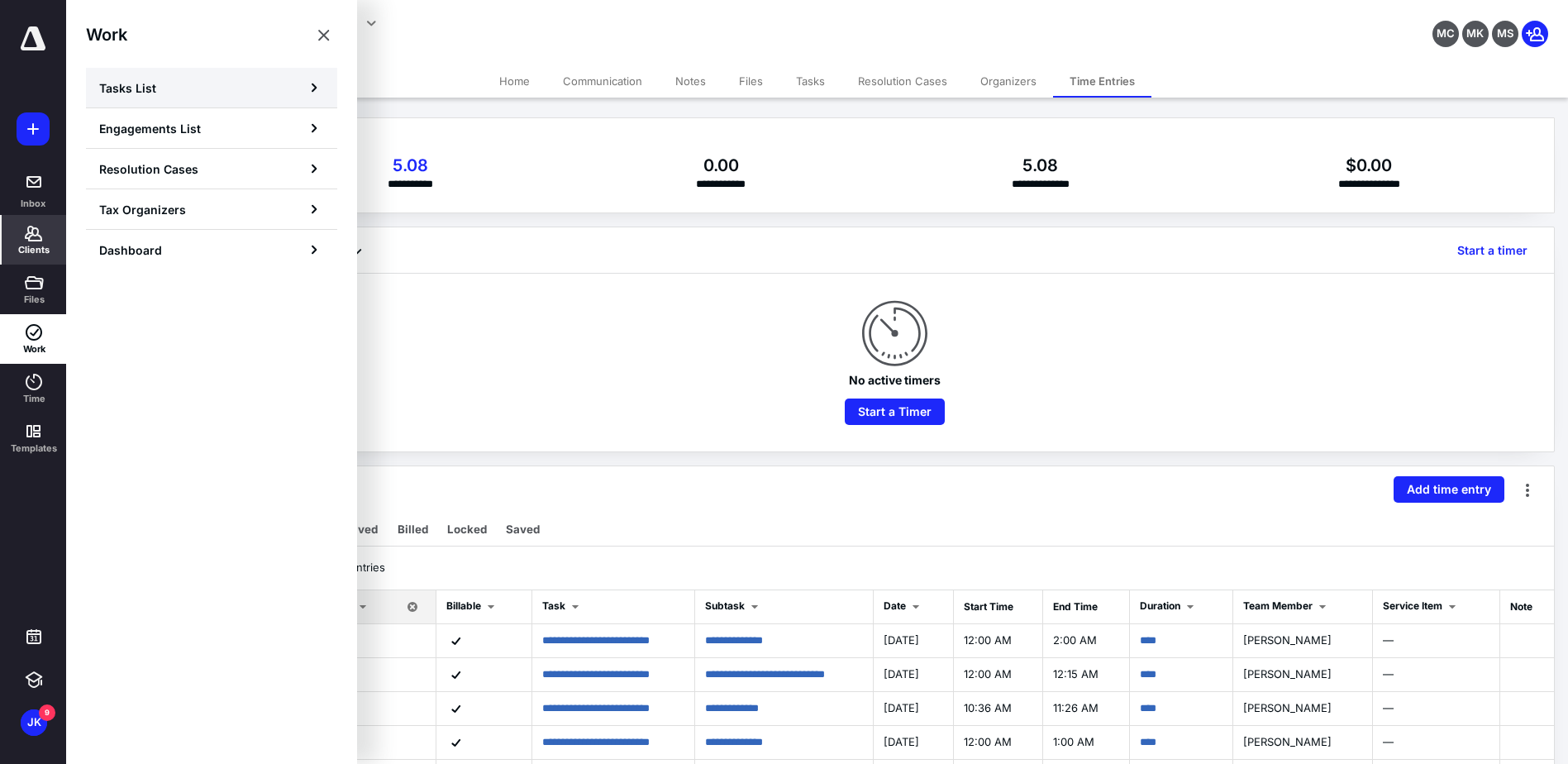 click on "Tasks List" at bounding box center [212, 88] 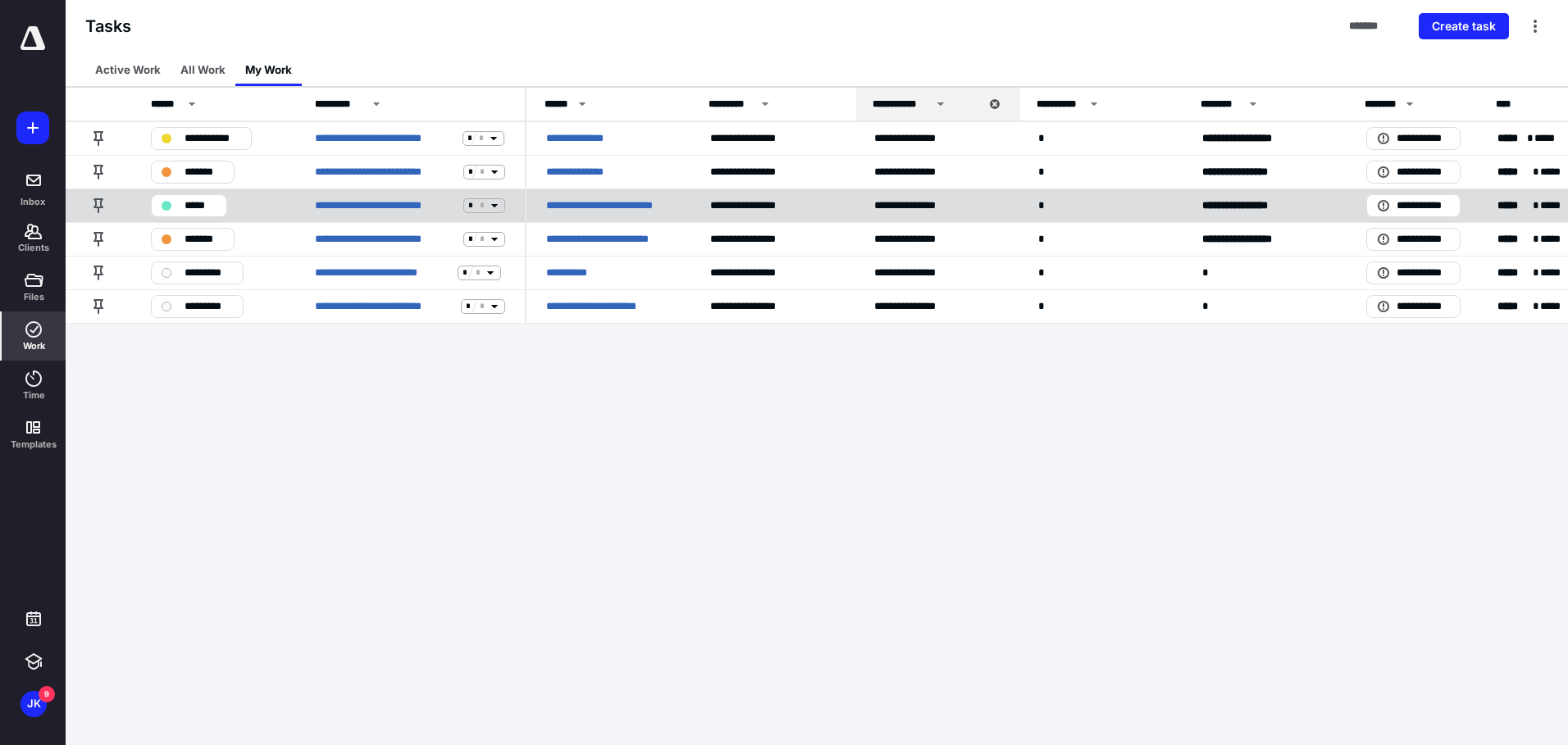 click on "**********" at bounding box center (609, 206) 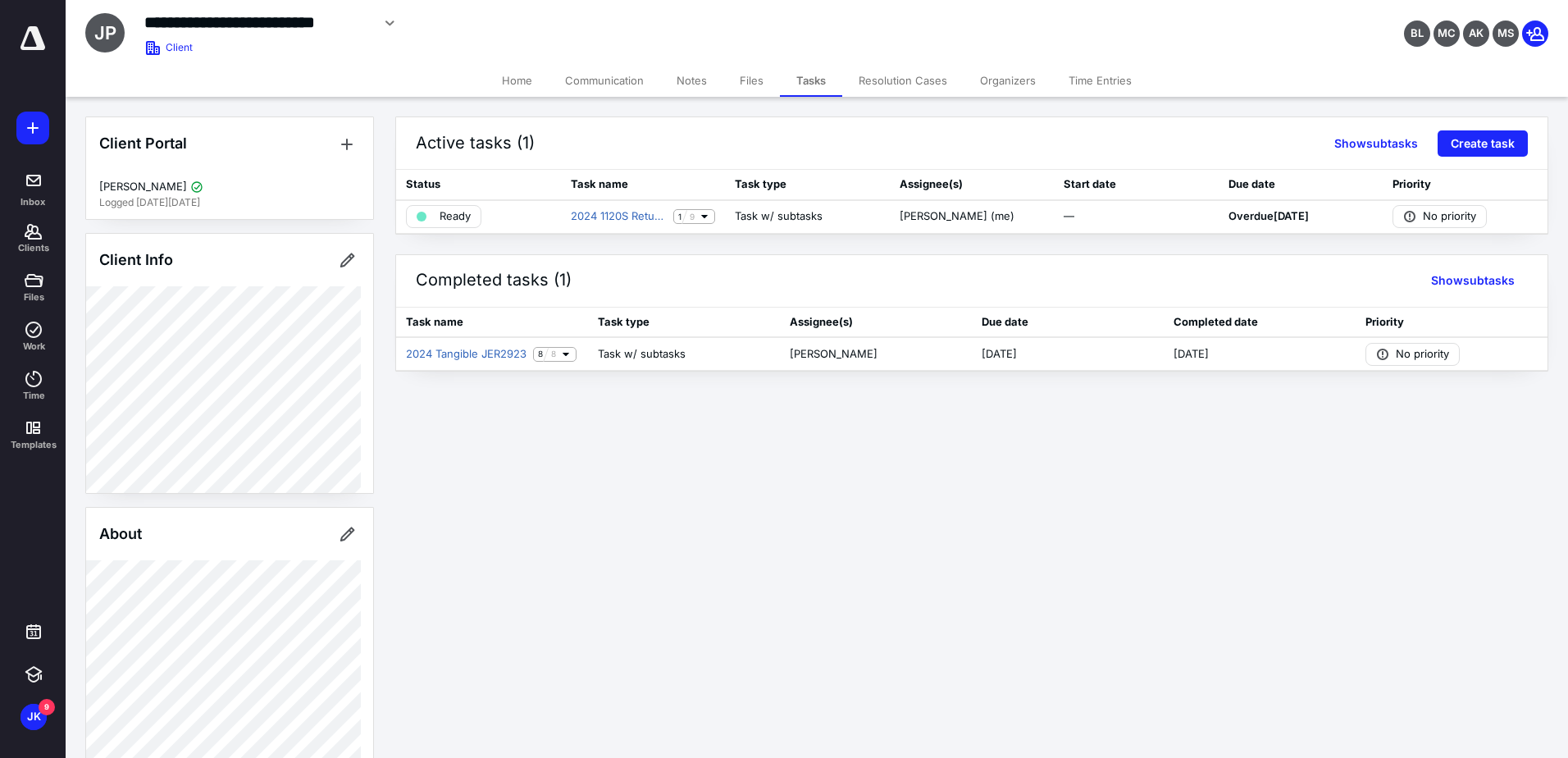 click on "Files" at bounding box center (751, 80) 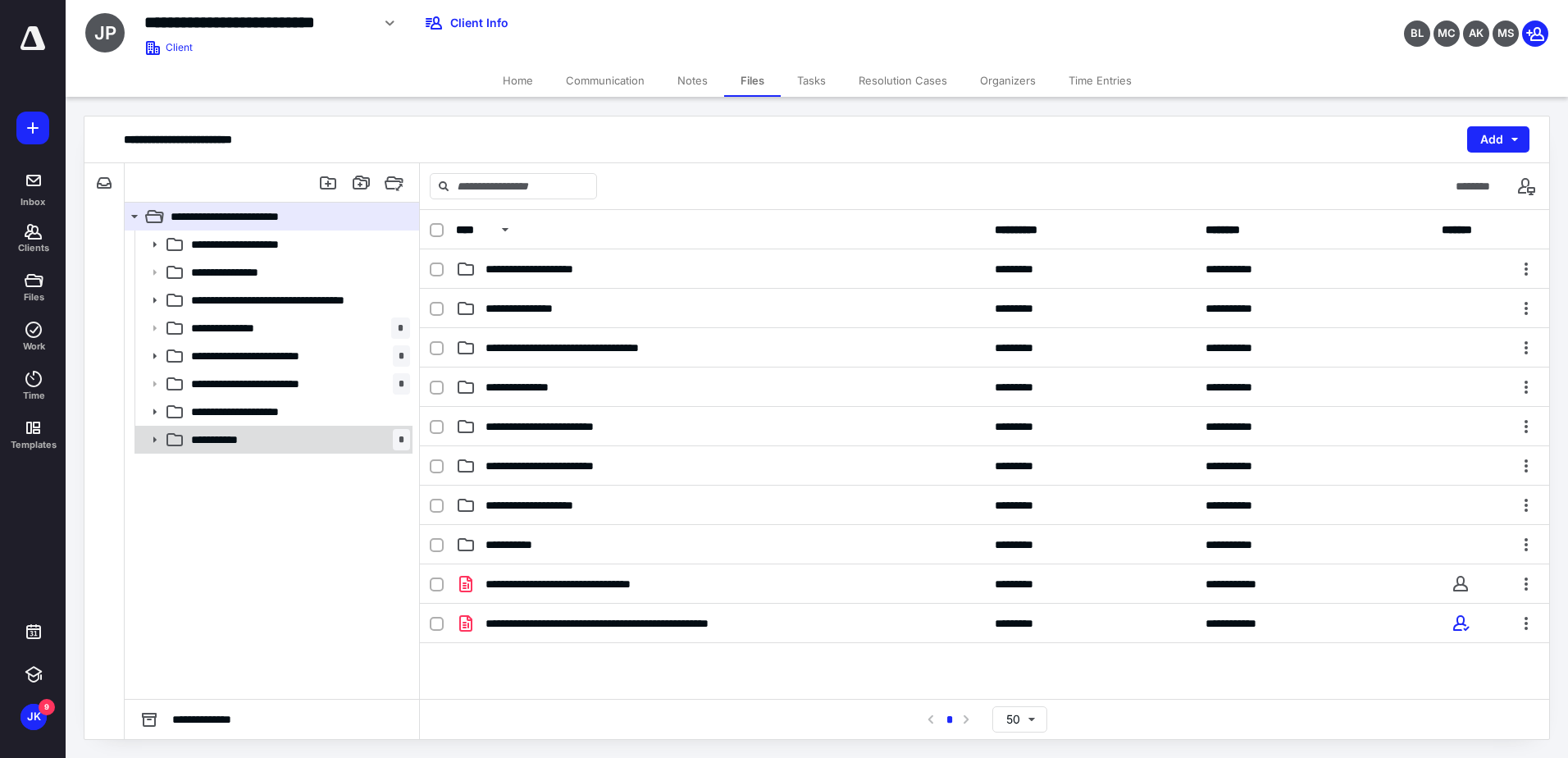 click 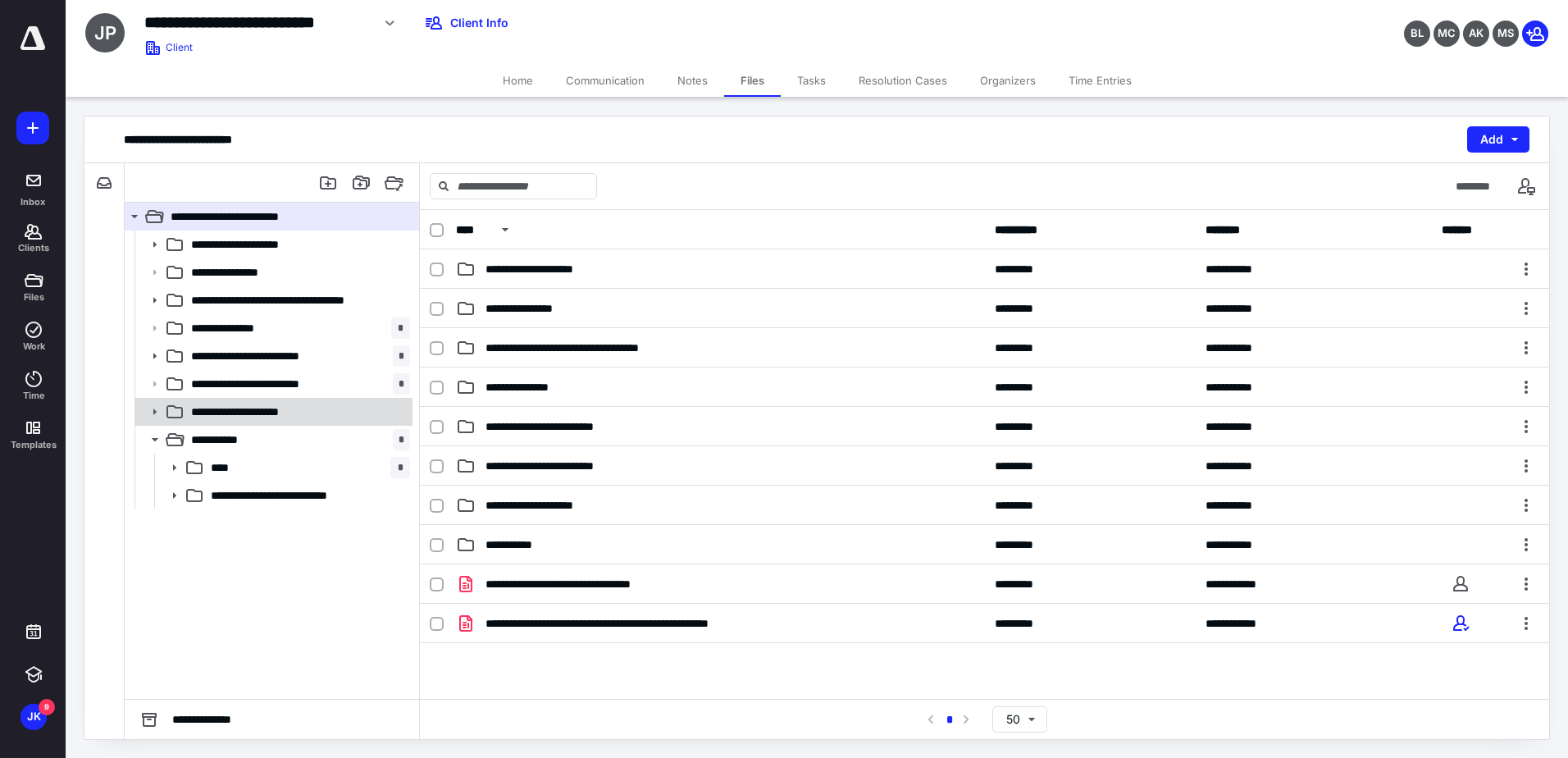 click 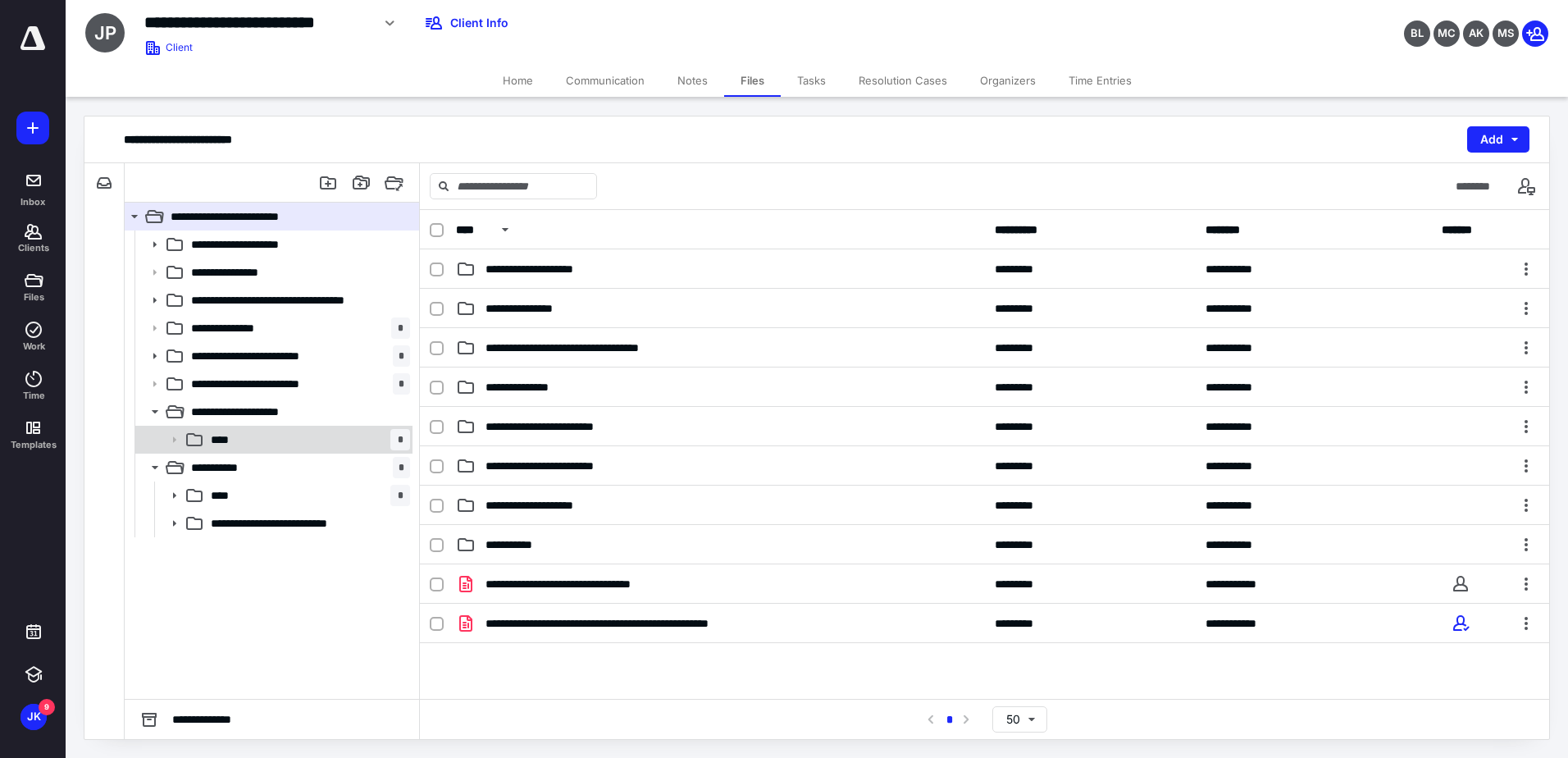 click 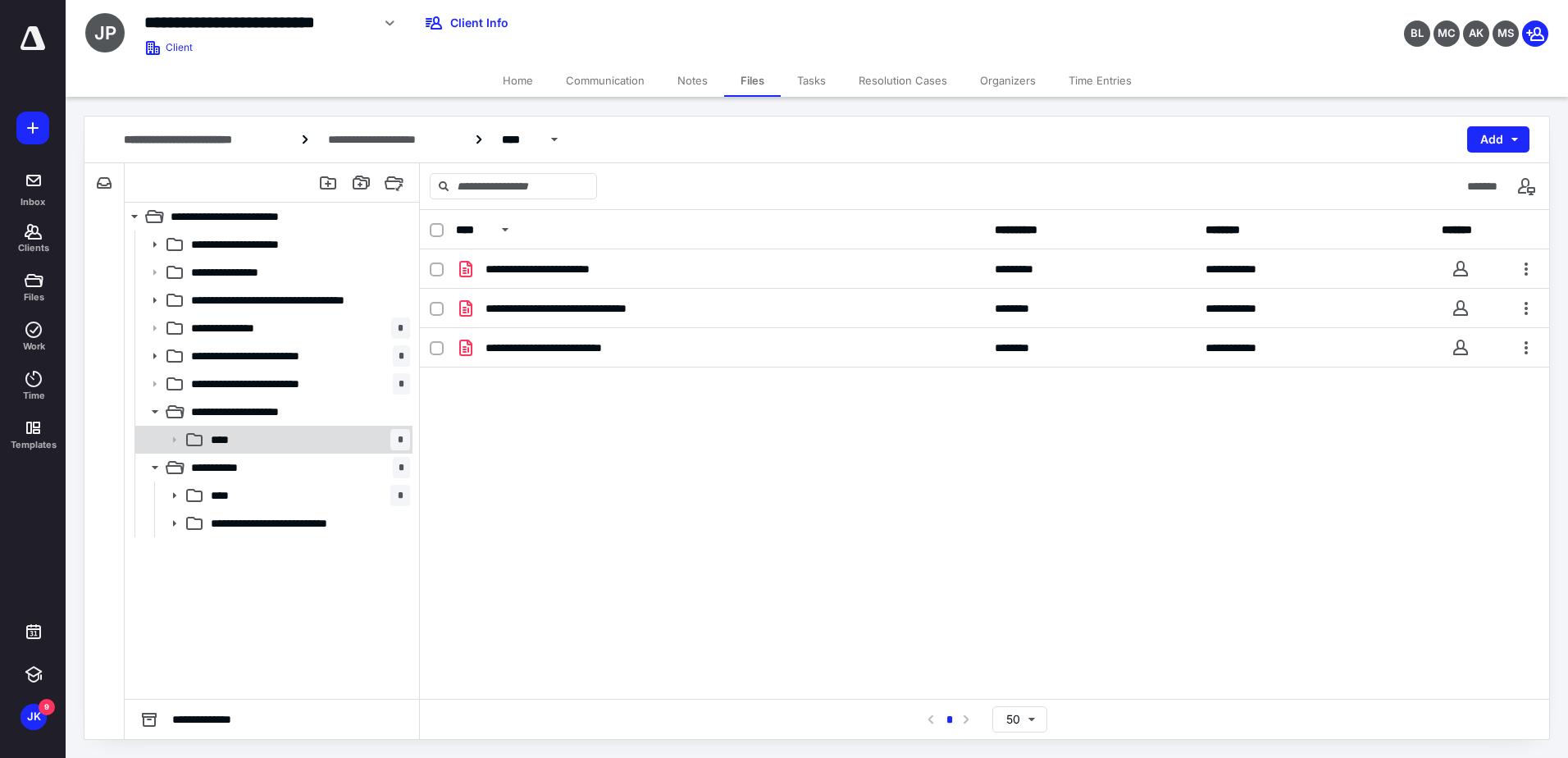 click 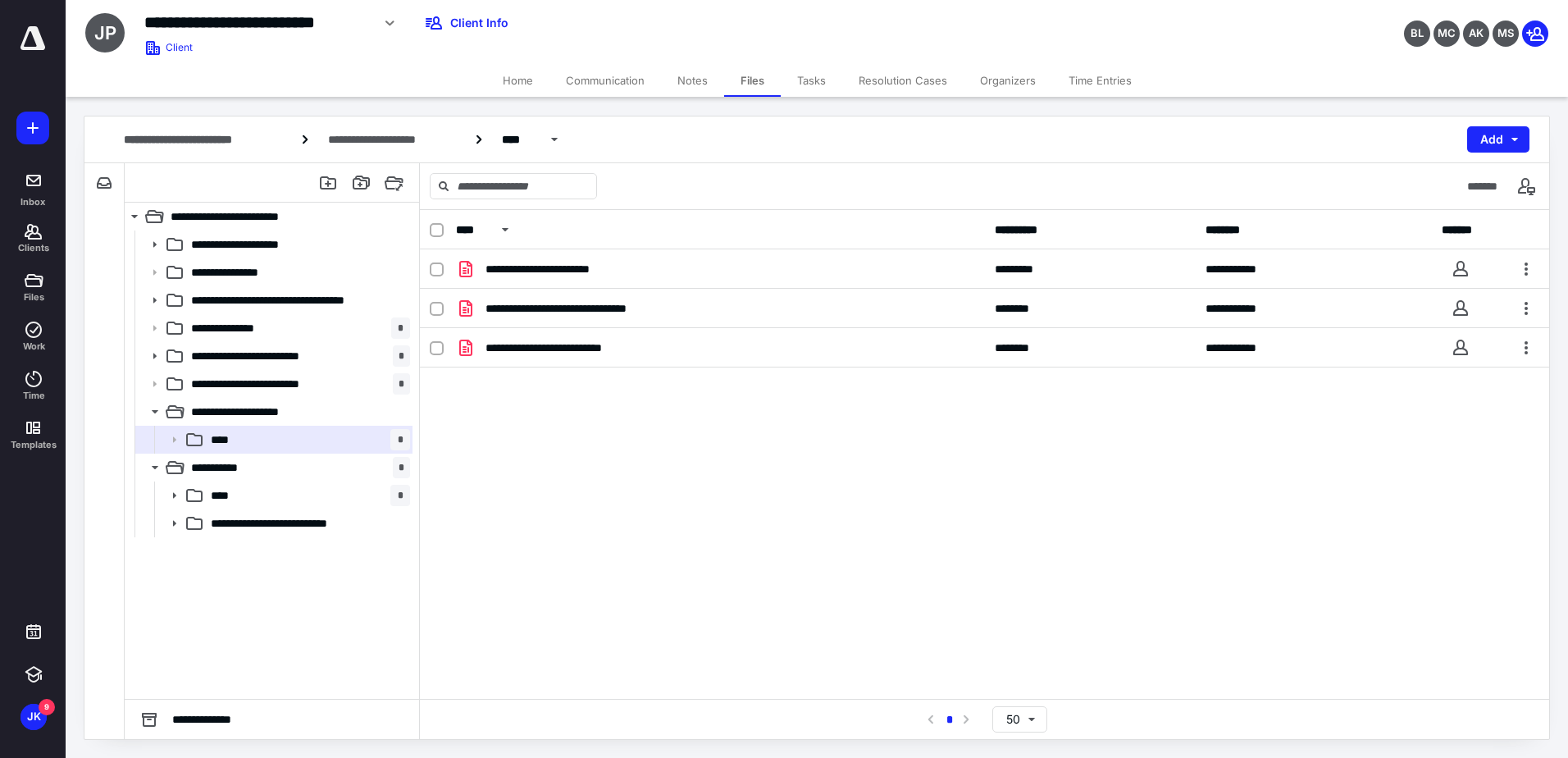 click 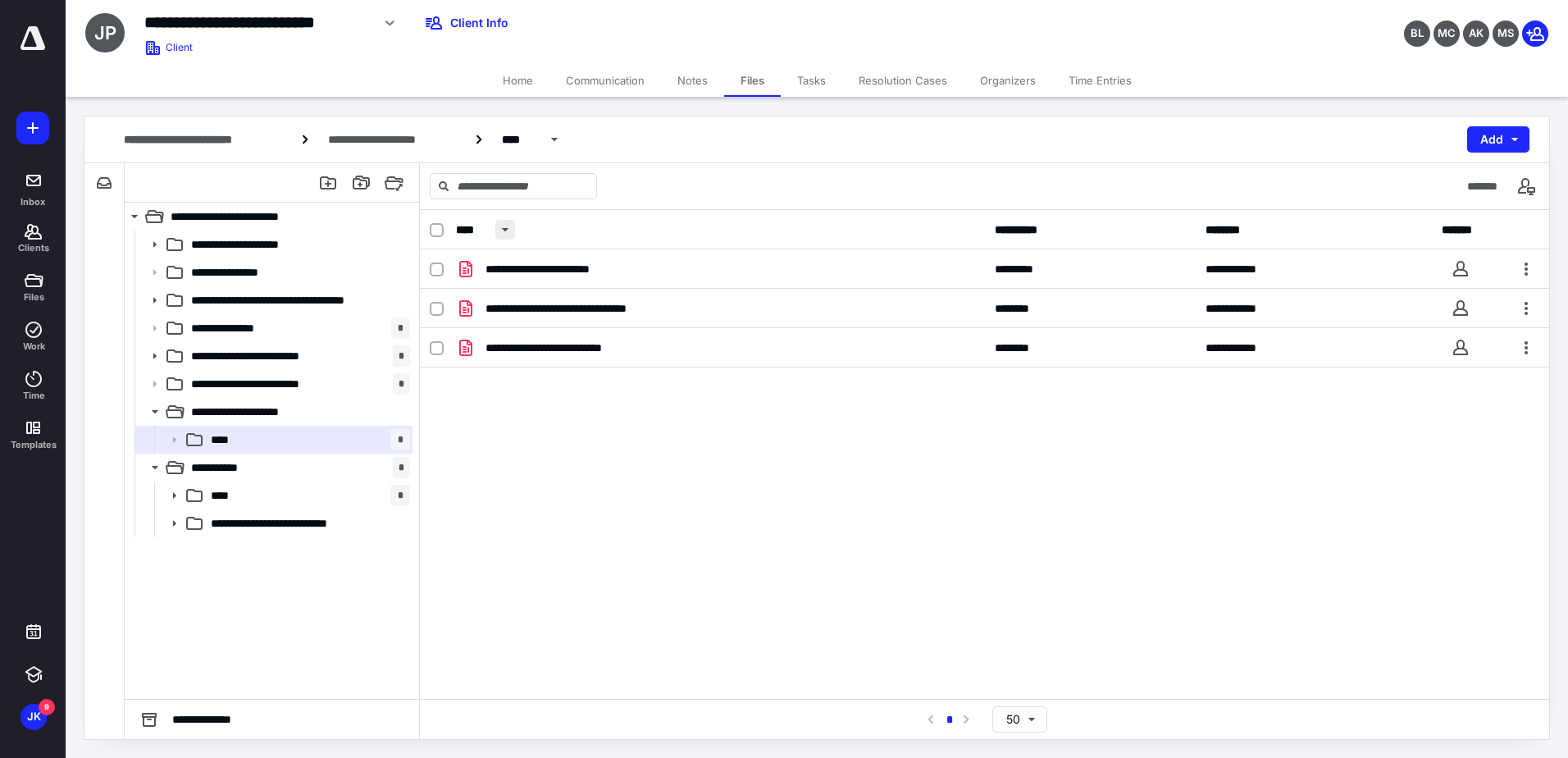 checkbox on "true" 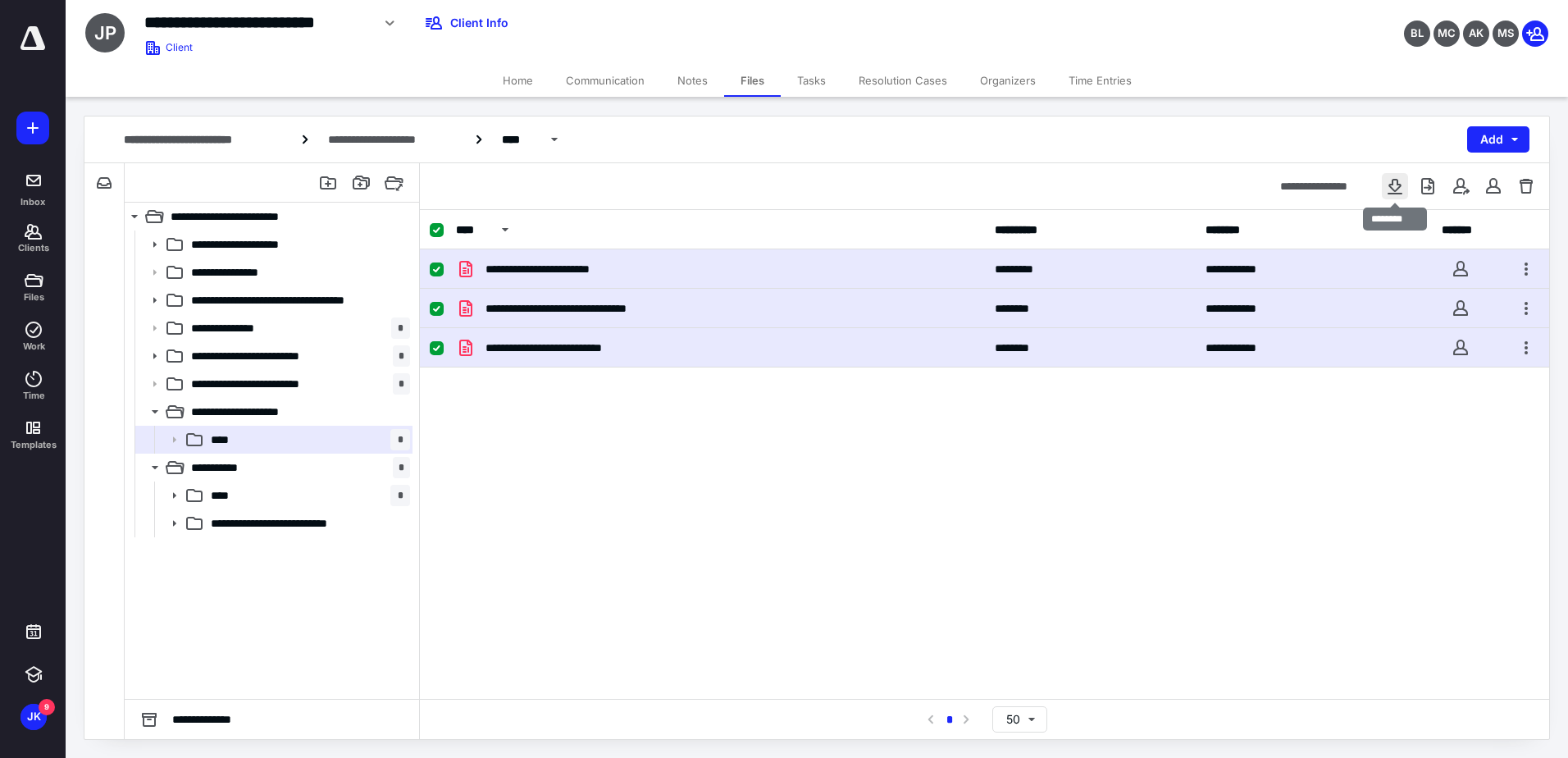 click at bounding box center (1395, 186) 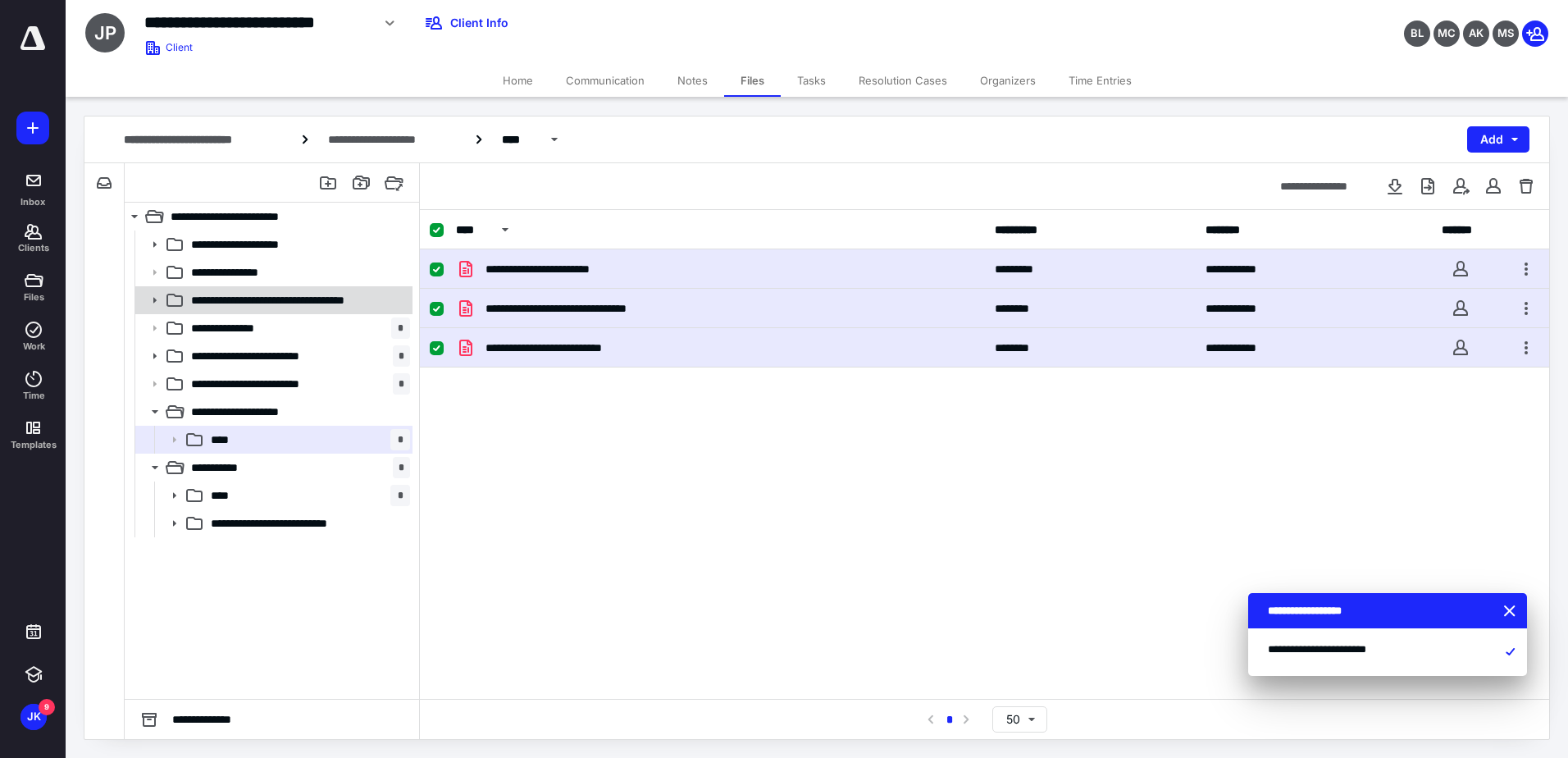 click 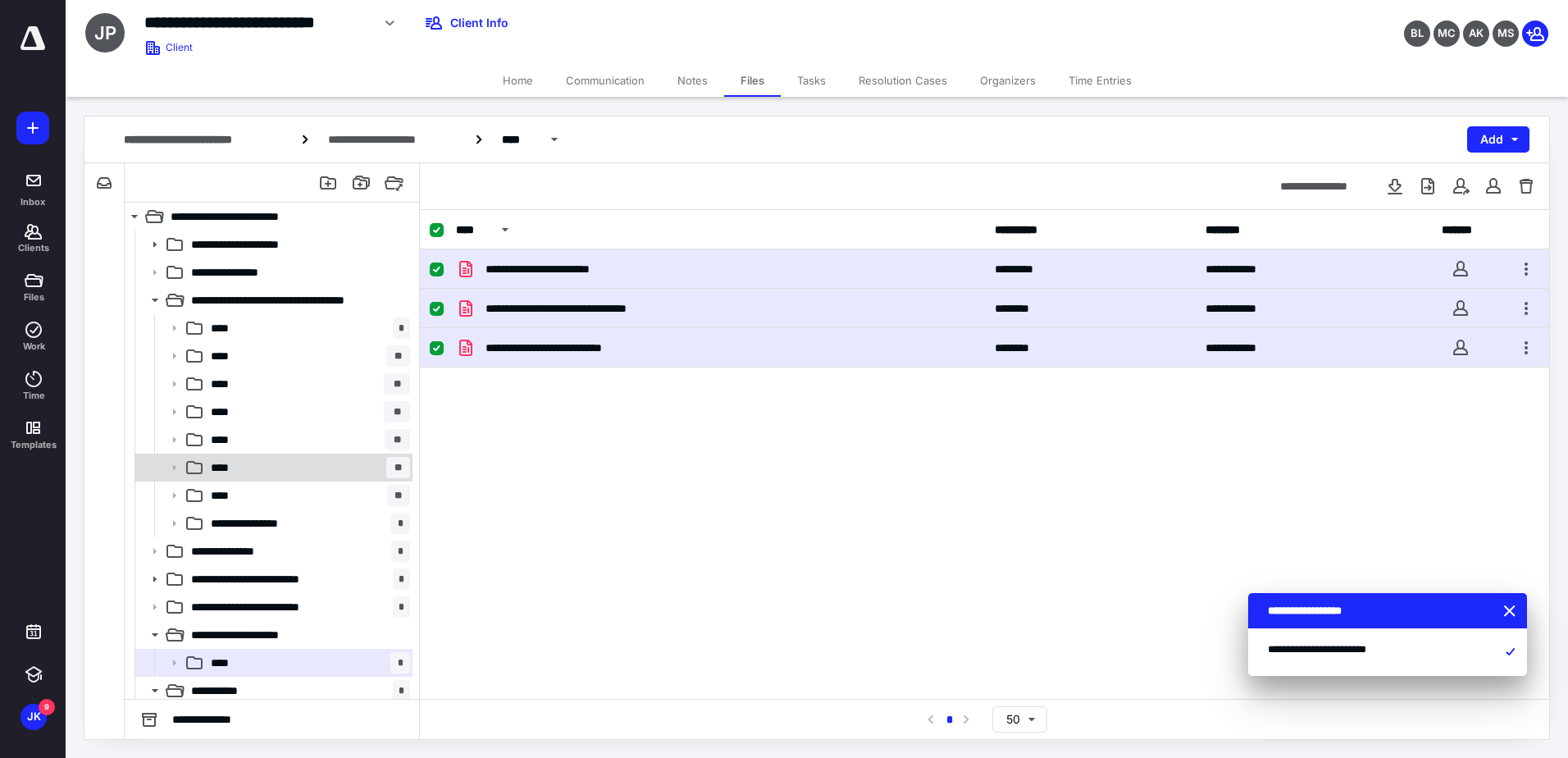 click 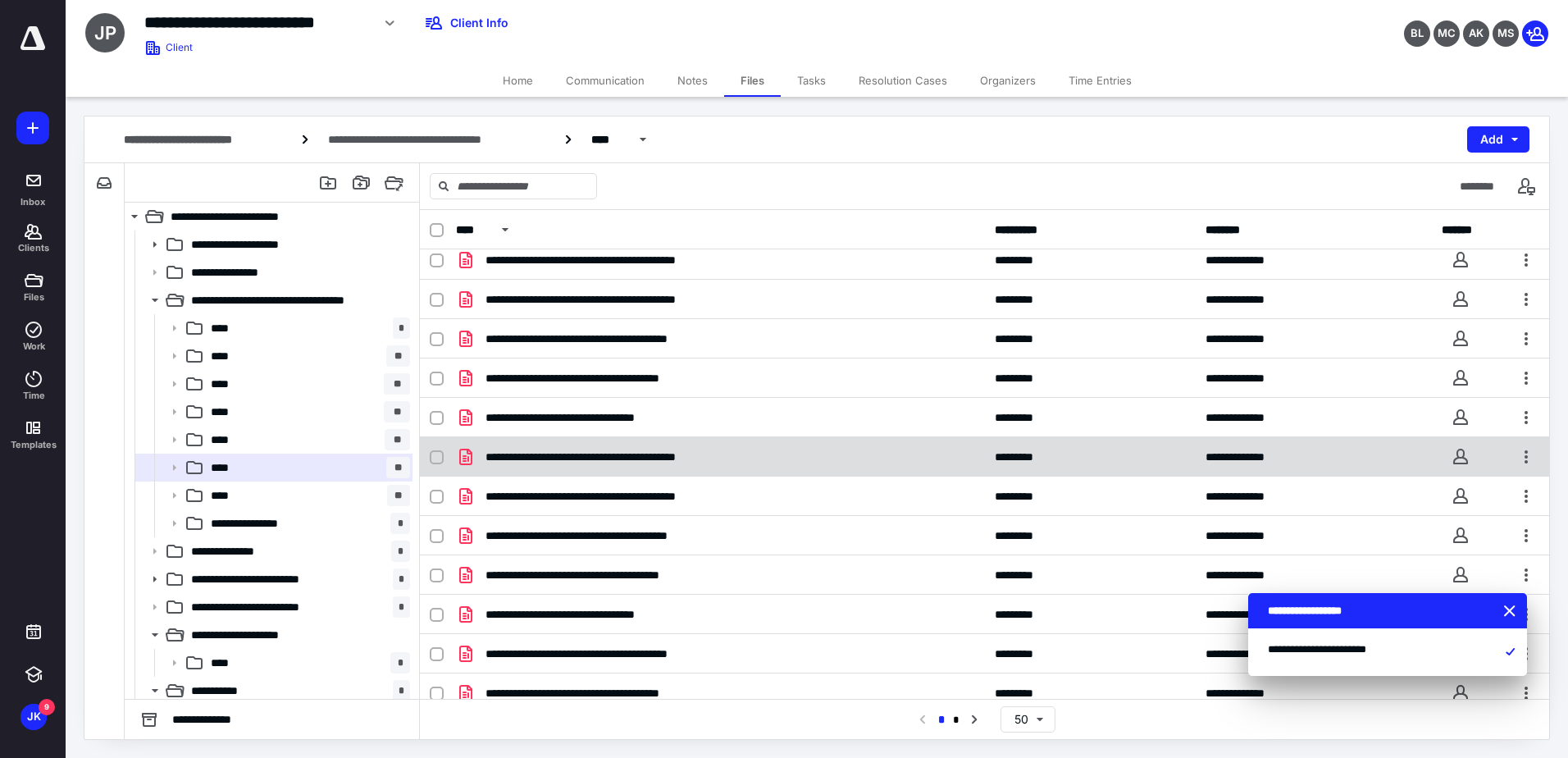 scroll, scrollTop: 1519, scrollLeft: 0, axis: vertical 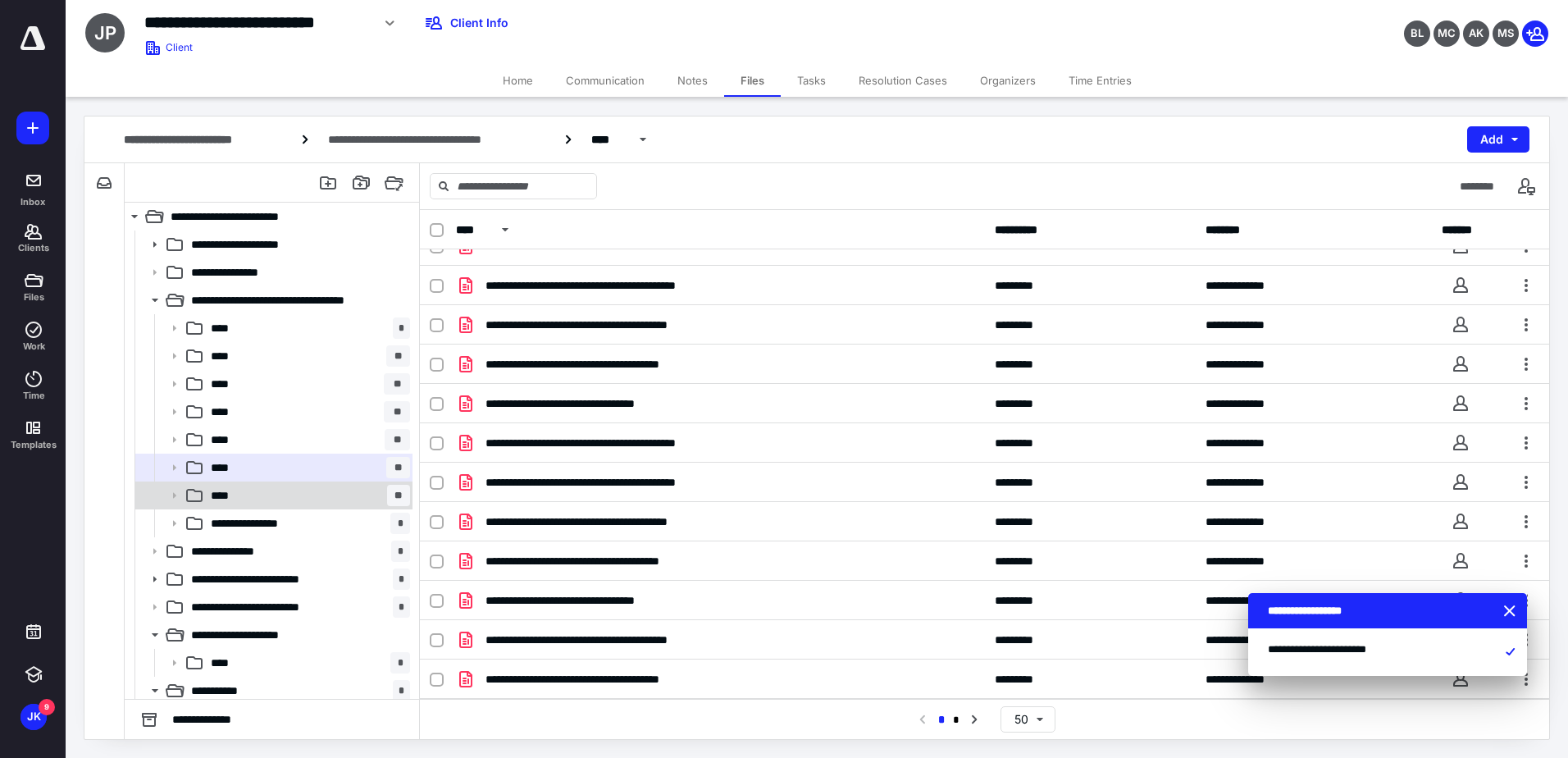 click 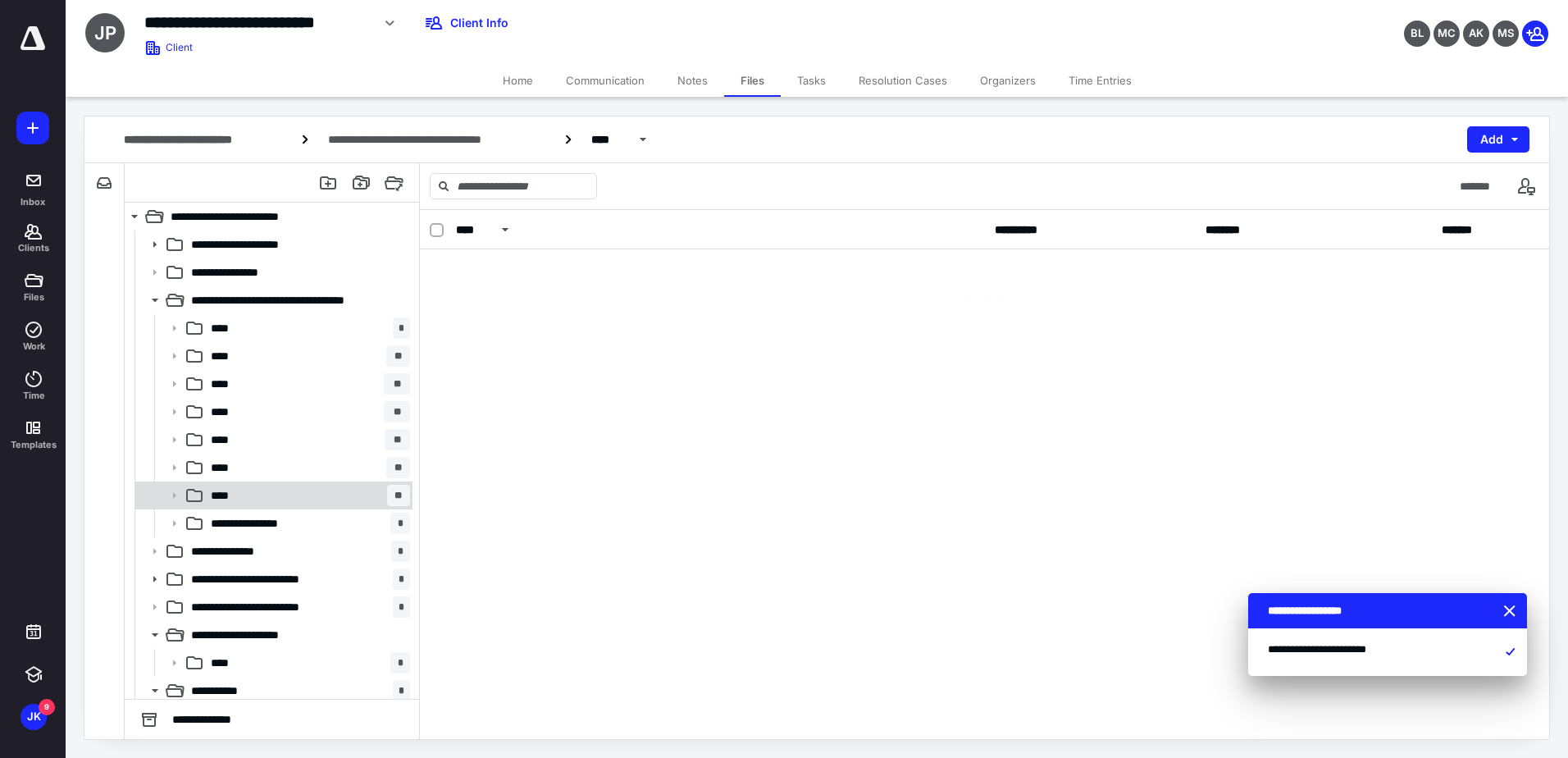 scroll, scrollTop: 0, scrollLeft: 0, axis: both 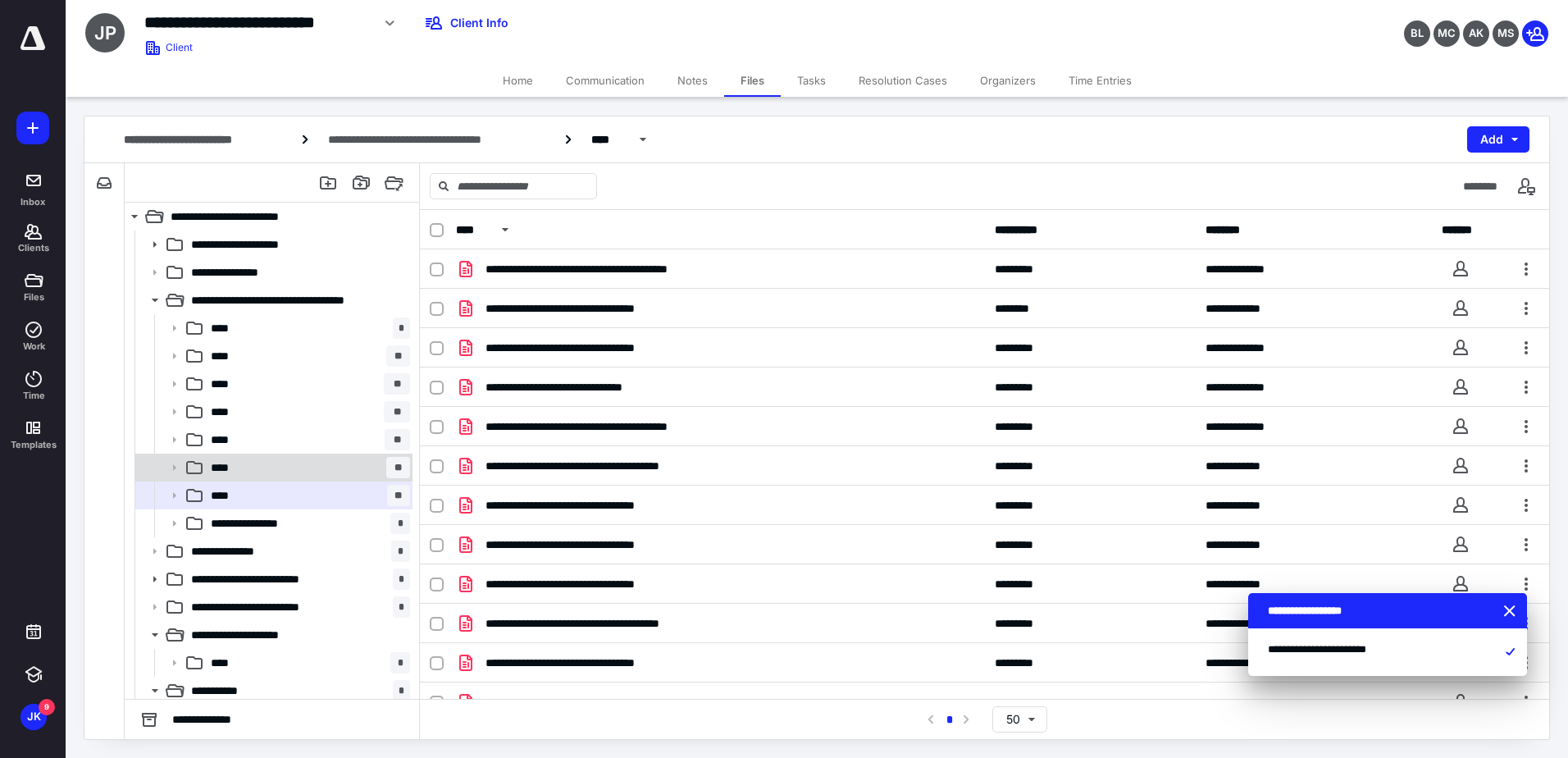 click 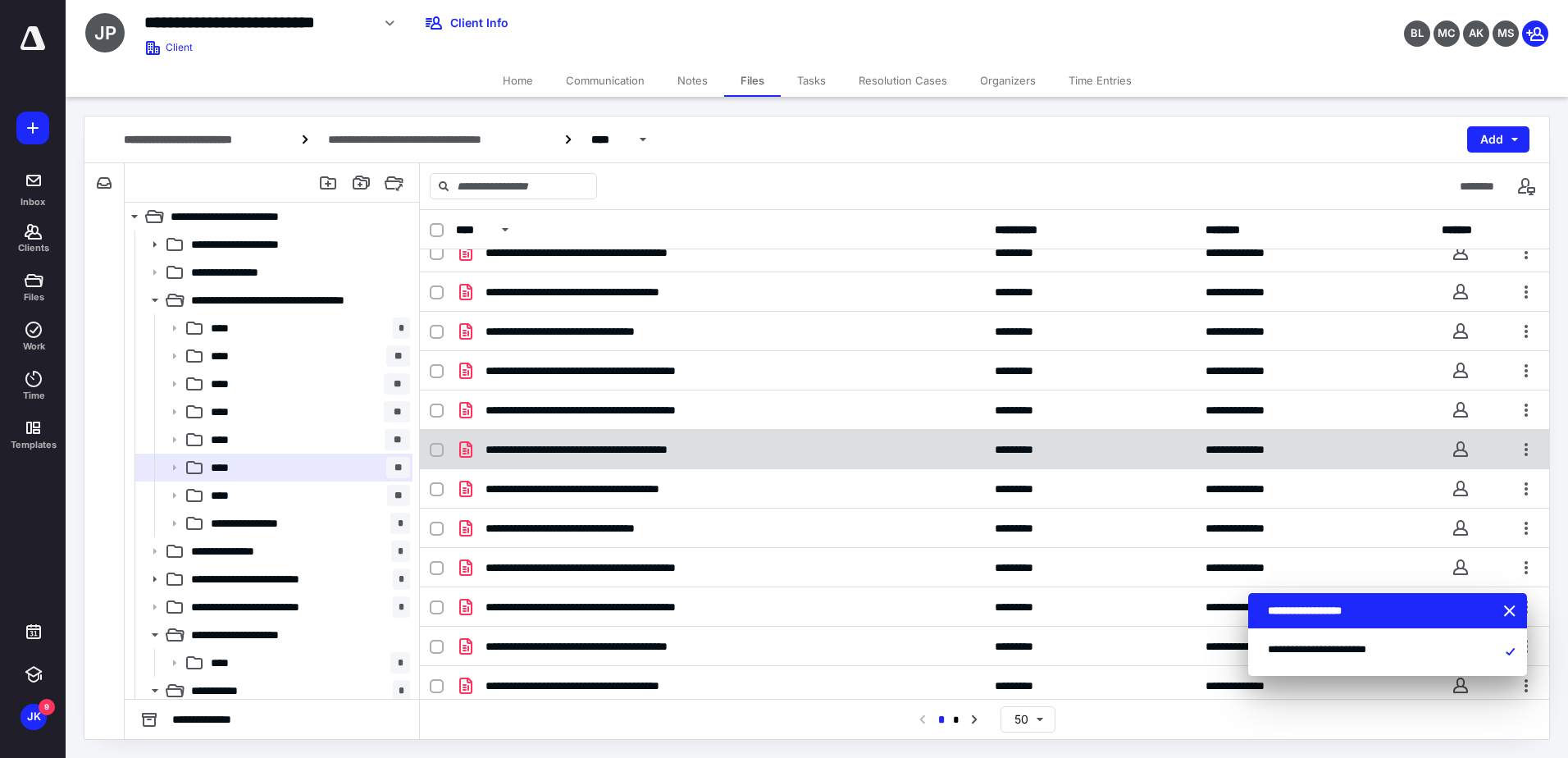 scroll, scrollTop: 1519, scrollLeft: 0, axis: vertical 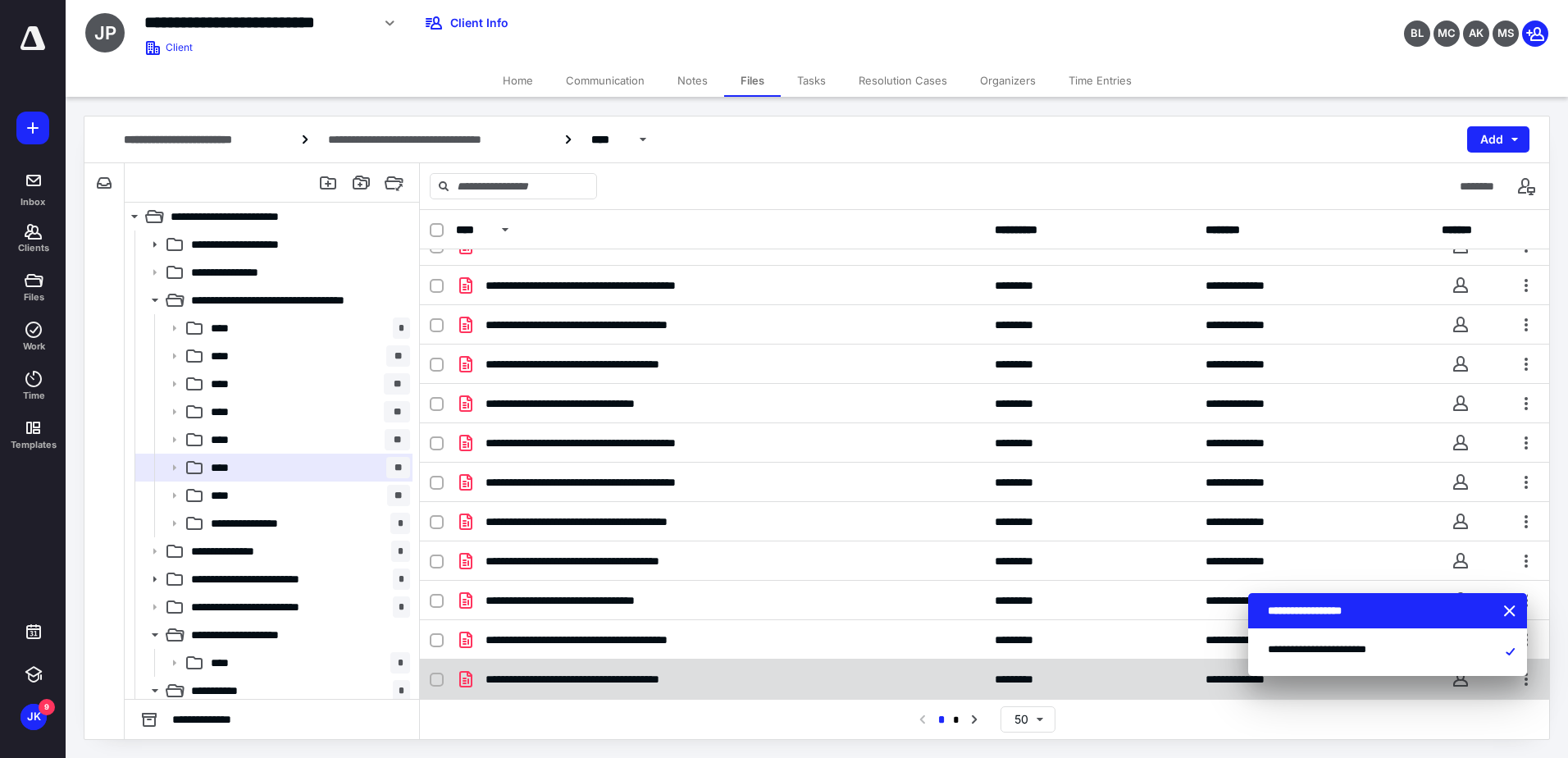 click on "**********" at bounding box center [606, 679] 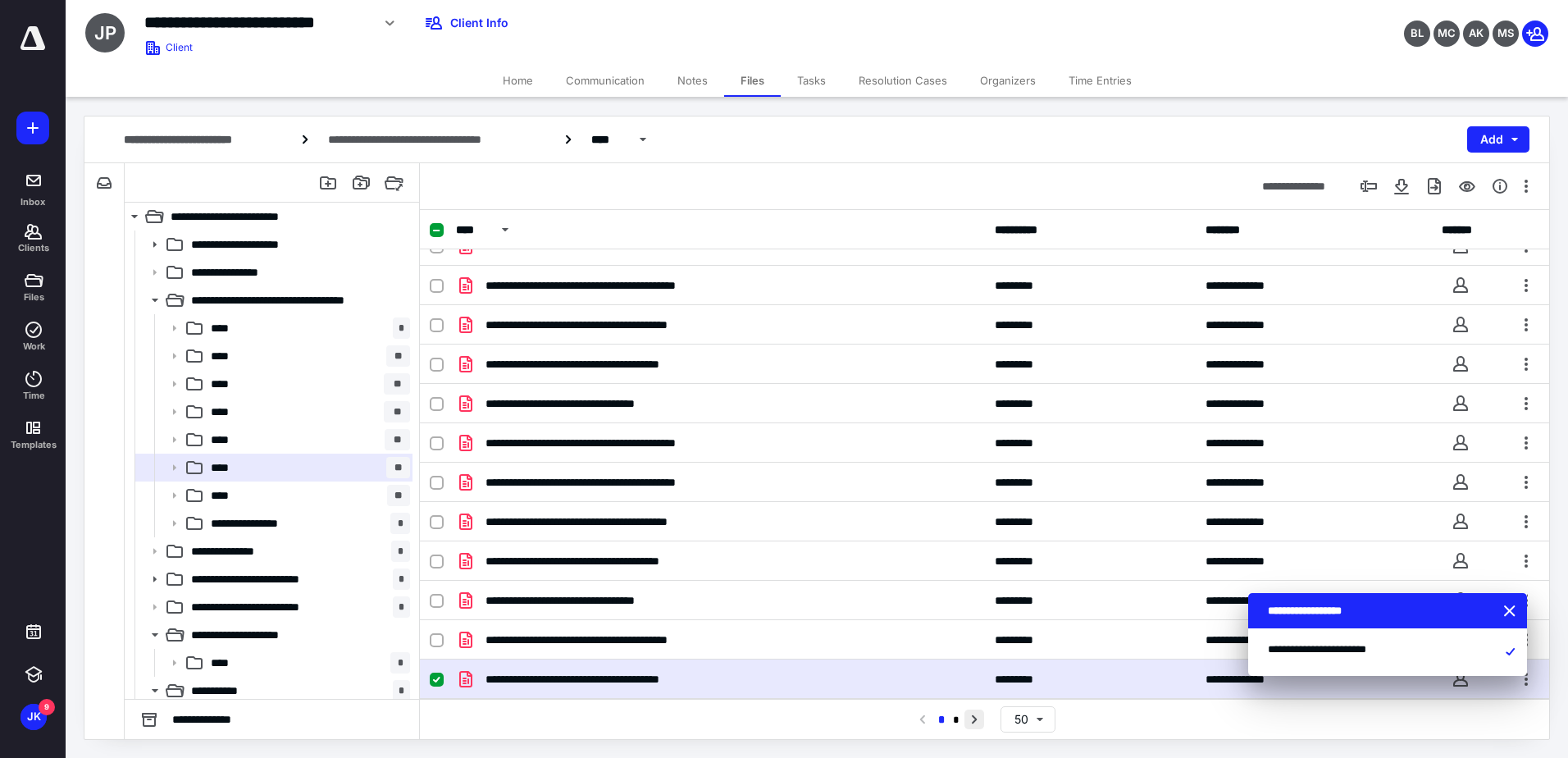 click at bounding box center [974, 719] 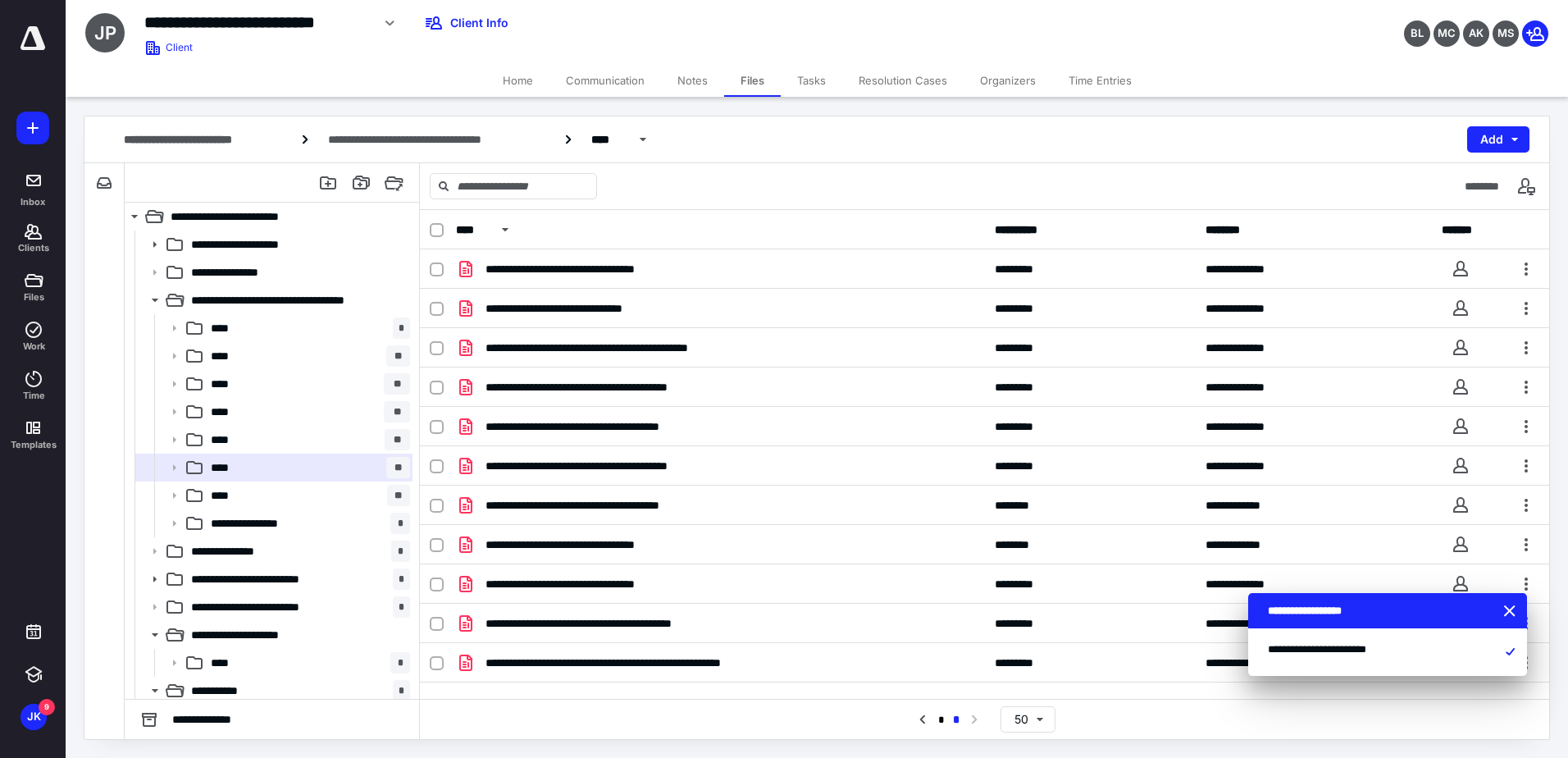 click 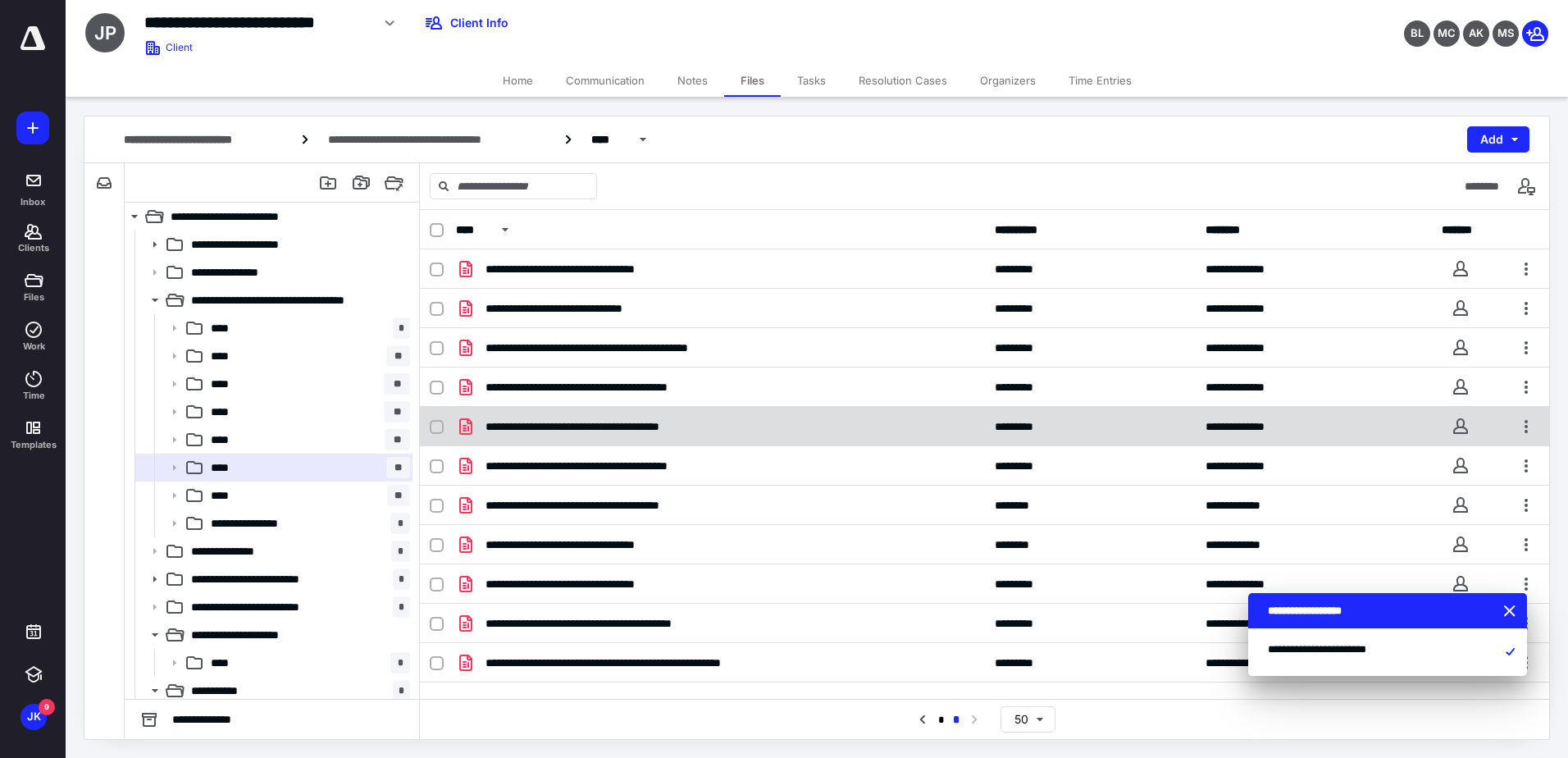 click on "**********" at bounding box center [984, 427] 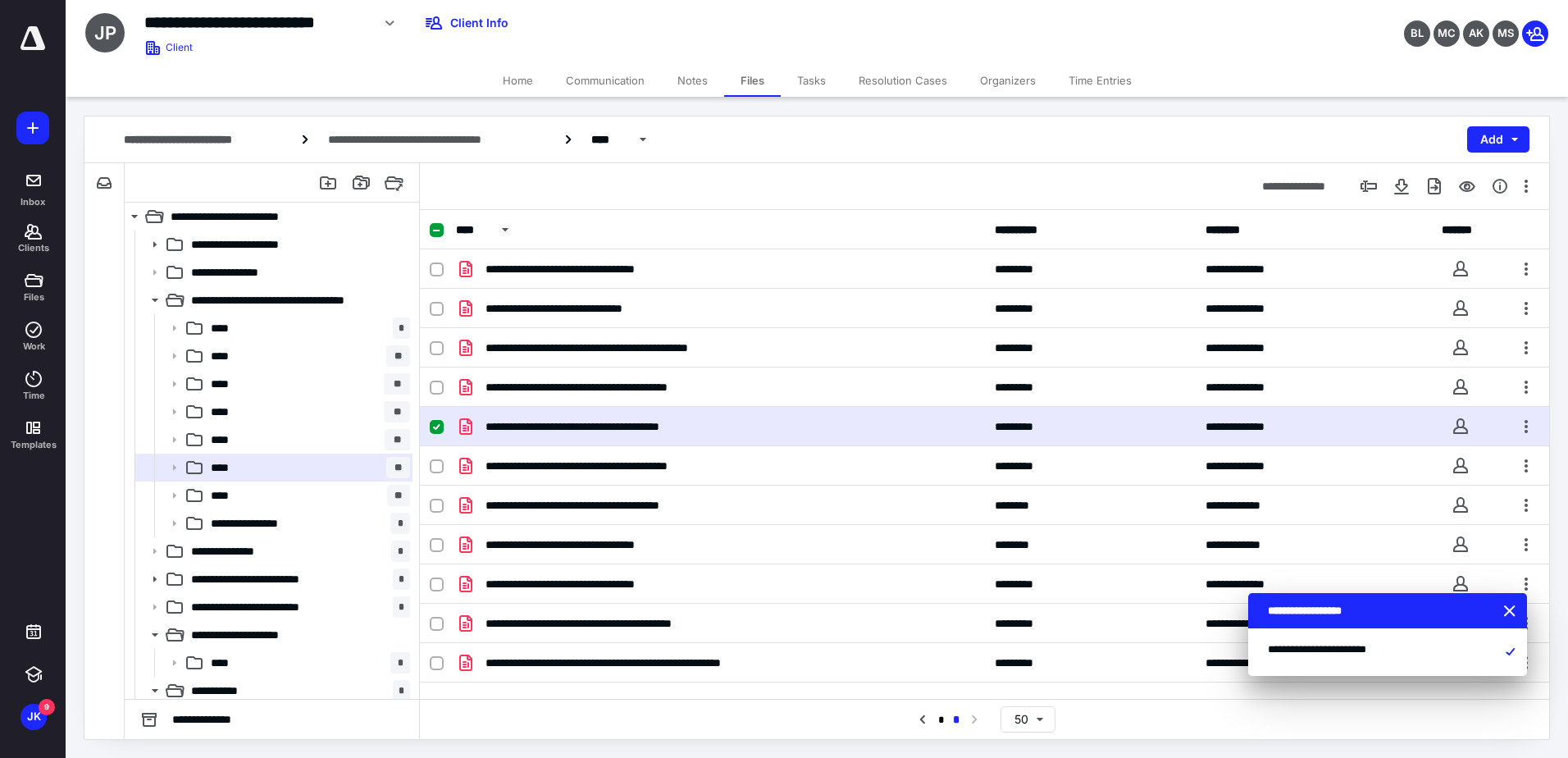 click on "**********" at bounding box center (984, 427) 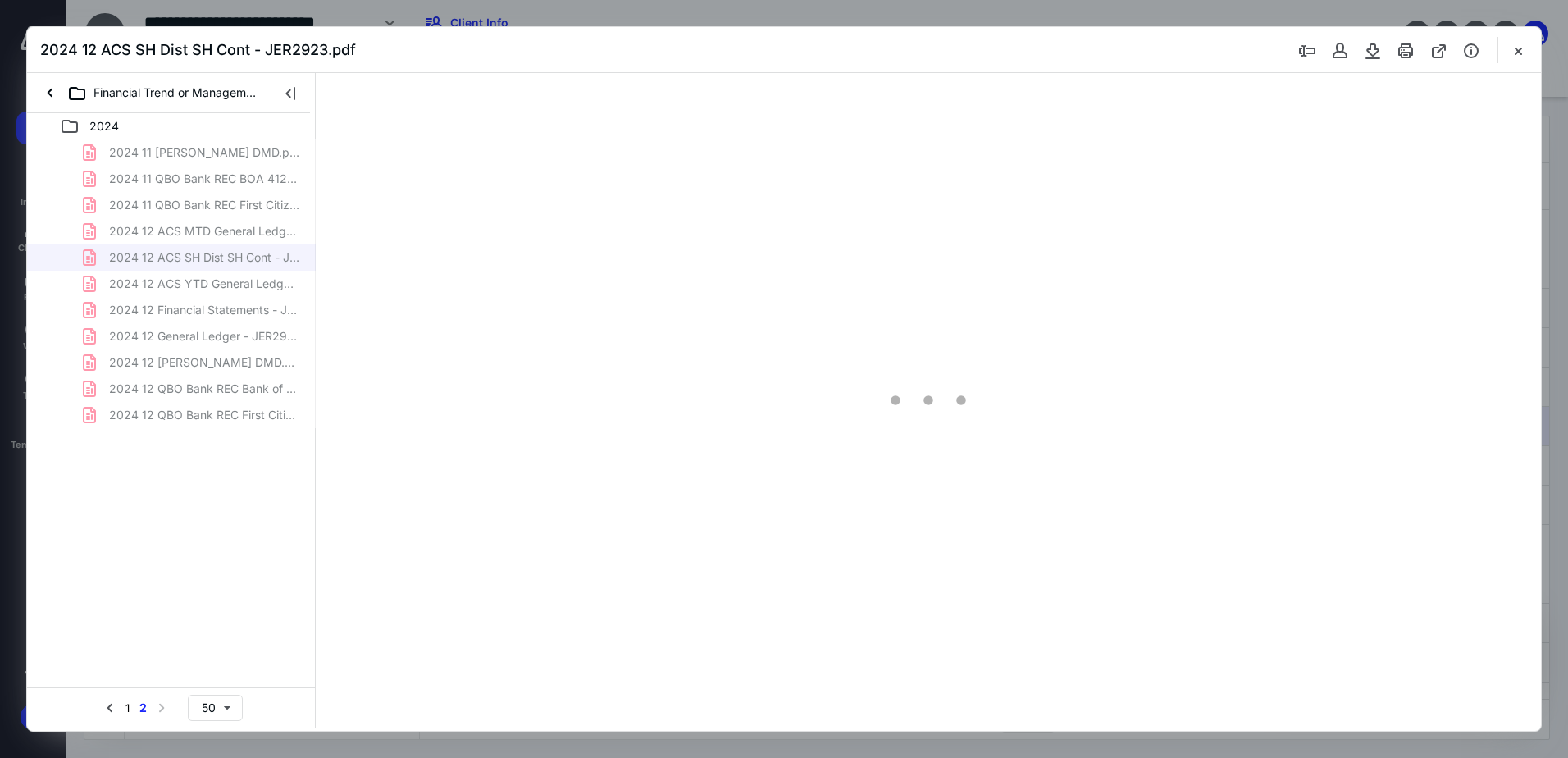 scroll, scrollTop: 0, scrollLeft: 0, axis: both 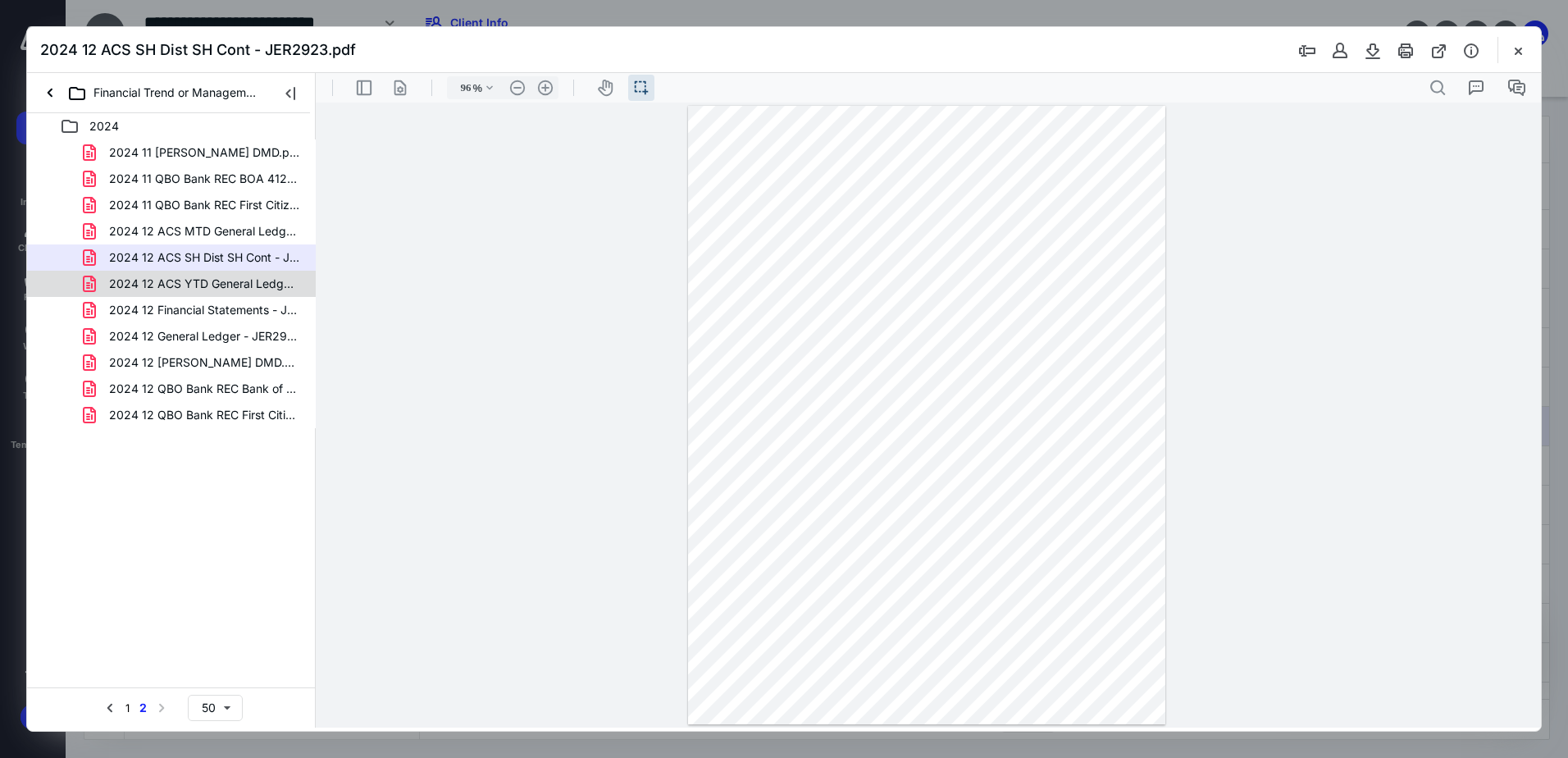 click on "2024 12 ACS YTD General Ledger - JER2923.pdf" at bounding box center [194, 284] 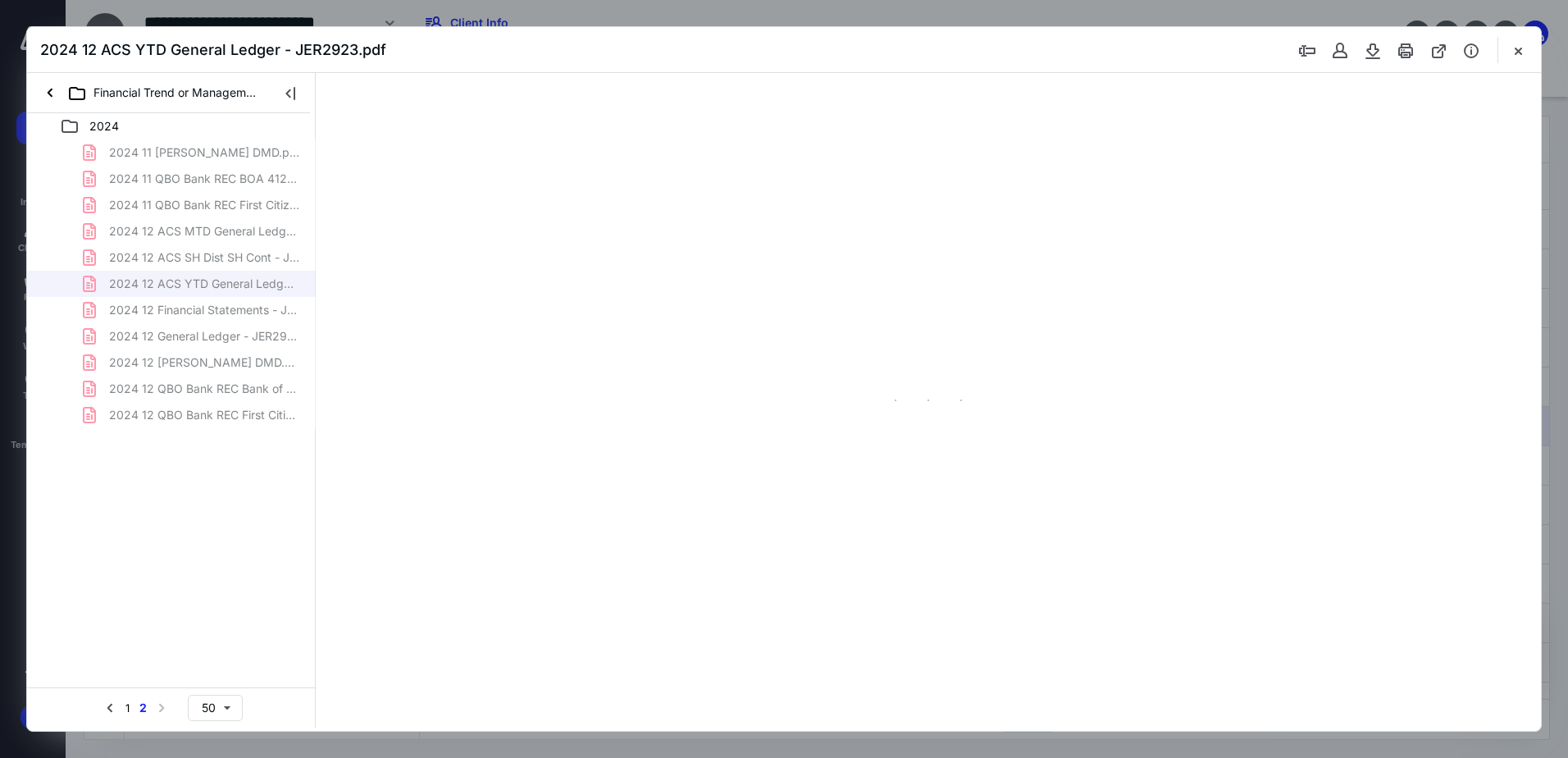 type on "96" 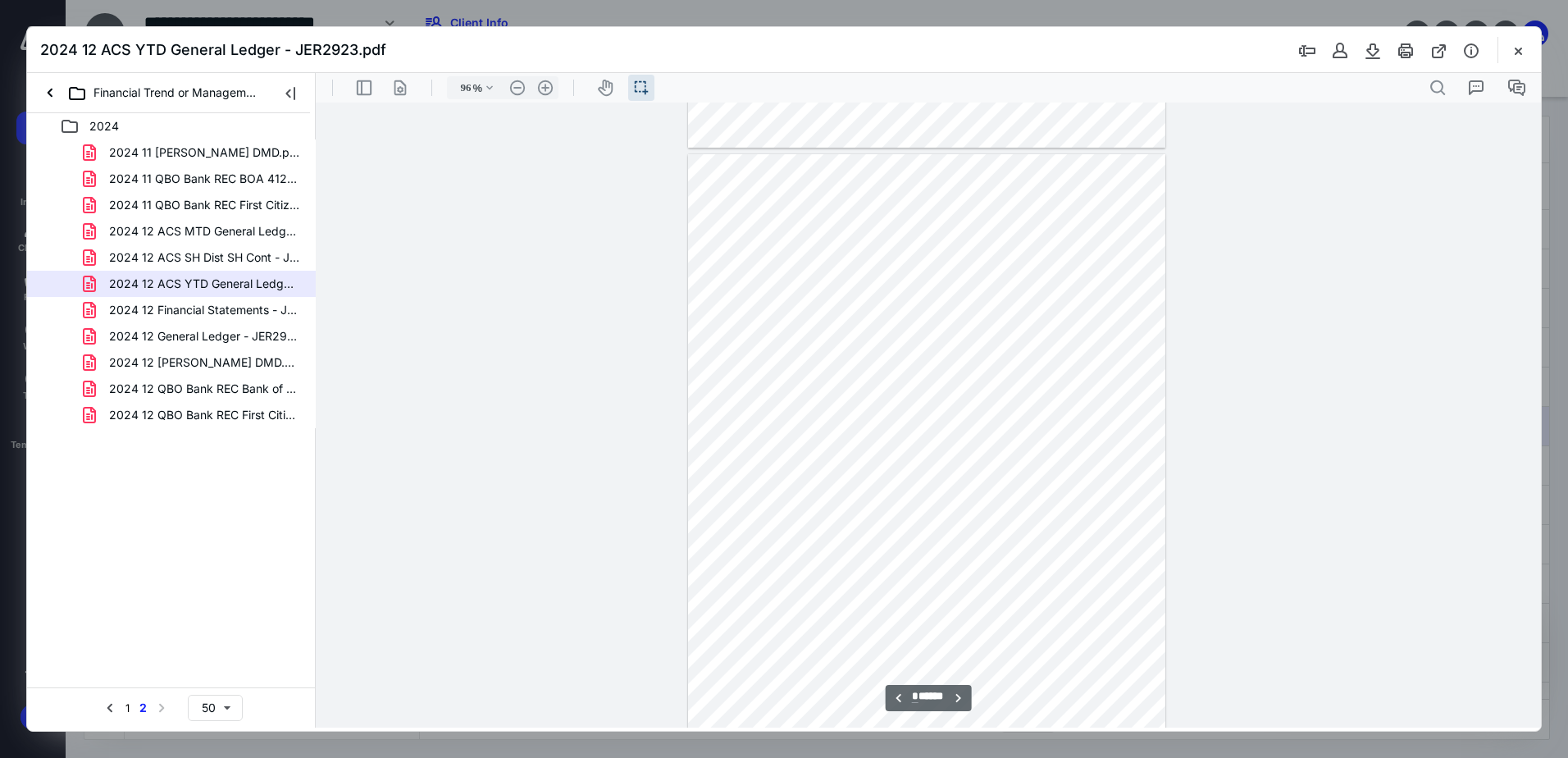 scroll, scrollTop: 2461, scrollLeft: 0, axis: vertical 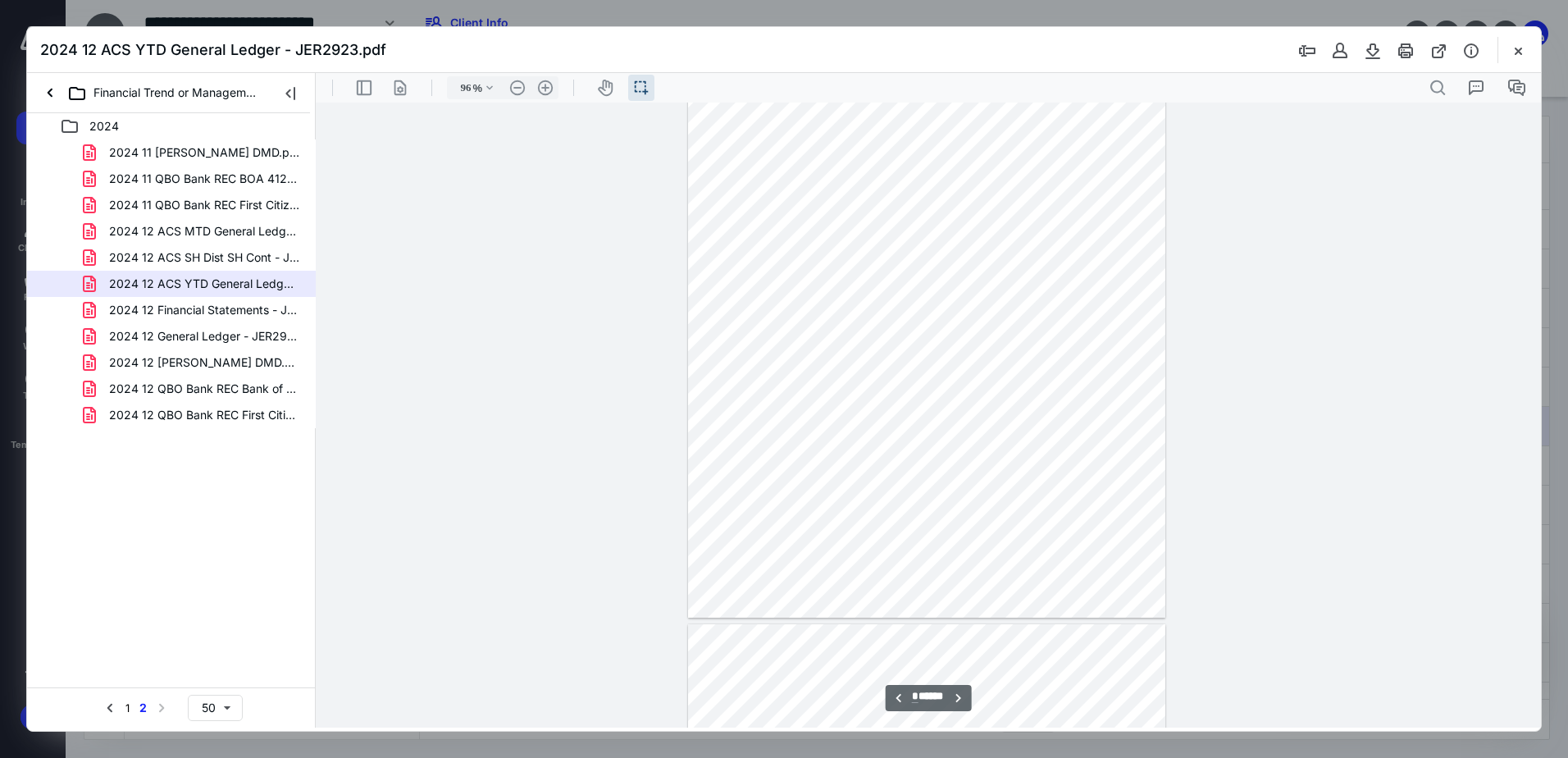 type on "*" 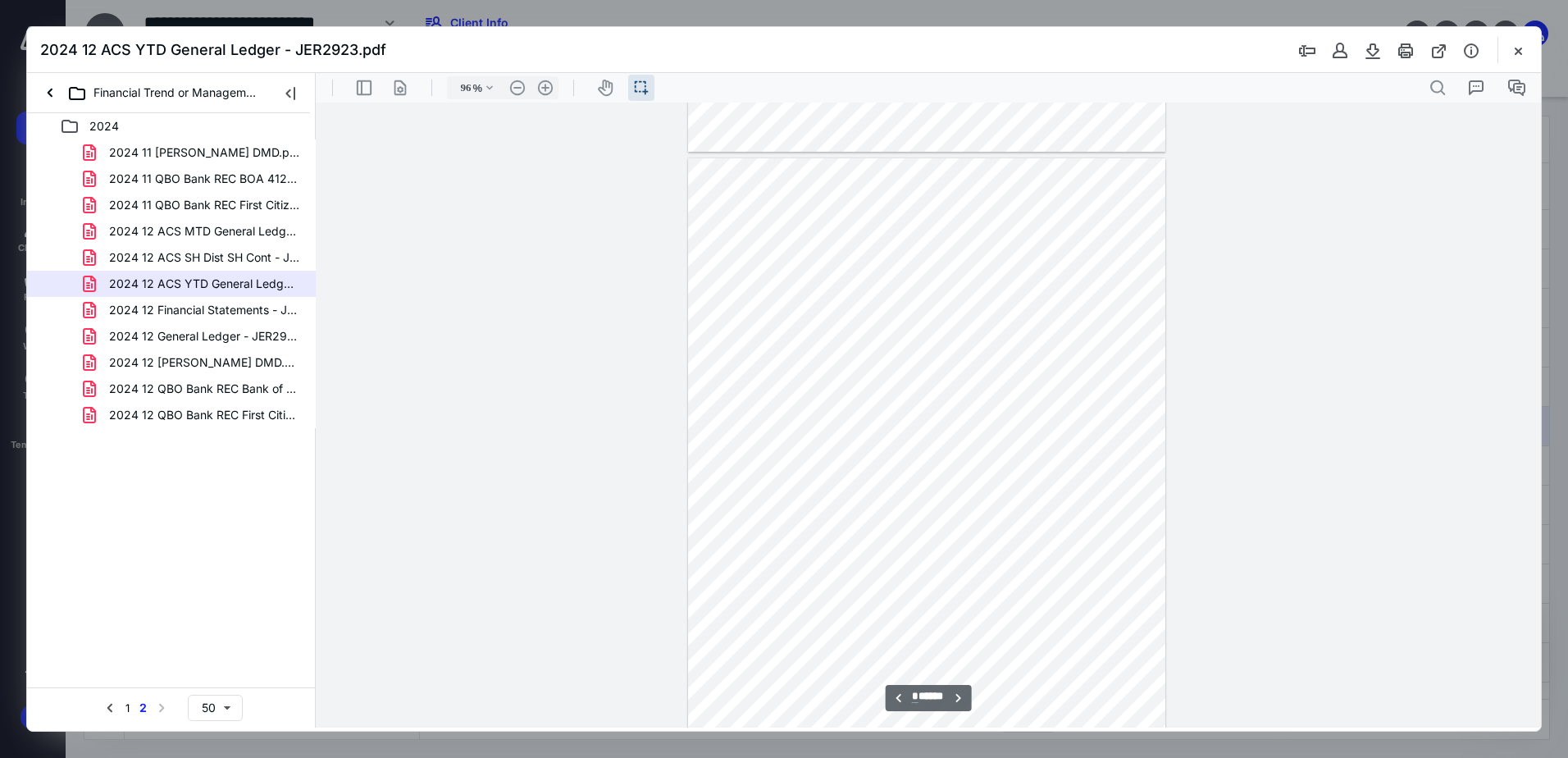scroll, scrollTop: 3117, scrollLeft: 0, axis: vertical 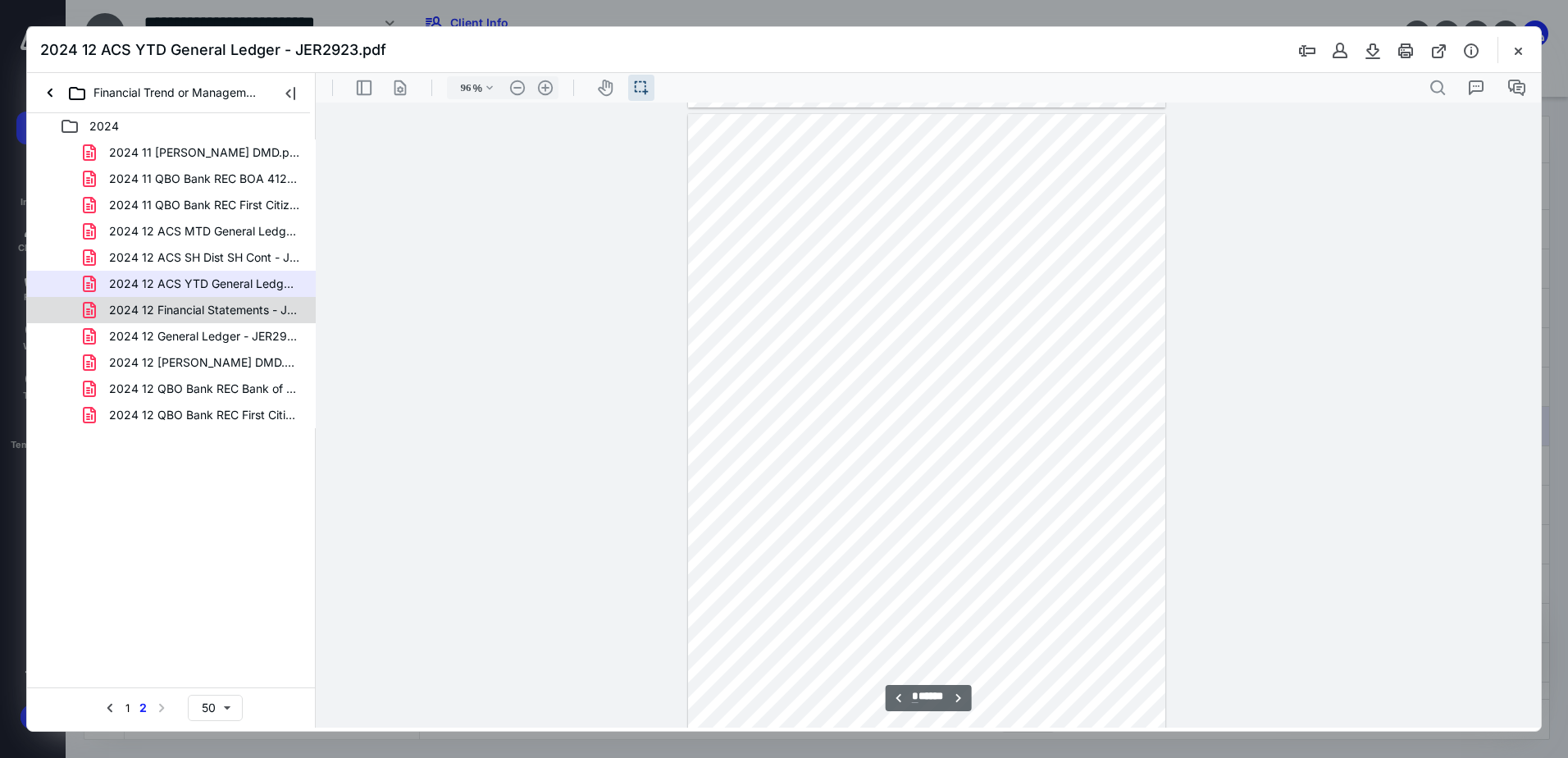 click on "2024 12 Financial Statements - JER2923.pdf" at bounding box center [204, 310] 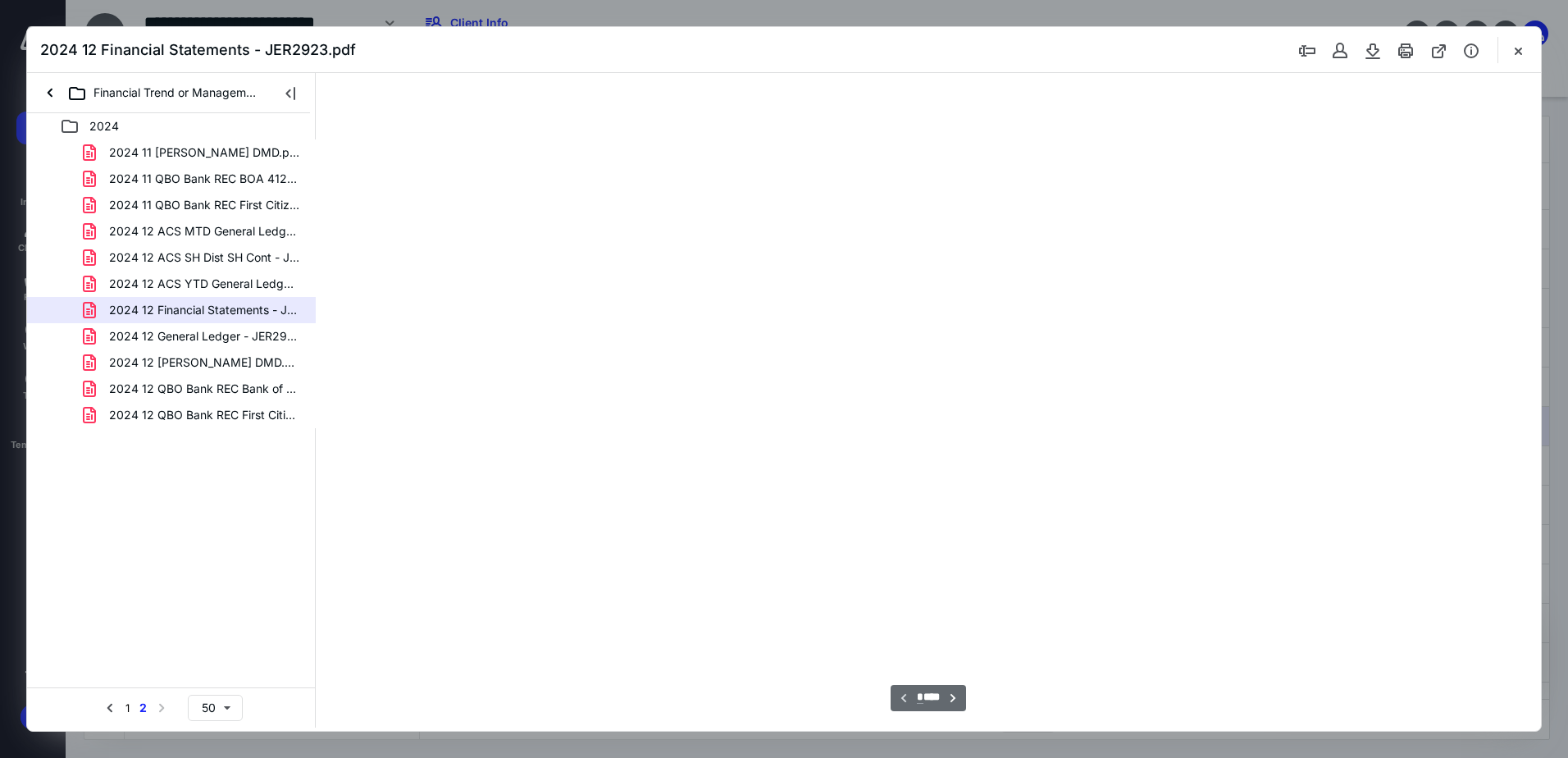 type on "96" 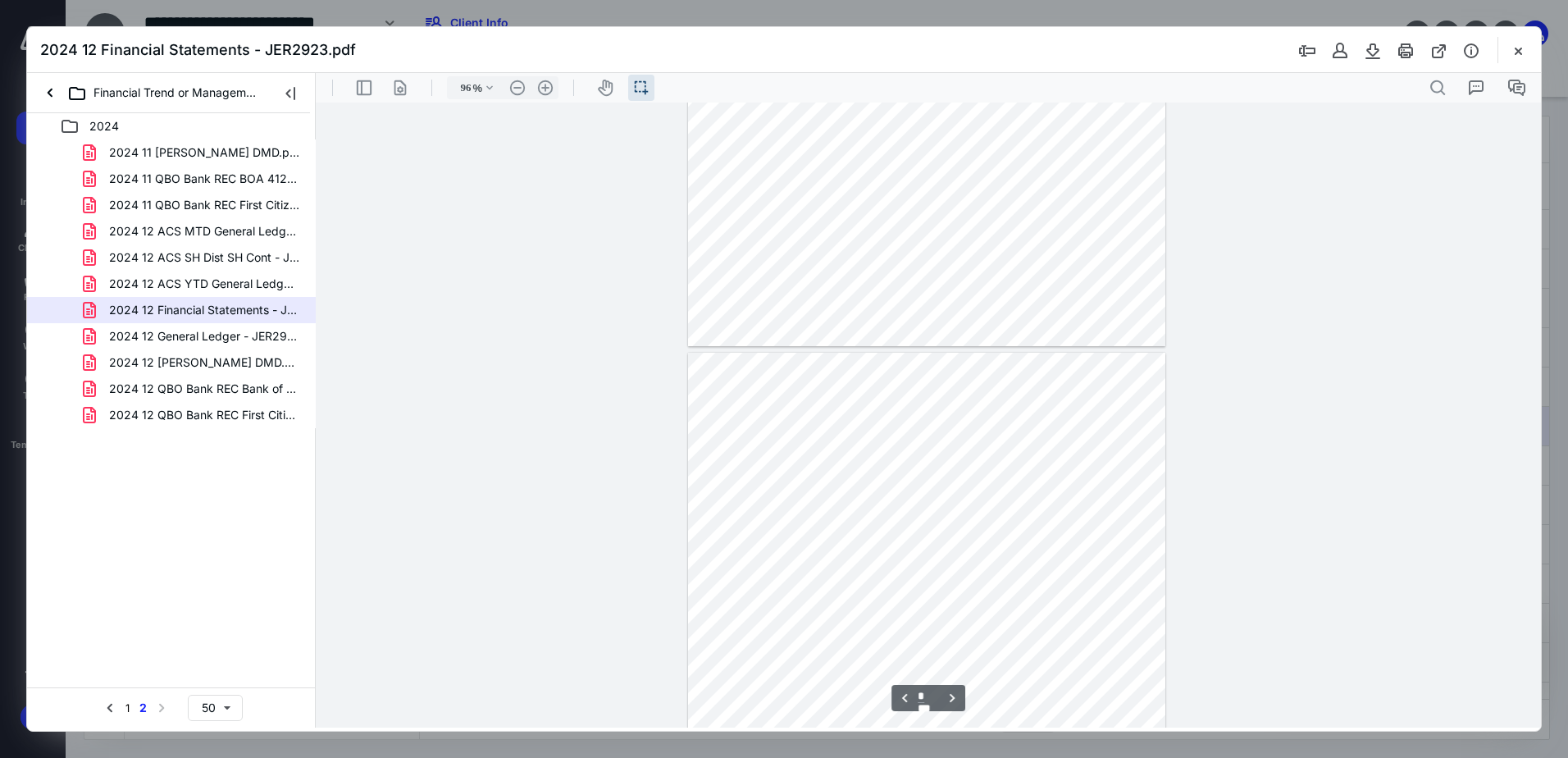 scroll, scrollTop: 1641, scrollLeft: 0, axis: vertical 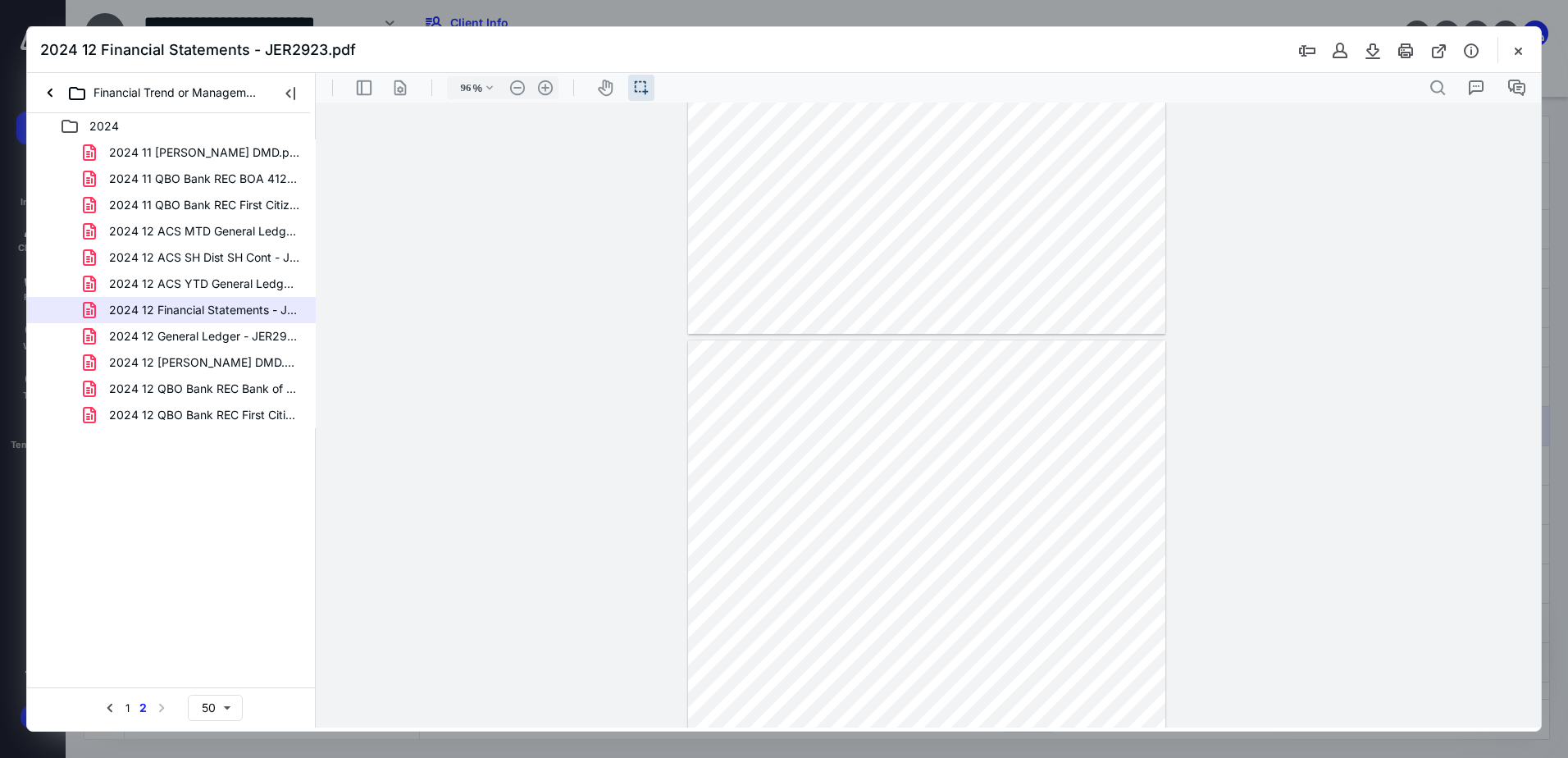 type on "*" 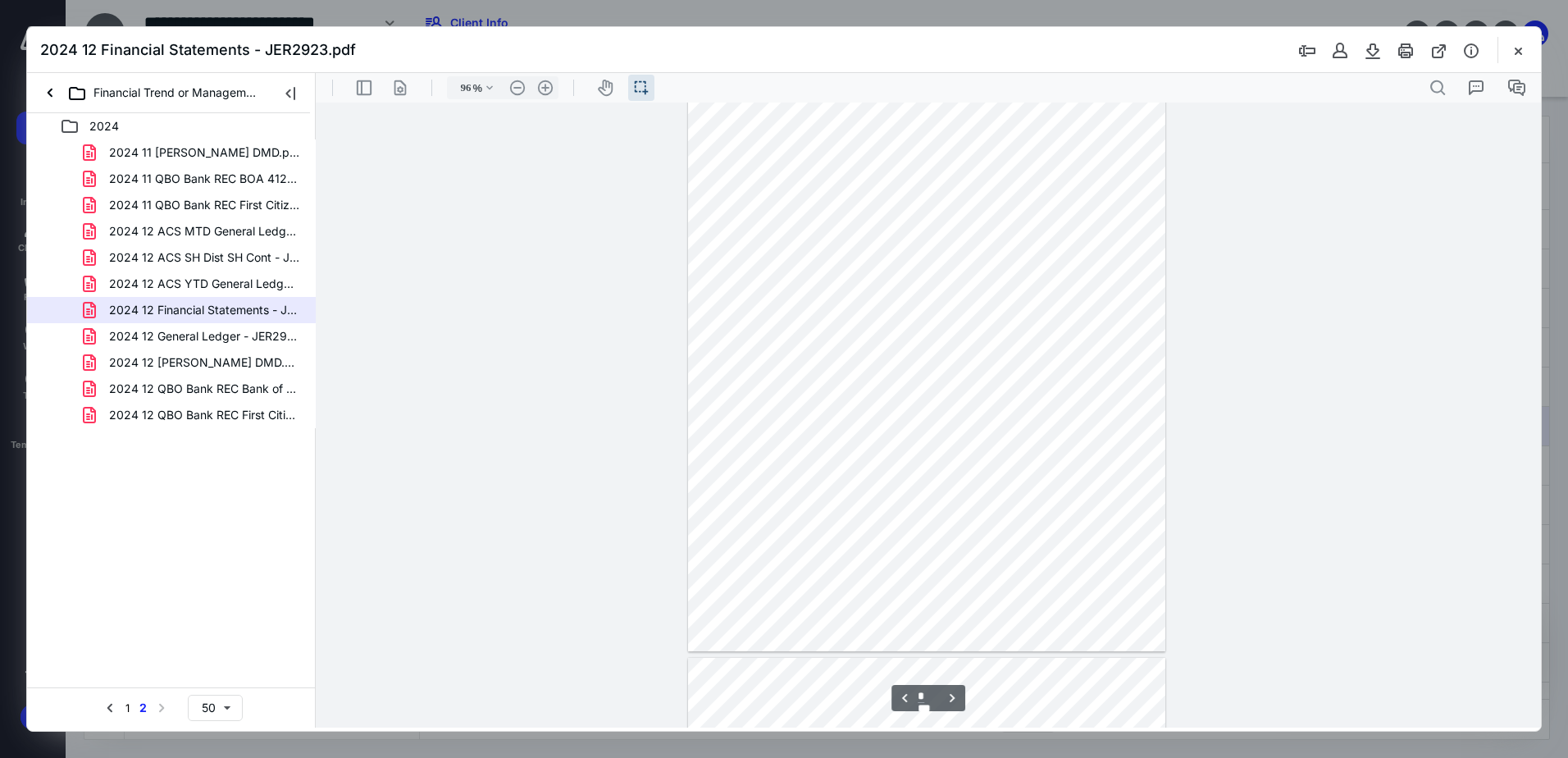 scroll, scrollTop: 1313, scrollLeft: 0, axis: vertical 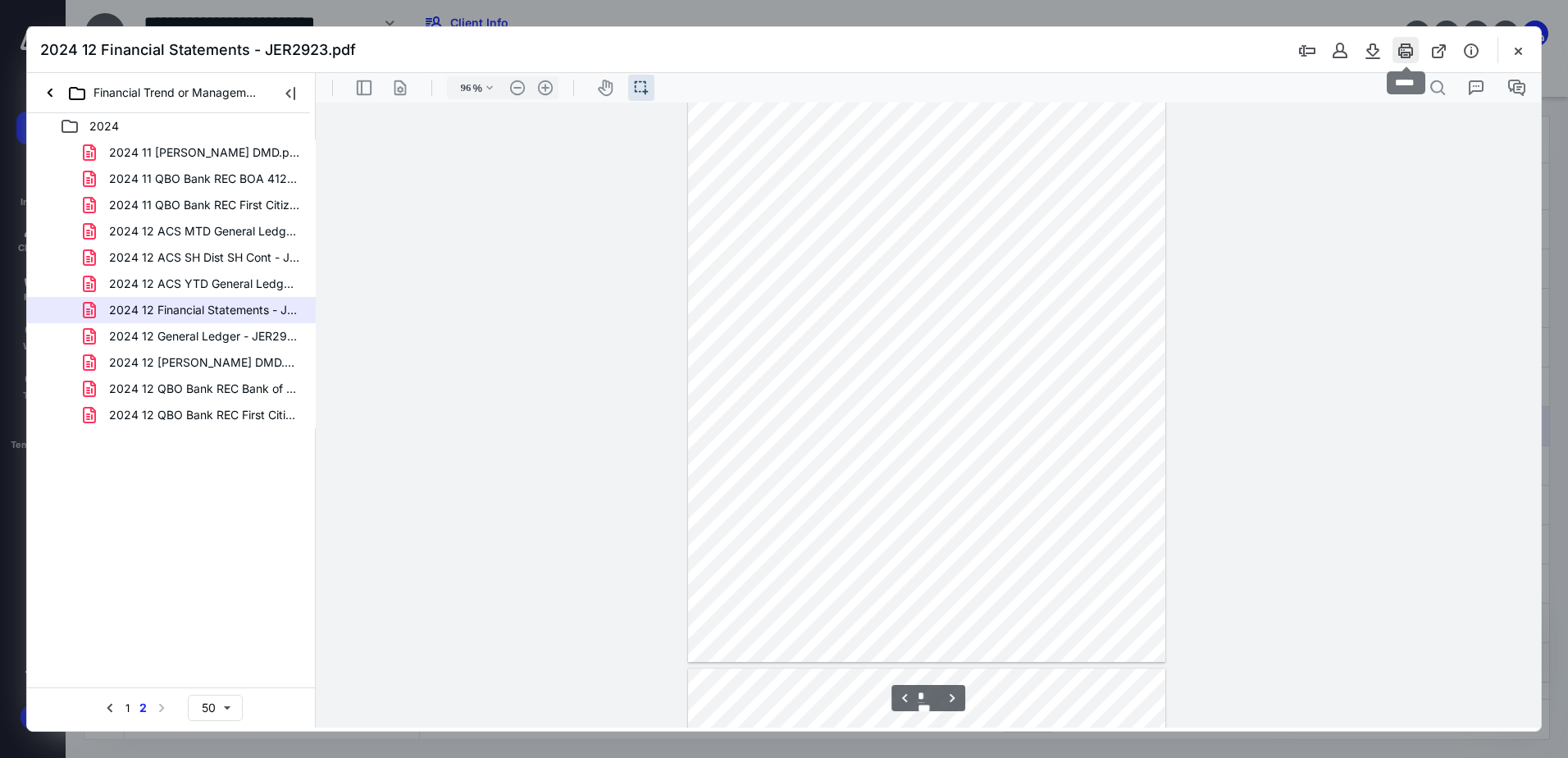 click at bounding box center (1406, 50) 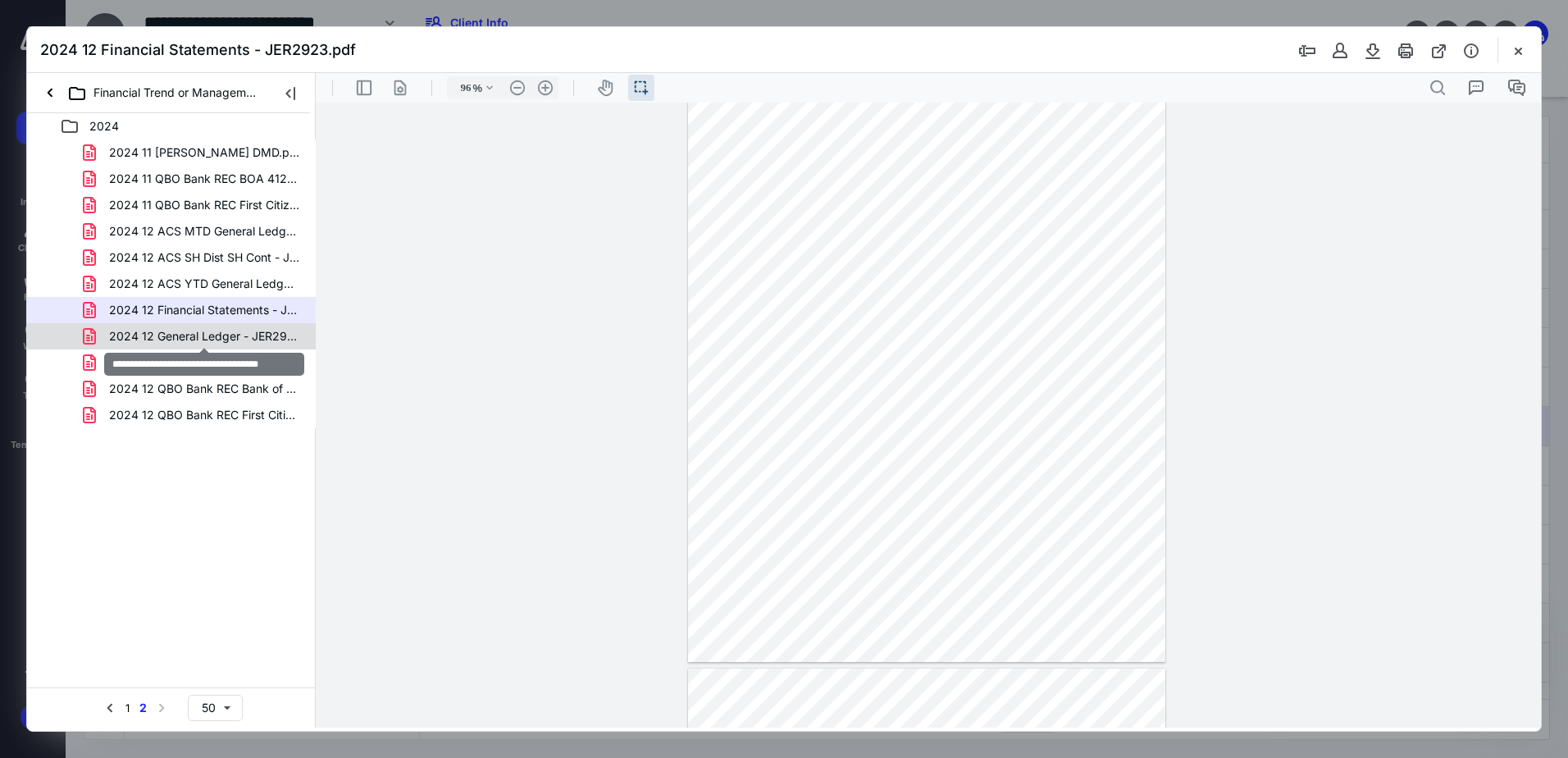 click on "2024 12 General Ledger - JER2923.pdf" at bounding box center (204, 336) 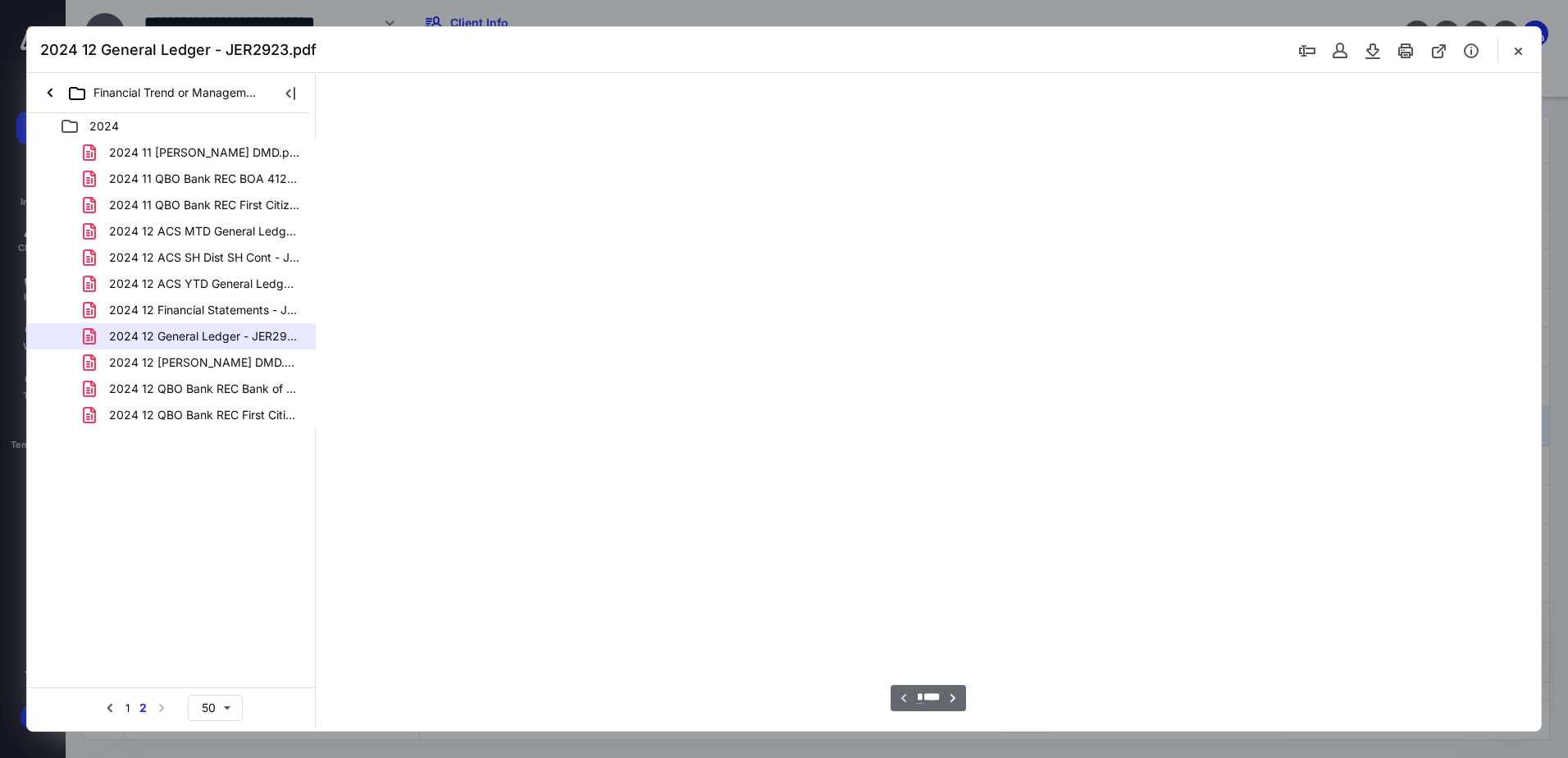 type on "96" 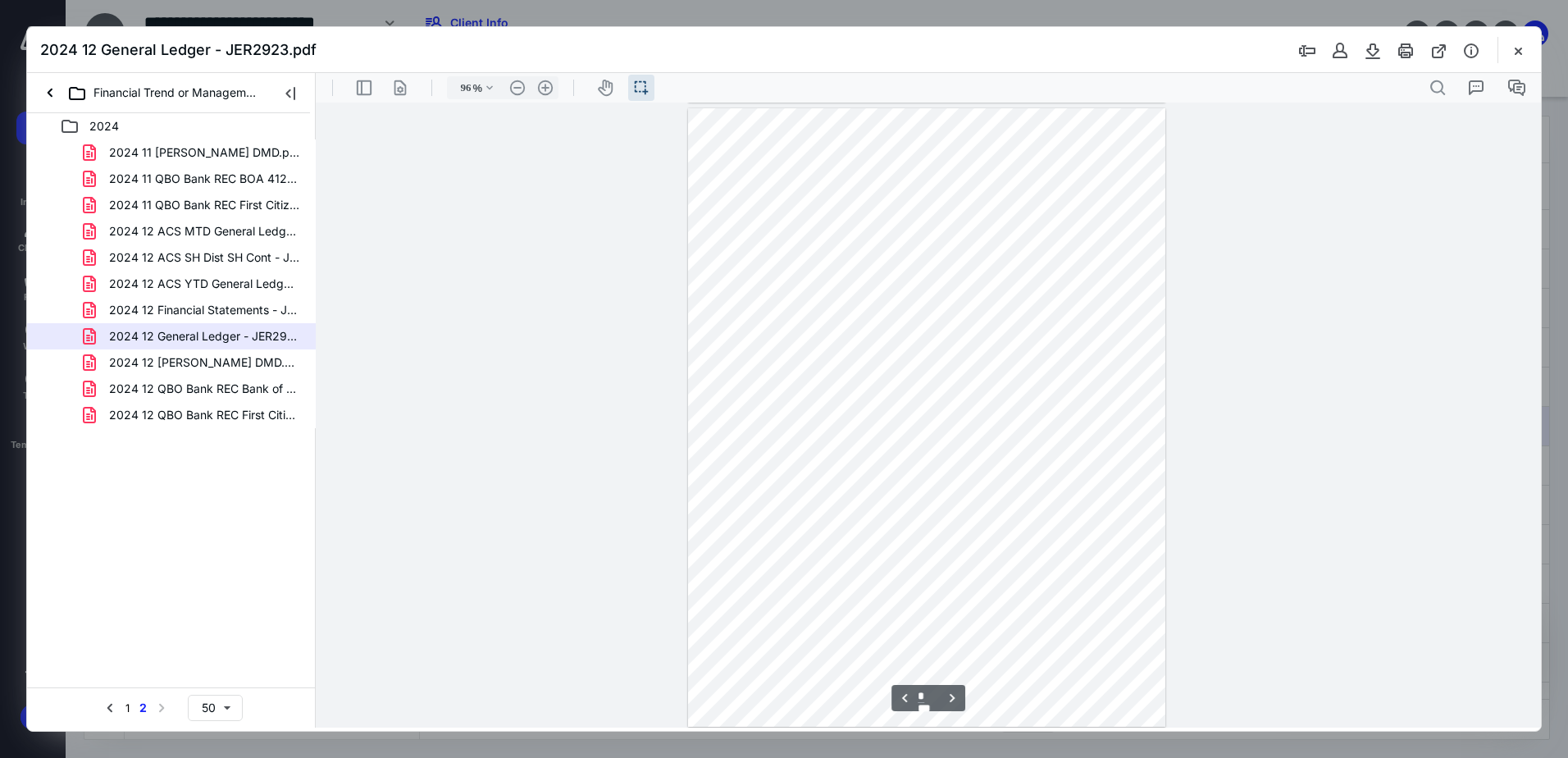 scroll, scrollTop: 1920, scrollLeft: 0, axis: vertical 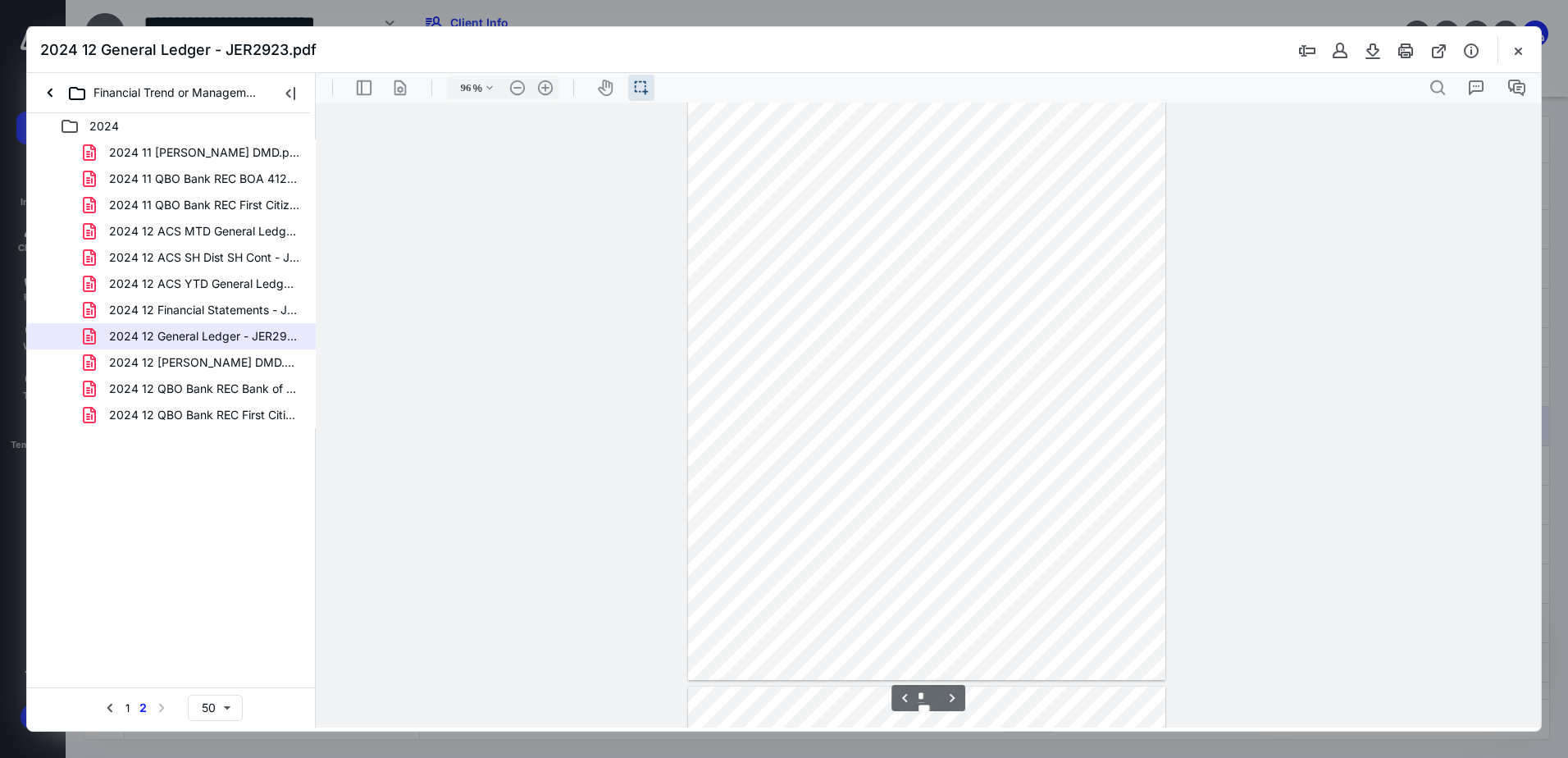 type on "*" 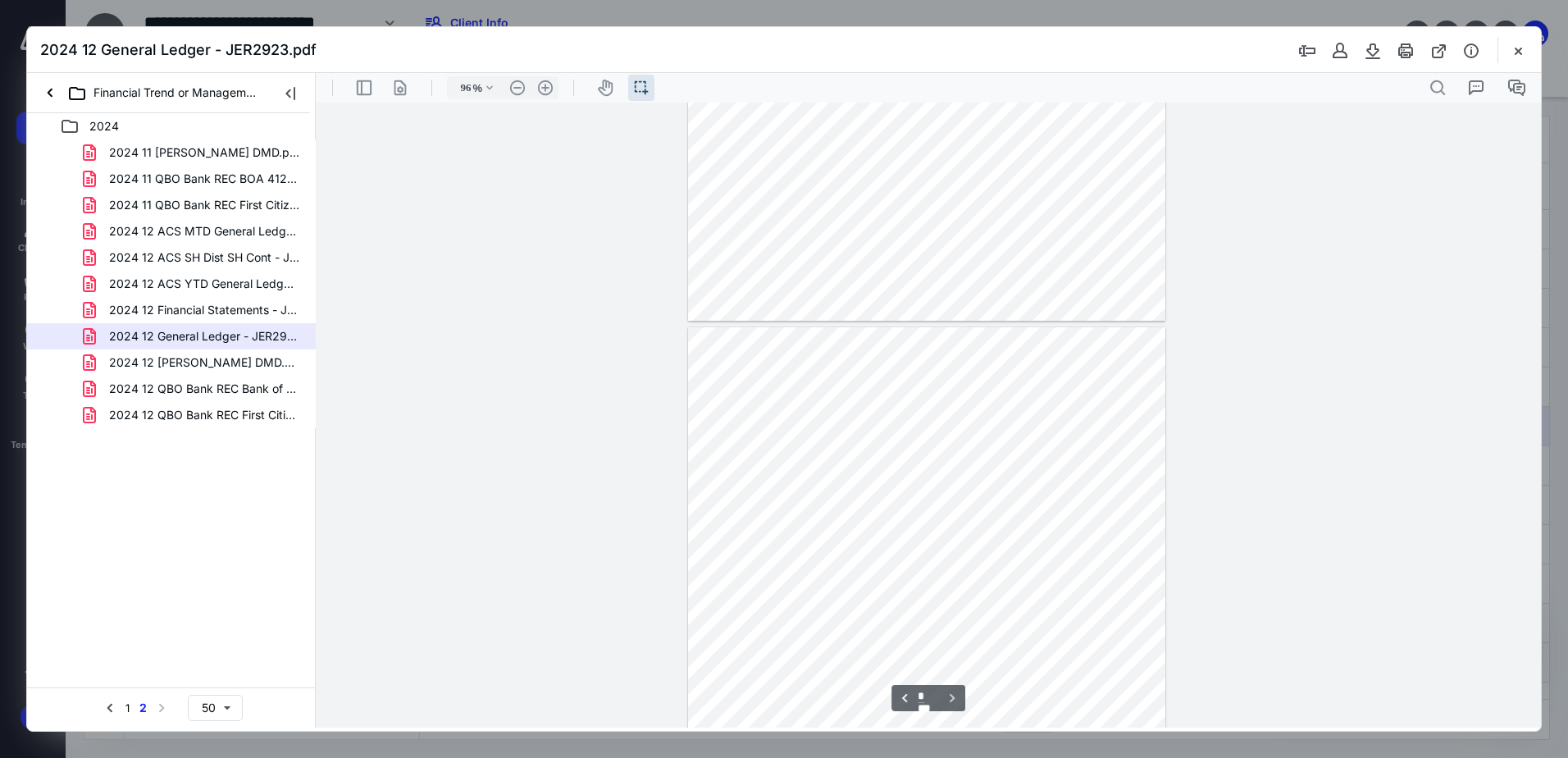 scroll, scrollTop: 3126, scrollLeft: 0, axis: vertical 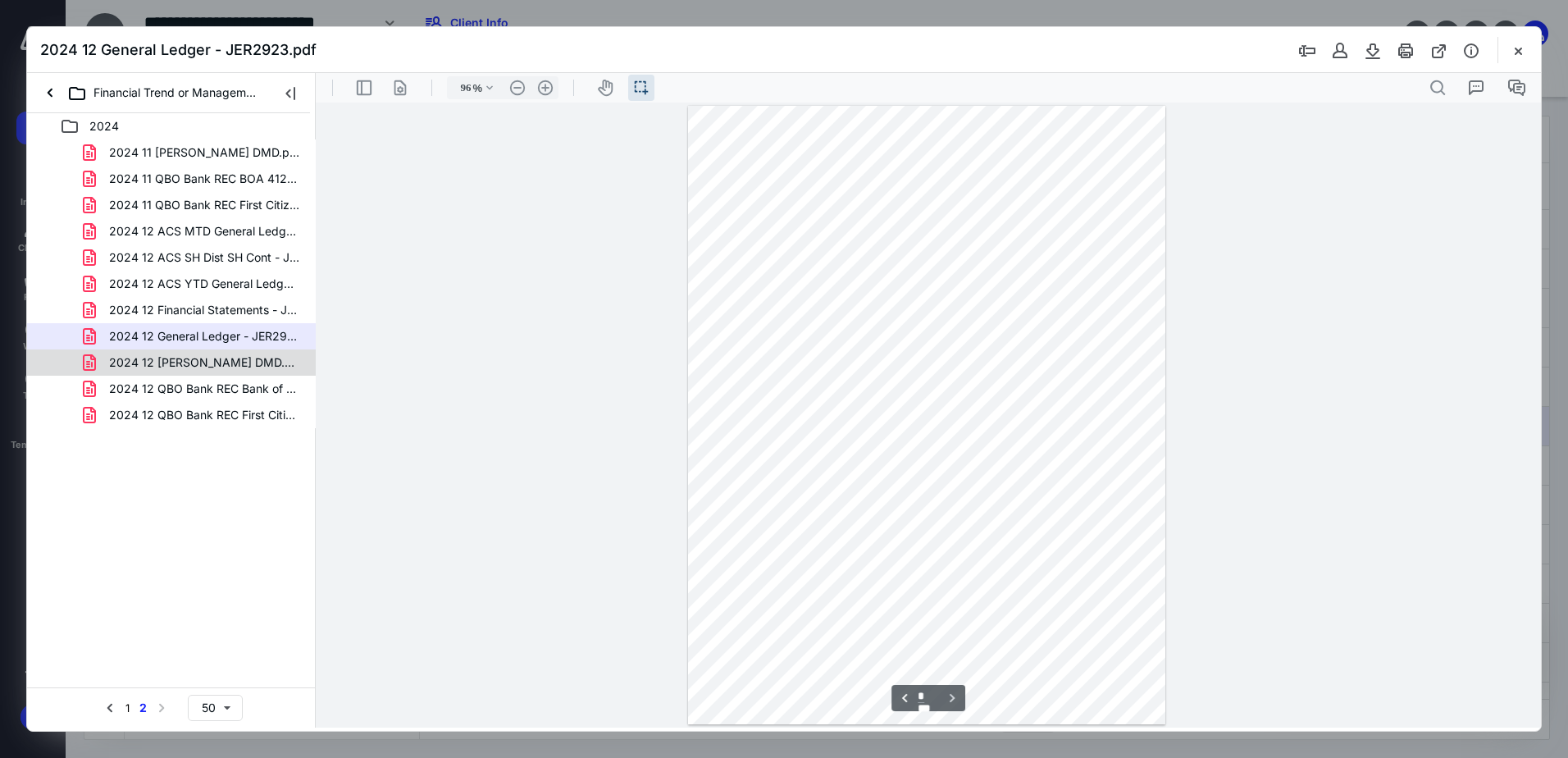 click on "2024 12 [PERSON_NAME] DMD.pdf" at bounding box center [204, 363] 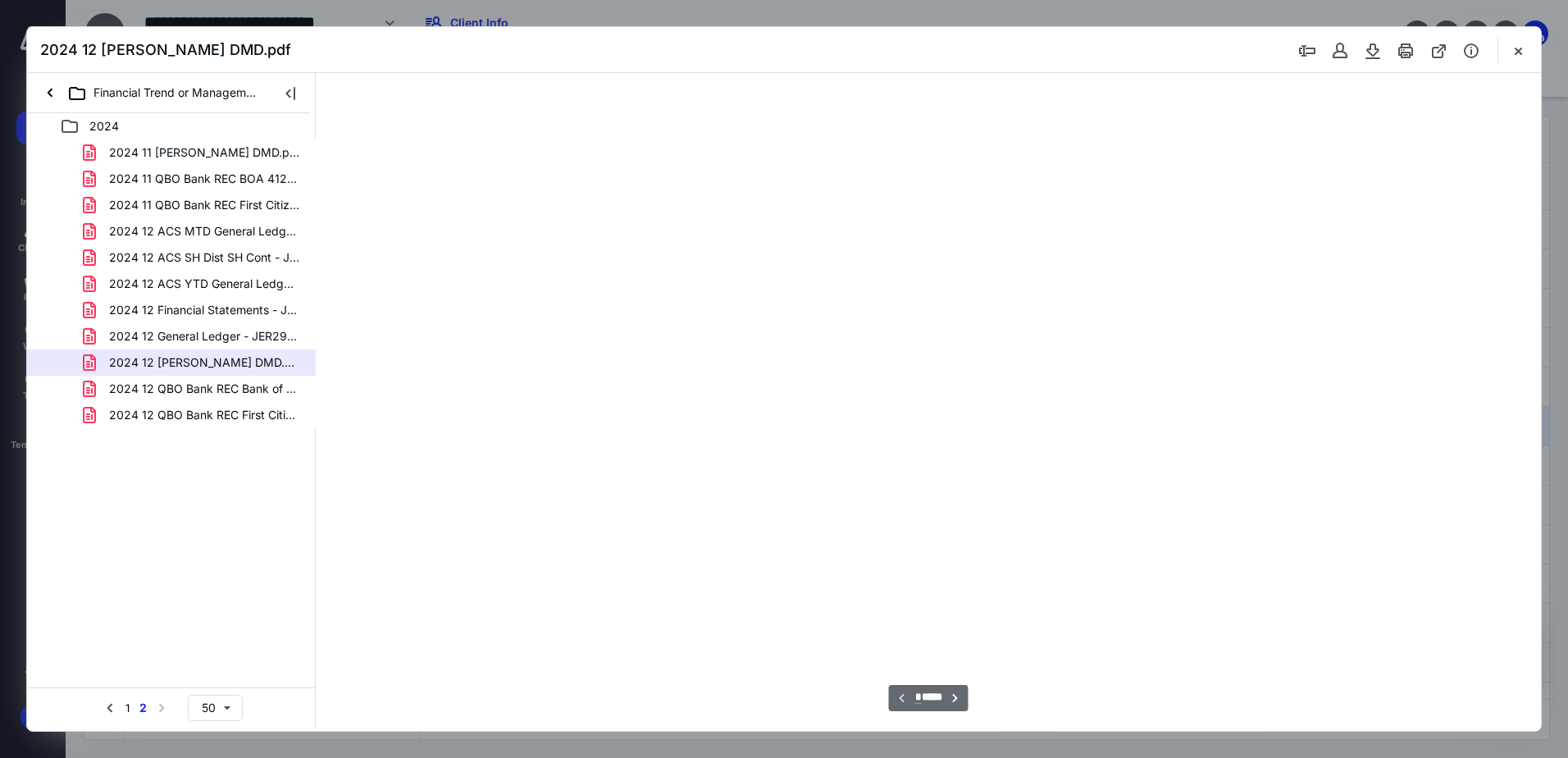 type on "96" 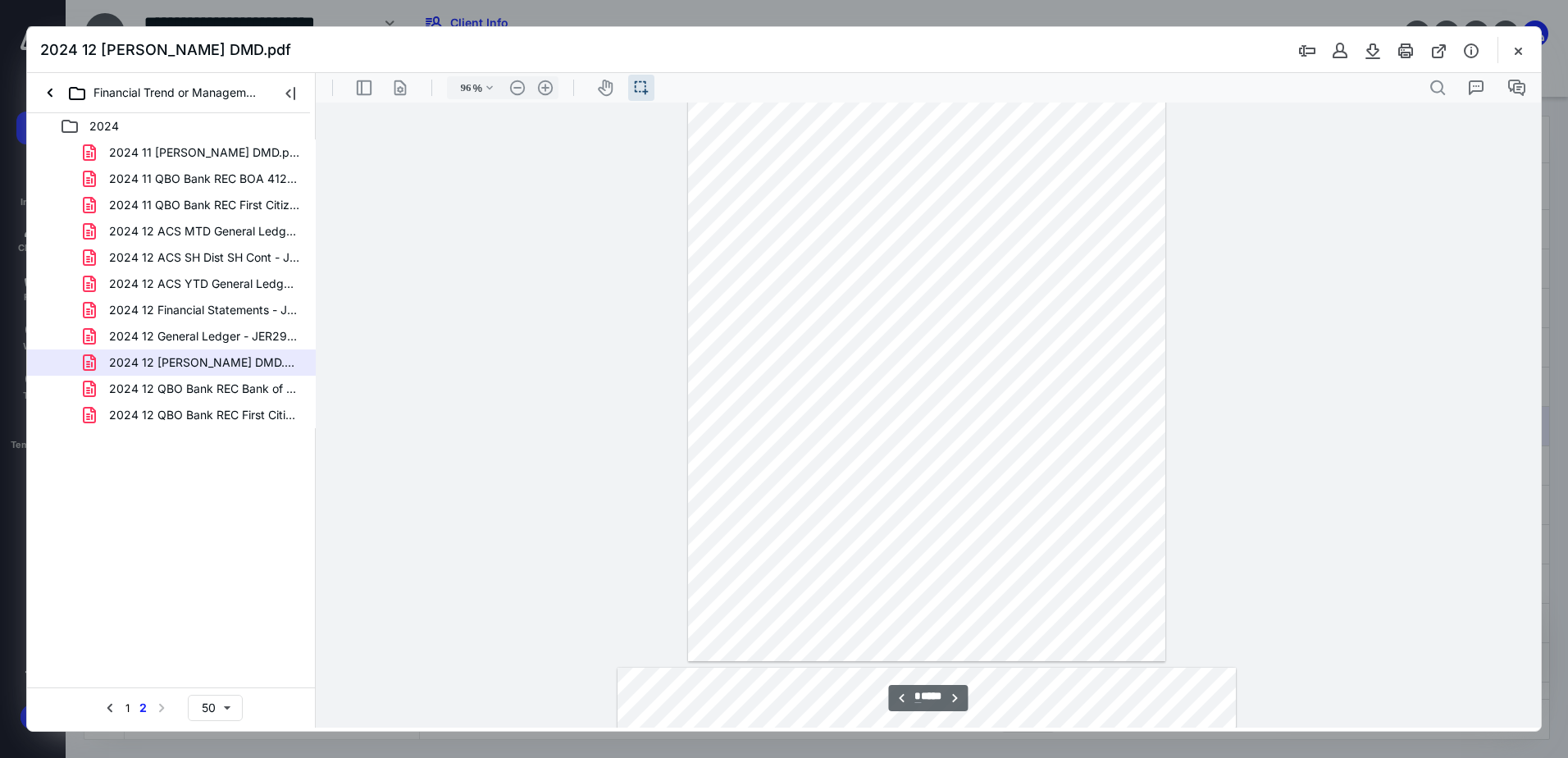 scroll, scrollTop: 2986, scrollLeft: 0, axis: vertical 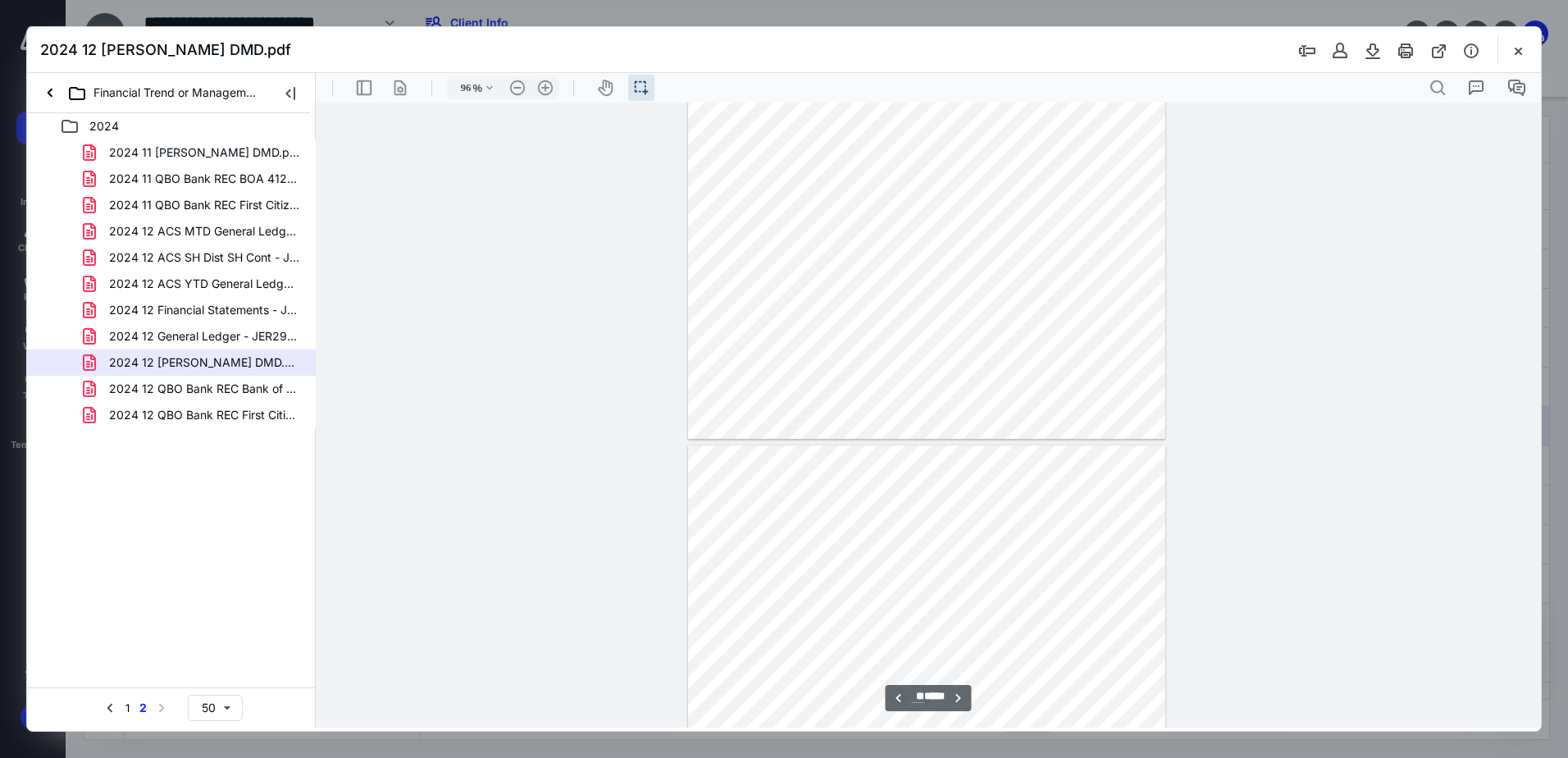 type on "**" 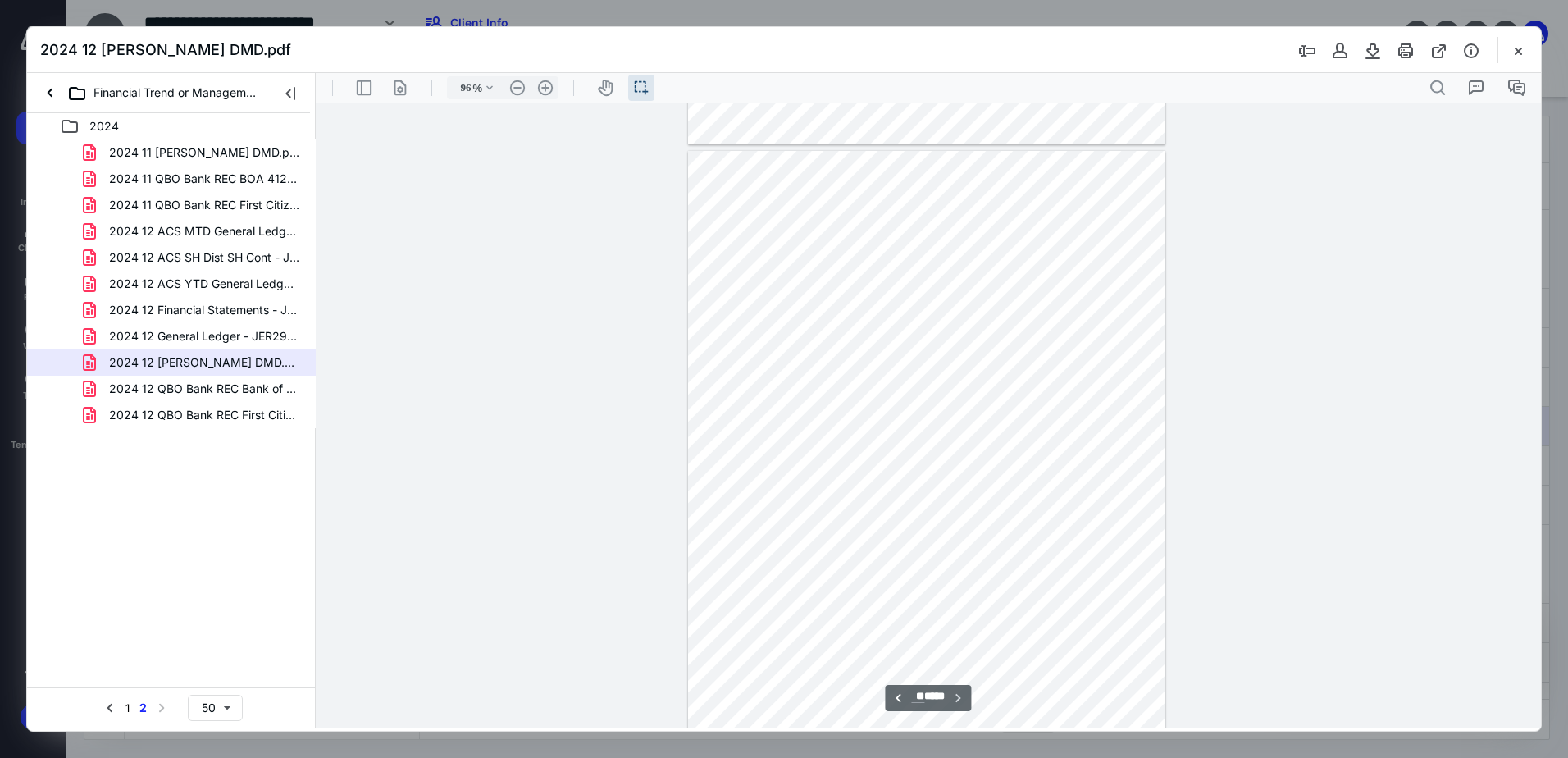scroll, scrollTop: 6937, scrollLeft: 0, axis: vertical 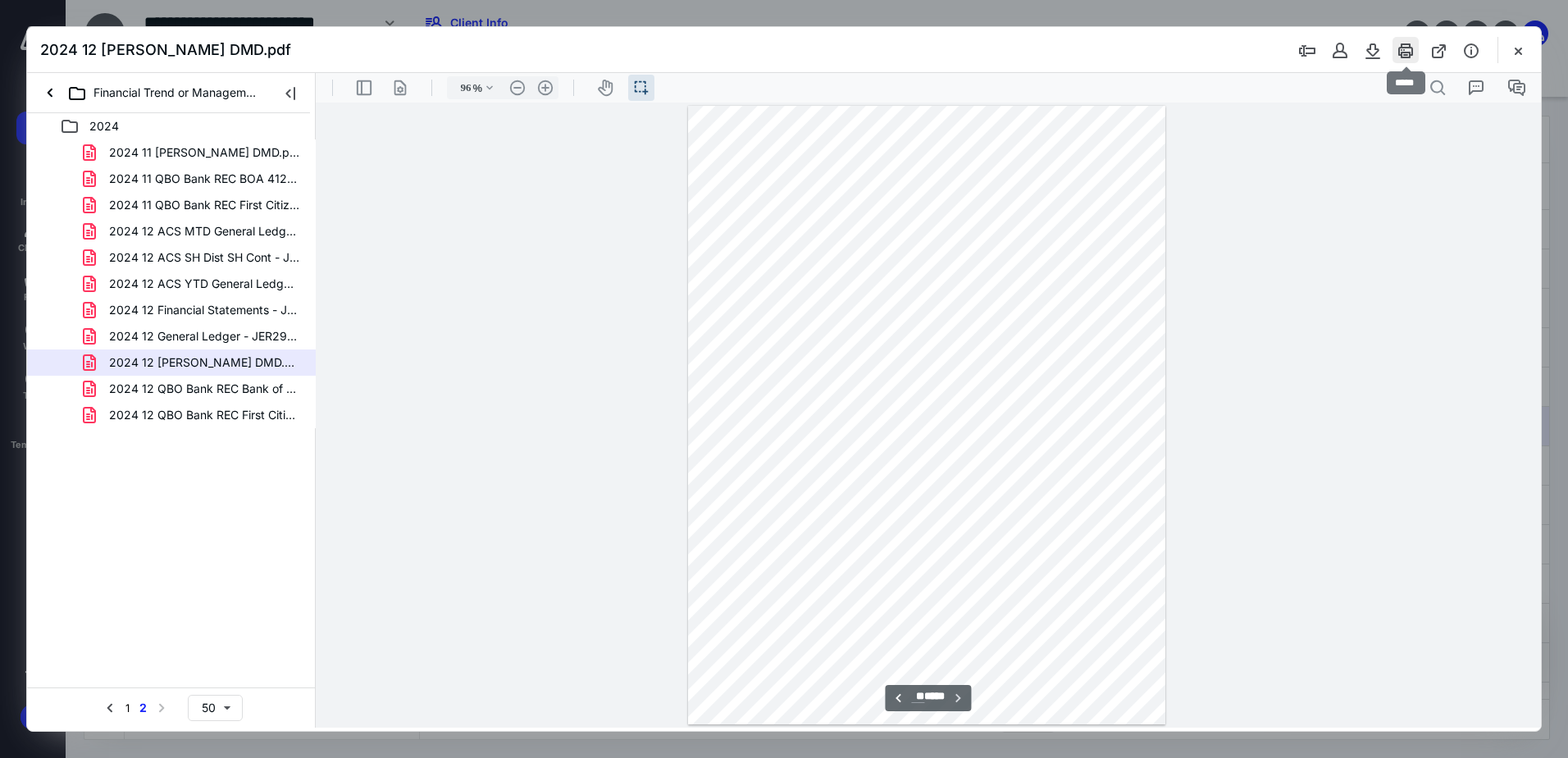 click at bounding box center [1406, 50] 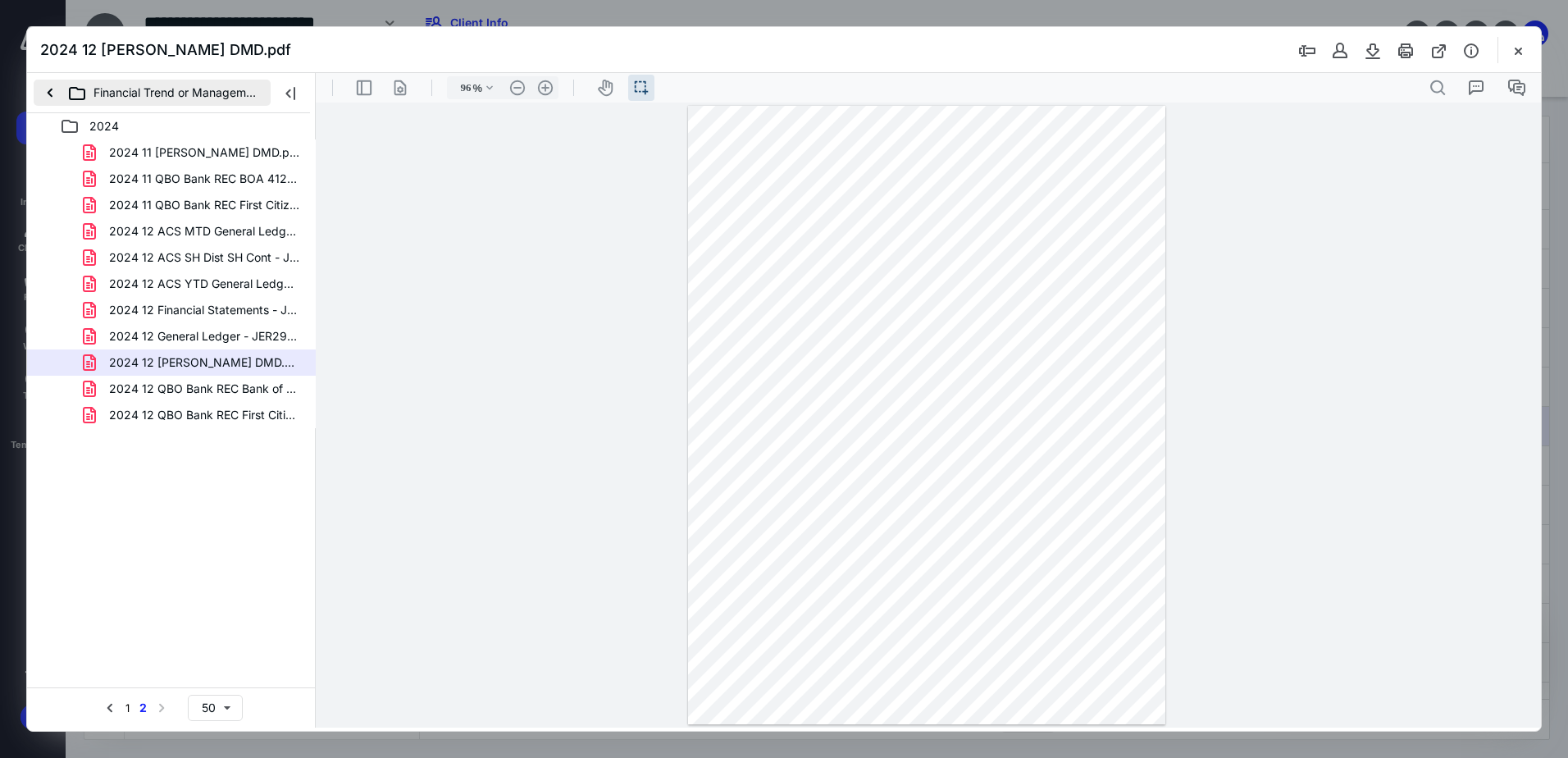 click on "Financial Trend or Management Reports" at bounding box center (152, 93) 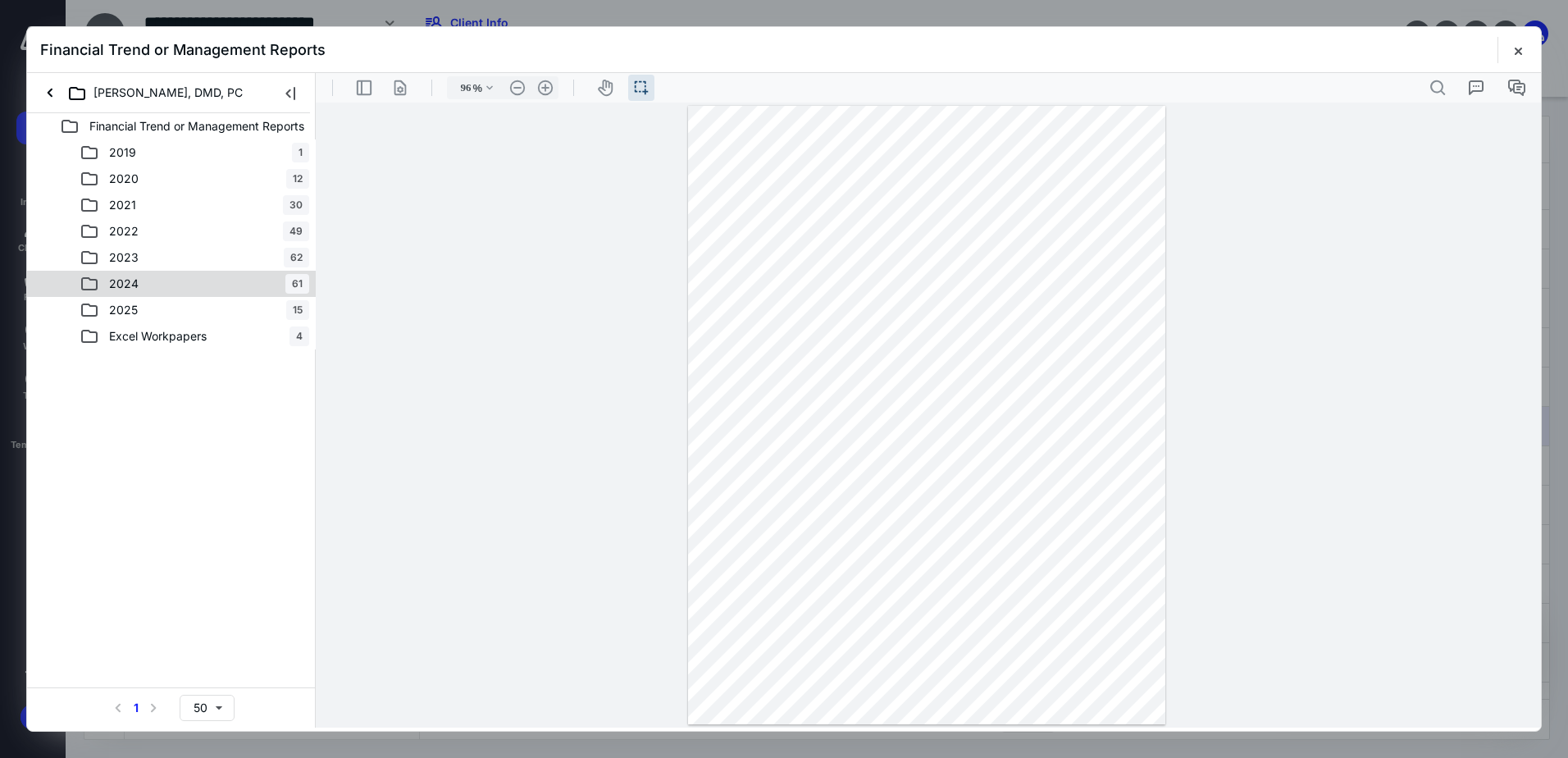 click 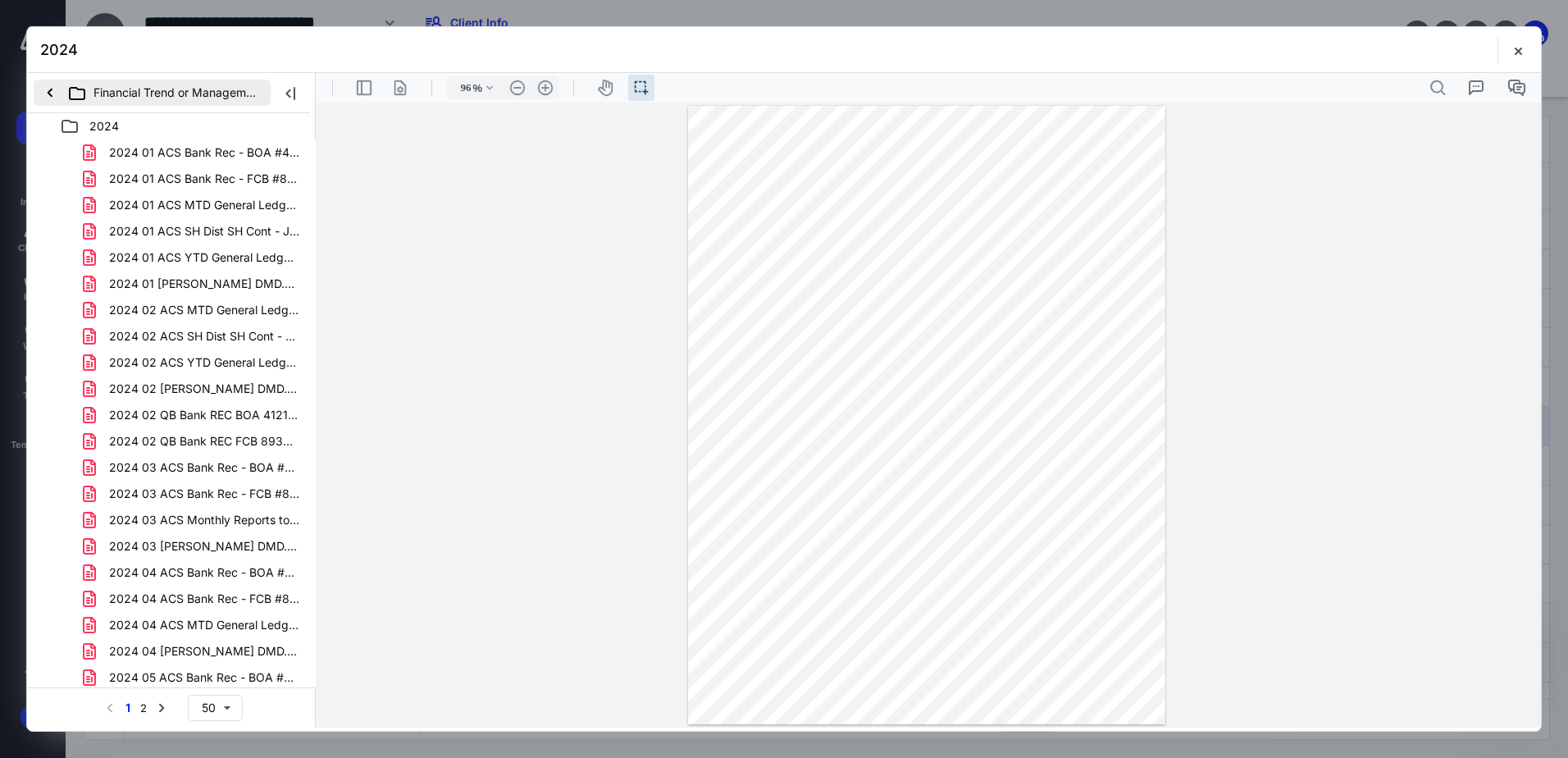 click on "Financial Trend or Management Reports" at bounding box center (152, 93) 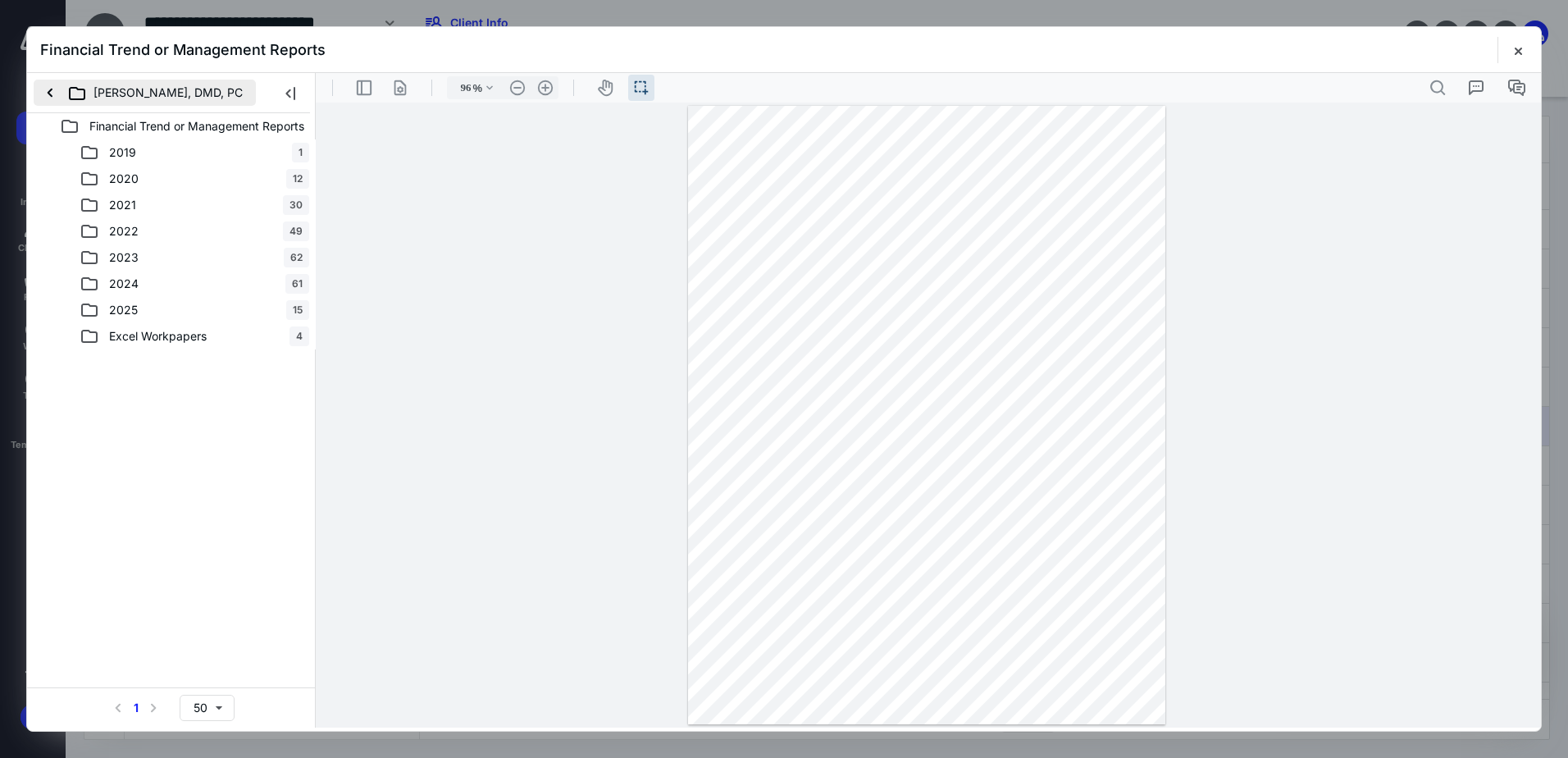 click on "[PERSON_NAME], DMD, PC" at bounding box center (144, 93) 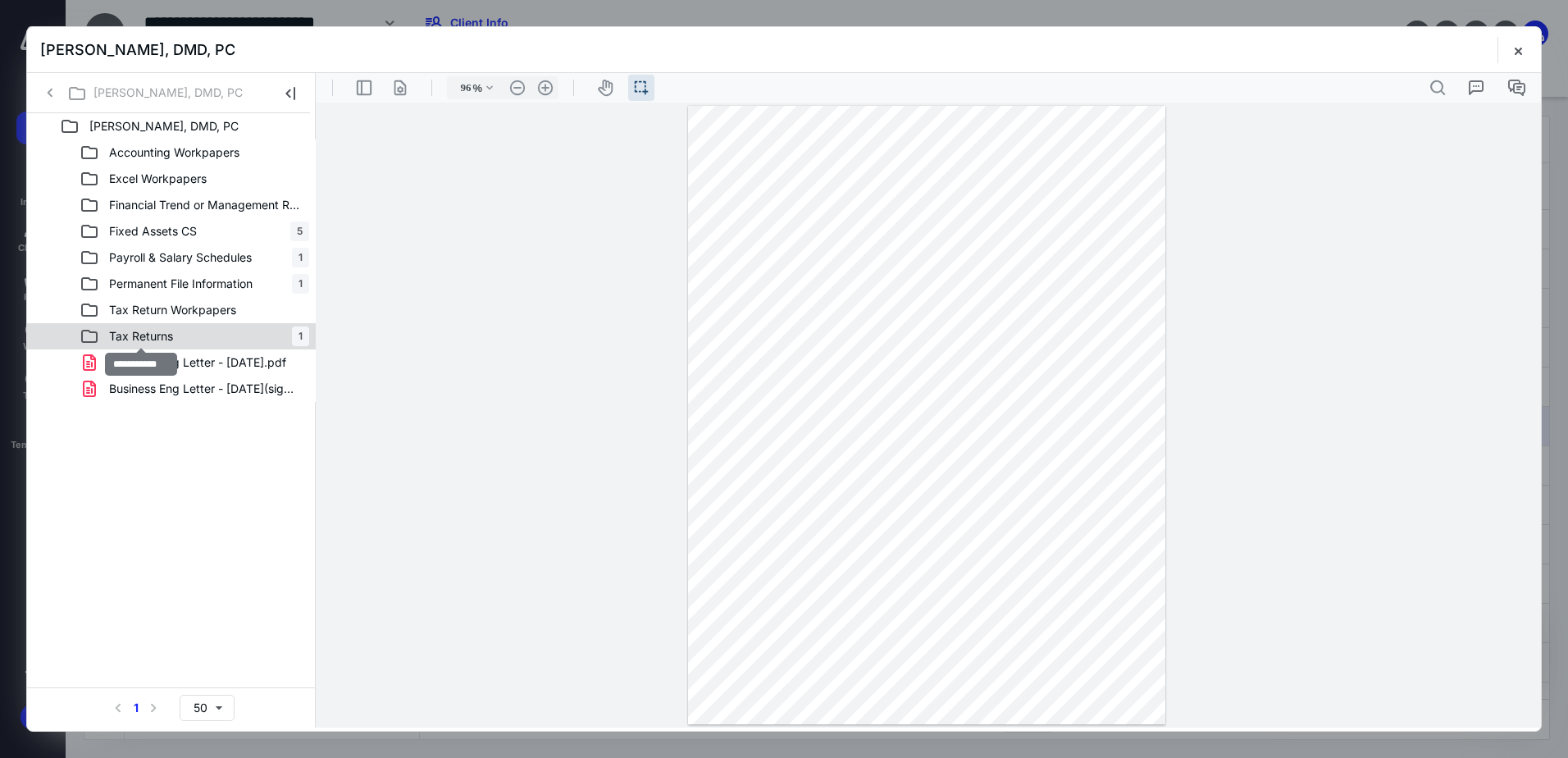 click on "Tax Returns" at bounding box center [141, 336] 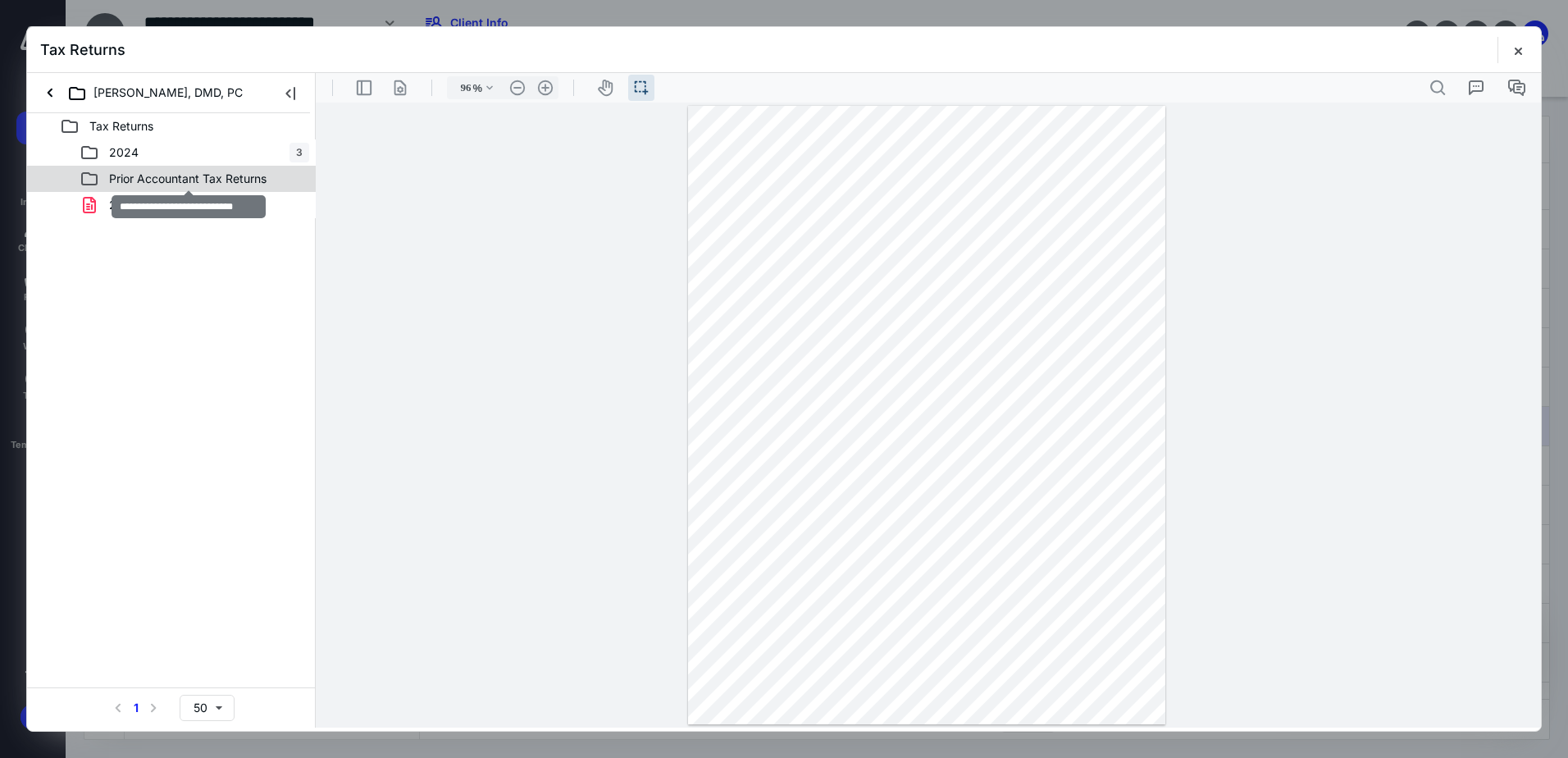 click on "Prior Accountant Tax Returns" at bounding box center [188, 179] 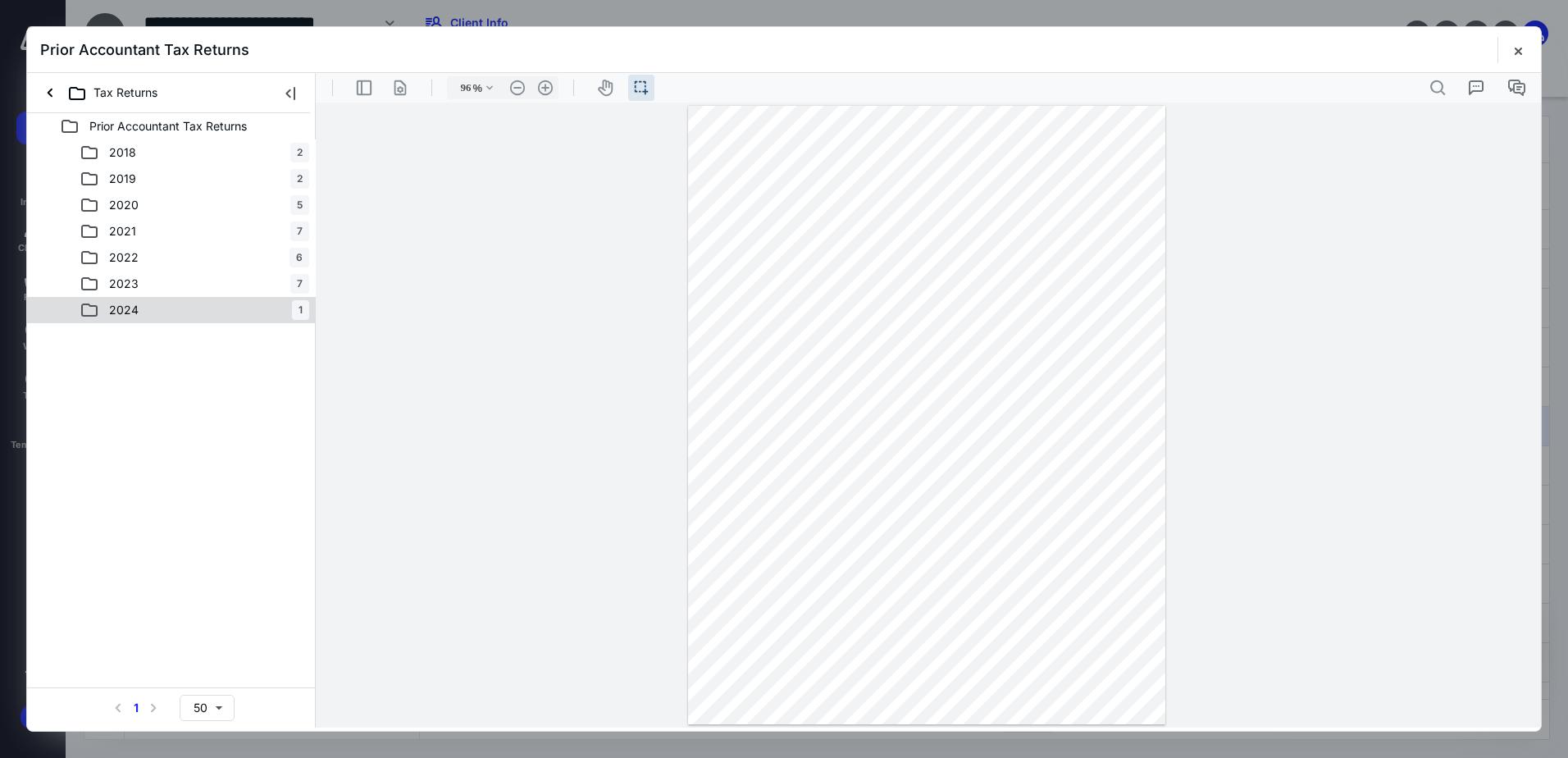 click on "2024" at bounding box center [124, 310] 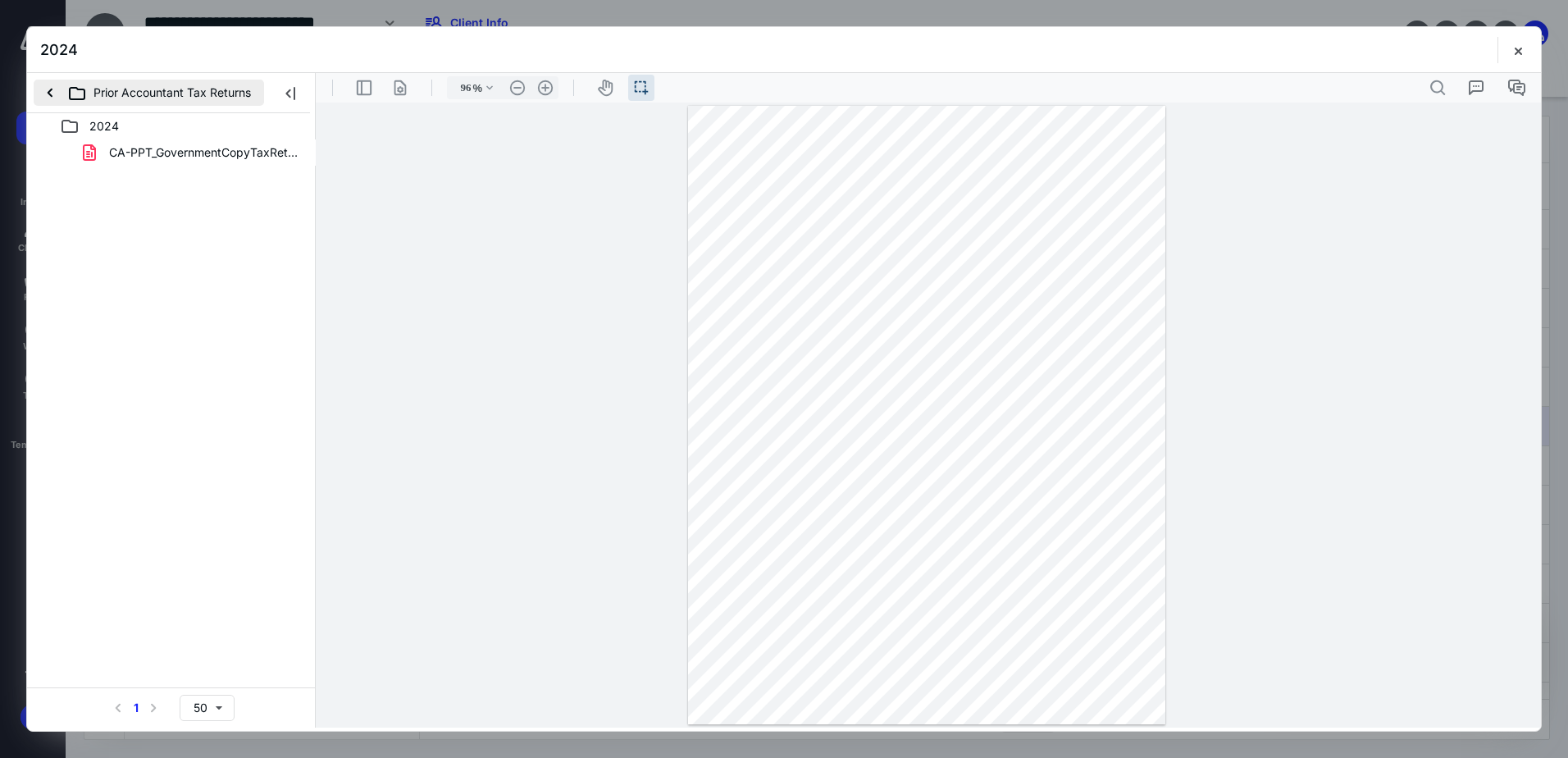 click on "Prior Accountant Tax Returns" at bounding box center [148, 93] 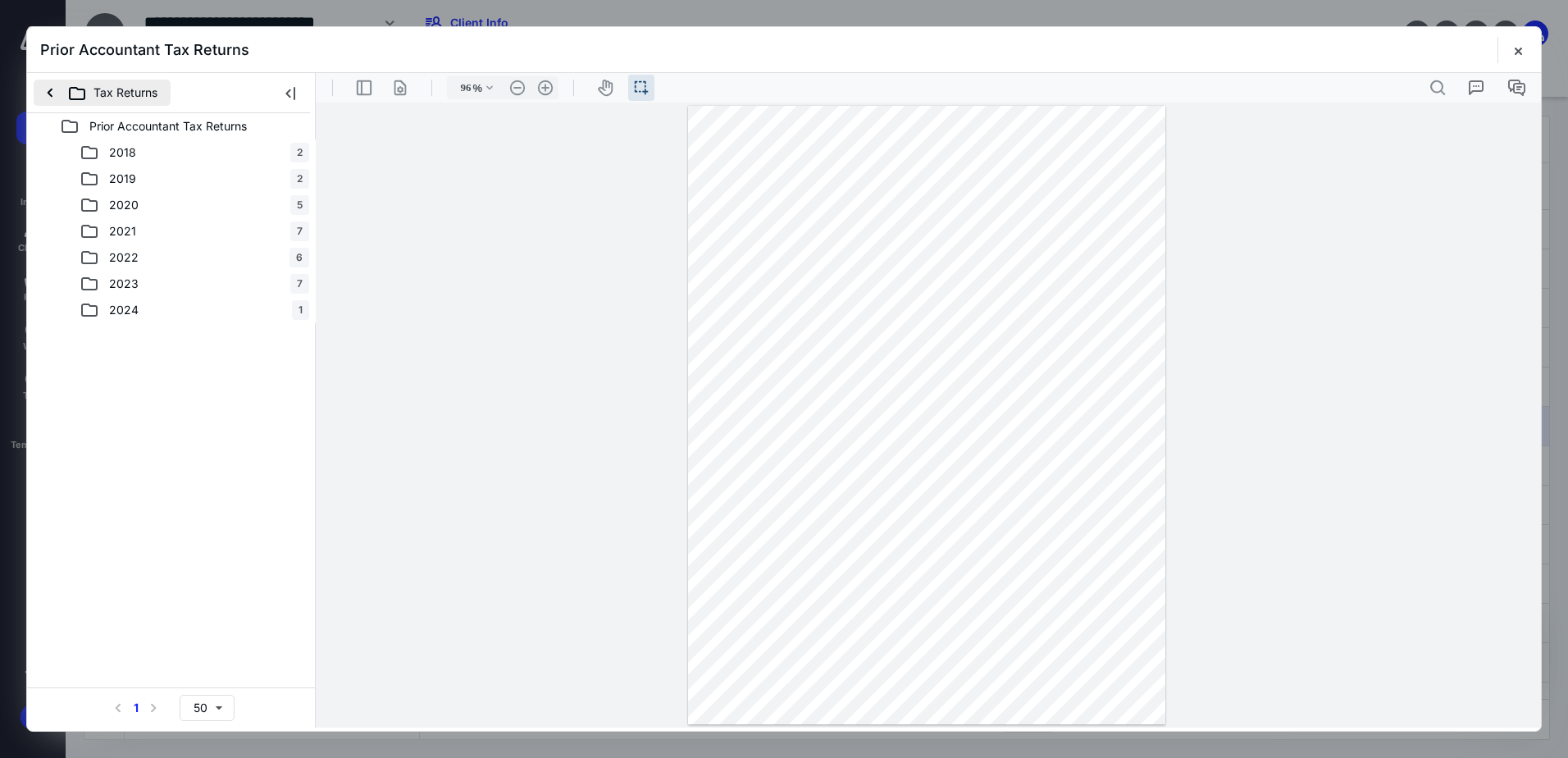 click on "Tax Returns" at bounding box center (102, 93) 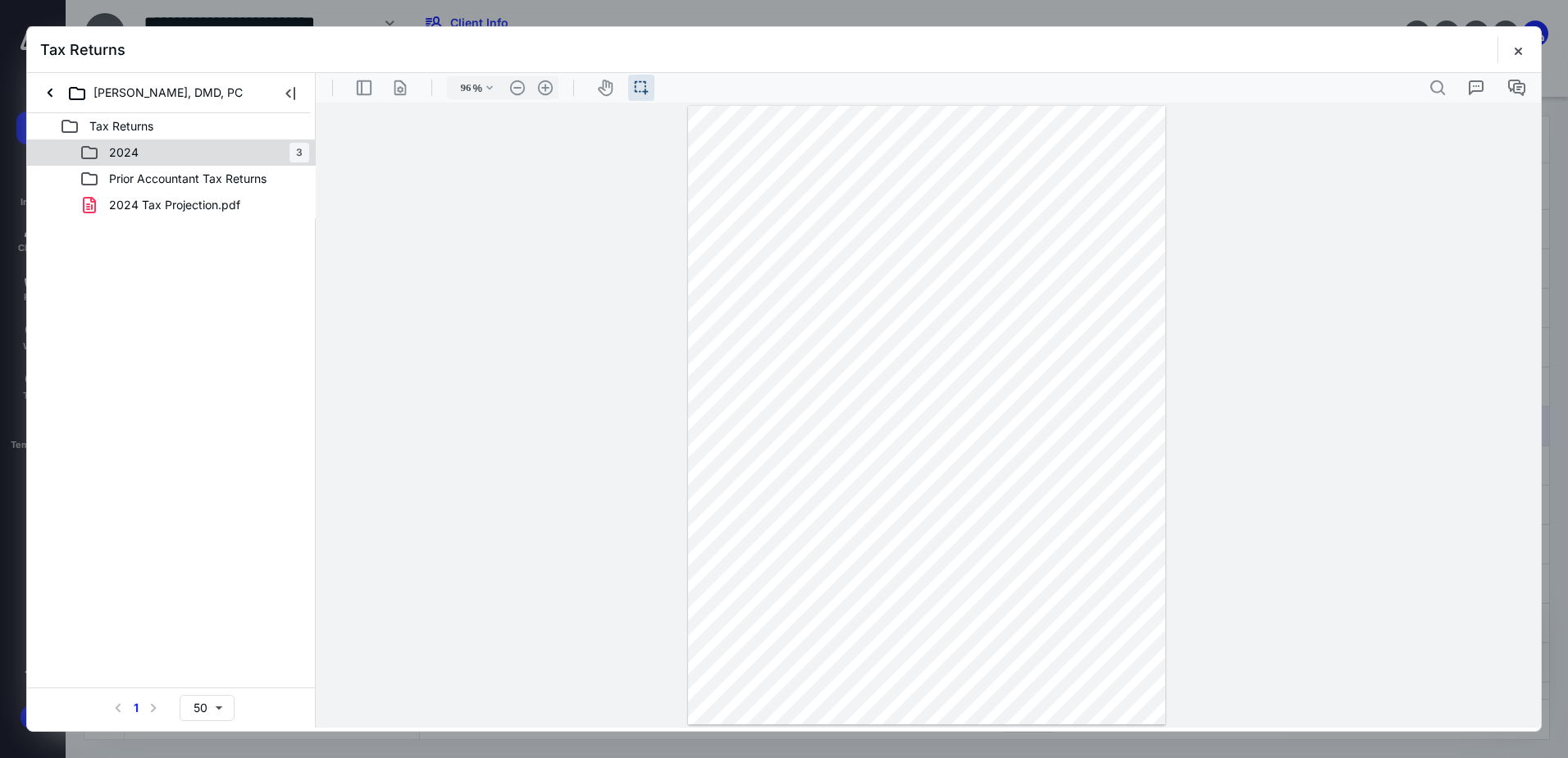 click on "2024" at bounding box center (124, 153) 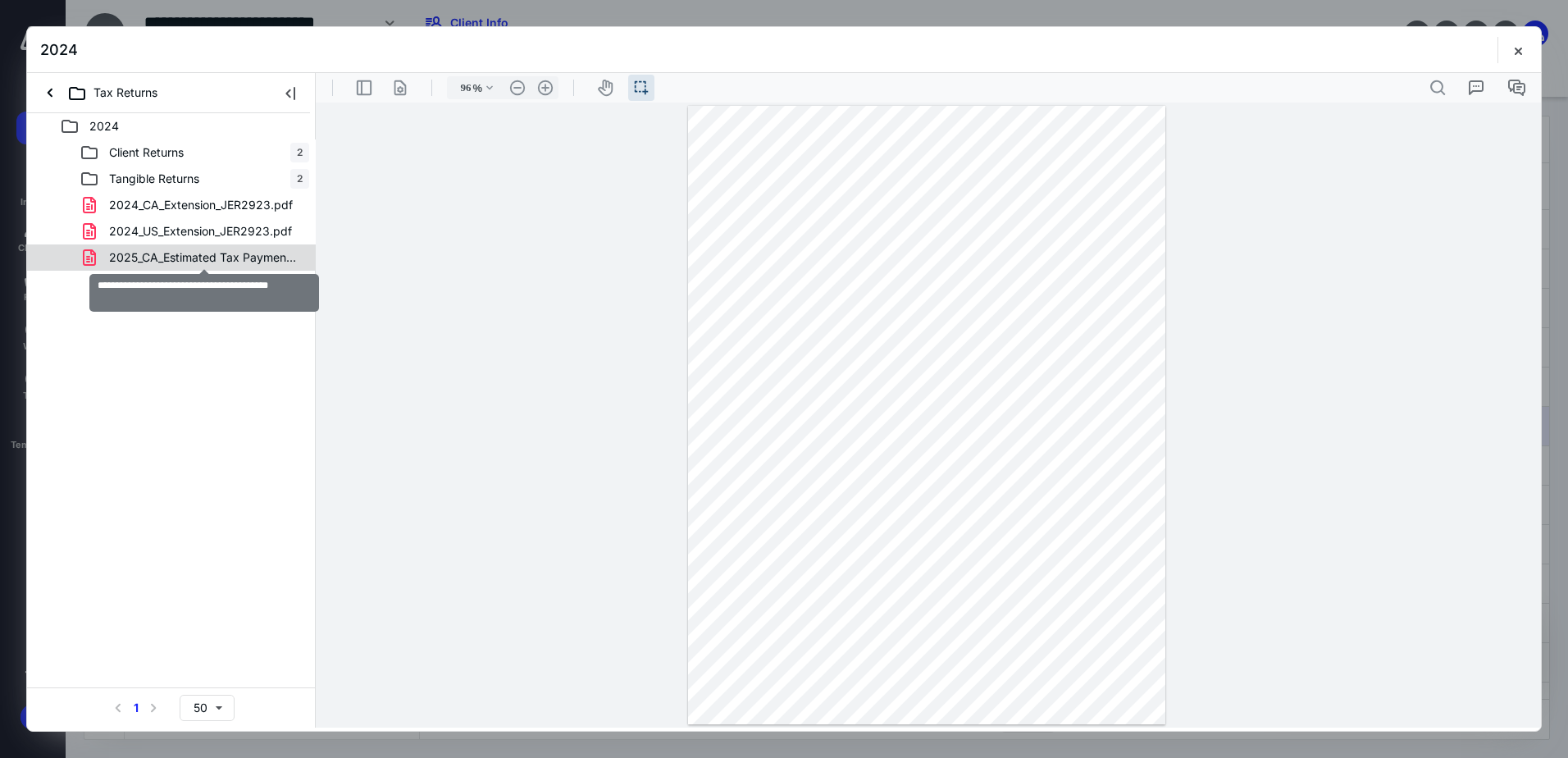 click on "2025_CA_Estimated Tax Payments_JER2923.pdf" at bounding box center [204, 258] 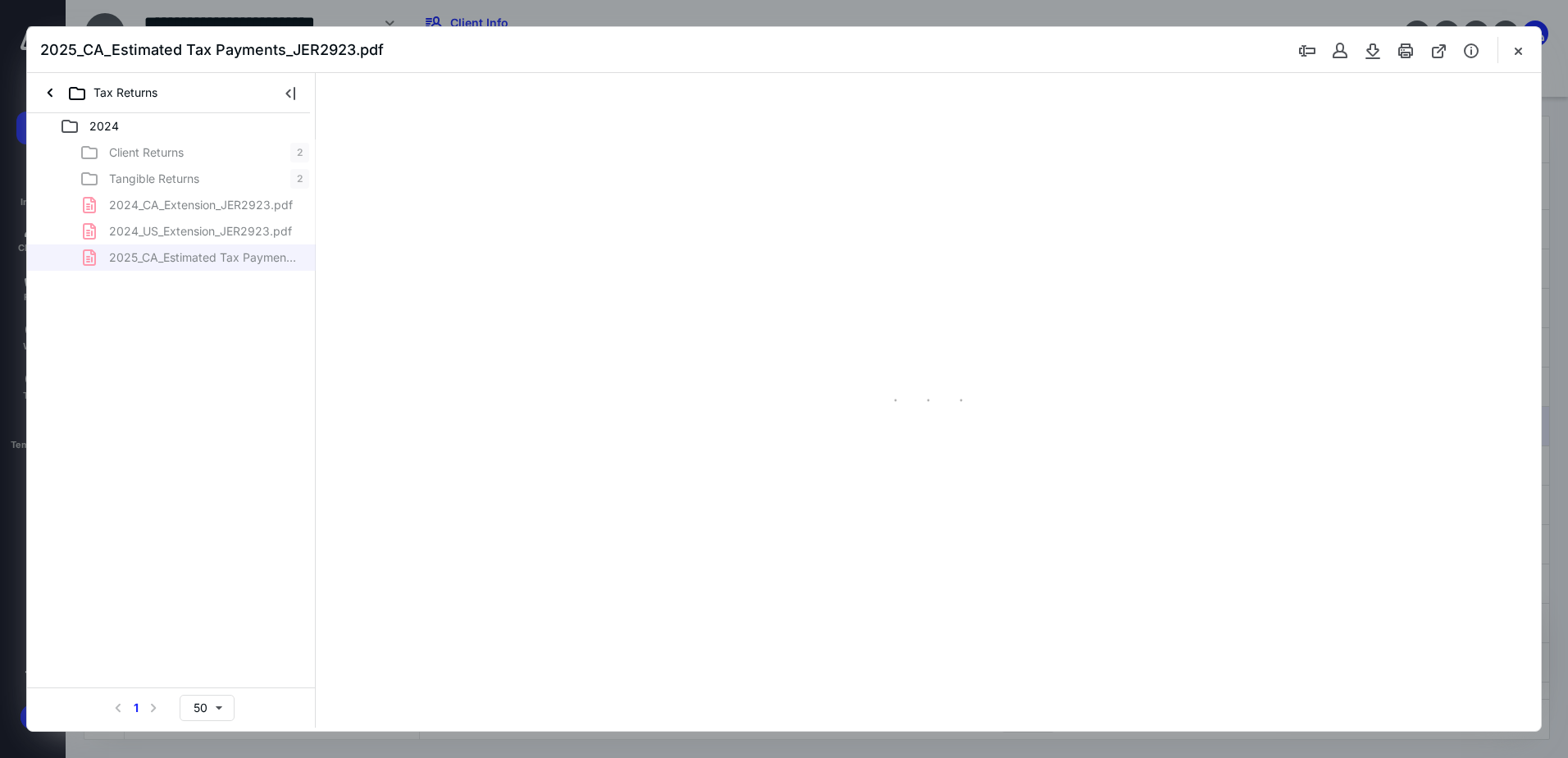 type on "226" 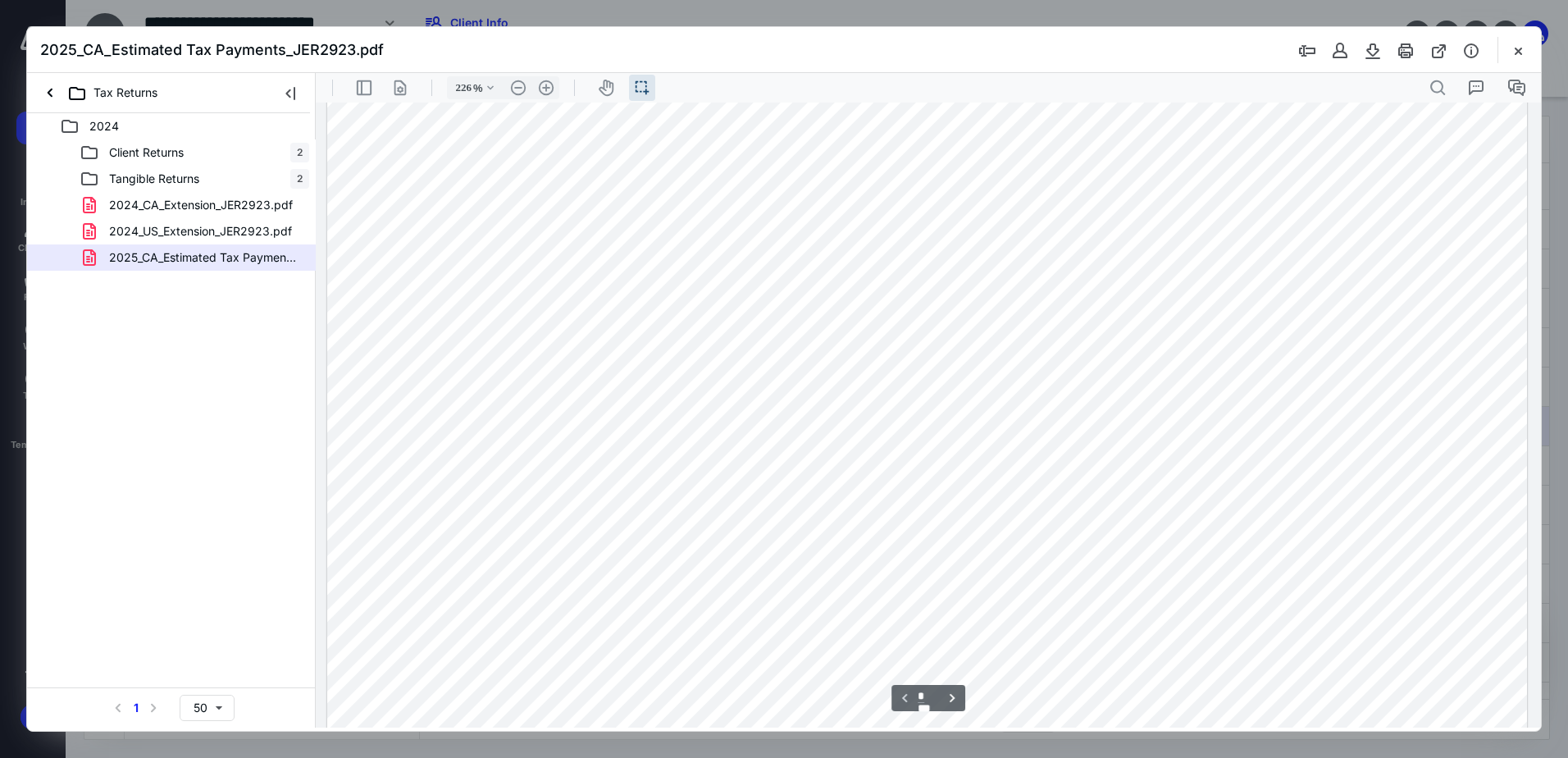 scroll, scrollTop: 365, scrollLeft: 0, axis: vertical 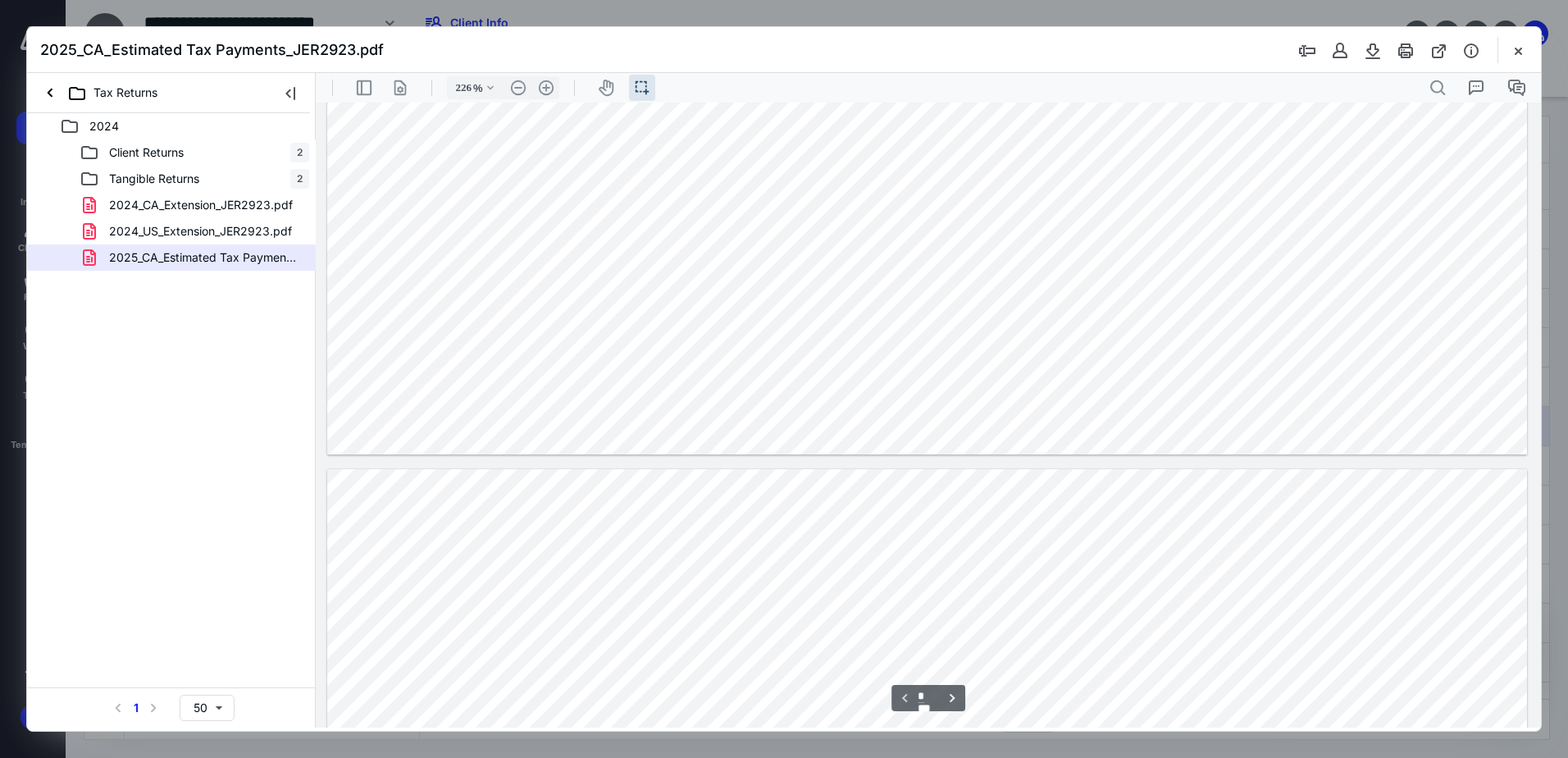 type on "*" 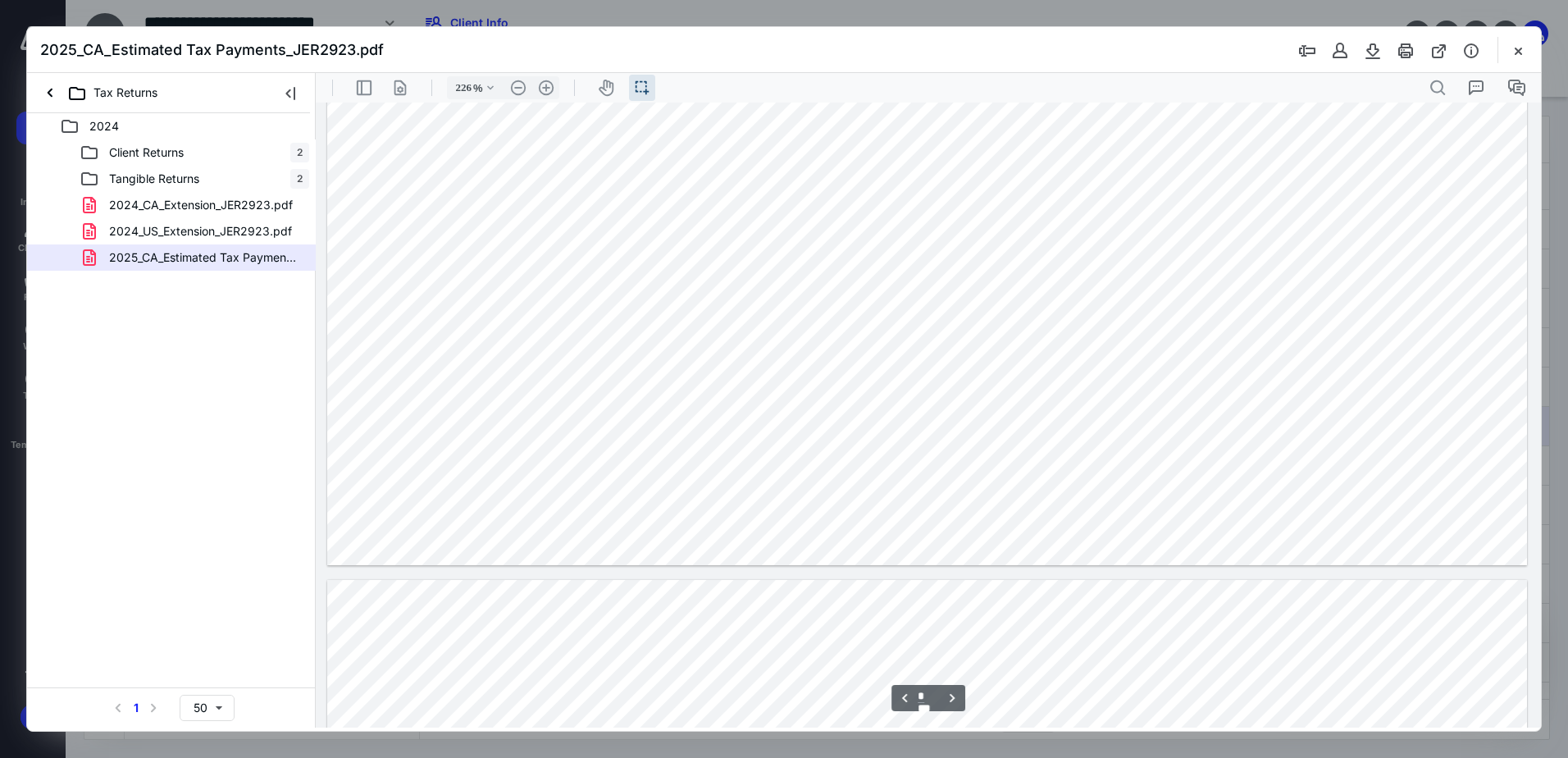 scroll, scrollTop: 2744, scrollLeft: 0, axis: vertical 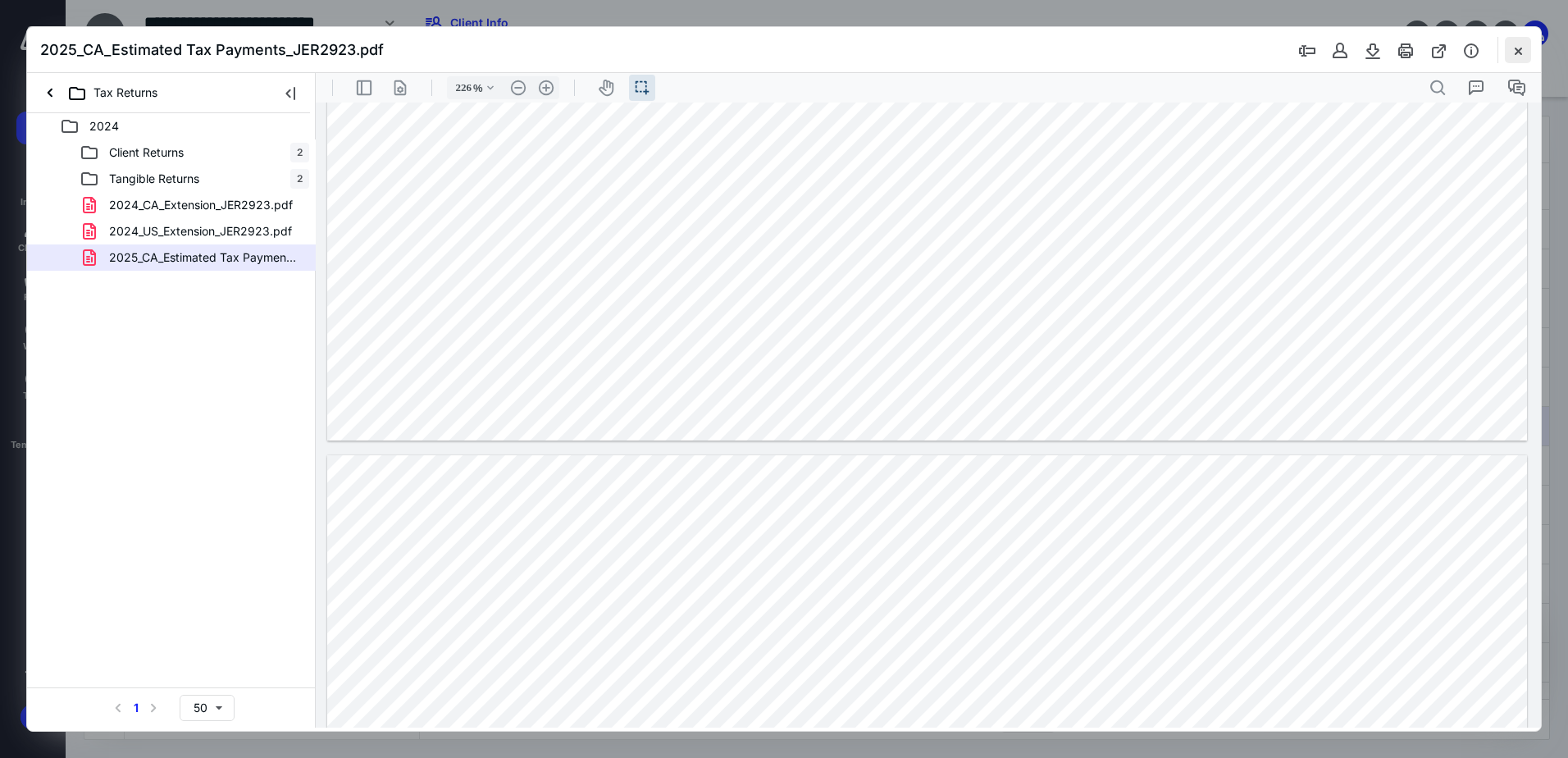 click at bounding box center (1518, 50) 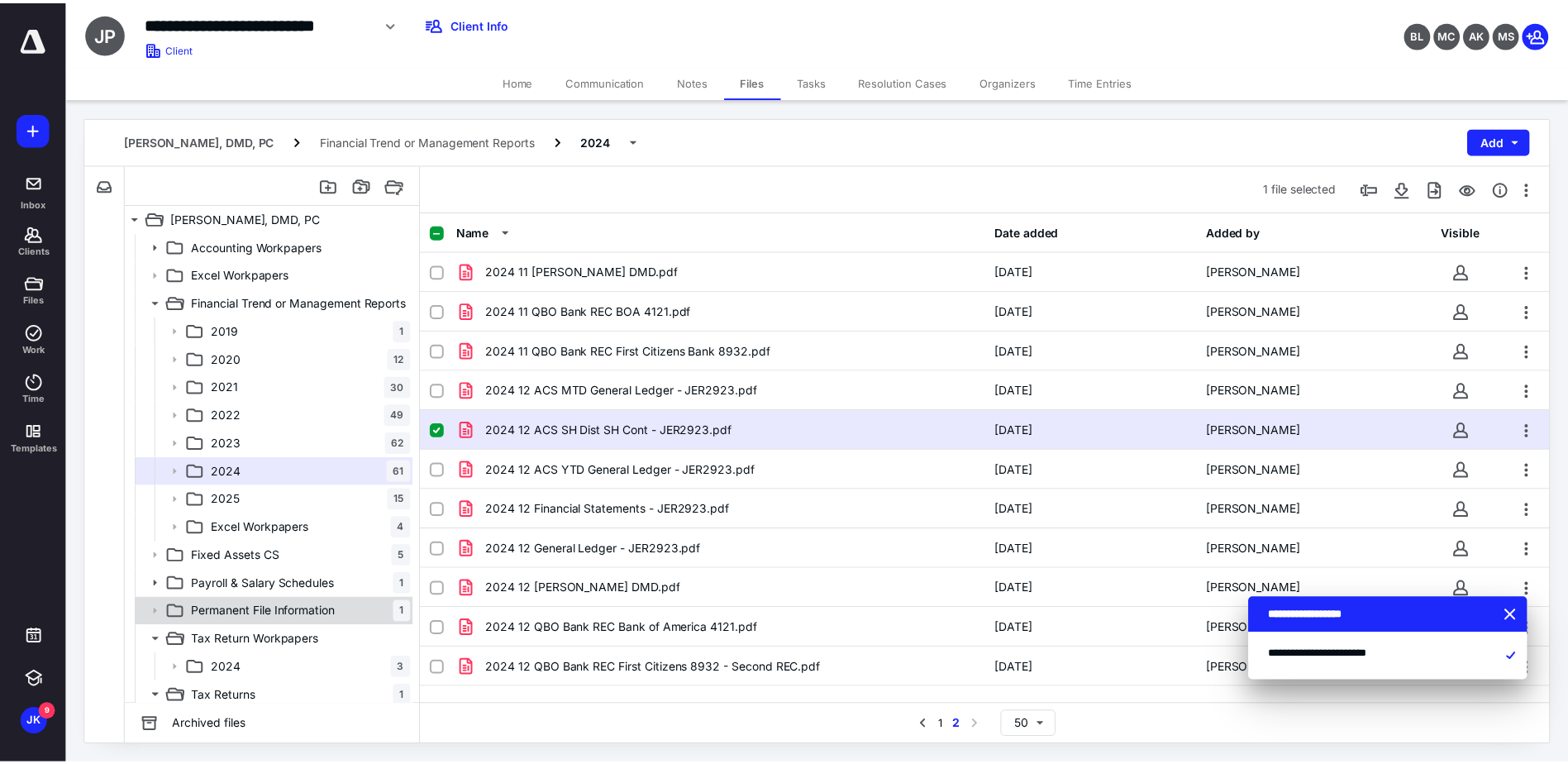 scroll, scrollTop: 62, scrollLeft: 0, axis: vertical 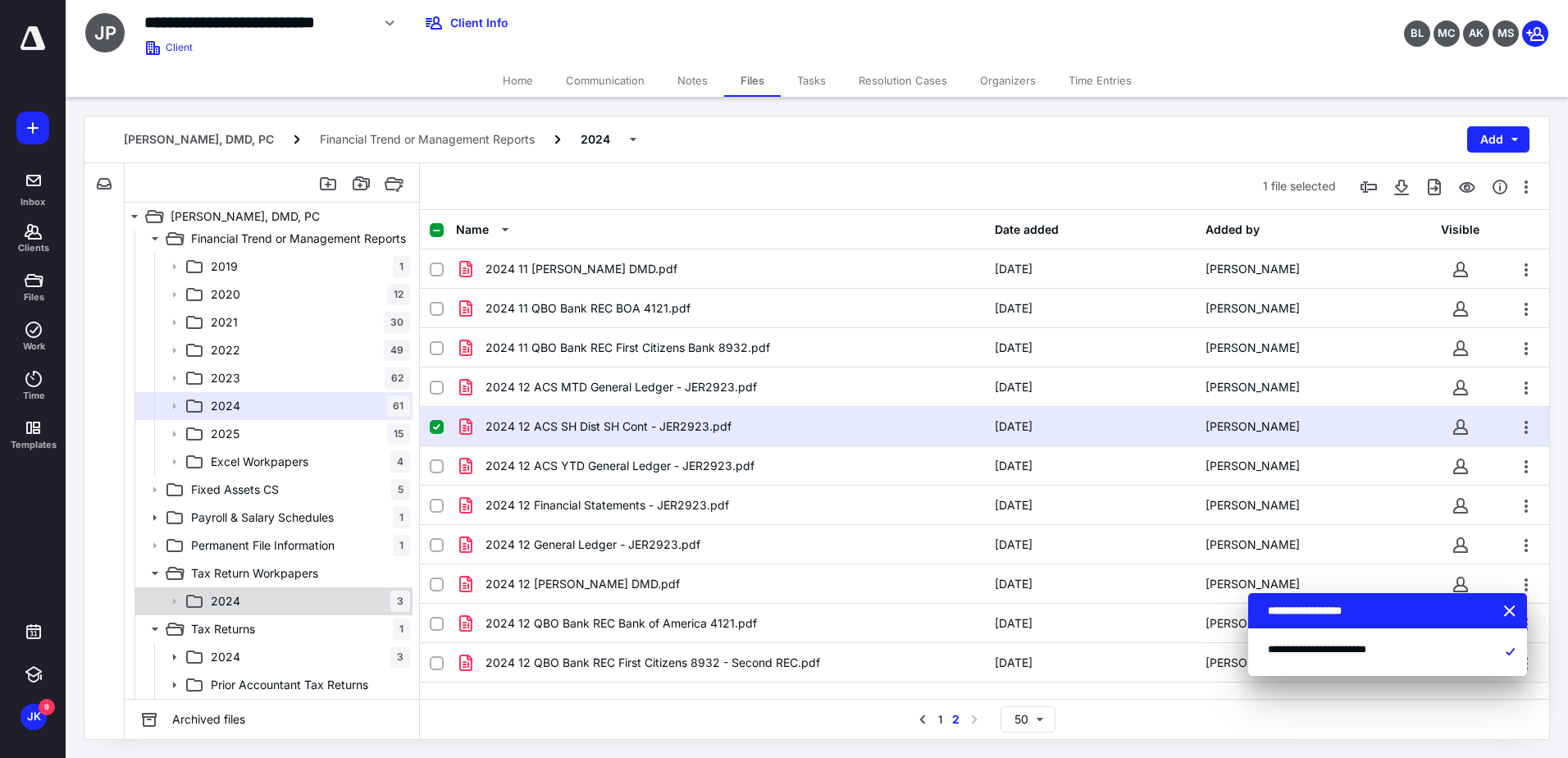 click 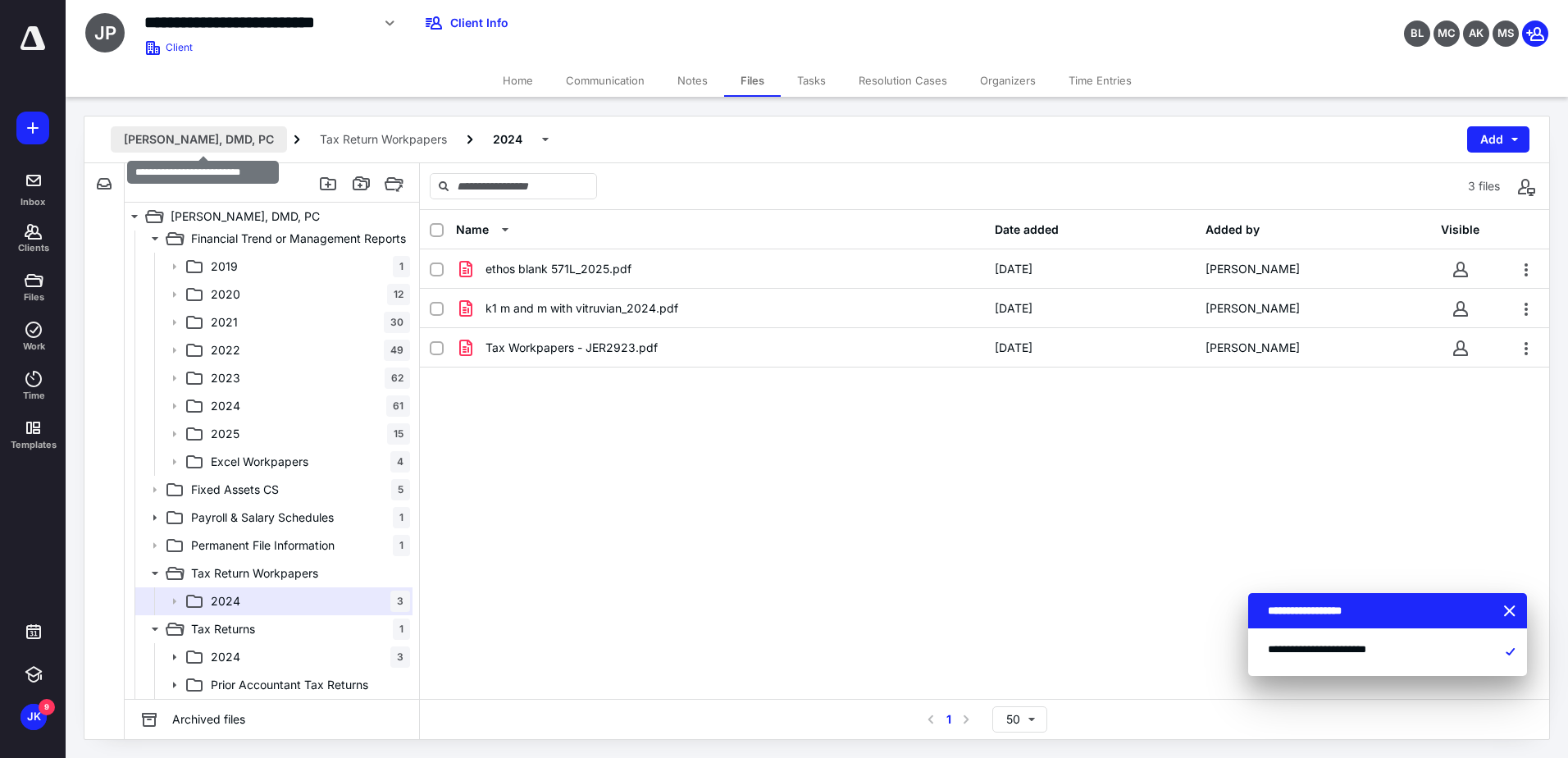 click on "[PERSON_NAME], DMD, PC" at bounding box center [198, 139] 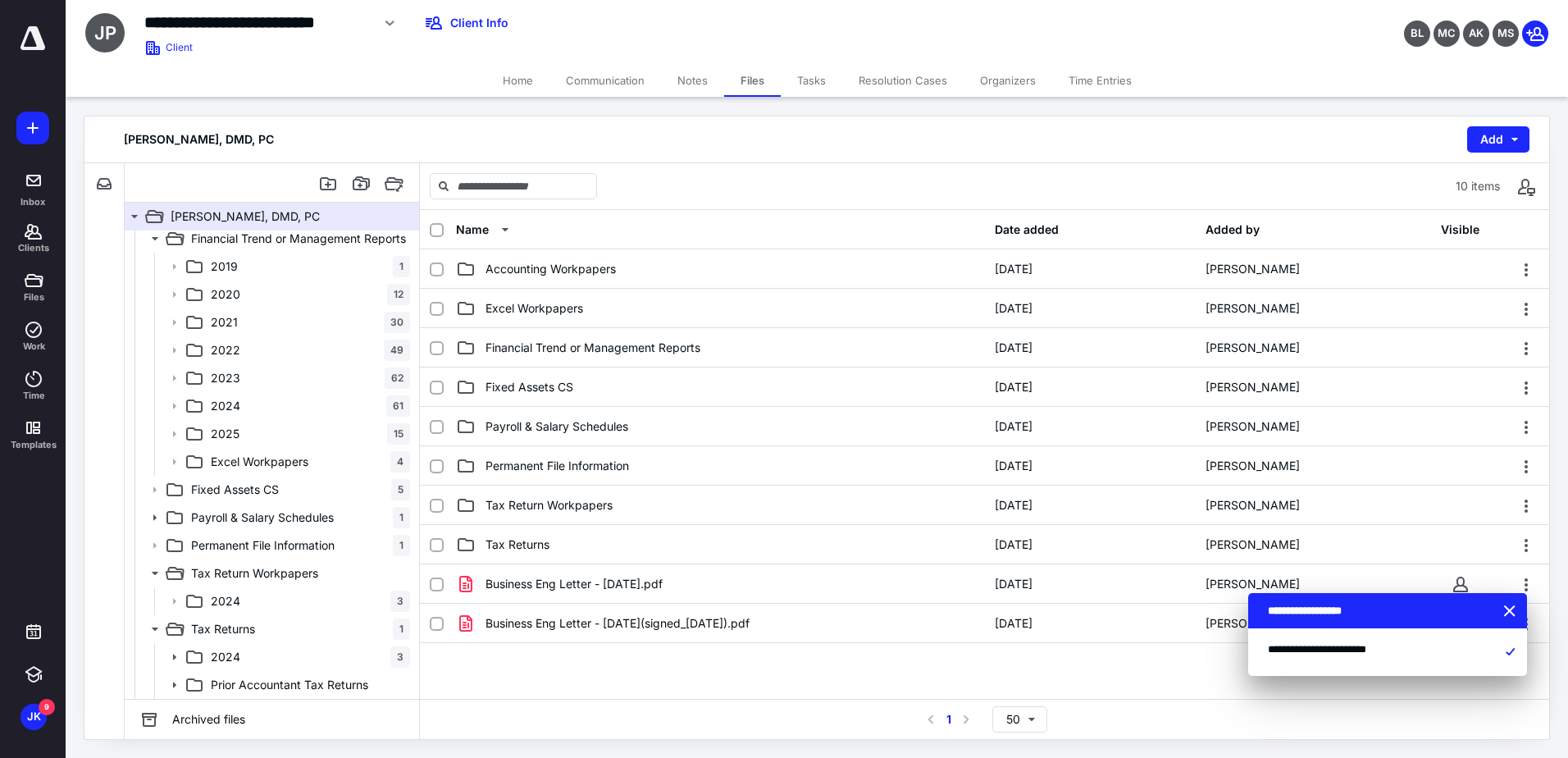 click on "Time Entries" at bounding box center [1100, 80] 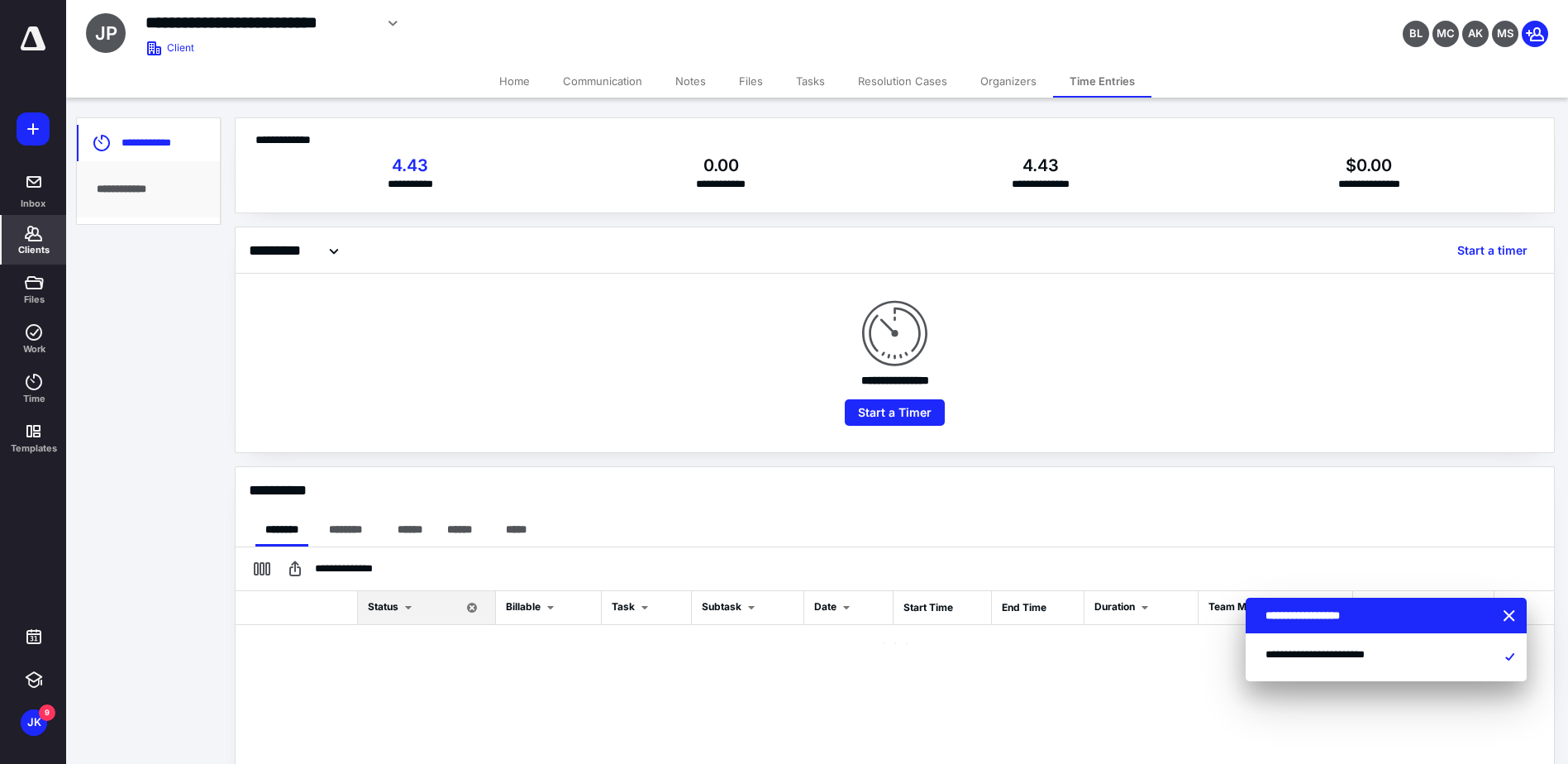 checkbox on "true" 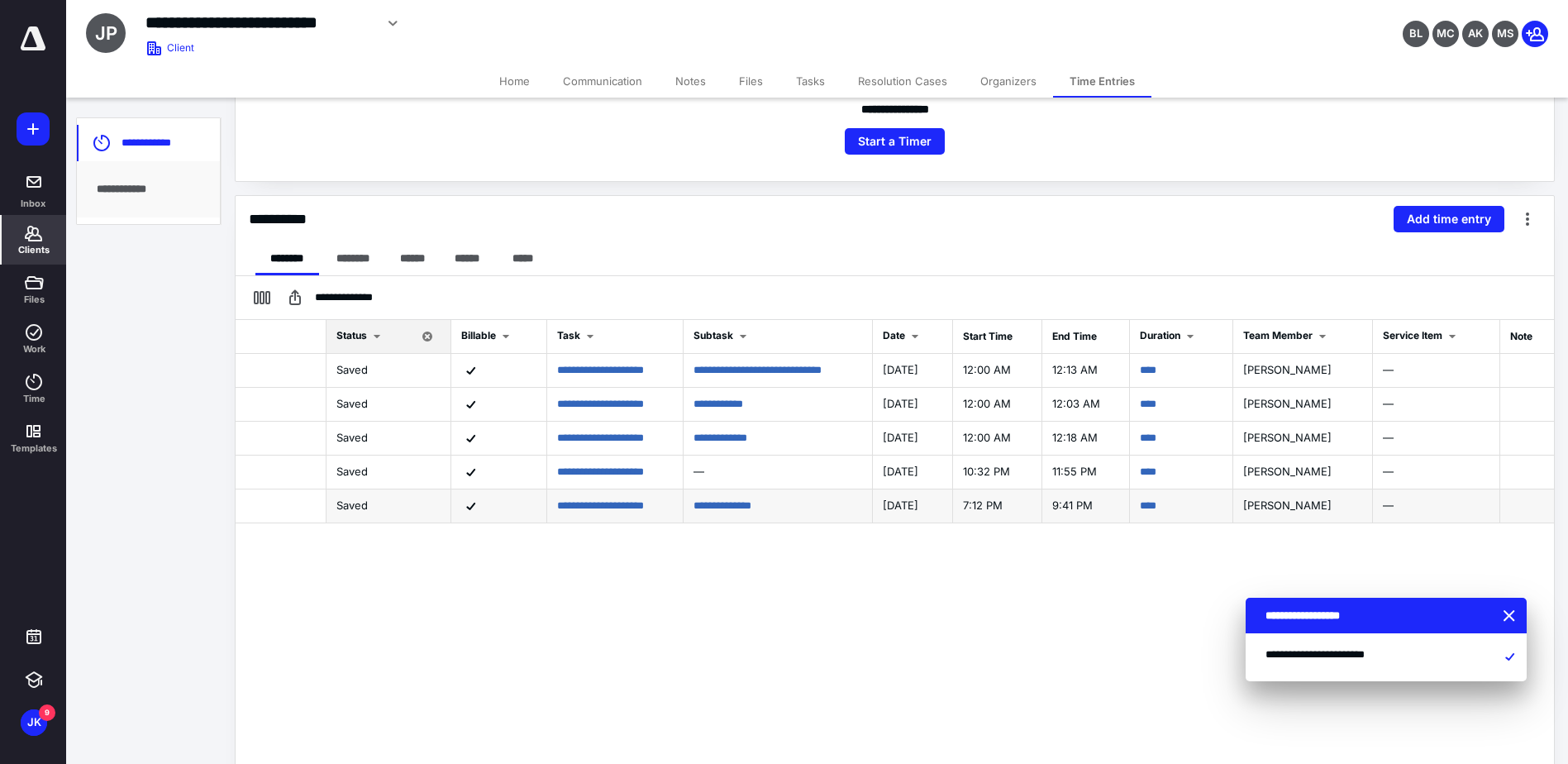 scroll, scrollTop: 331, scrollLeft: 0, axis: vertical 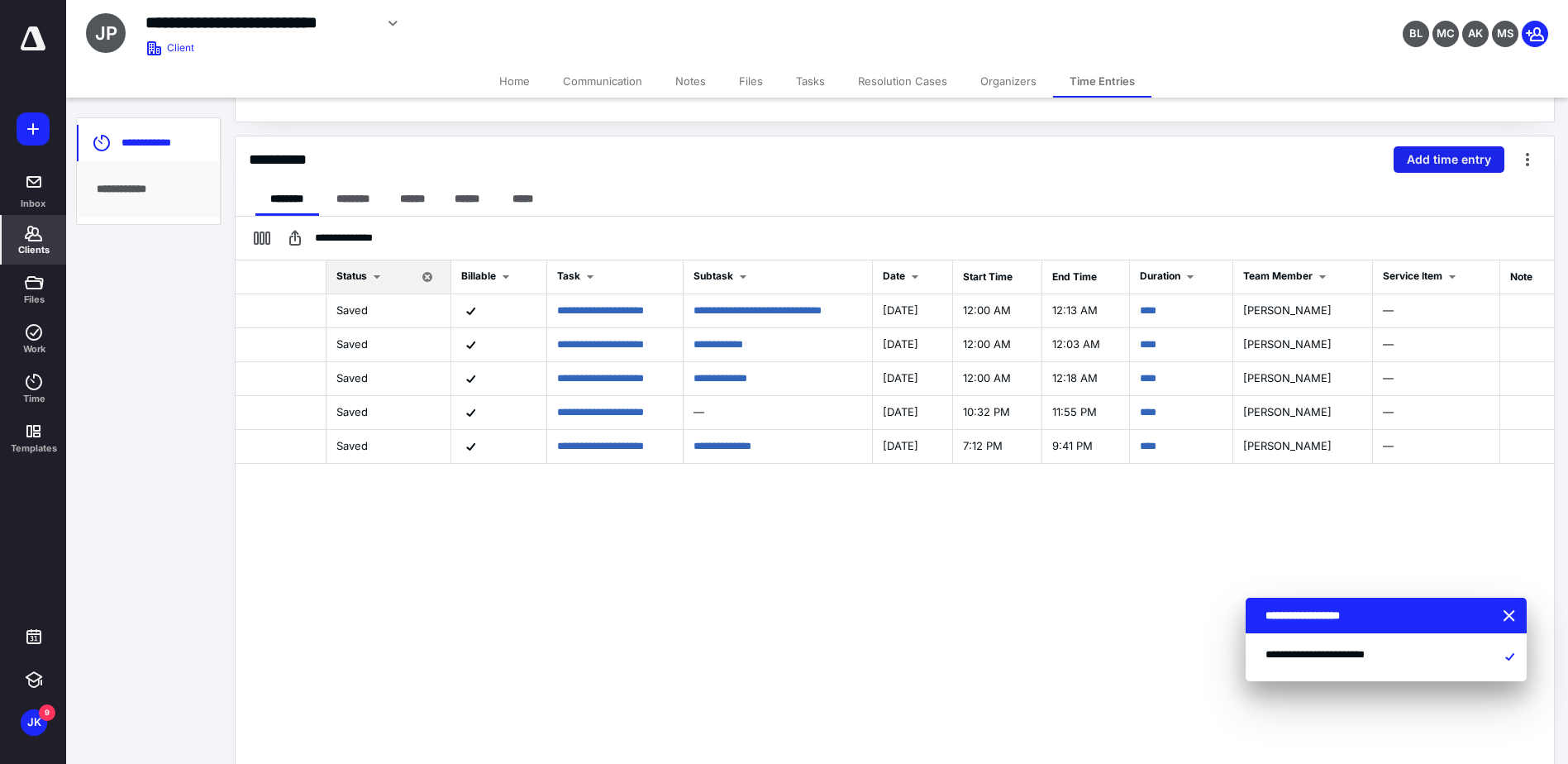 click on "Add time entry" at bounding box center [1449, 160] 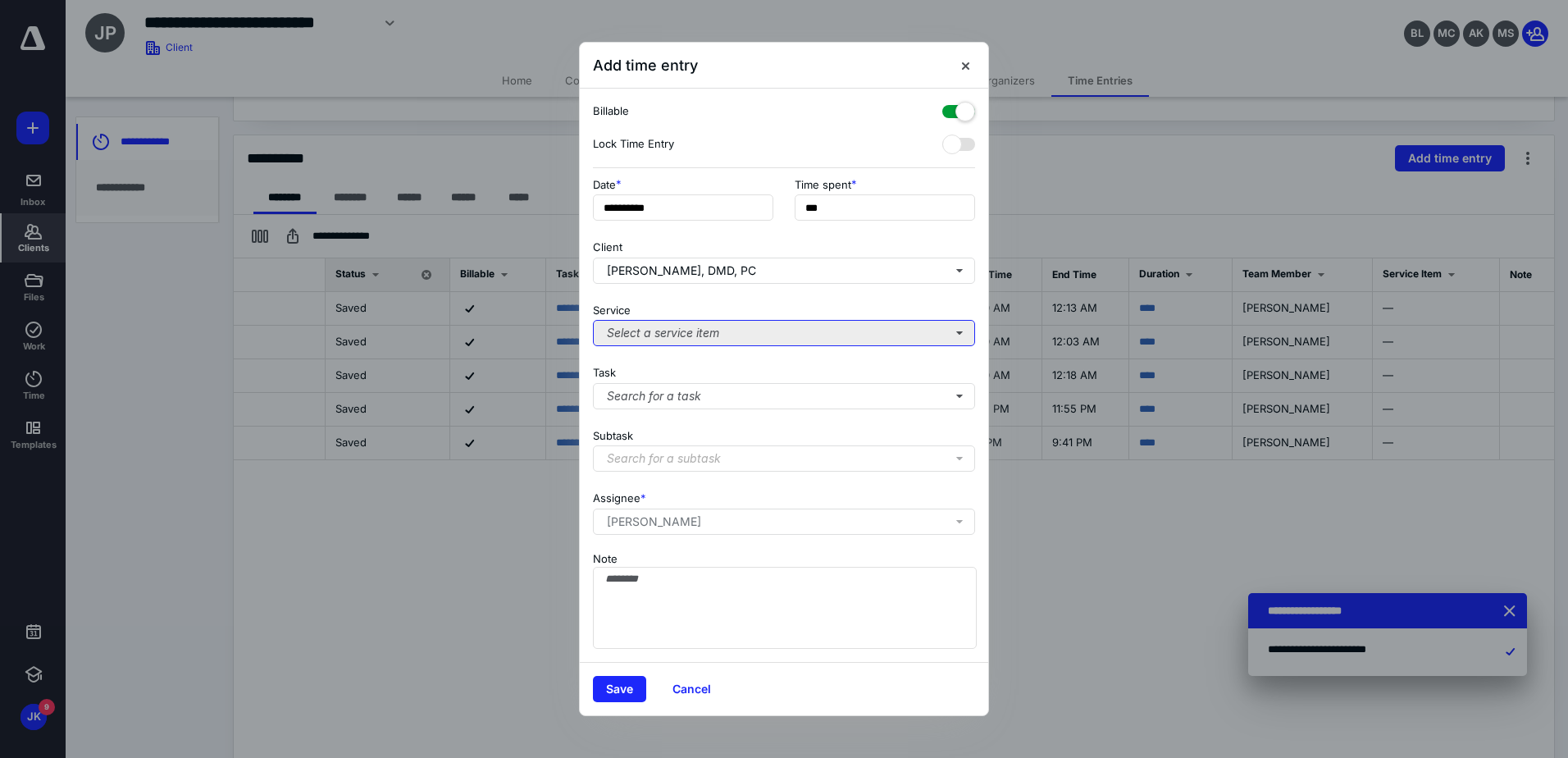 click on "Select a service item" at bounding box center (784, 333) 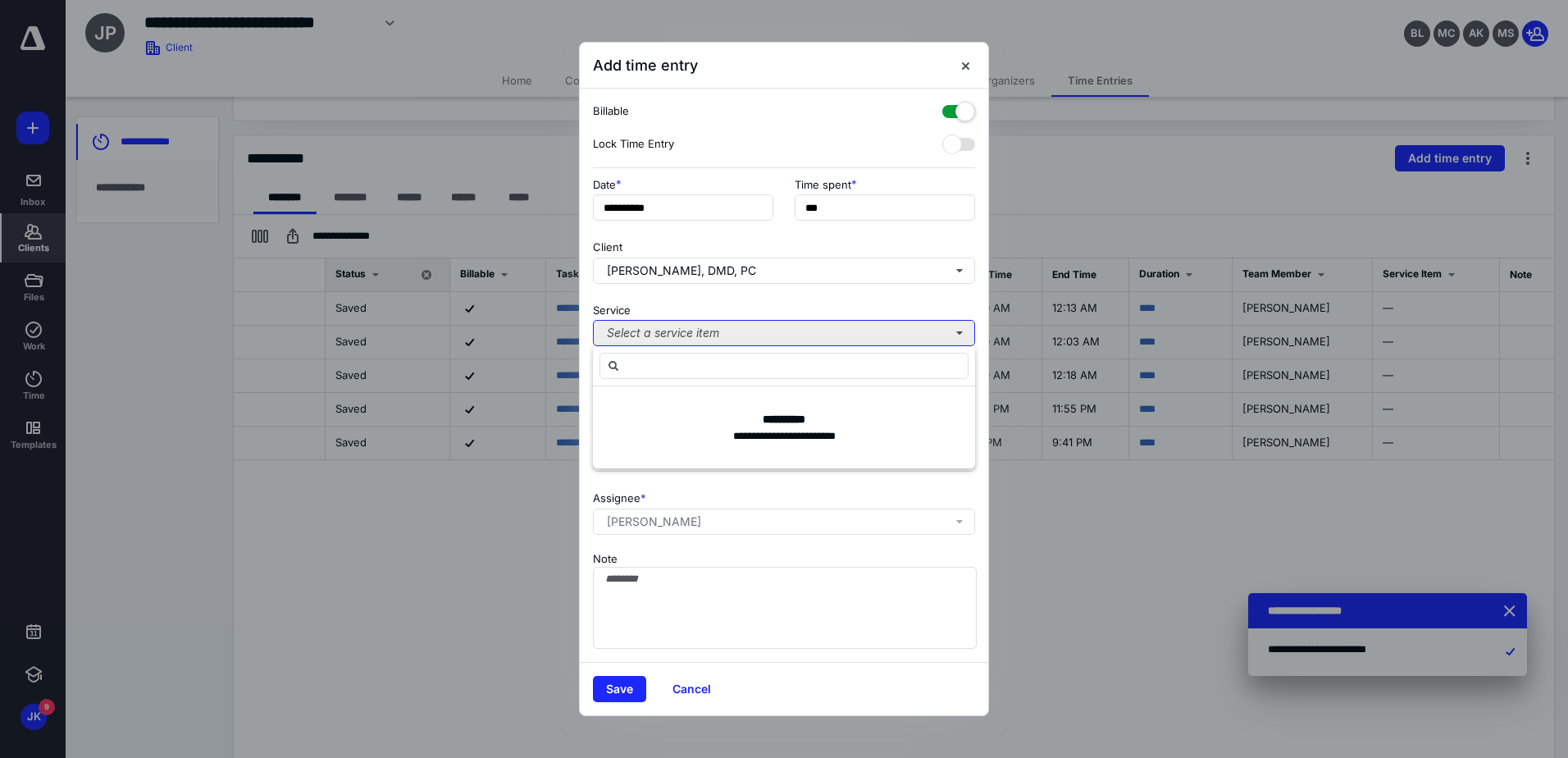click on "Select a service item" at bounding box center [784, 333] 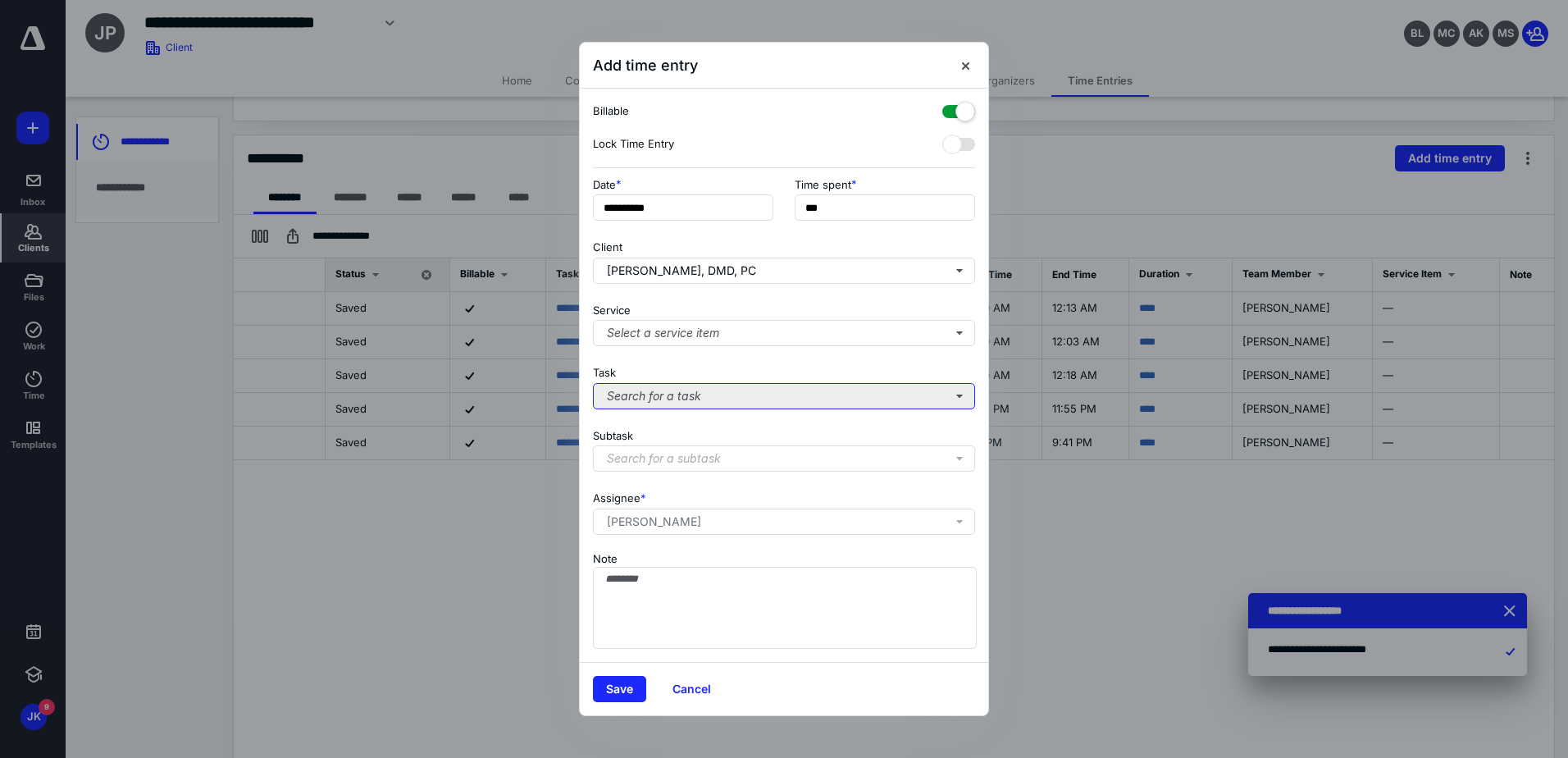 click on "Search for a task" at bounding box center (784, 396) 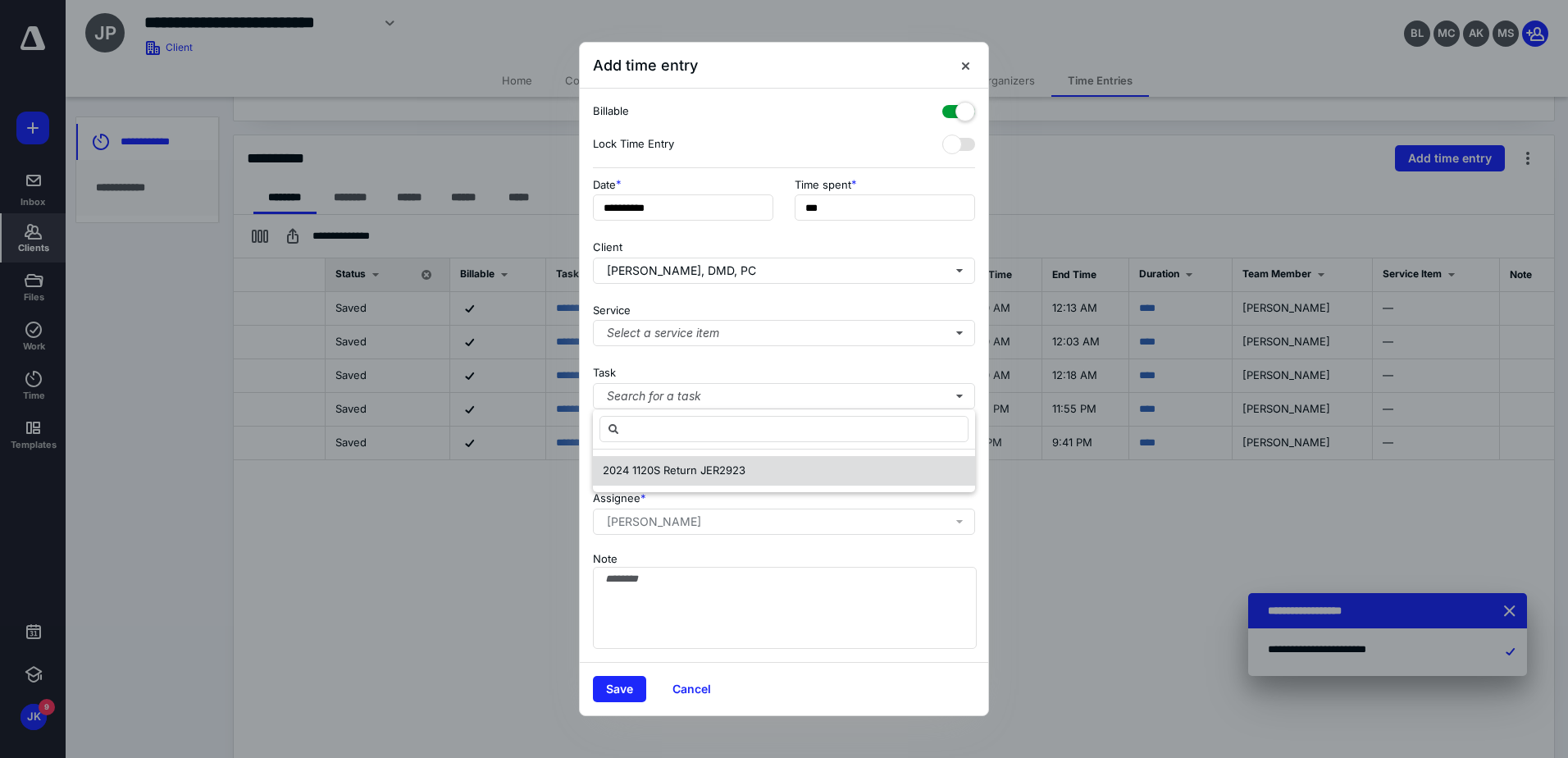 click on "2024  1120S Return JER2923" at bounding box center [674, 470] 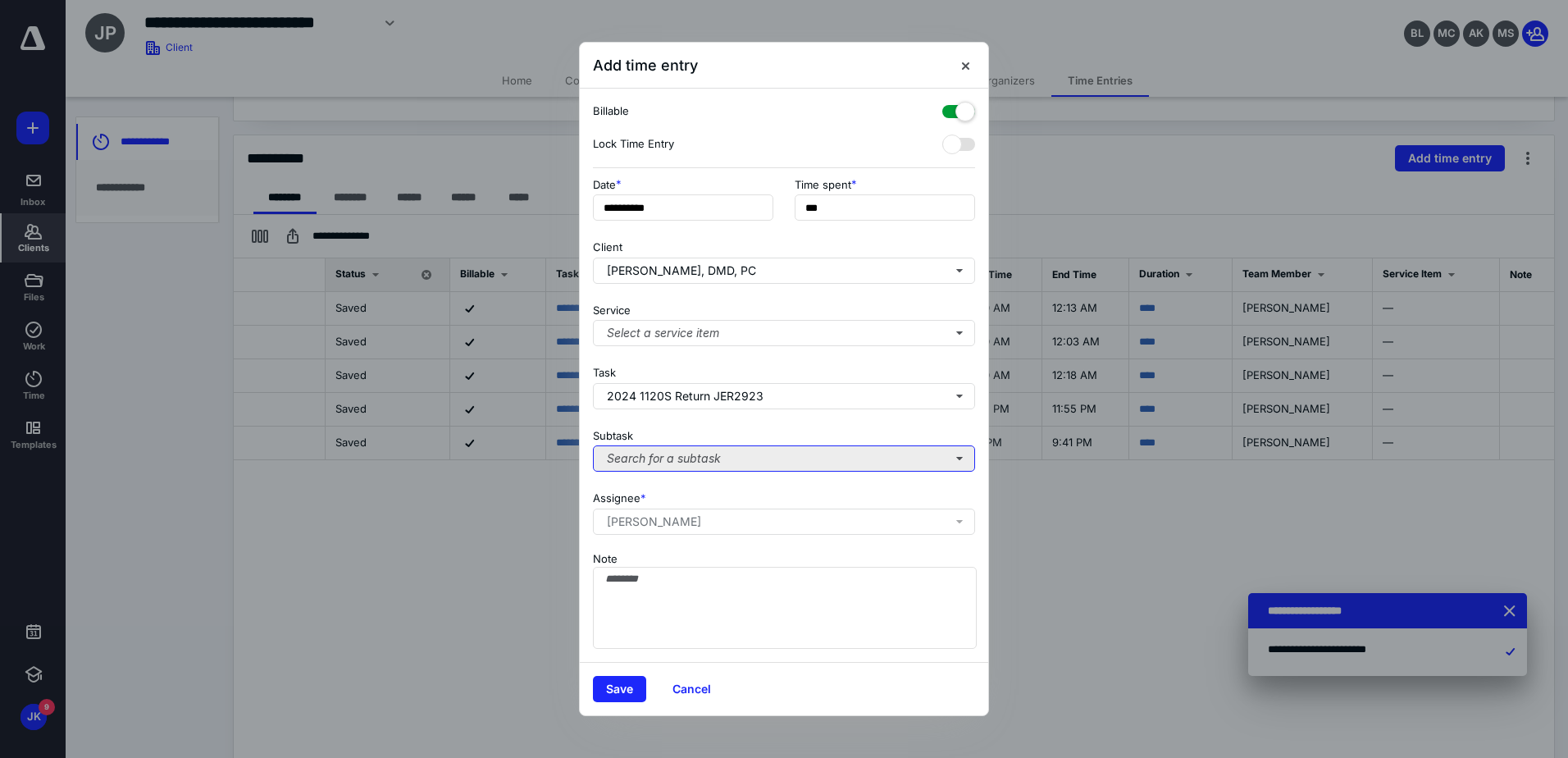 click on "Search for a subtask" at bounding box center [784, 459] 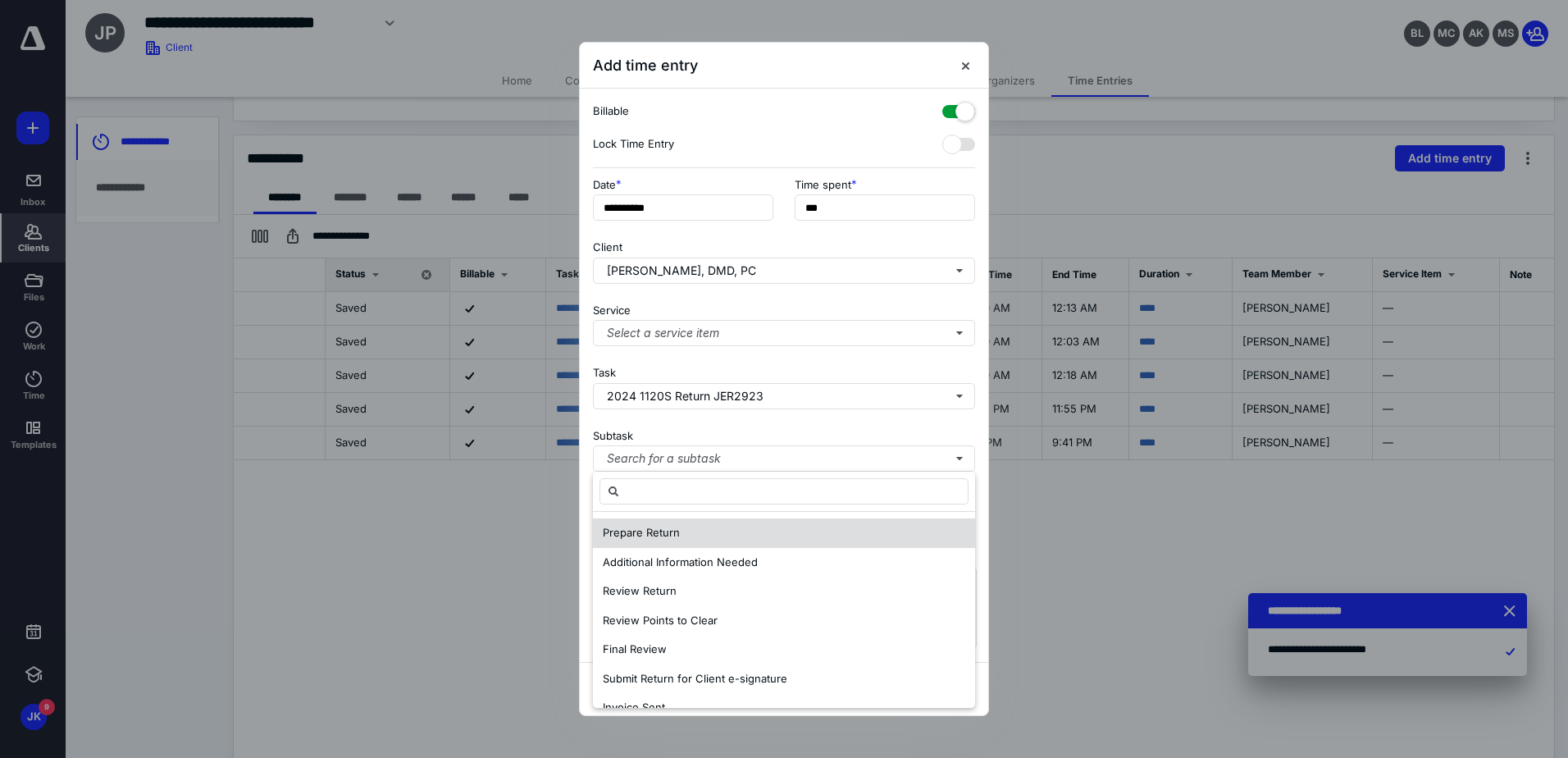 click on "Prepare Return" at bounding box center (784, 533) 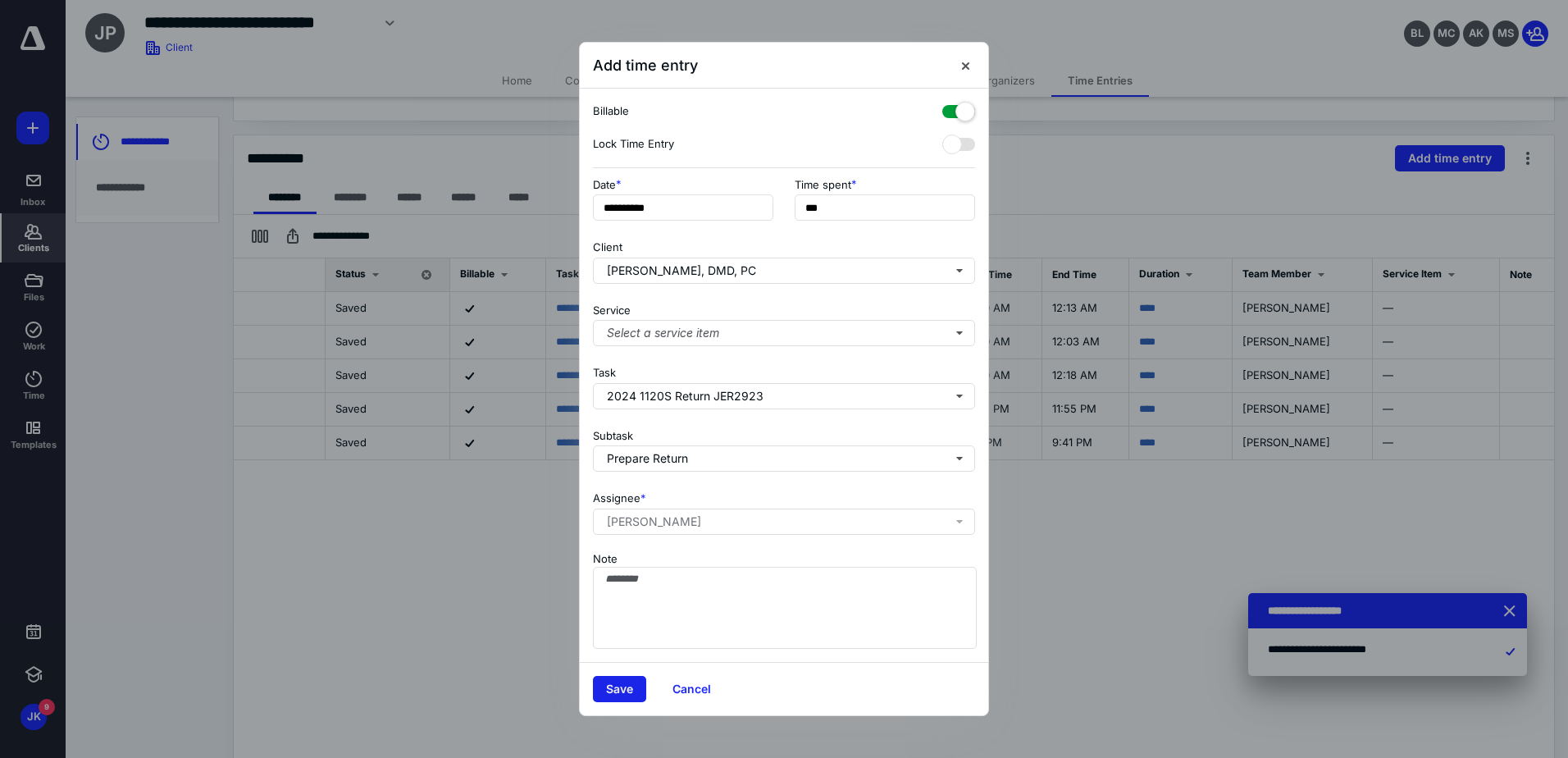 click on "Save" at bounding box center (619, 689) 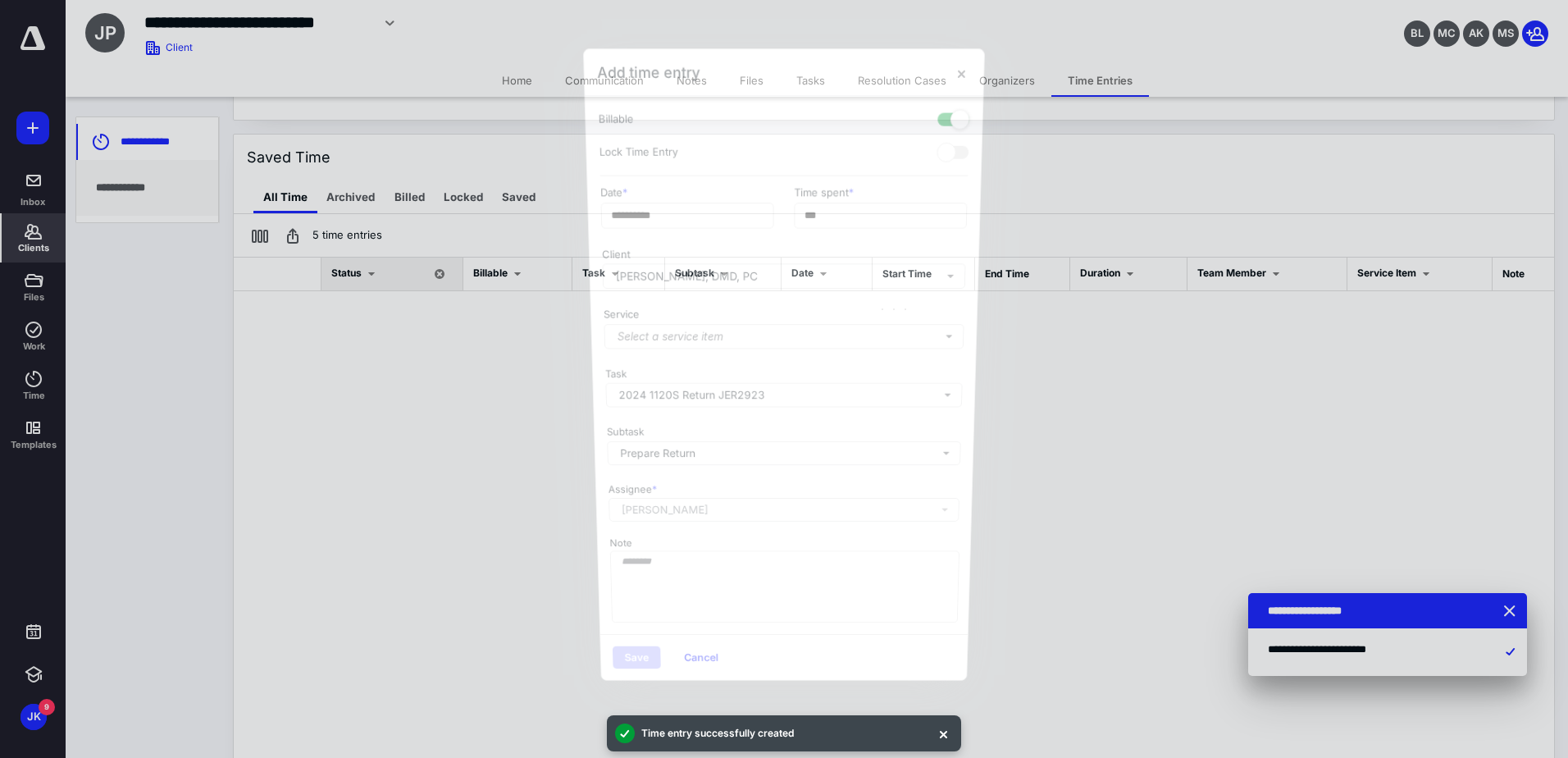 checkbox on "false" 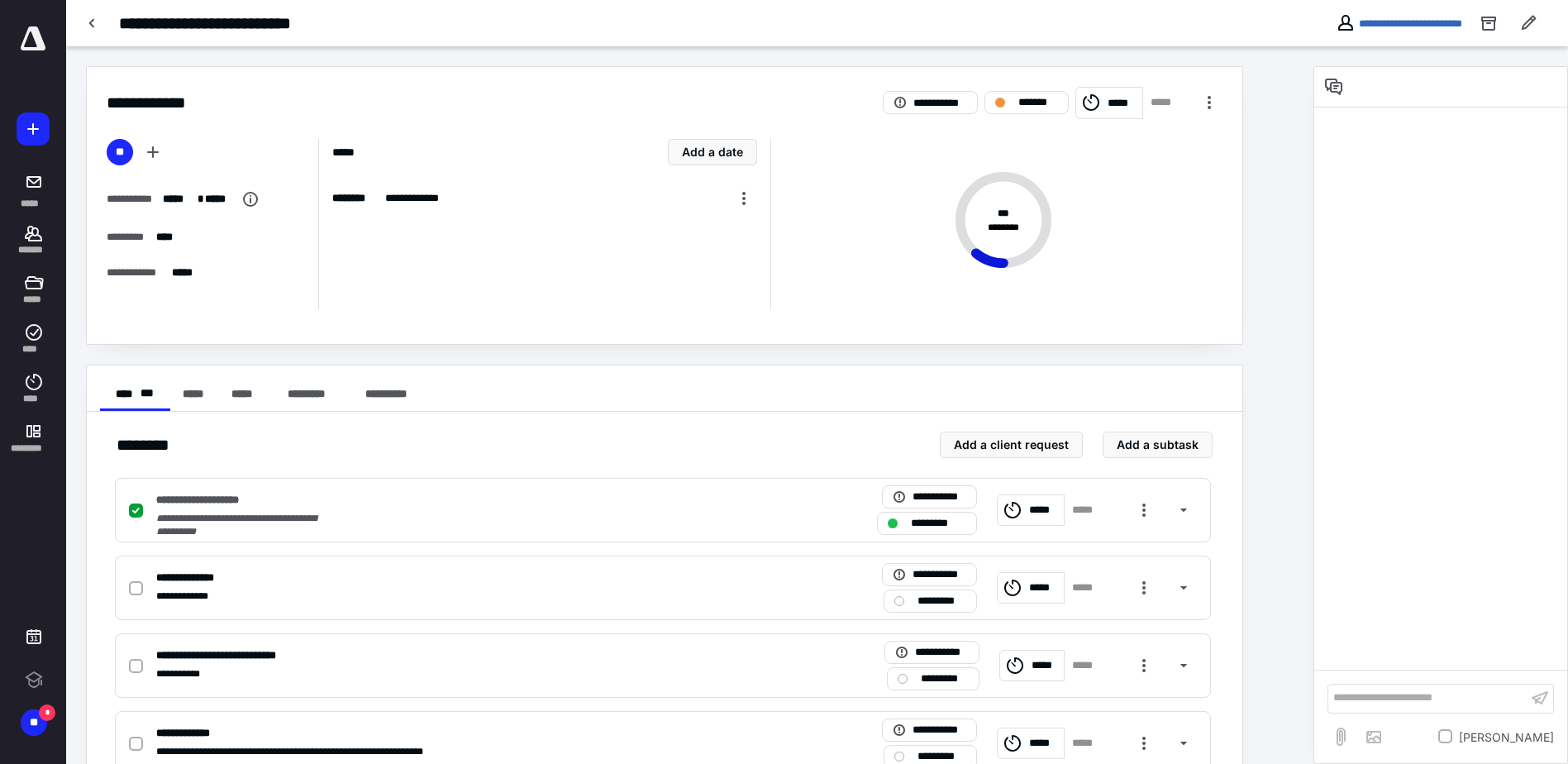 scroll, scrollTop: 0, scrollLeft: 0, axis: both 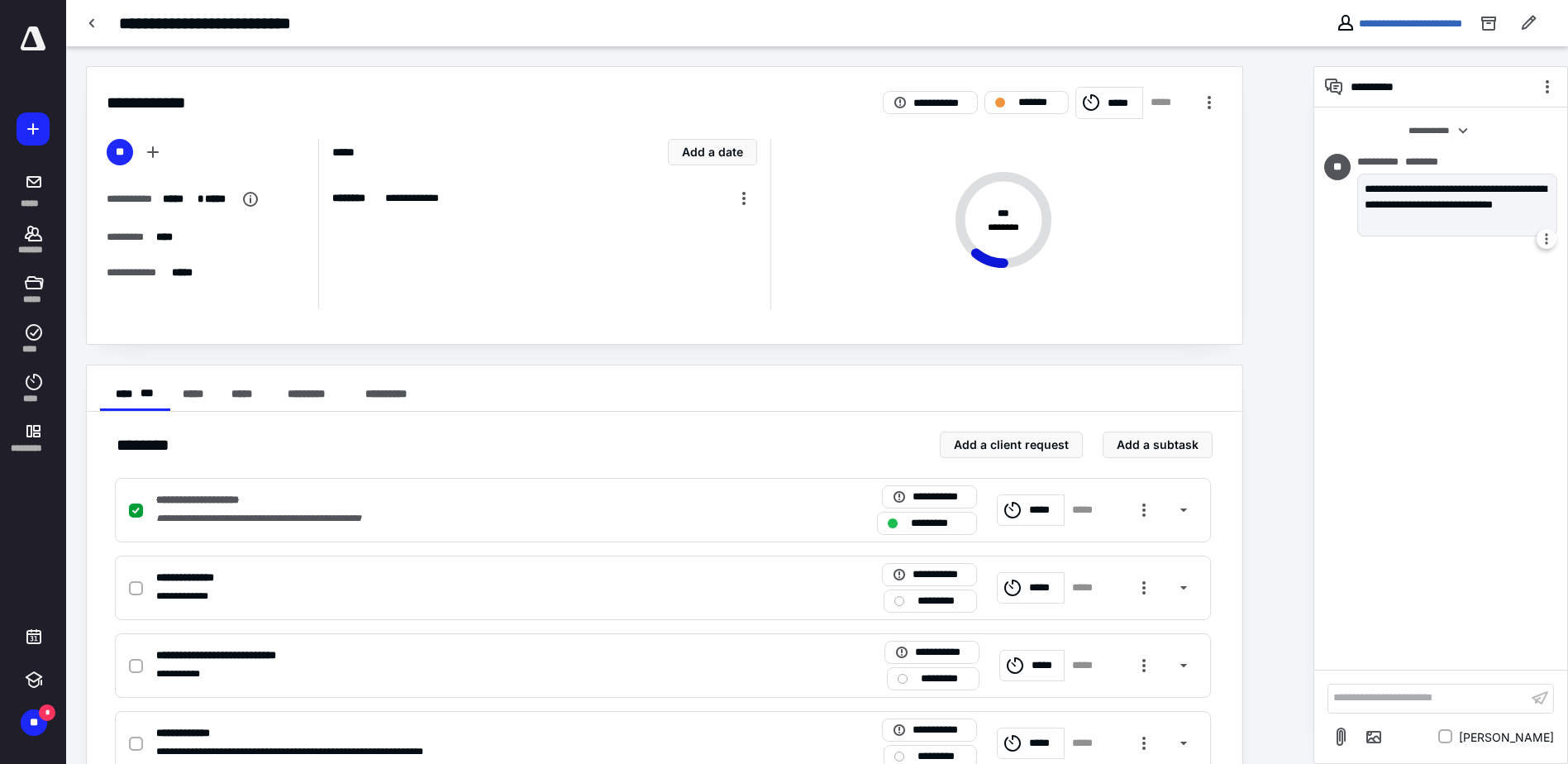click on "**********" at bounding box center (1457, 205) 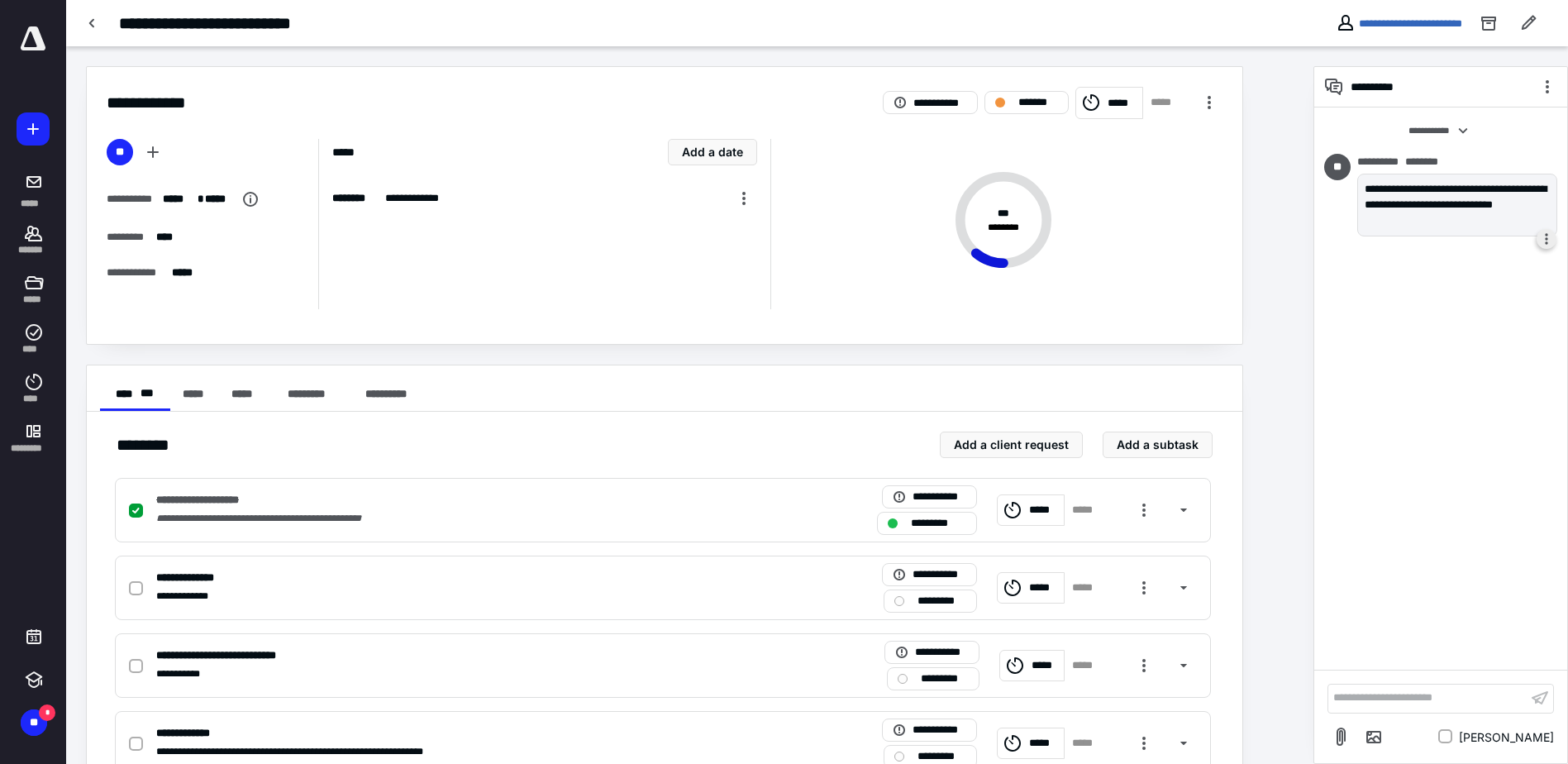 click at bounding box center [1547, 239] 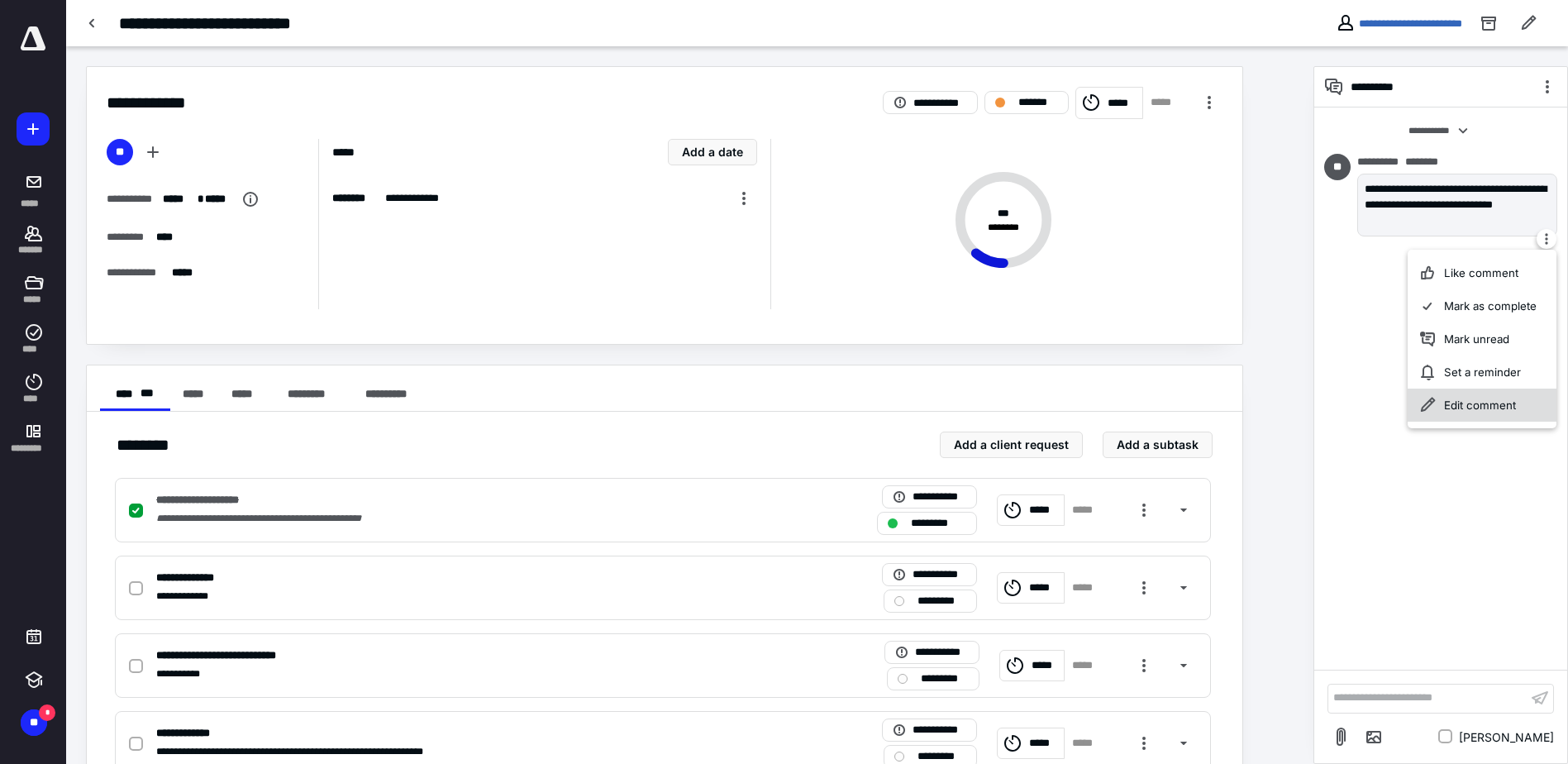 click on "Edit comment" at bounding box center (1482, 405) 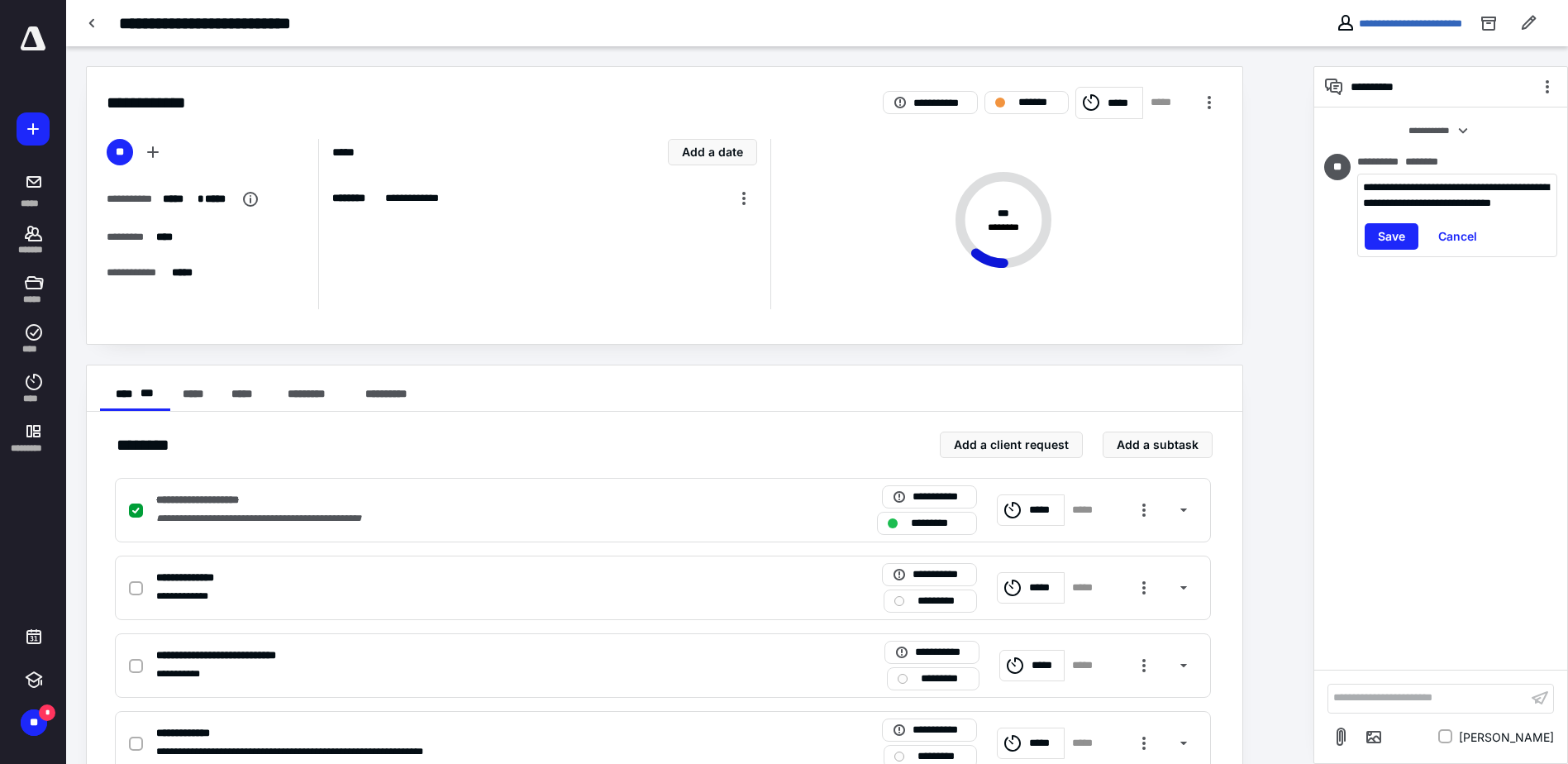 click on "**********" at bounding box center (1457, 195) 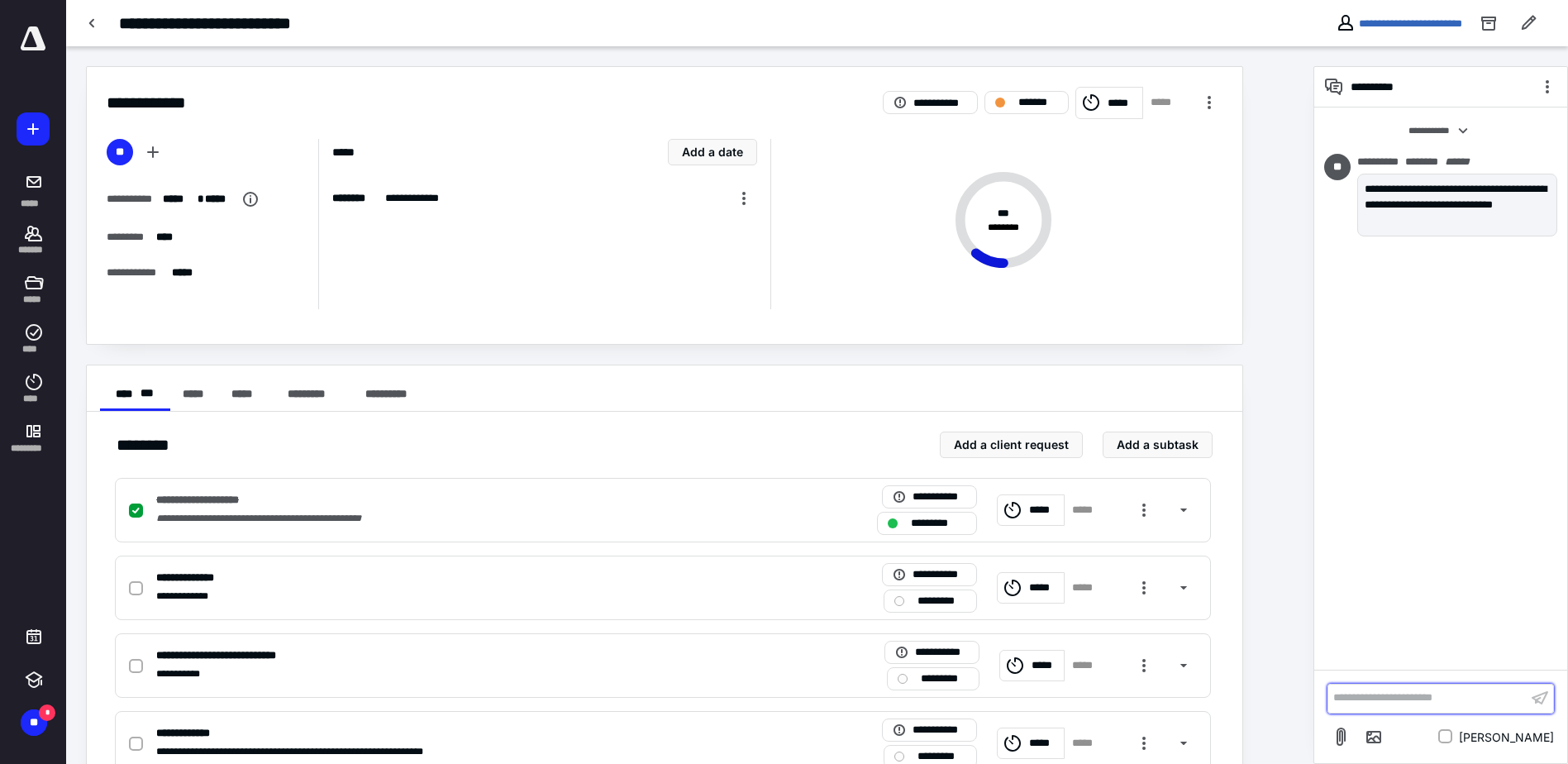 click on "**********" at bounding box center (1427, 698) 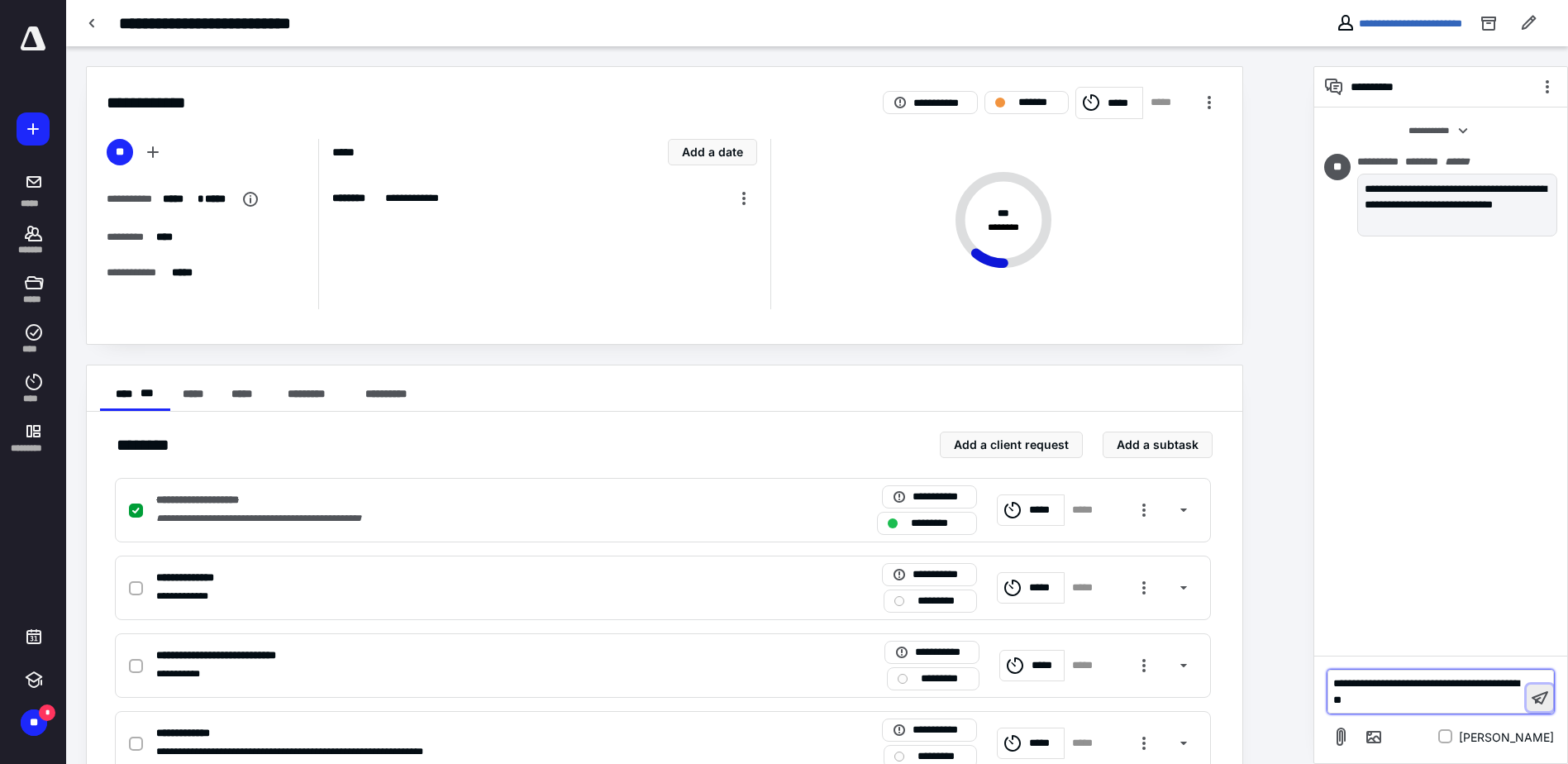 click at bounding box center [1540, 698] 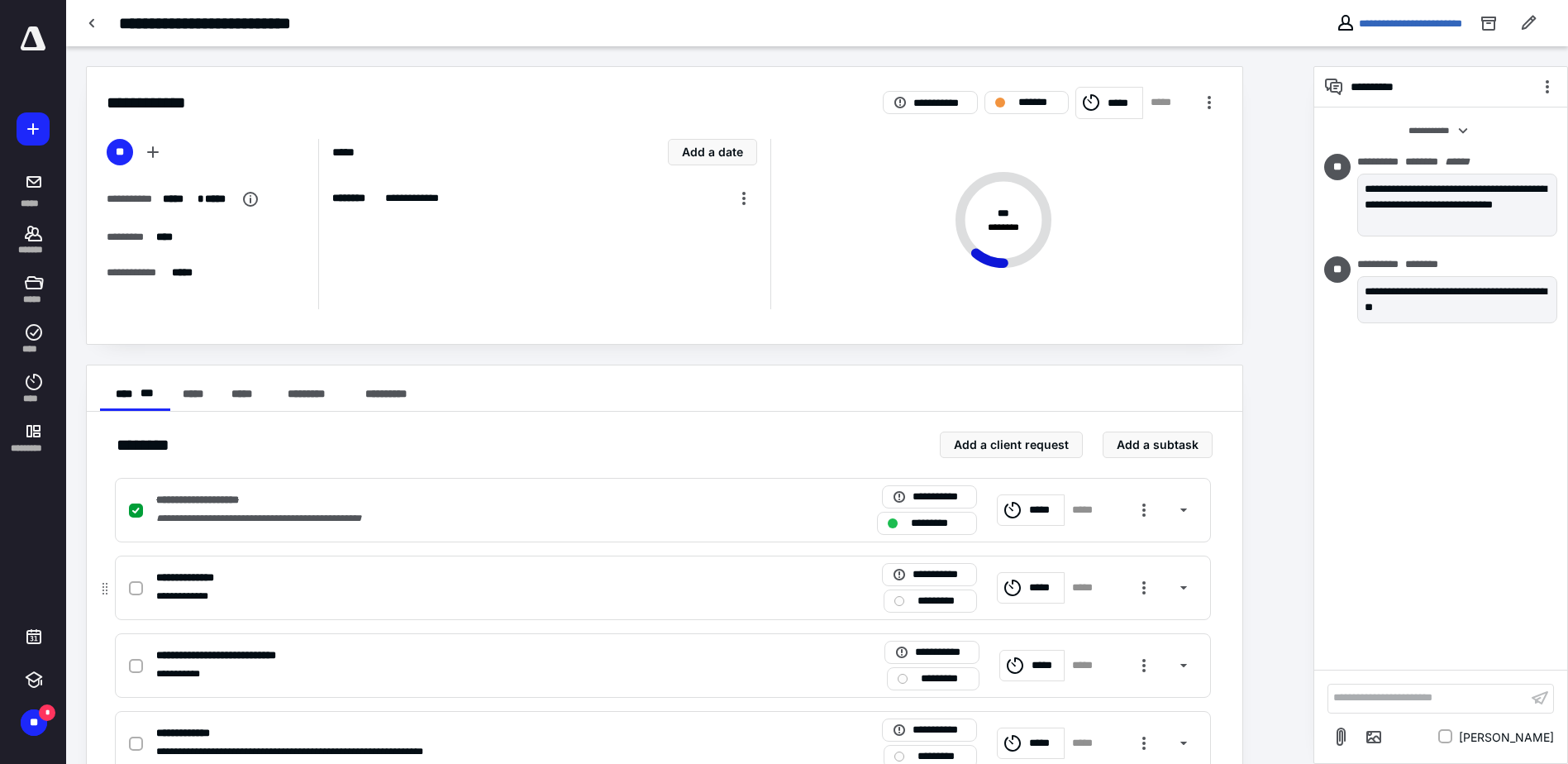 click on "**********" at bounding box center (195, 578) 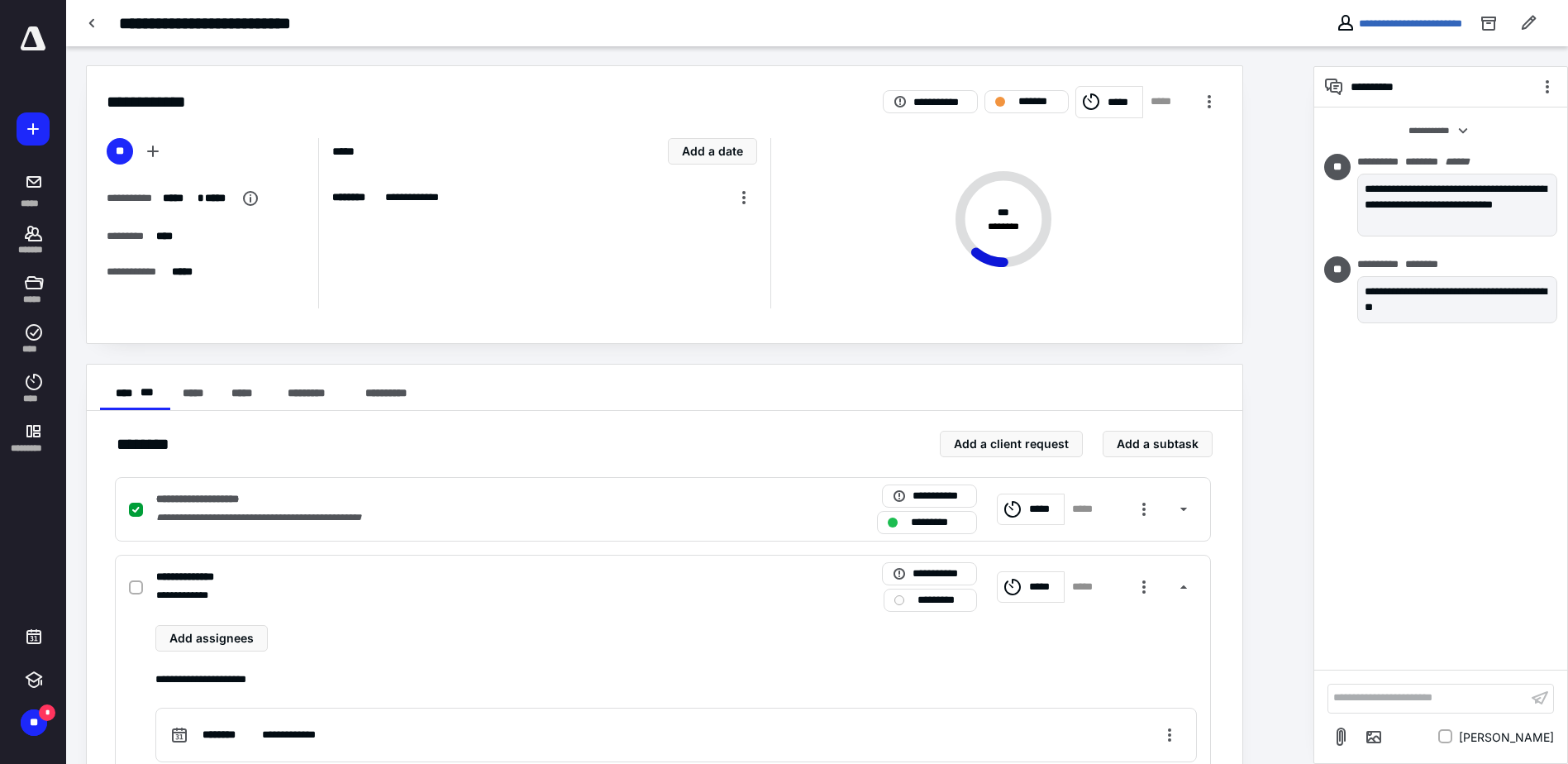 scroll, scrollTop: 0, scrollLeft: 0, axis: both 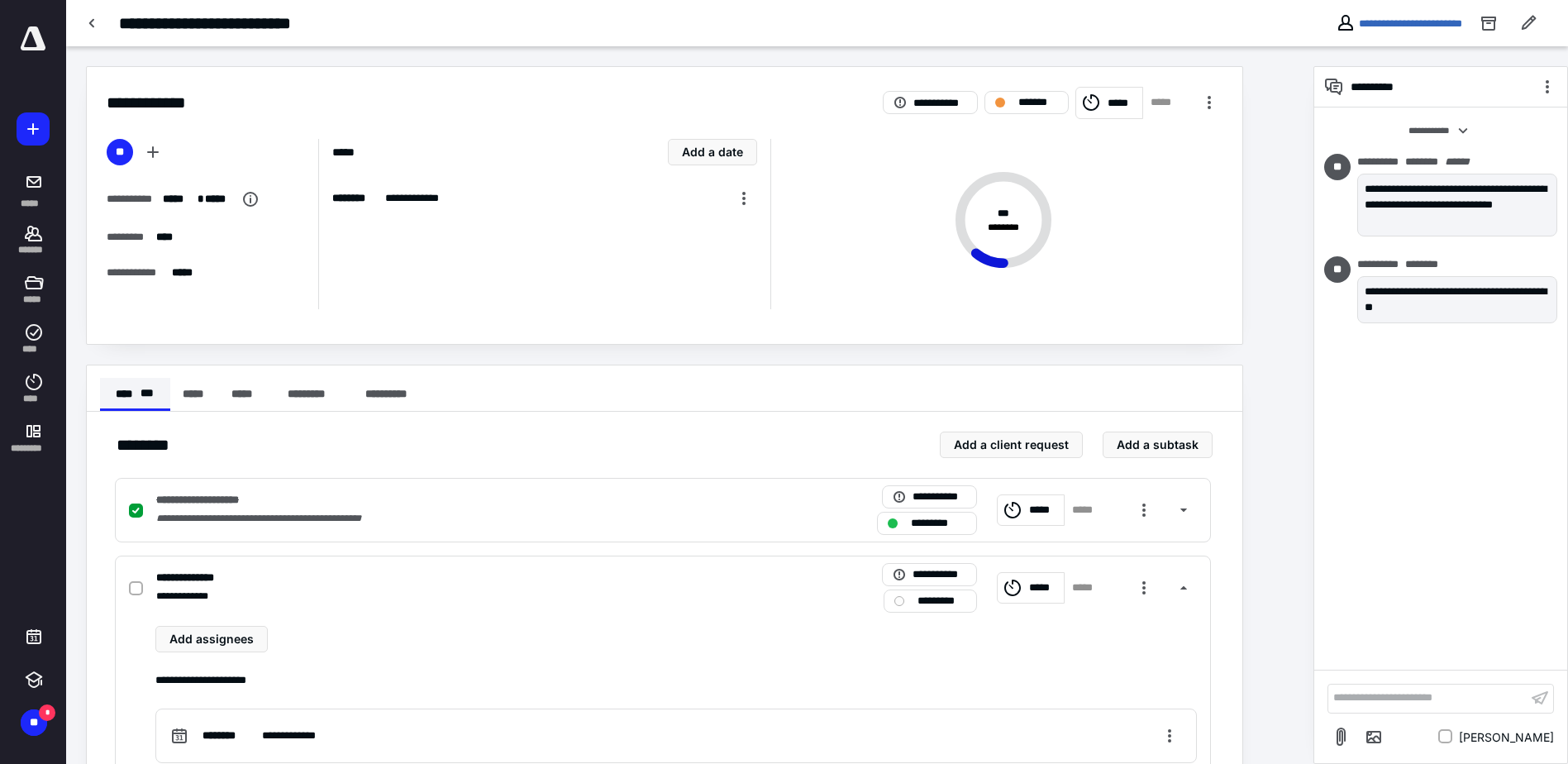 click on "**** * * *" at bounding box center [135, 394] 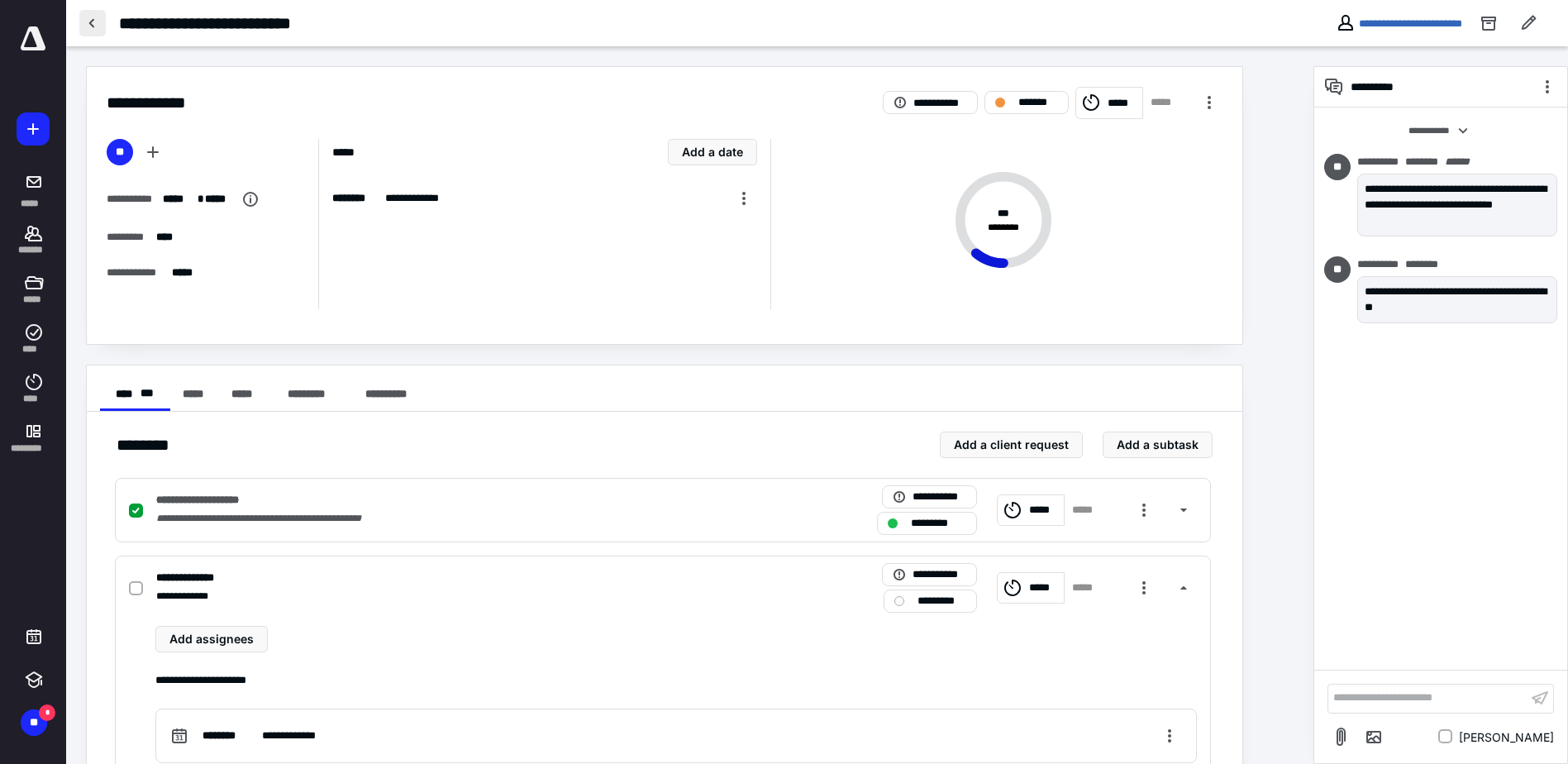 click at bounding box center [93, 23] 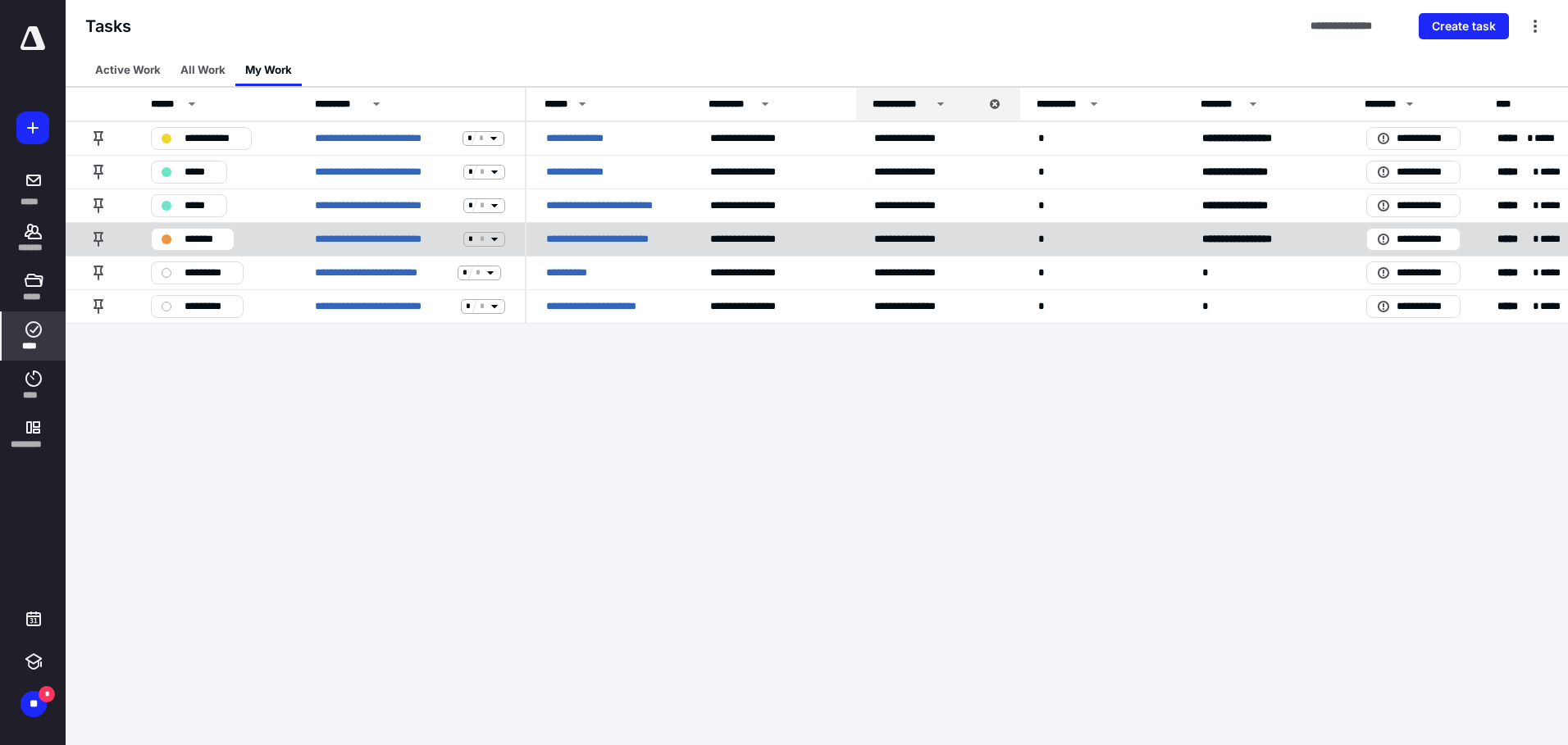 click on "**********" at bounding box center [609, 239] 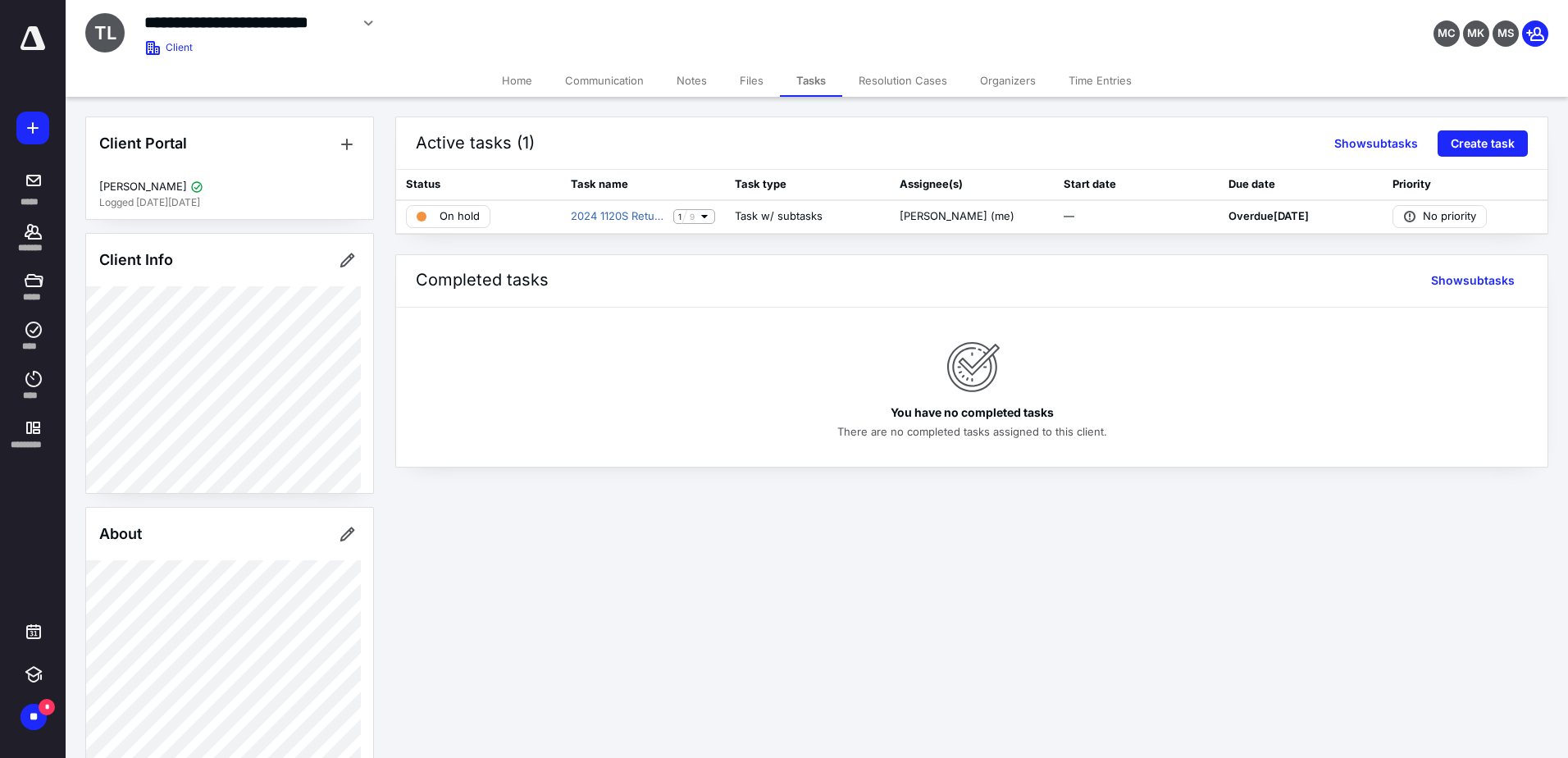 click on "Time Entries" at bounding box center (1100, 80) 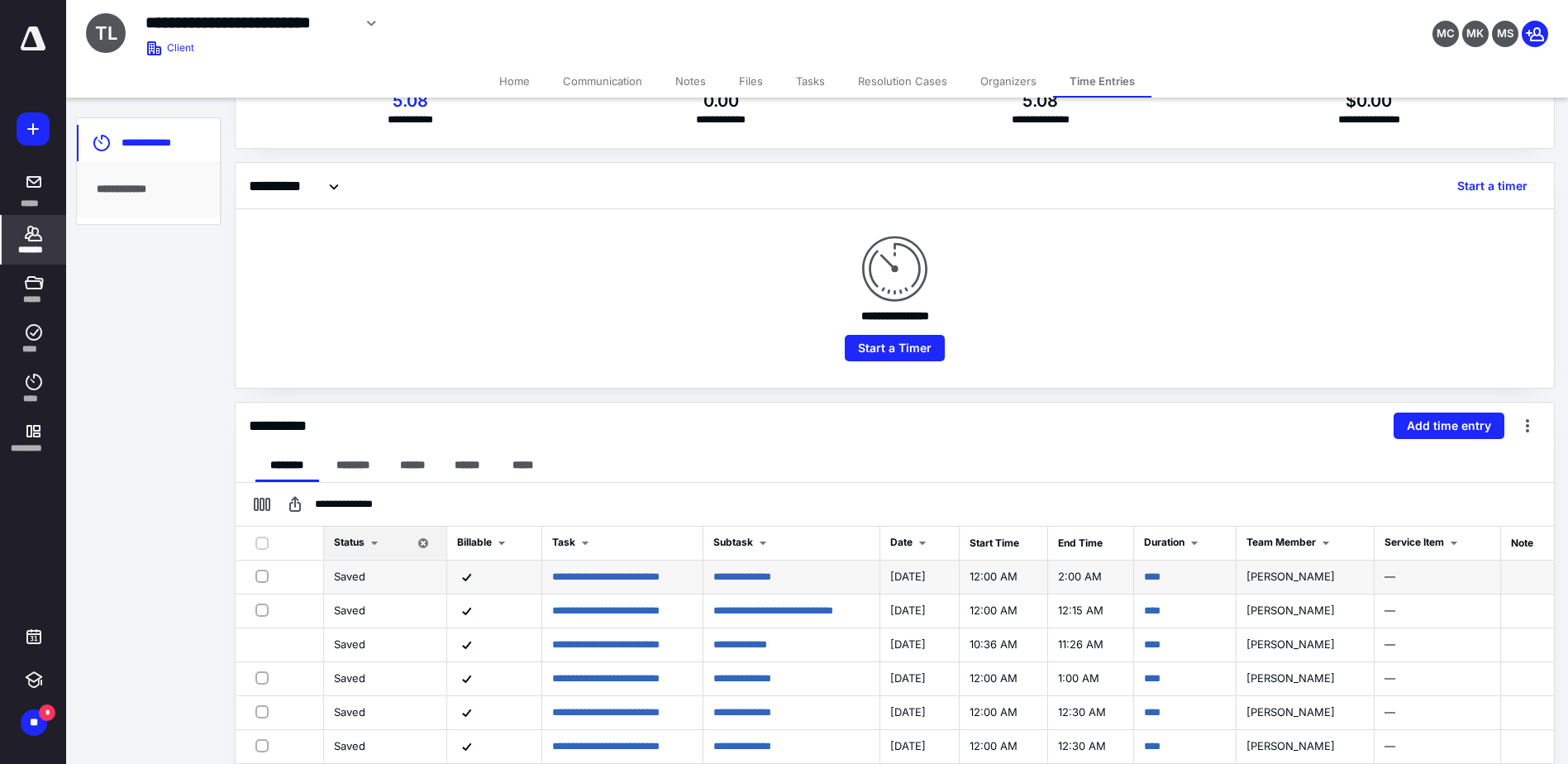 scroll, scrollTop: 83, scrollLeft: 0, axis: vertical 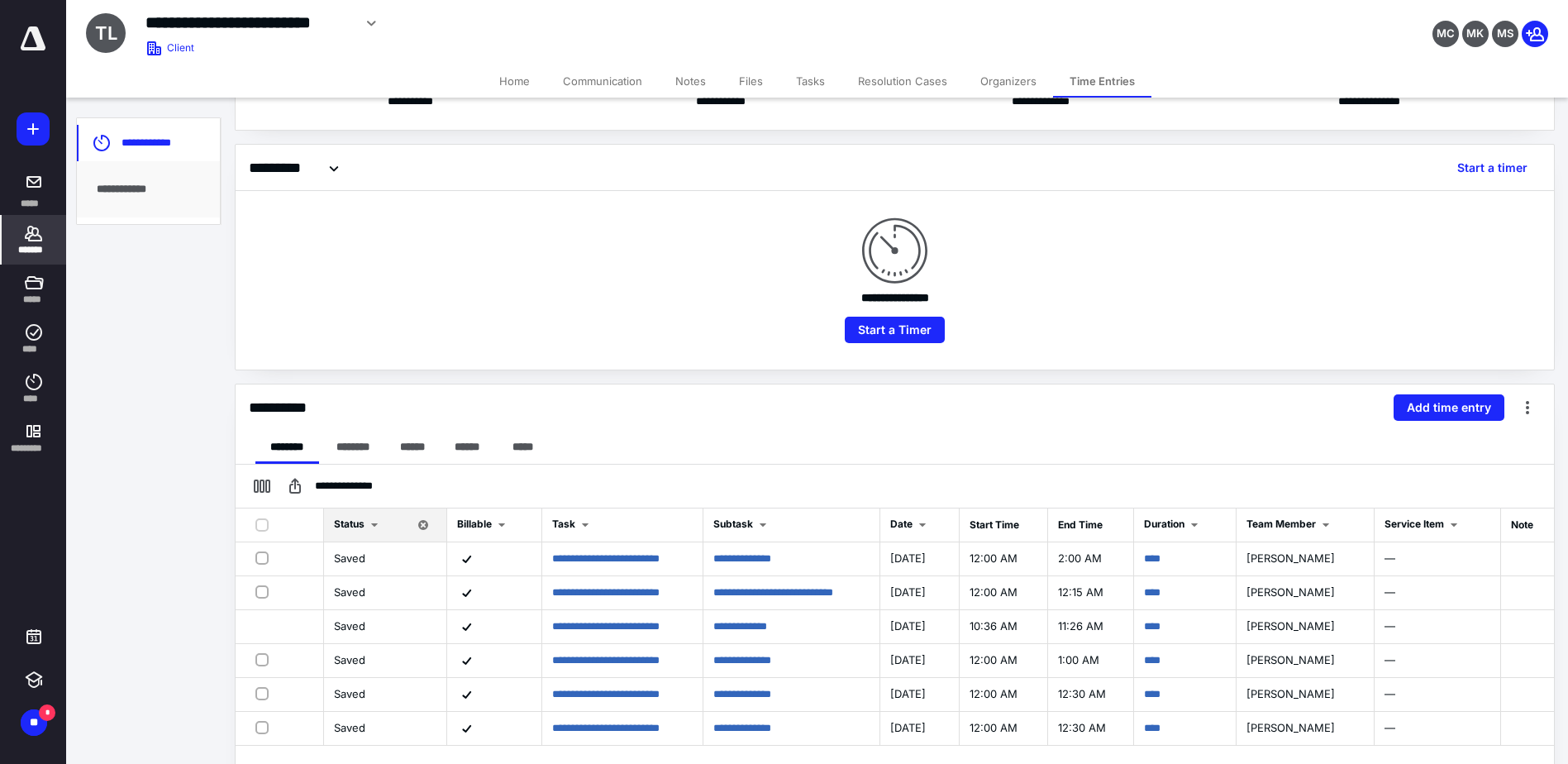 drag, startPoint x: 32, startPoint y: 332, endPoint x: 112, endPoint y: 284, distance: 93.2952 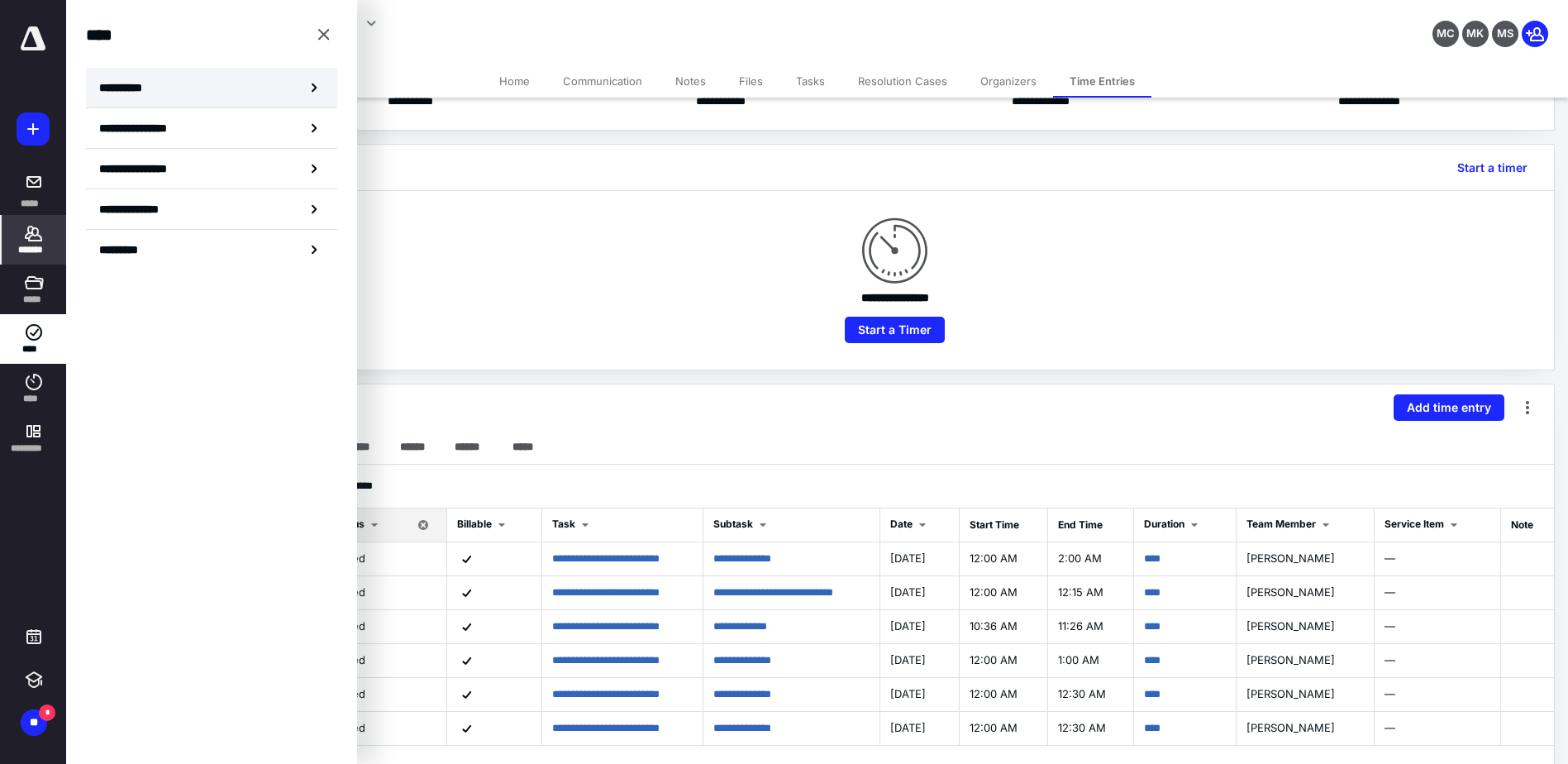 click on "**********" at bounding box center [212, 88] 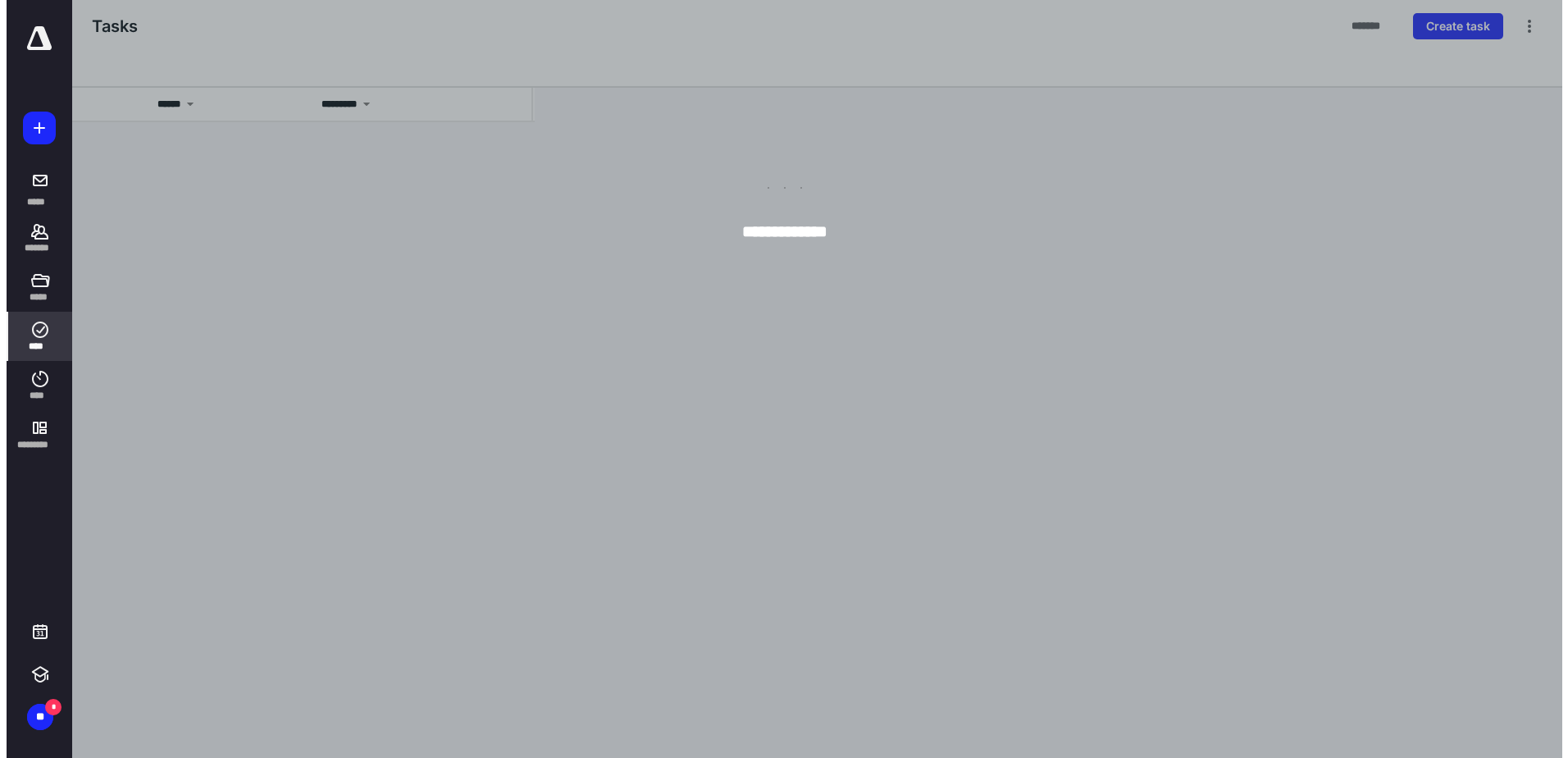scroll, scrollTop: 0, scrollLeft: 0, axis: both 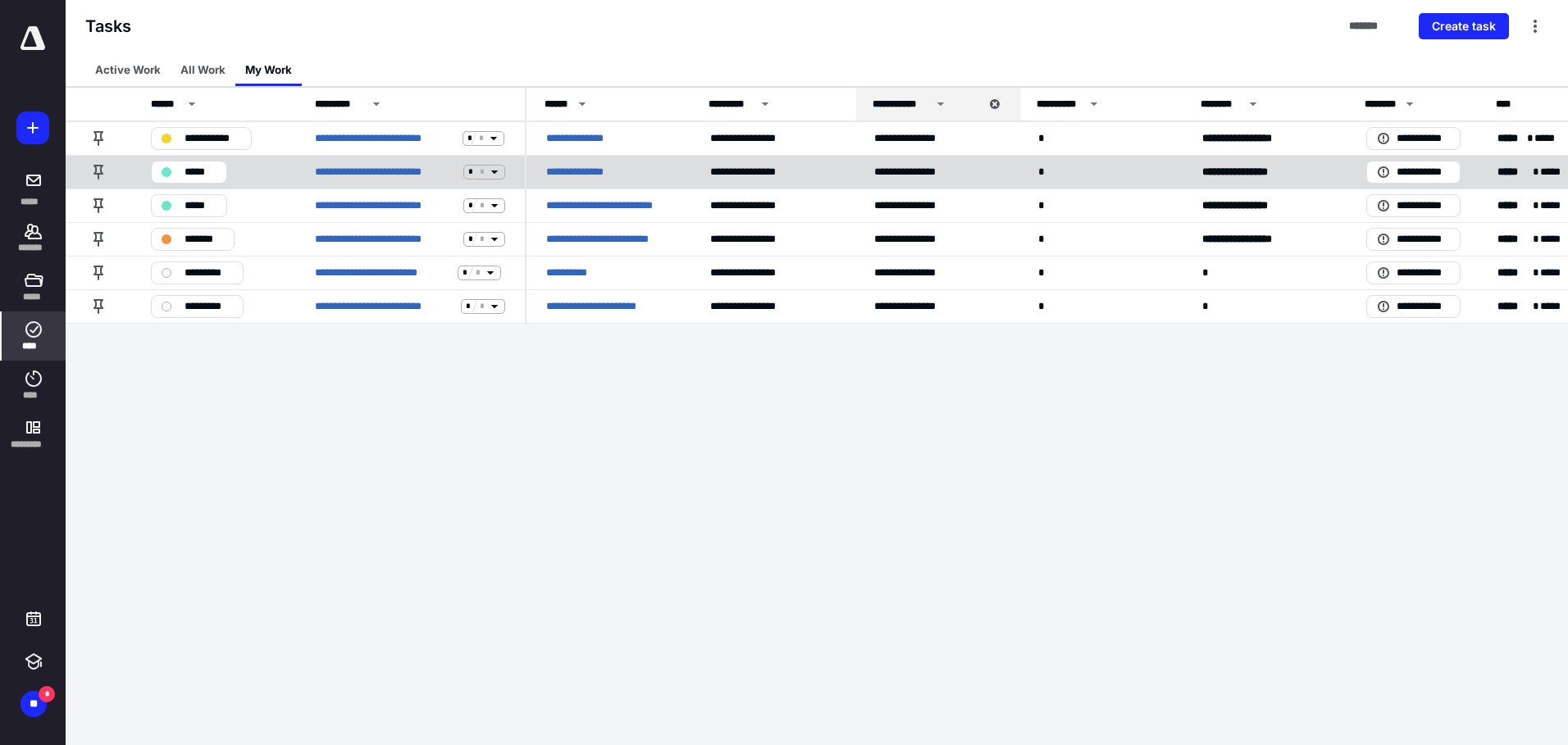 click on "**********" at bounding box center (582, 172) 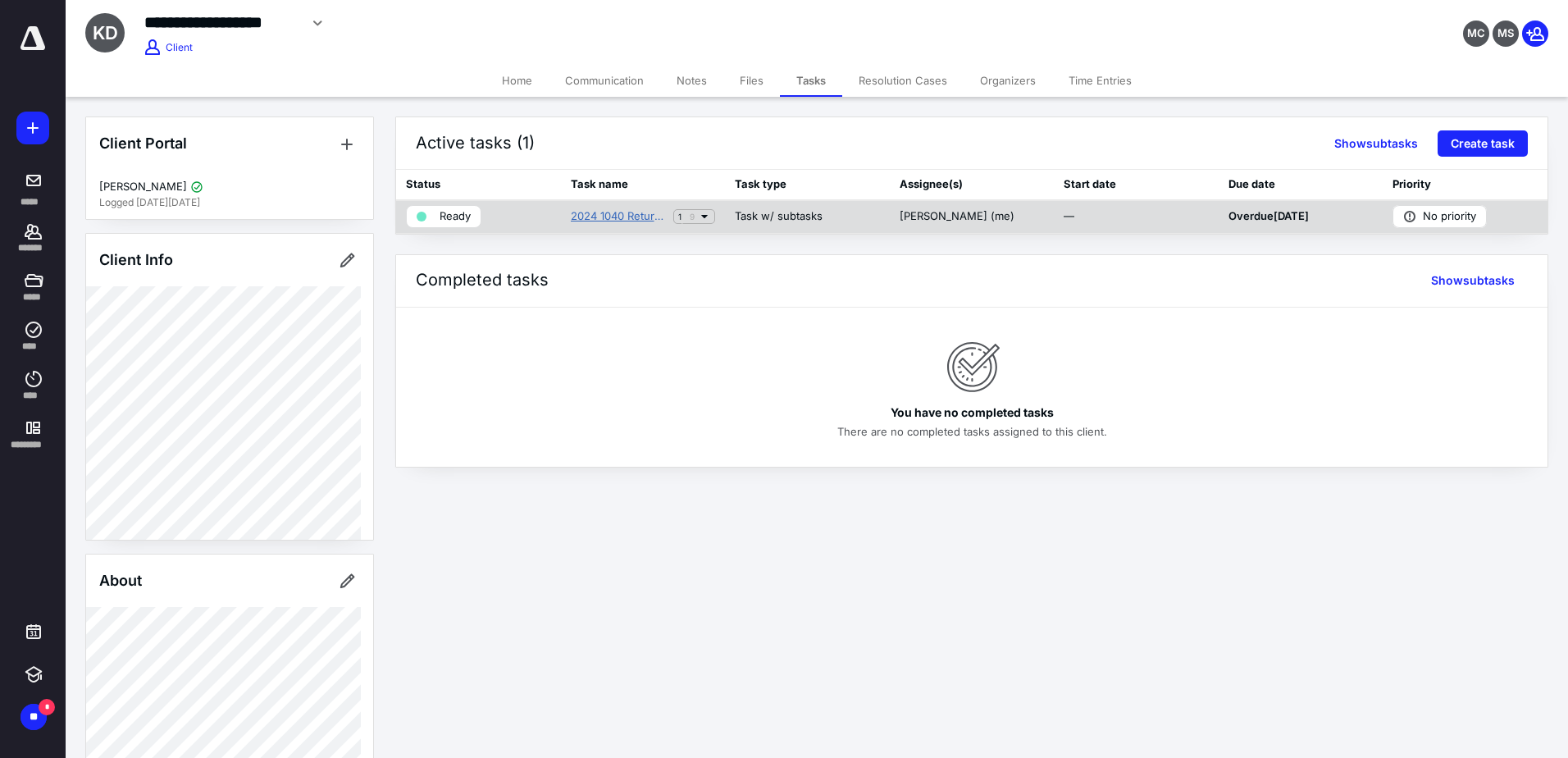 click on "2024   1040 Return MOS9905" at bounding box center [619, 217] 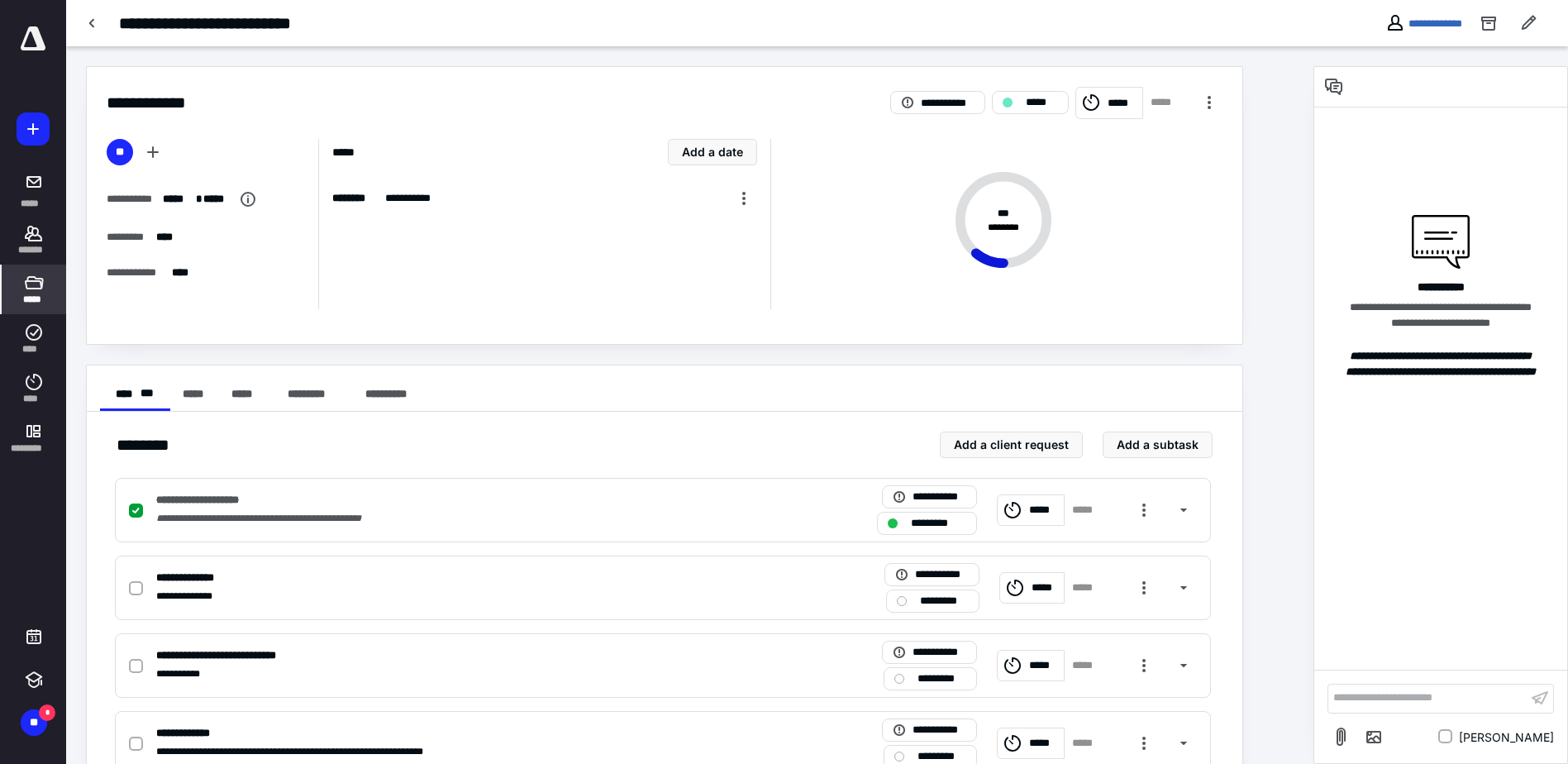 click 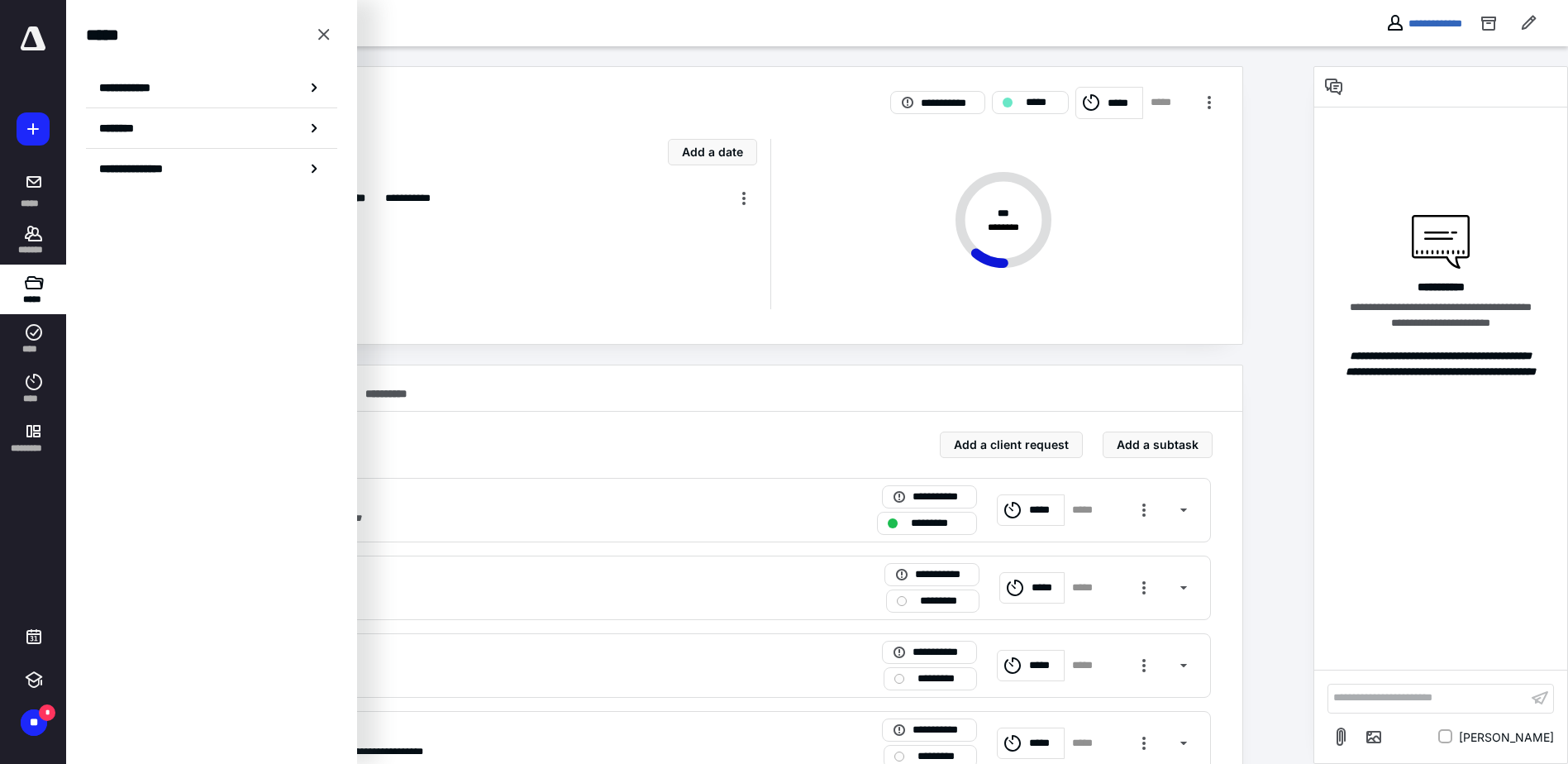 click on "**********" at bounding box center (544, 224) 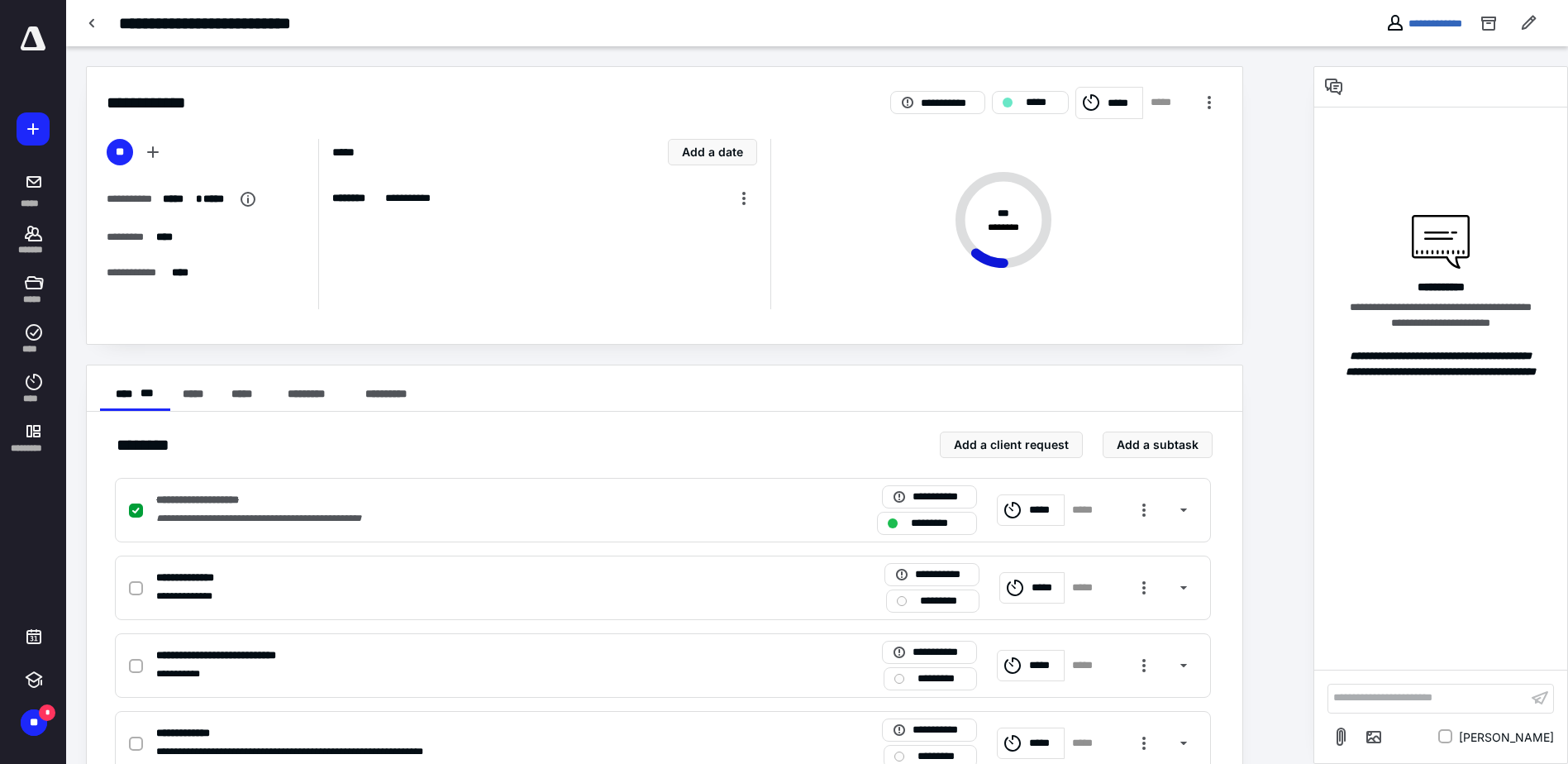 drag, startPoint x: 237, startPoint y: 39, endPoint x: 236, endPoint y: 29, distance: 10.049876 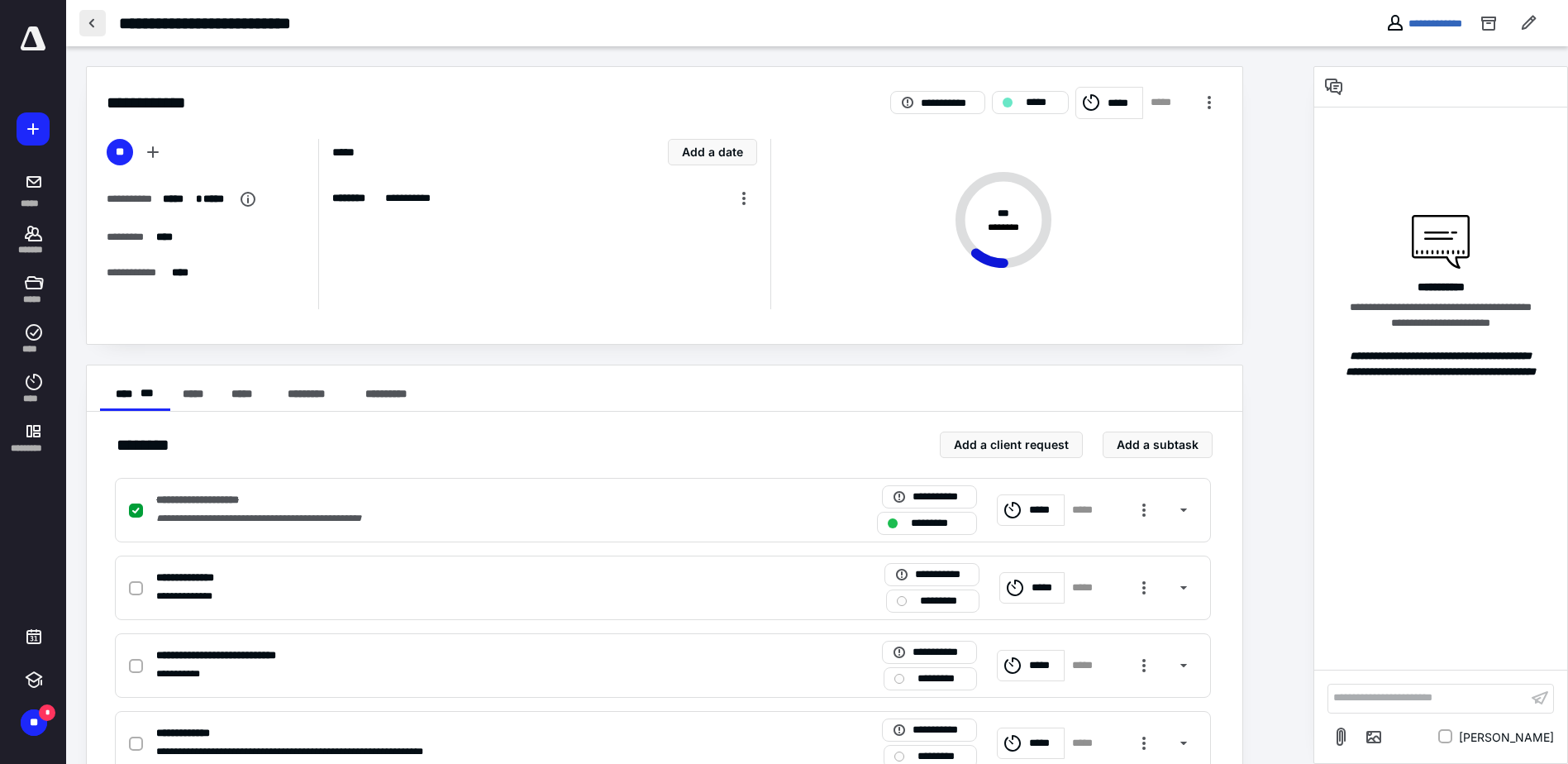 click at bounding box center (93, 23) 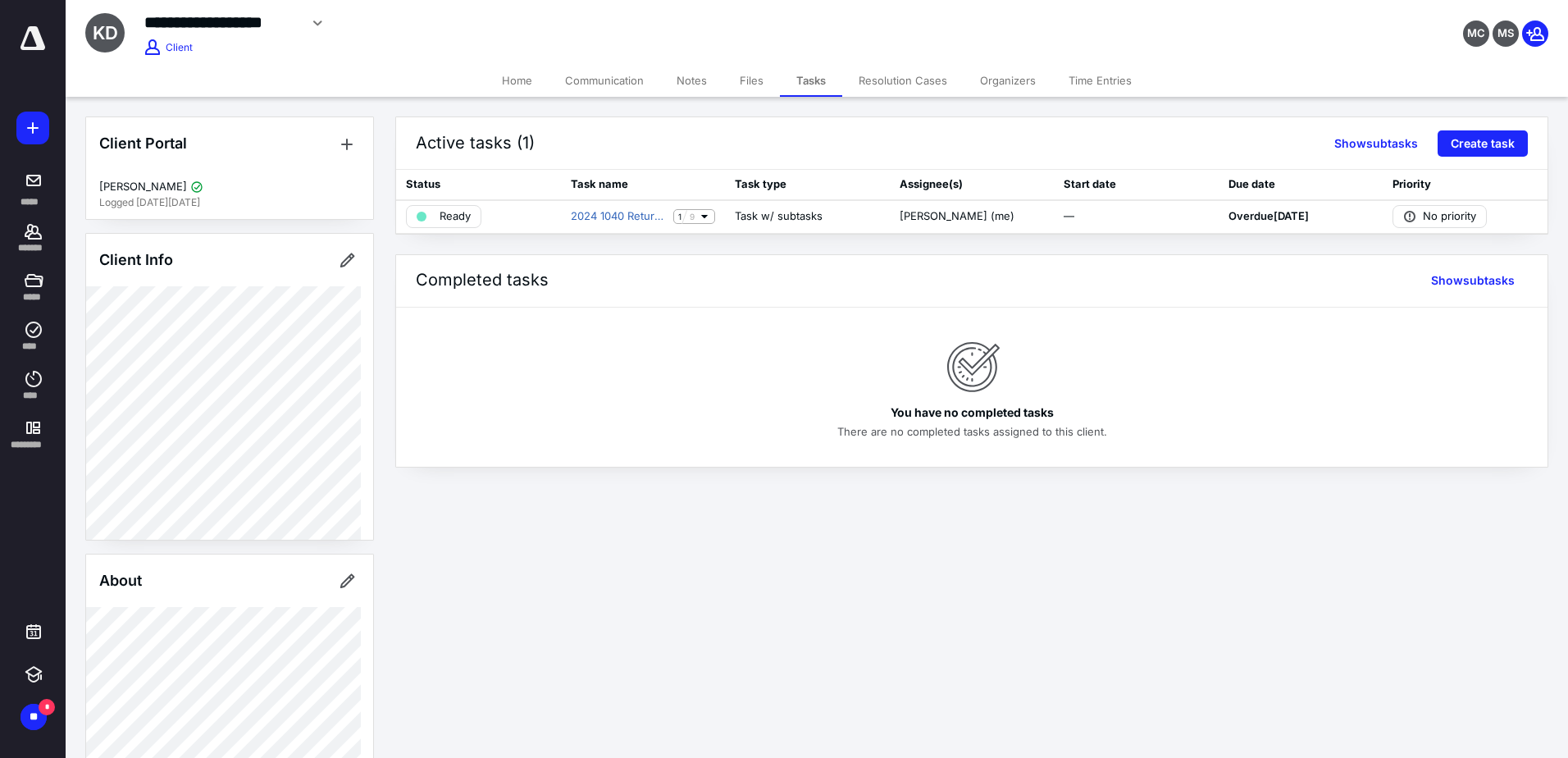 click on "Files" at bounding box center [751, 80] 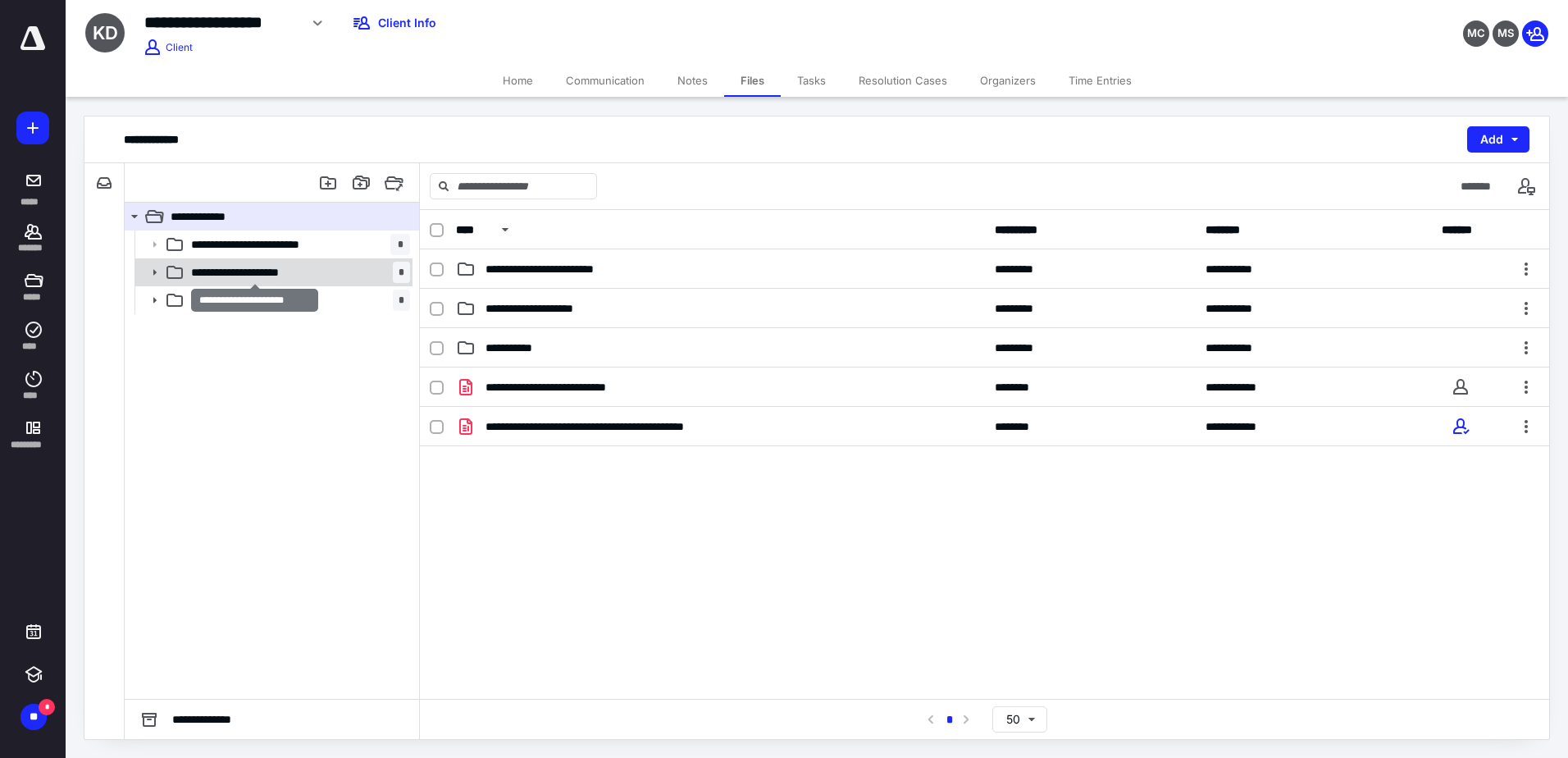 click on "**********" at bounding box center [255, 272] 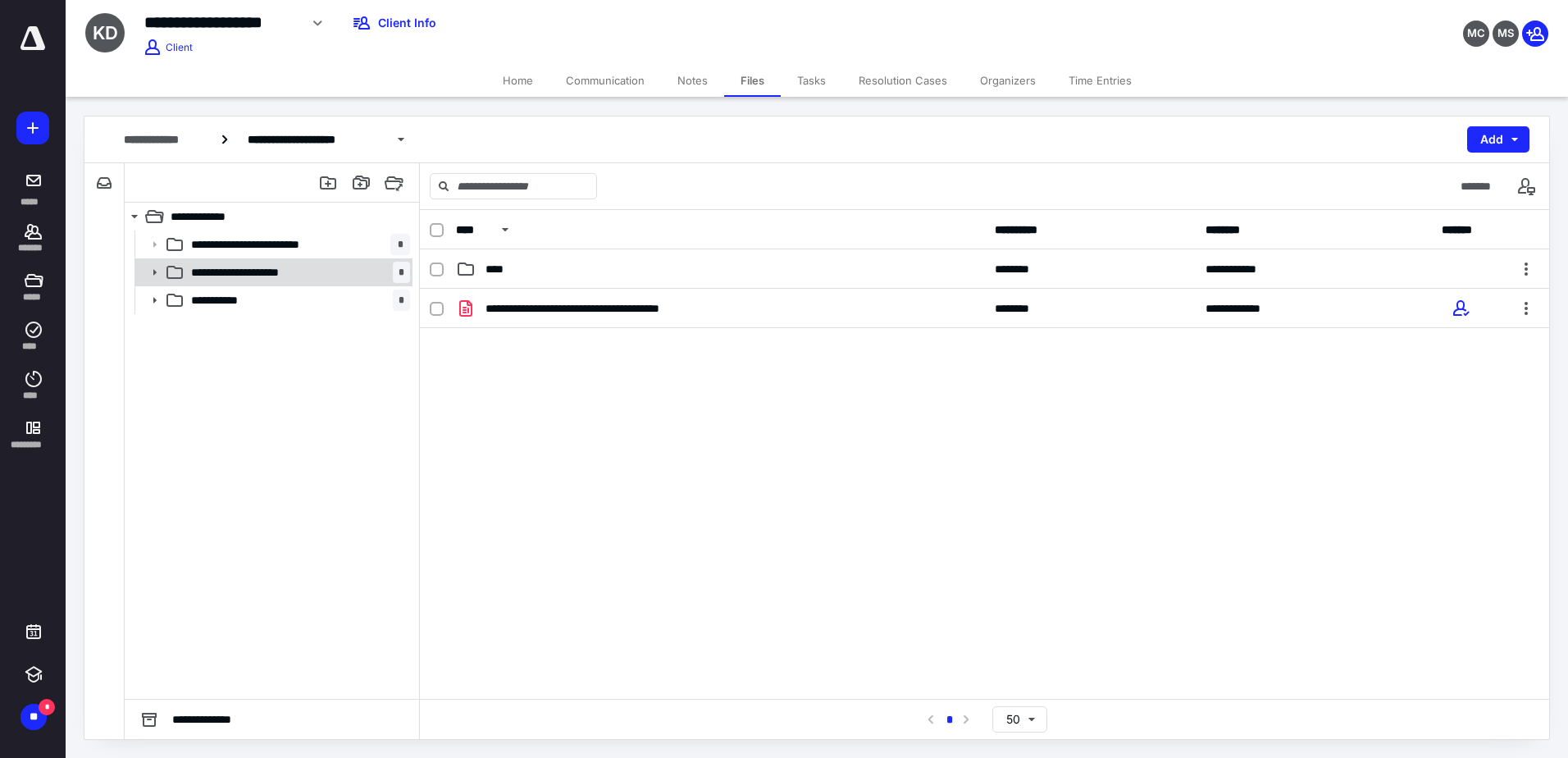click 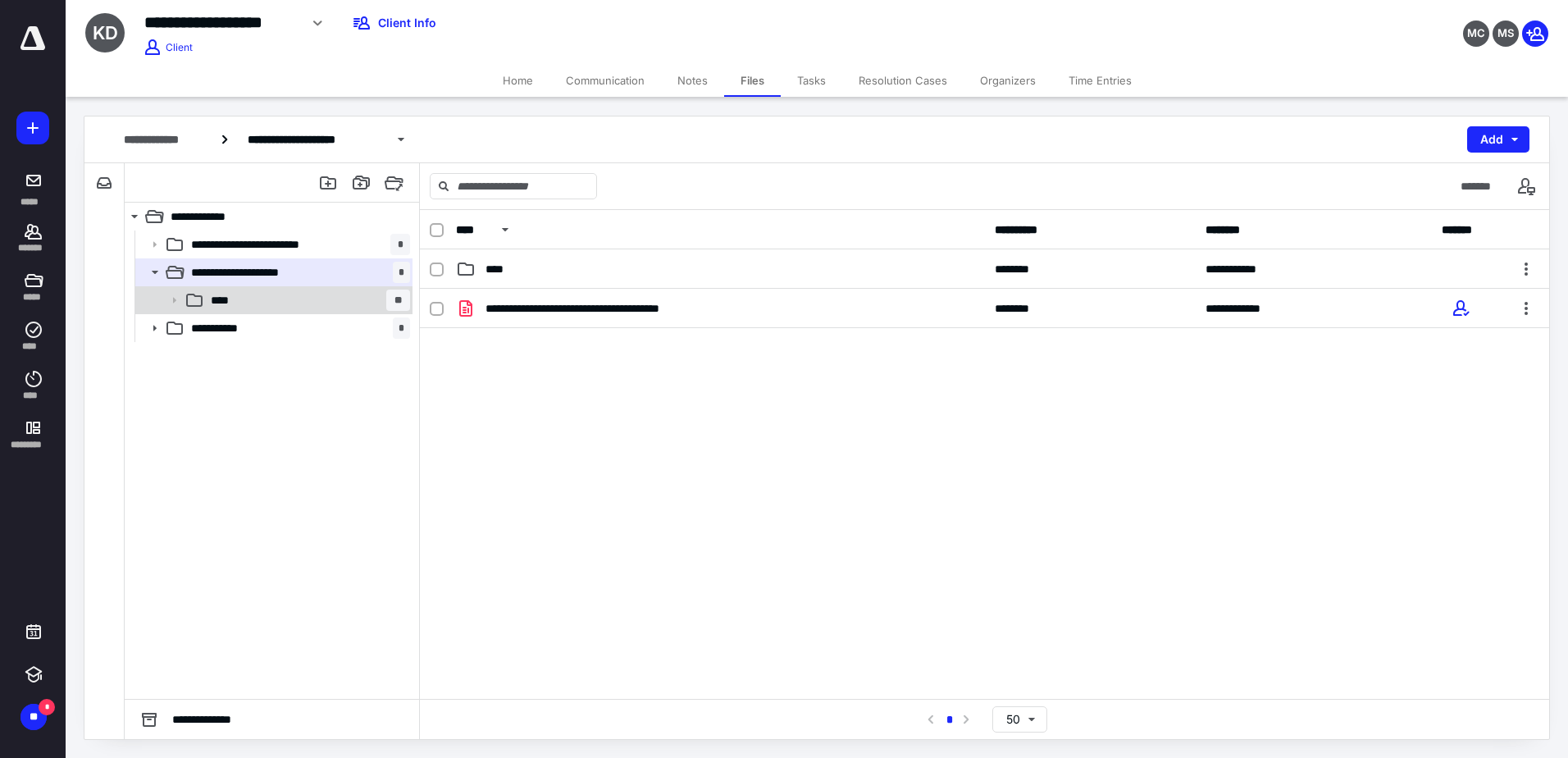 click on "**** **" at bounding box center (307, 300) 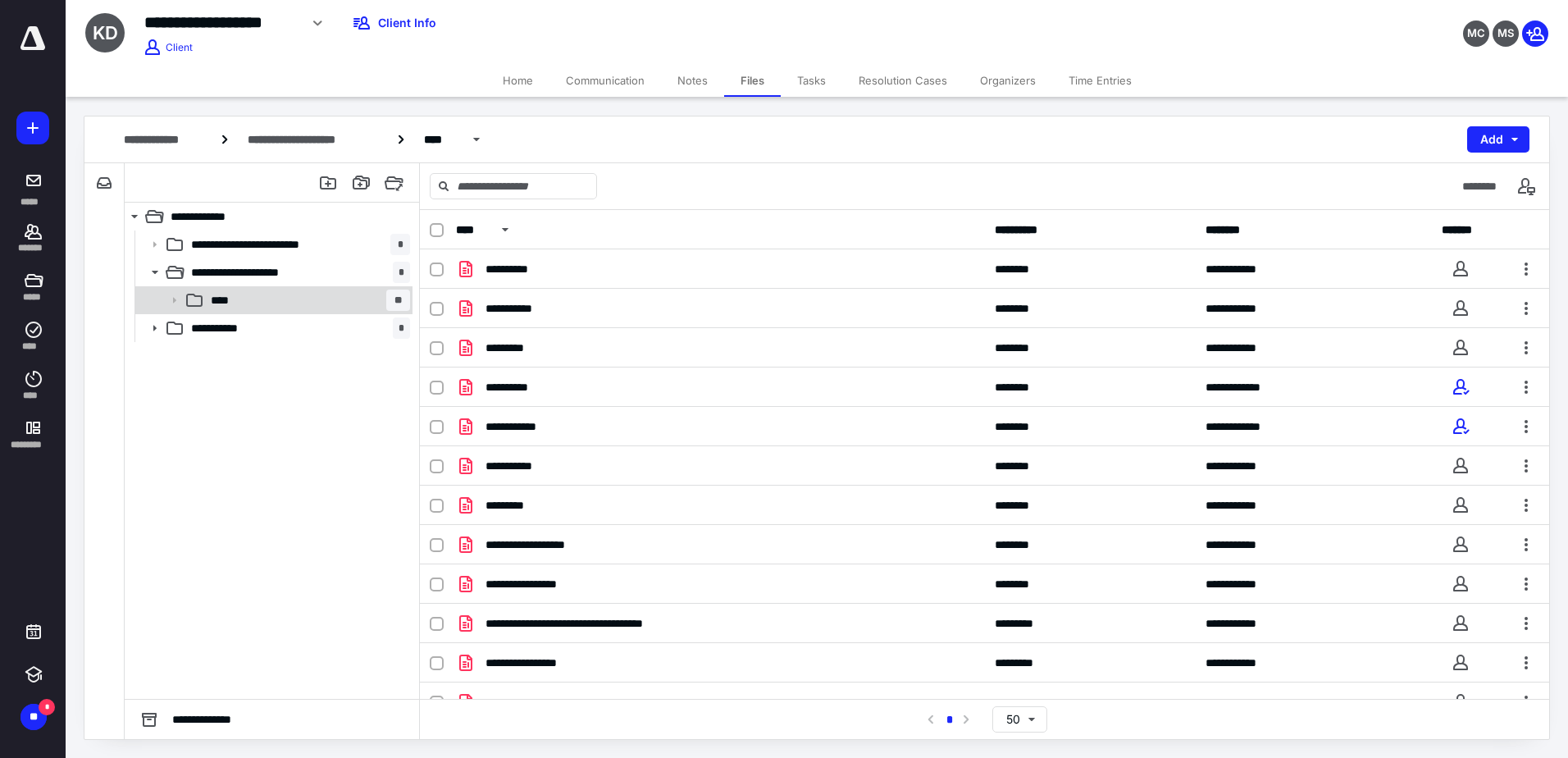 click 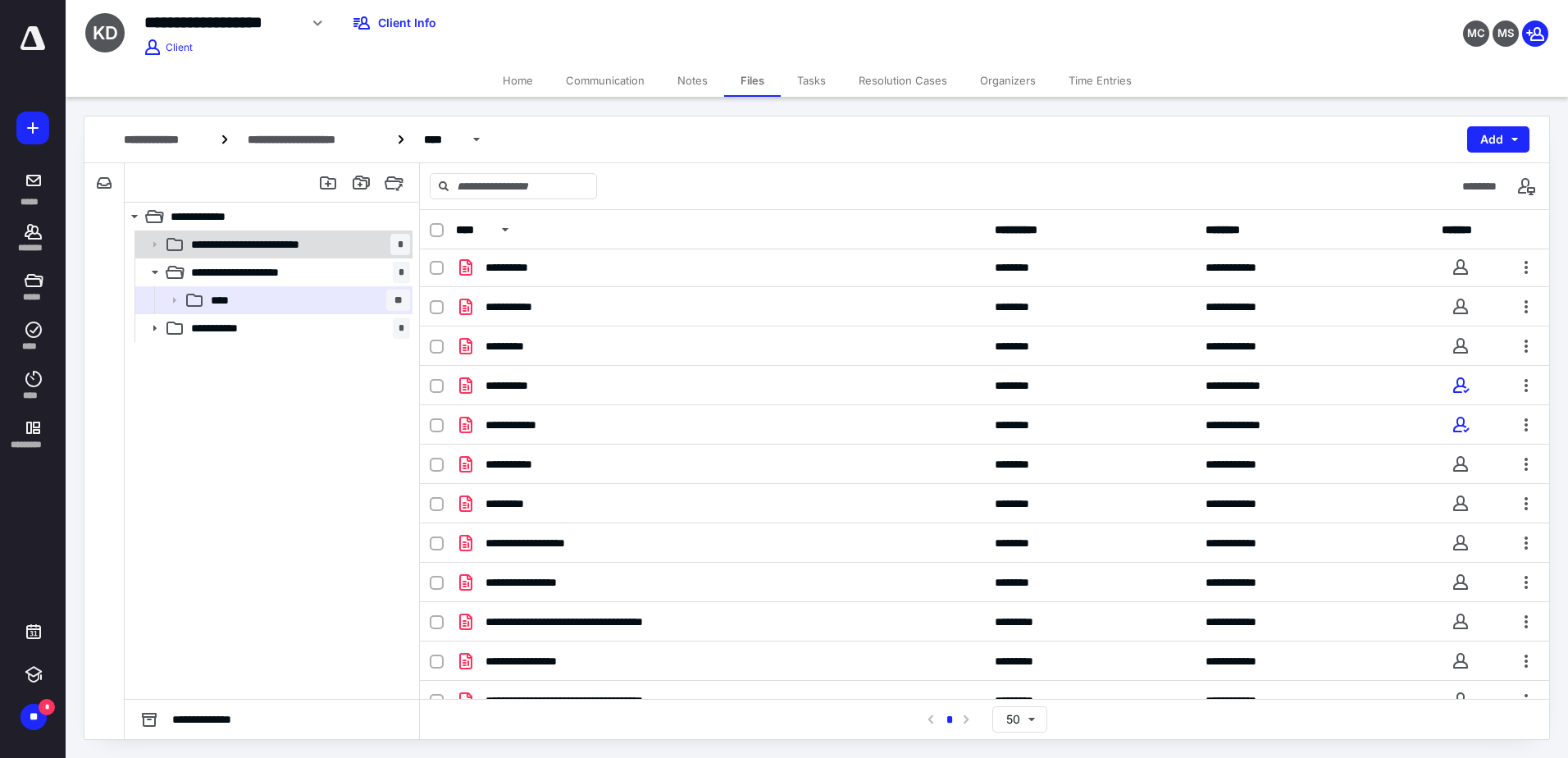 scroll, scrollTop: 0, scrollLeft: 0, axis: both 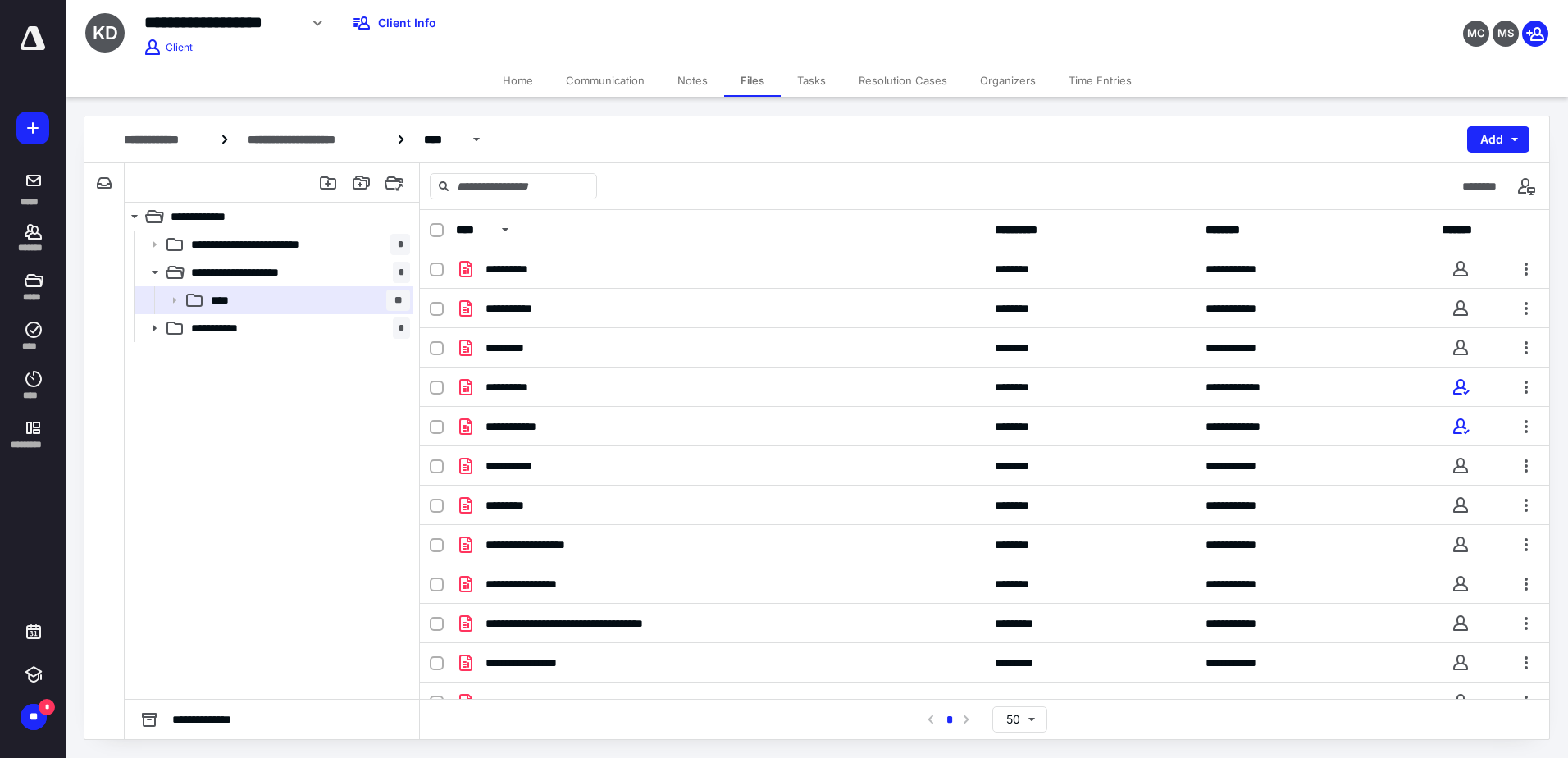 click 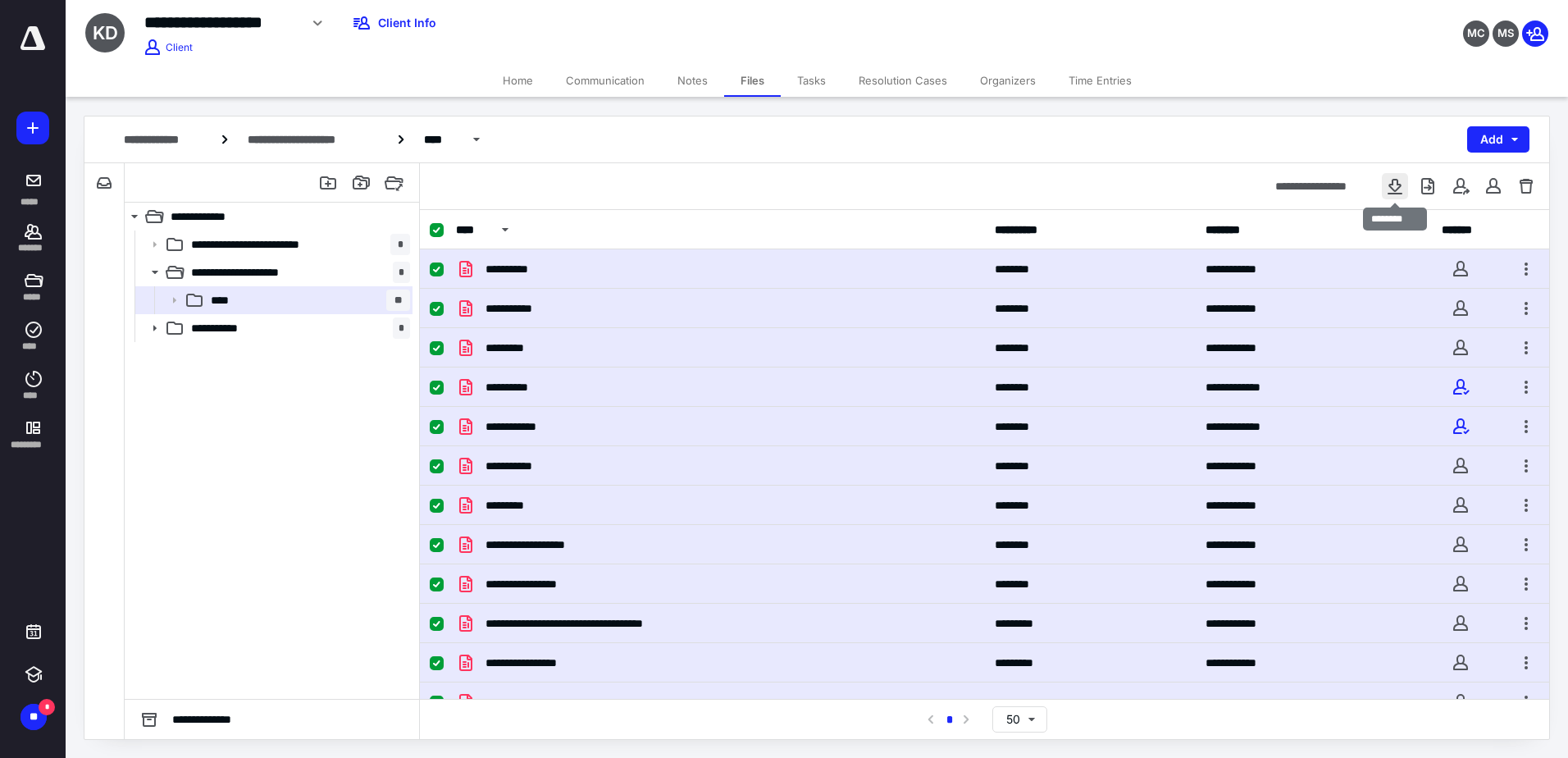 click at bounding box center (1395, 186) 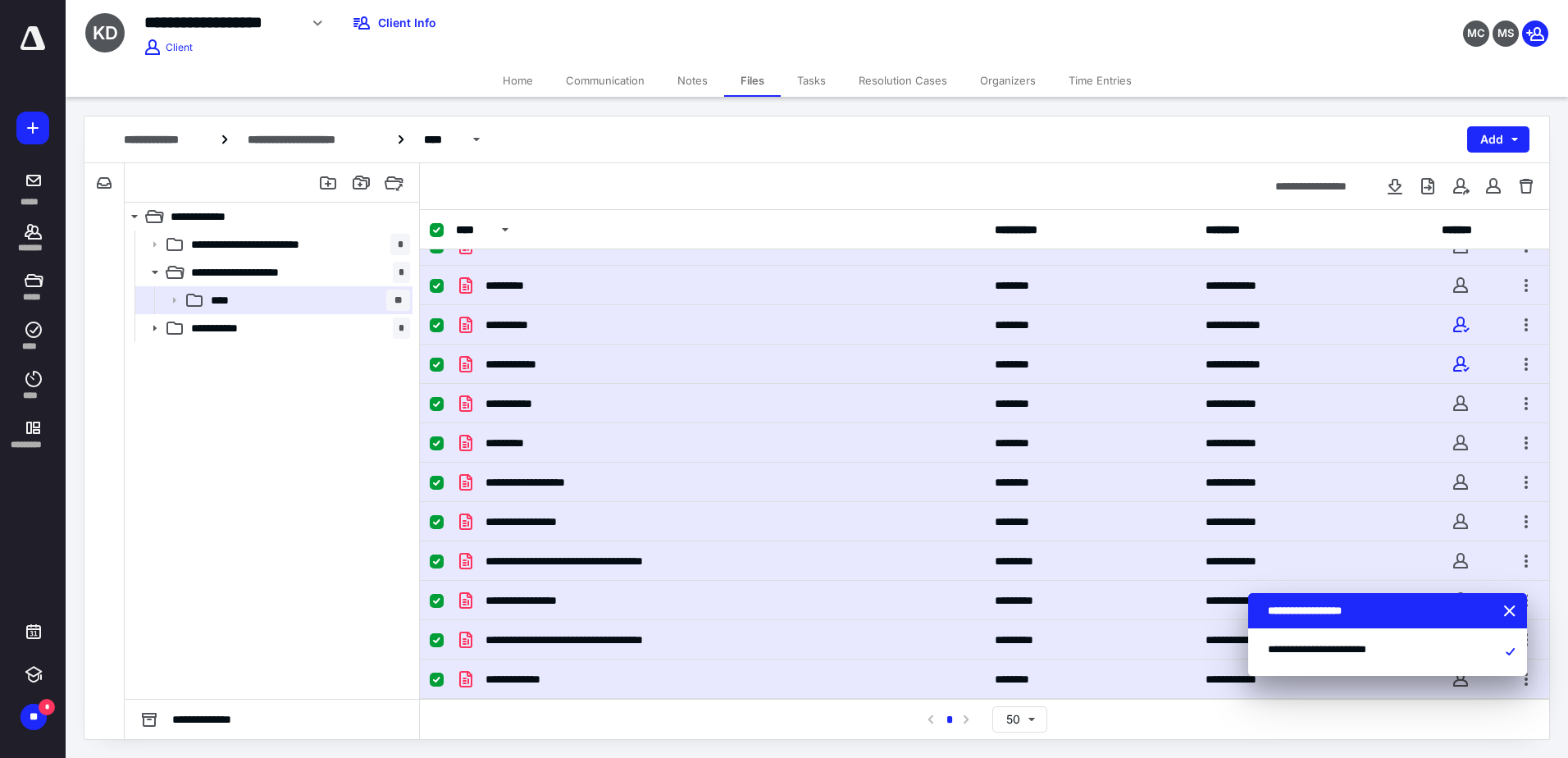 scroll, scrollTop: 0, scrollLeft: 0, axis: both 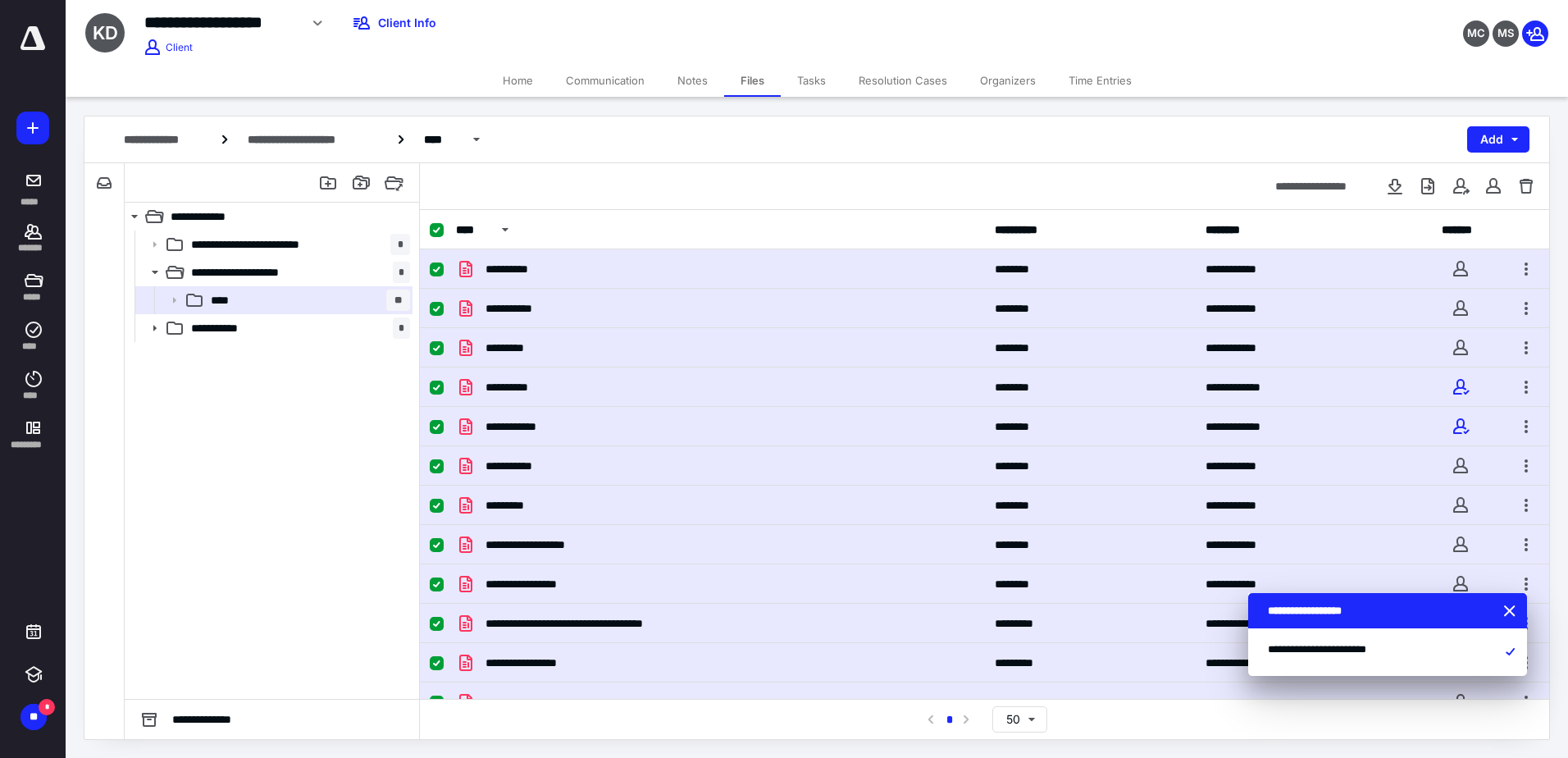 type 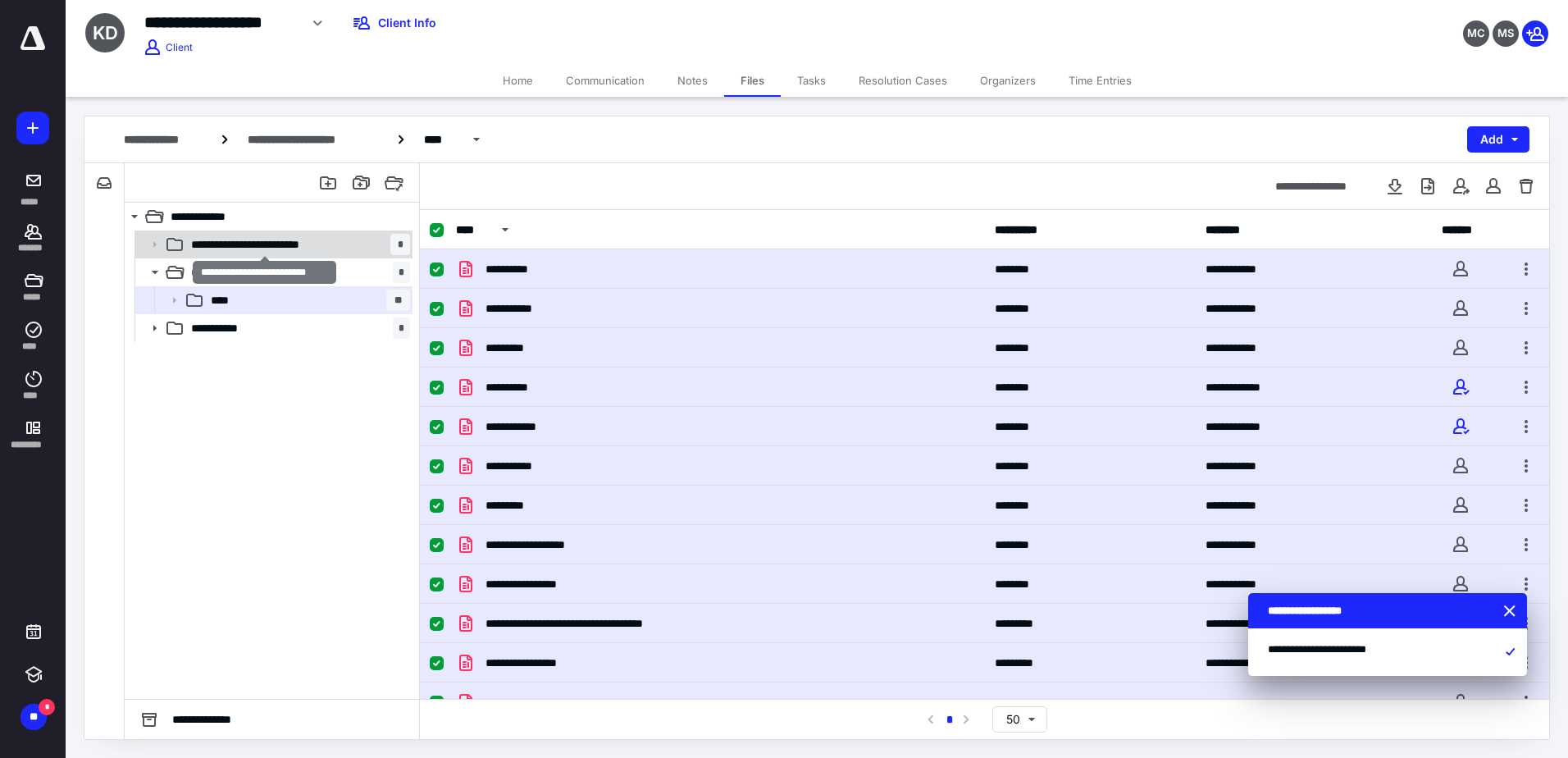 click on "**********" at bounding box center [264, 244] 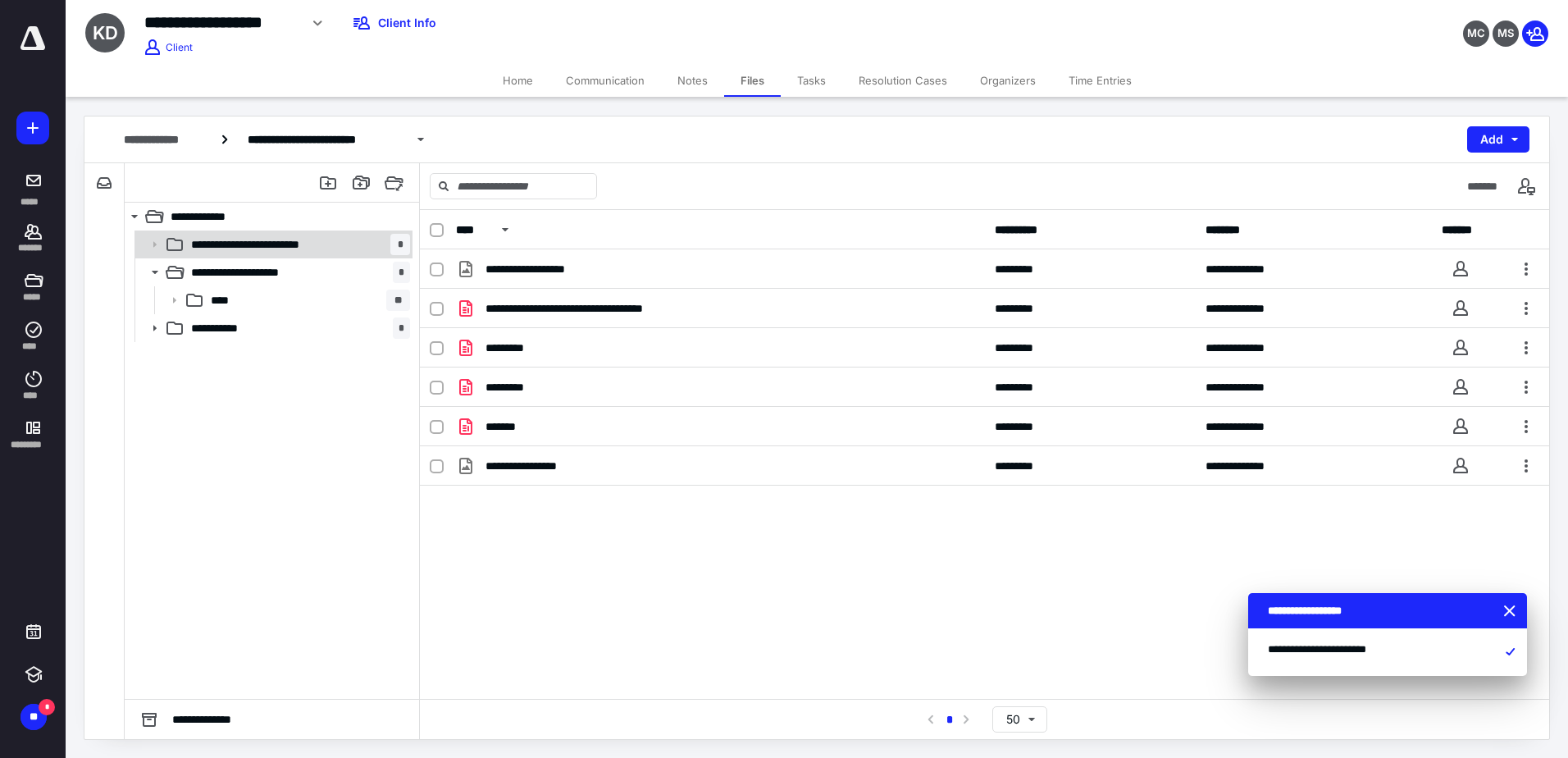 click 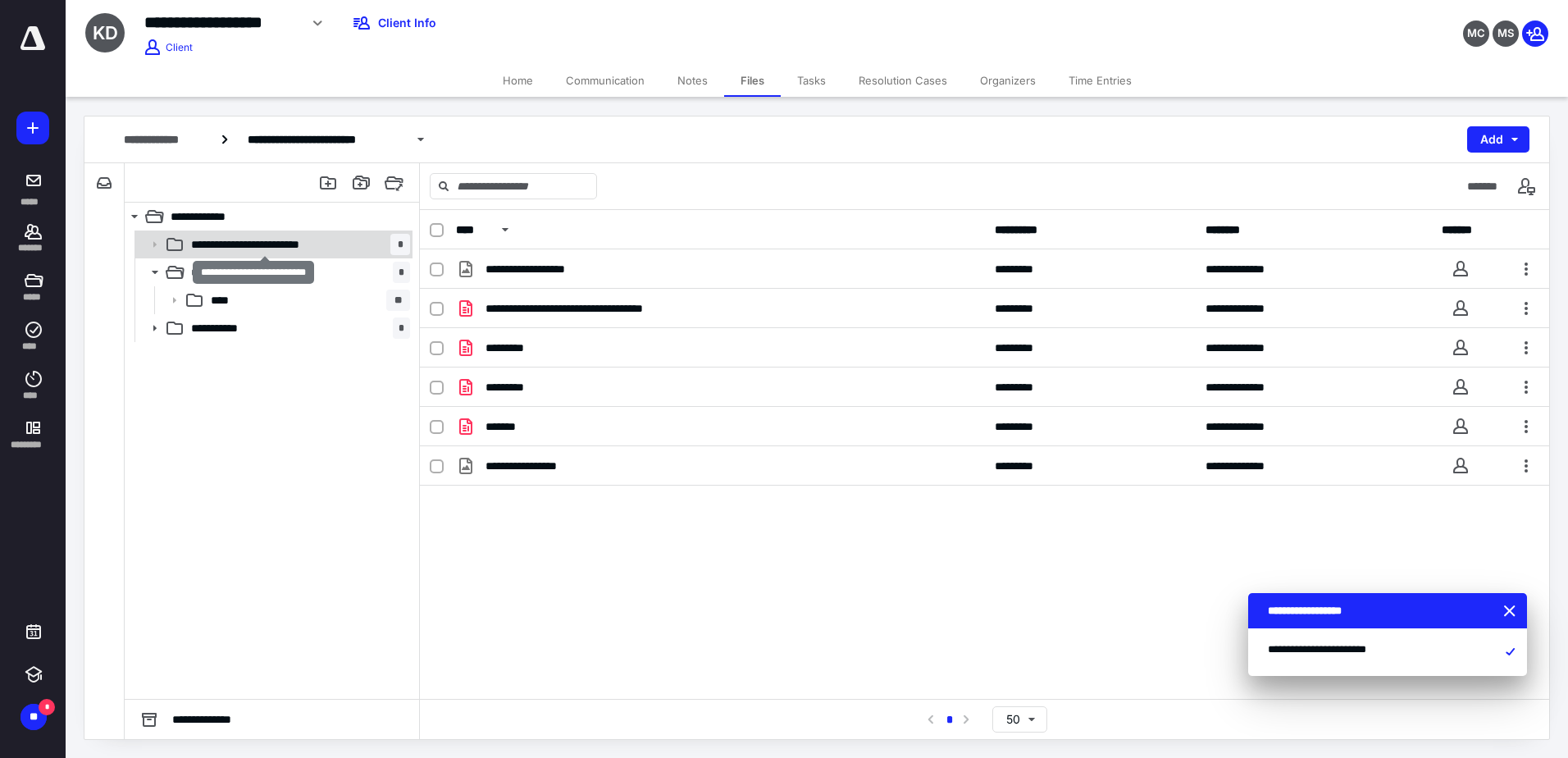 click on "**********" at bounding box center [264, 244] 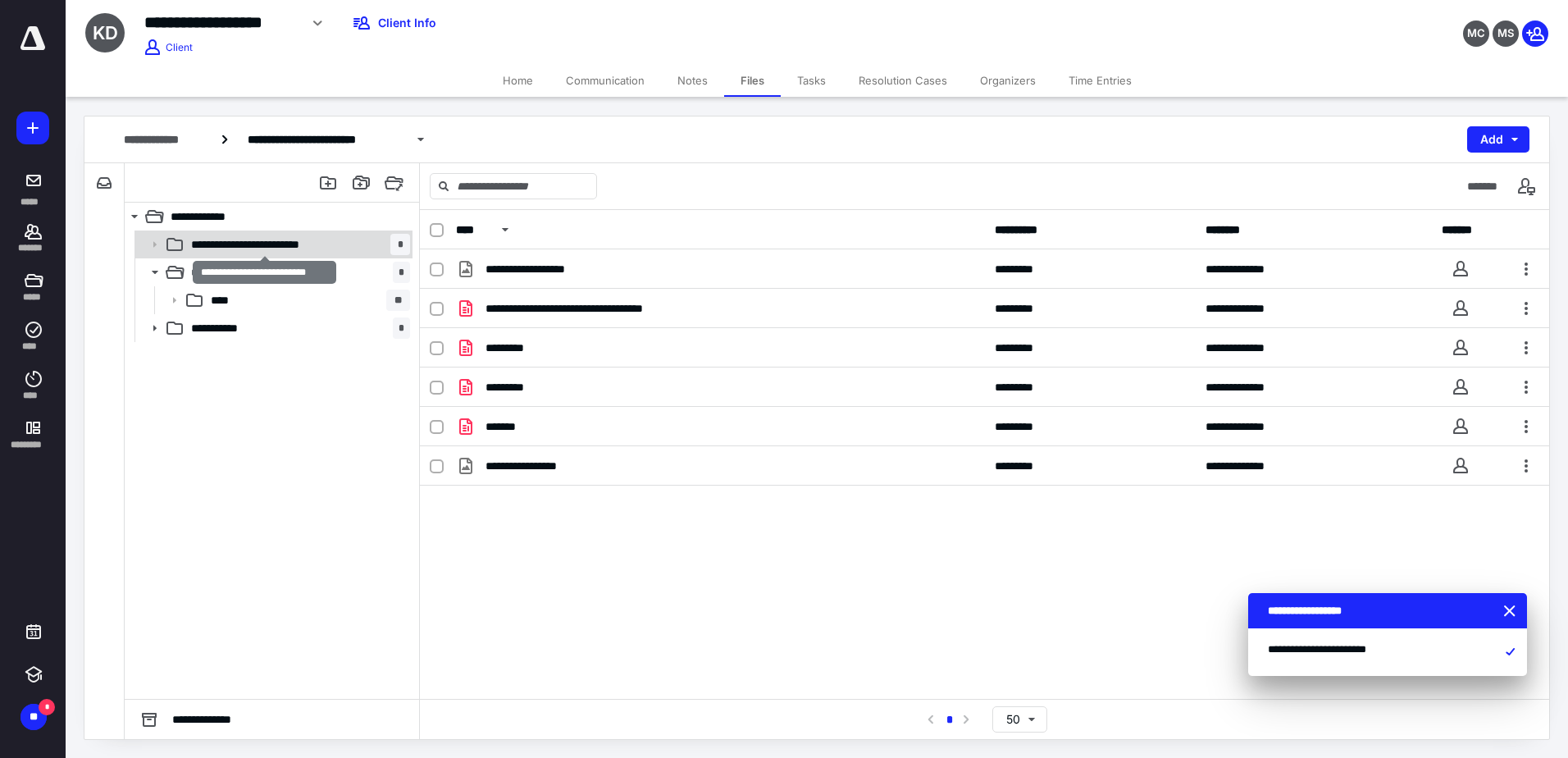 click on "**********" at bounding box center [264, 244] 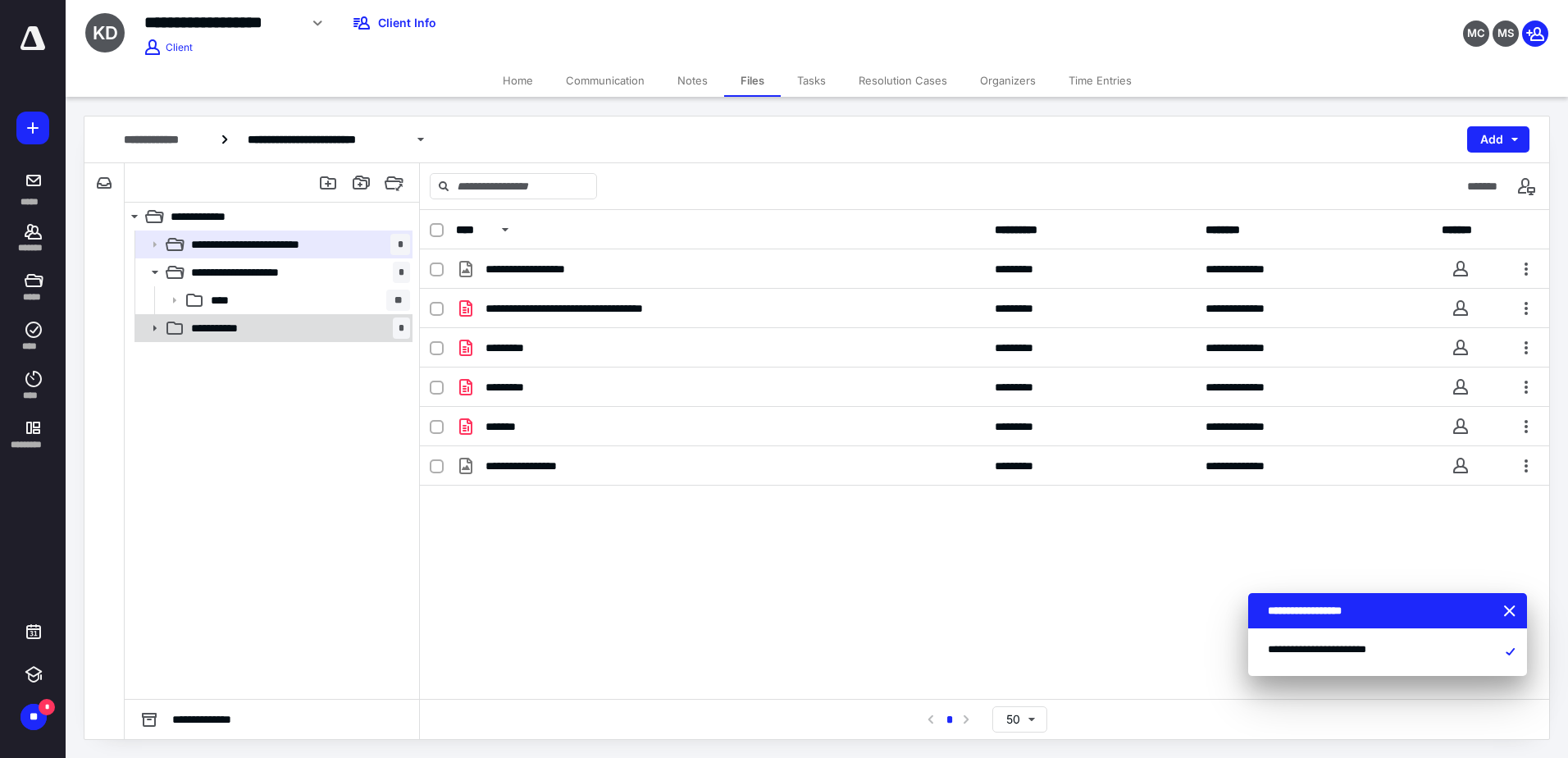 click 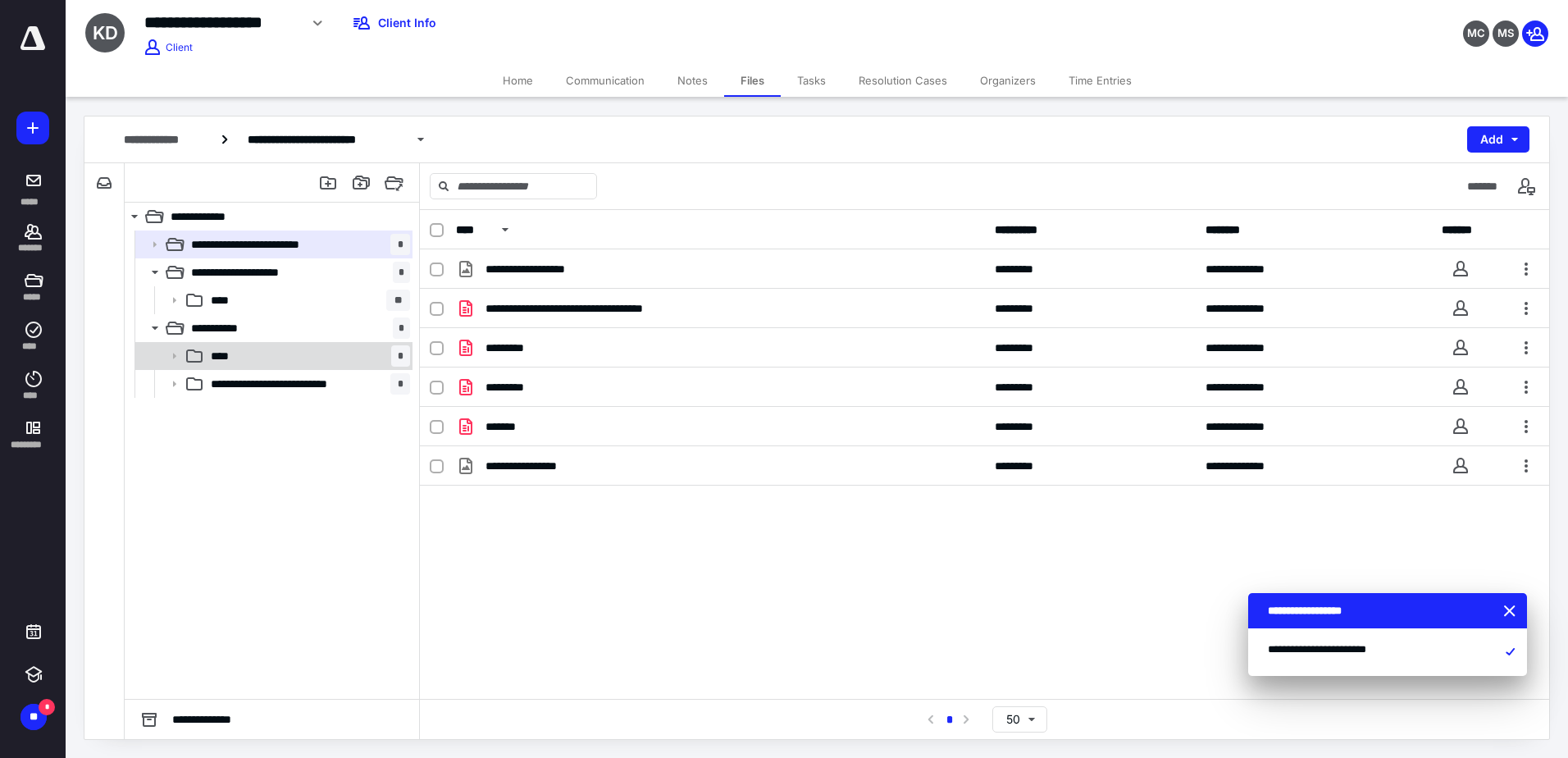 click on "****" at bounding box center [225, 356] 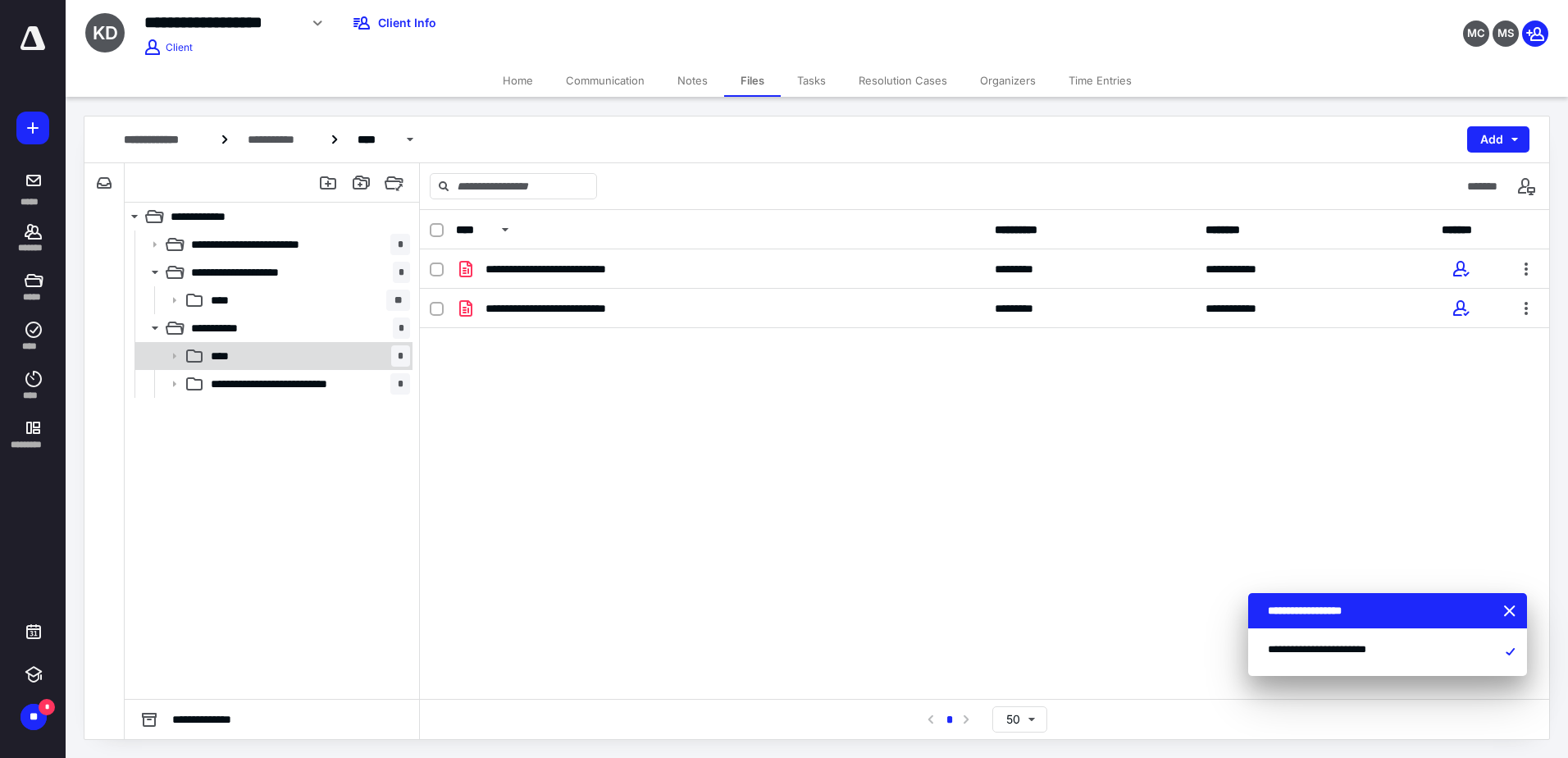 click 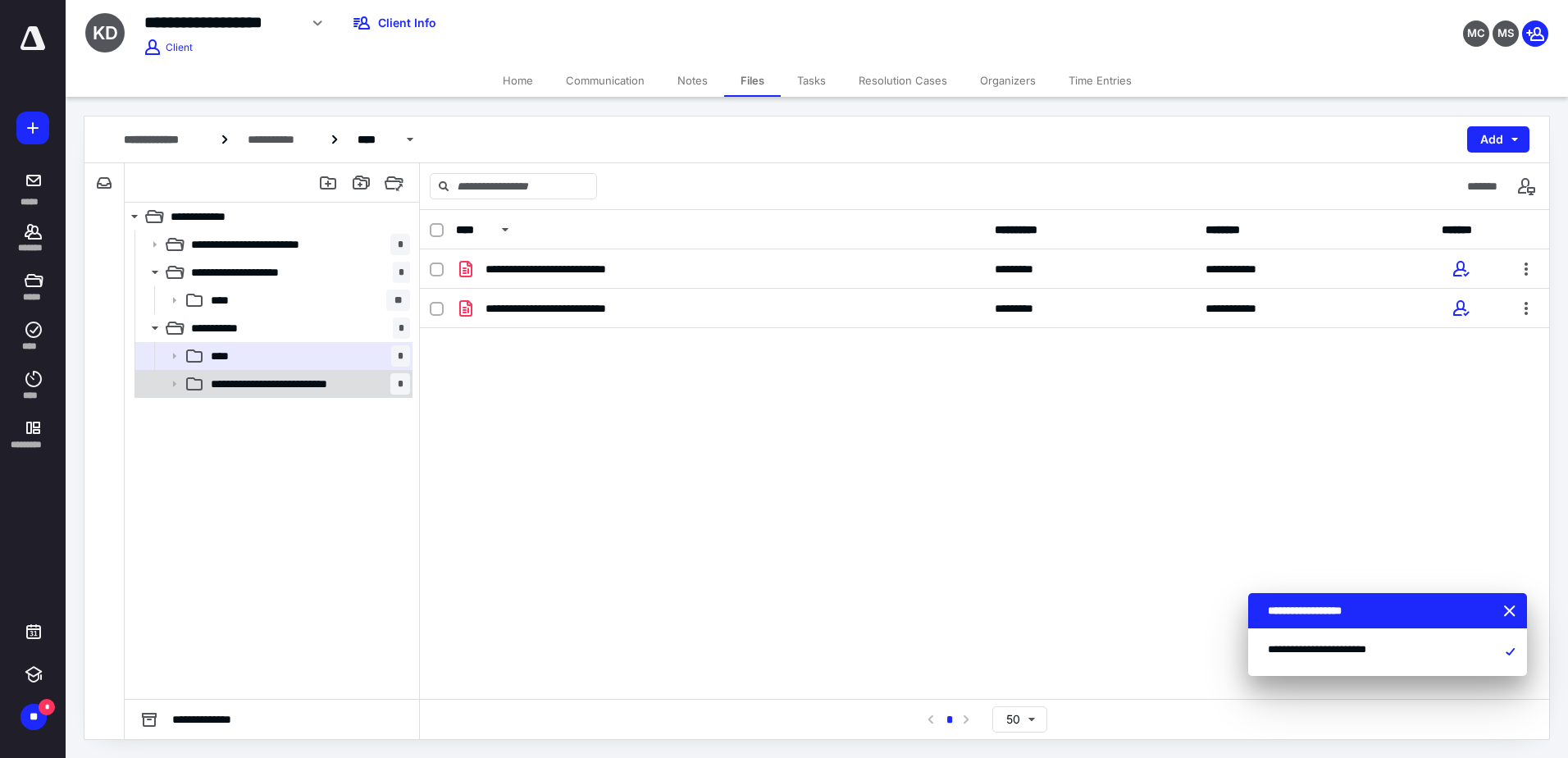 click 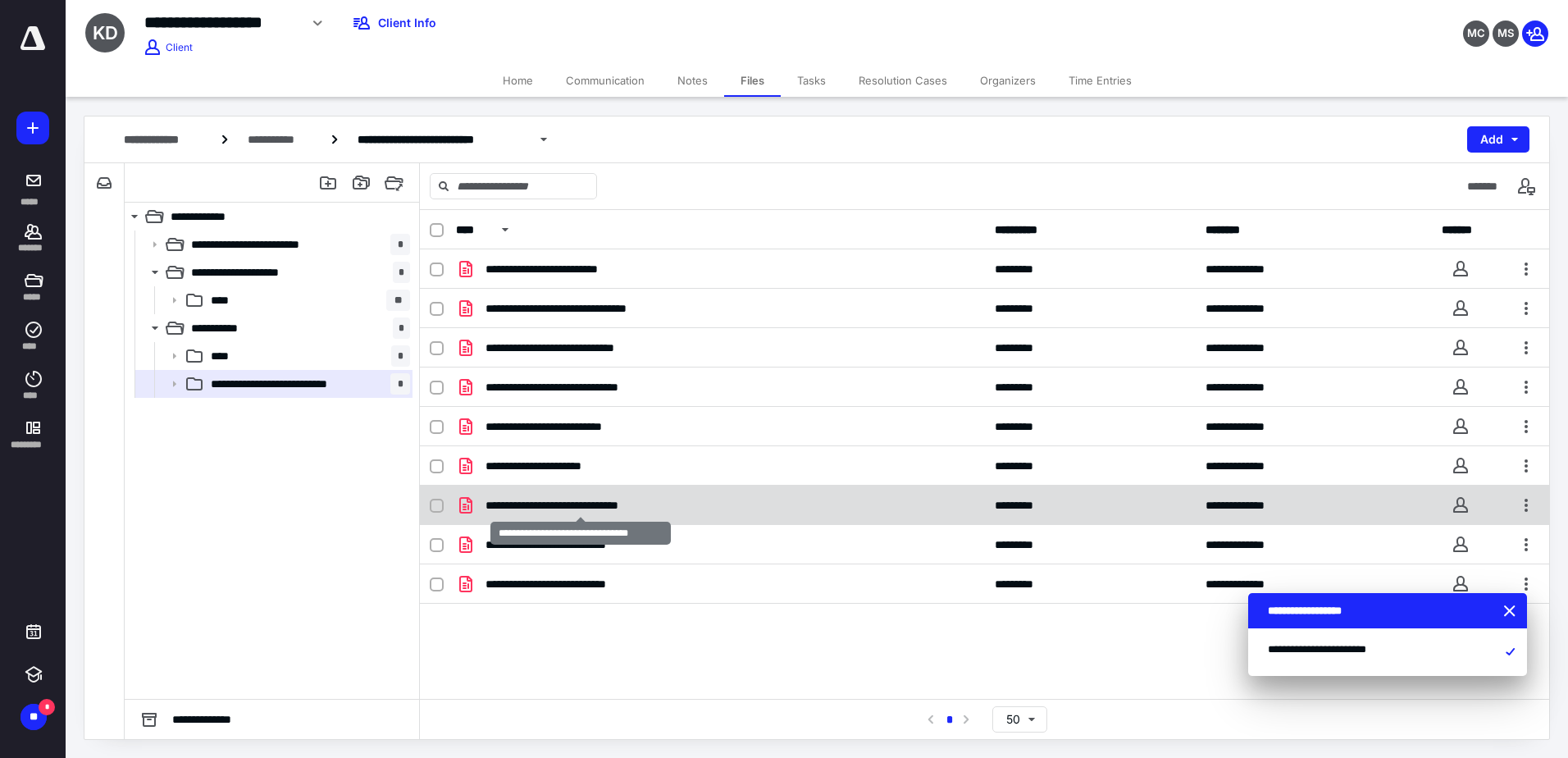 click on "**********" at bounding box center [580, 505] 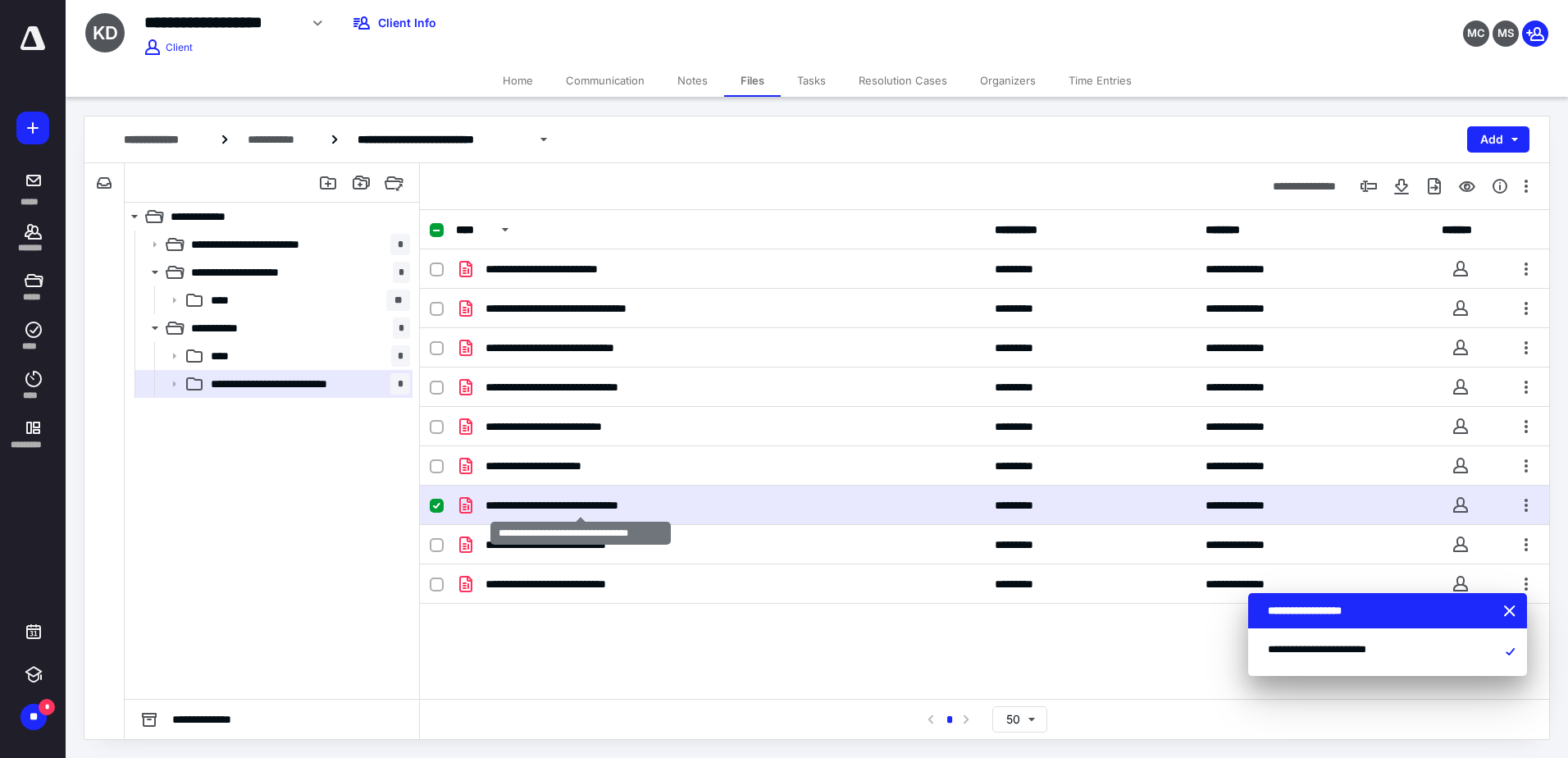click on "**********" at bounding box center [580, 505] 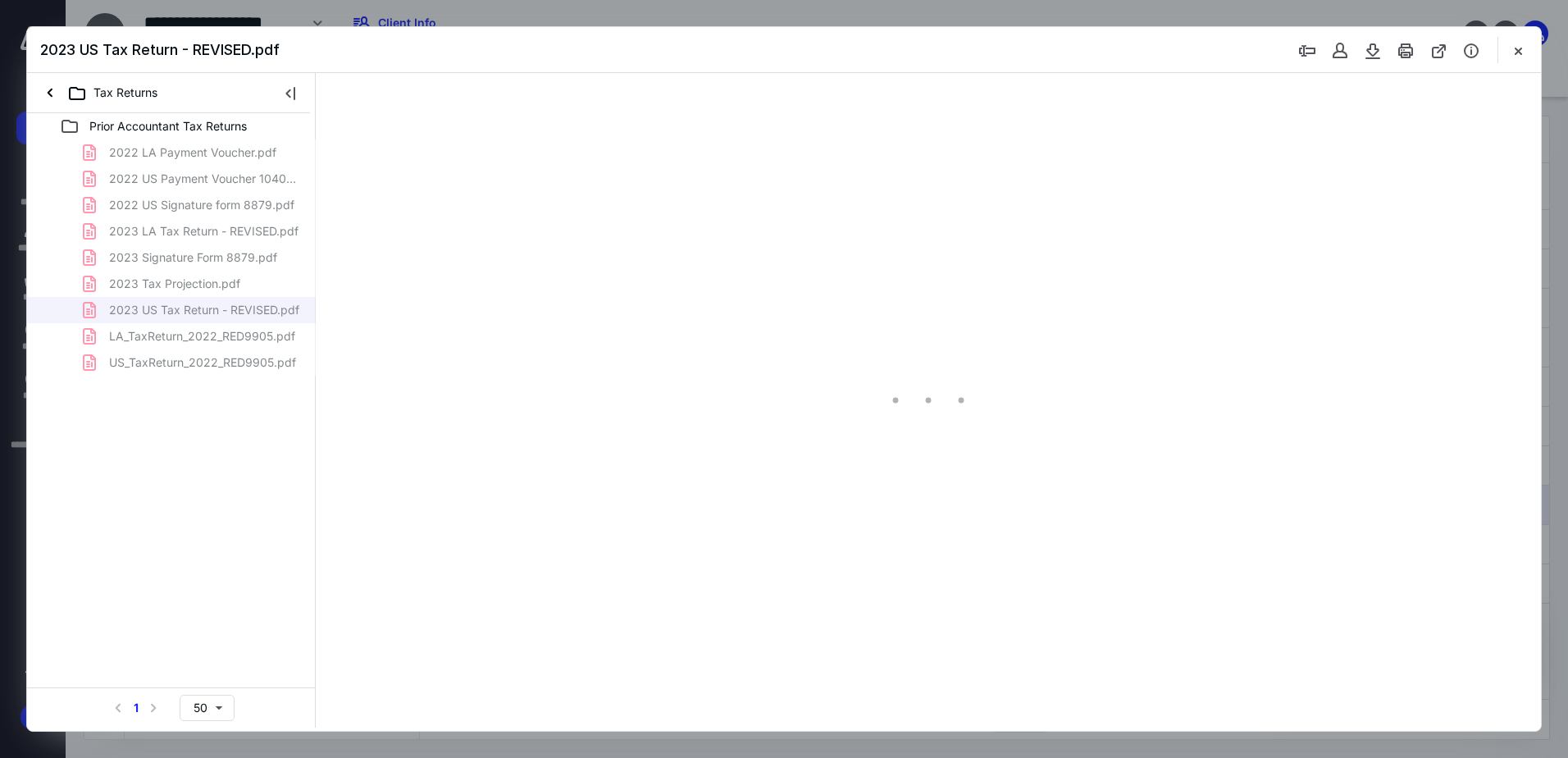 scroll, scrollTop: 0, scrollLeft: 0, axis: both 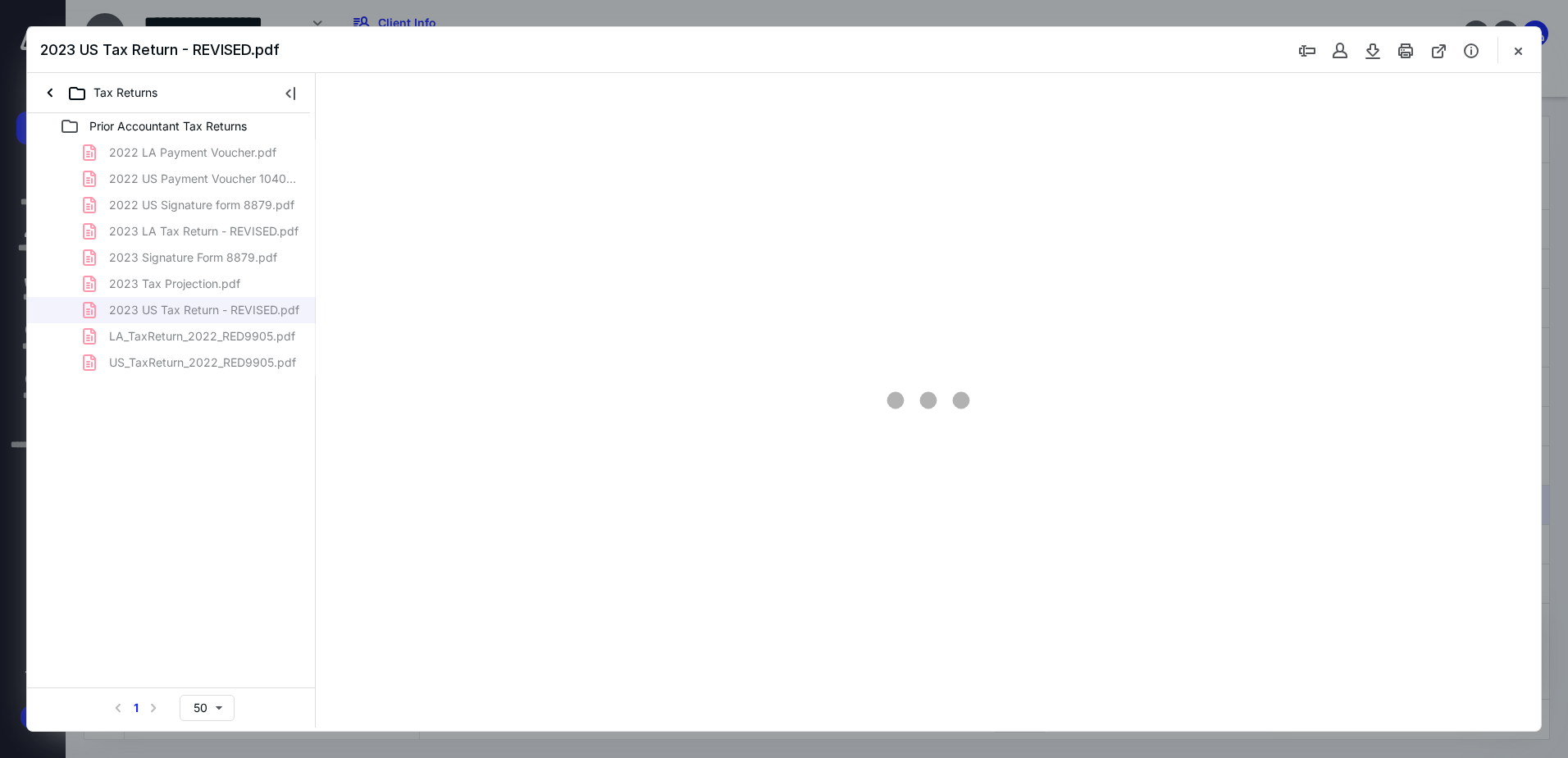 type on "92" 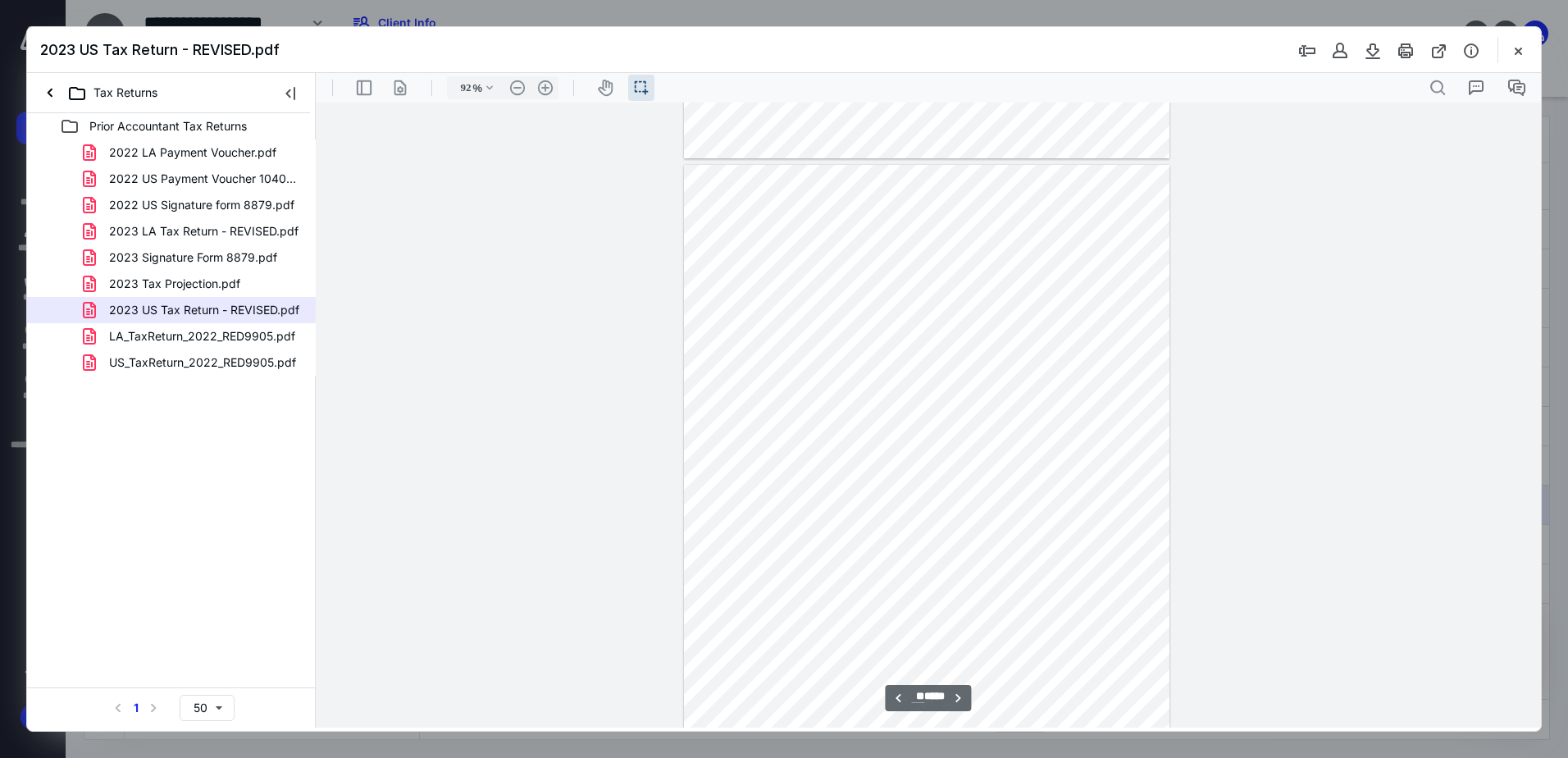 scroll, scrollTop: 16276, scrollLeft: 0, axis: vertical 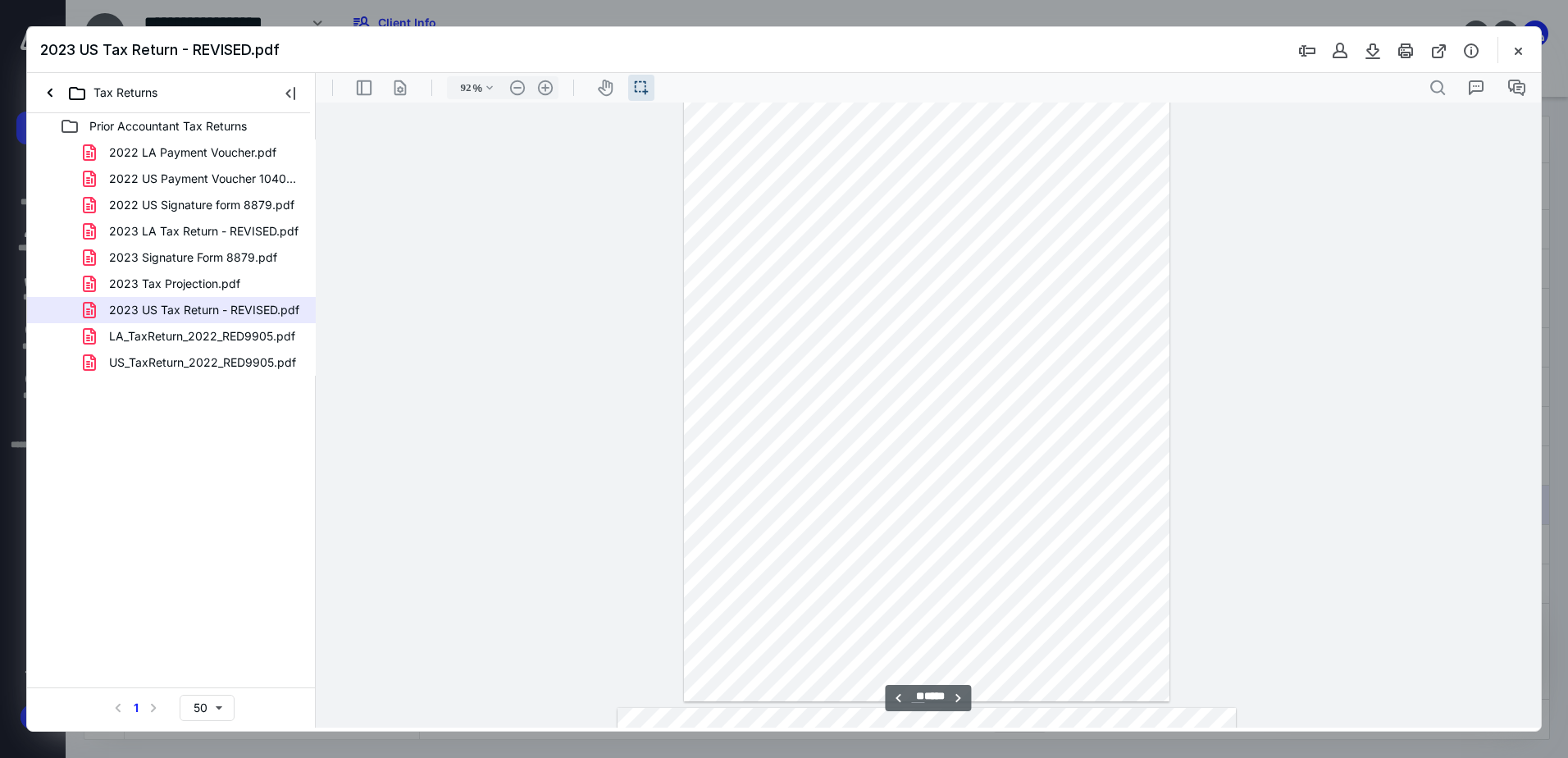 click at bounding box center [927, 392] 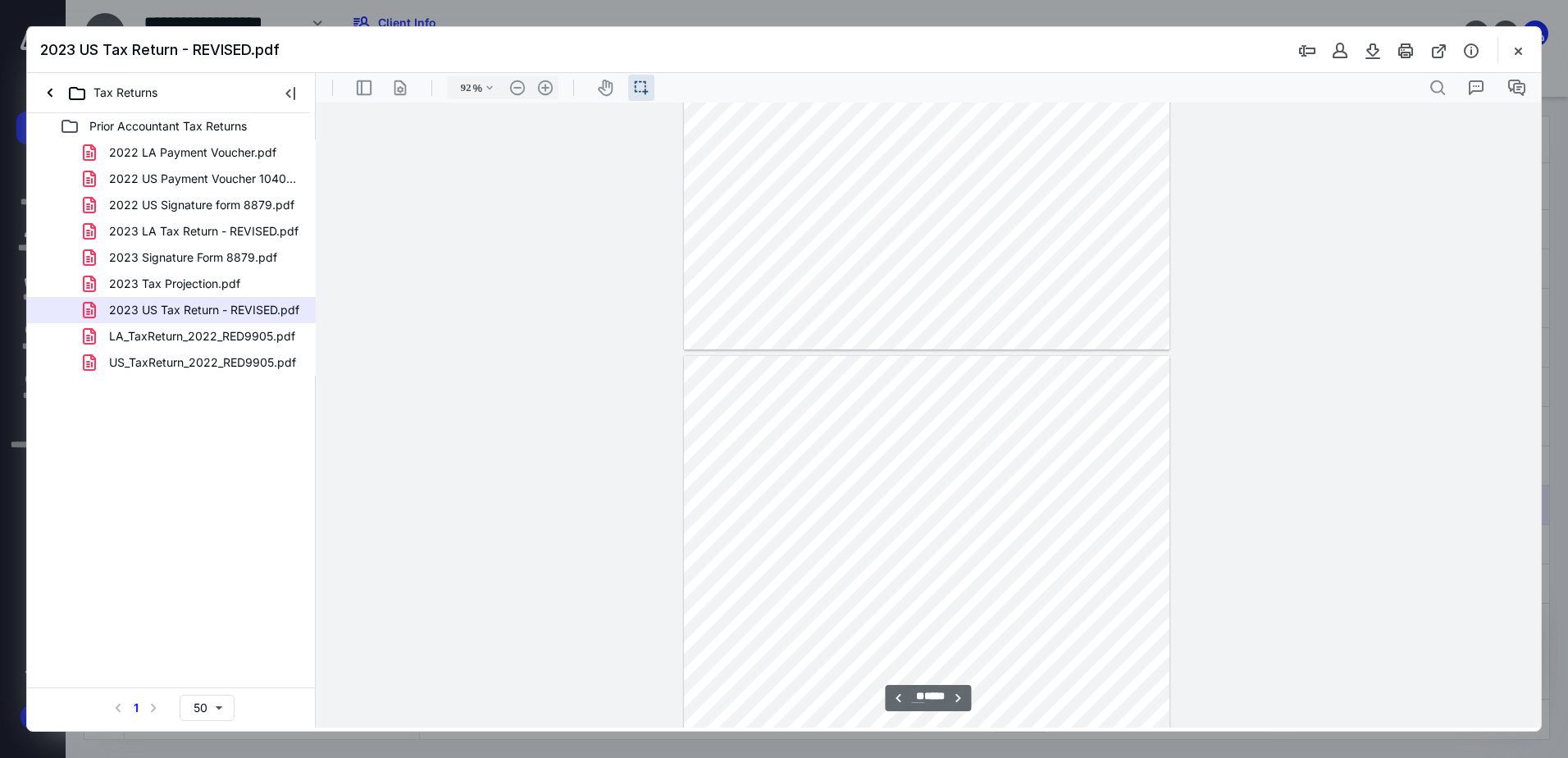 scroll, scrollTop: 29309, scrollLeft: 0, axis: vertical 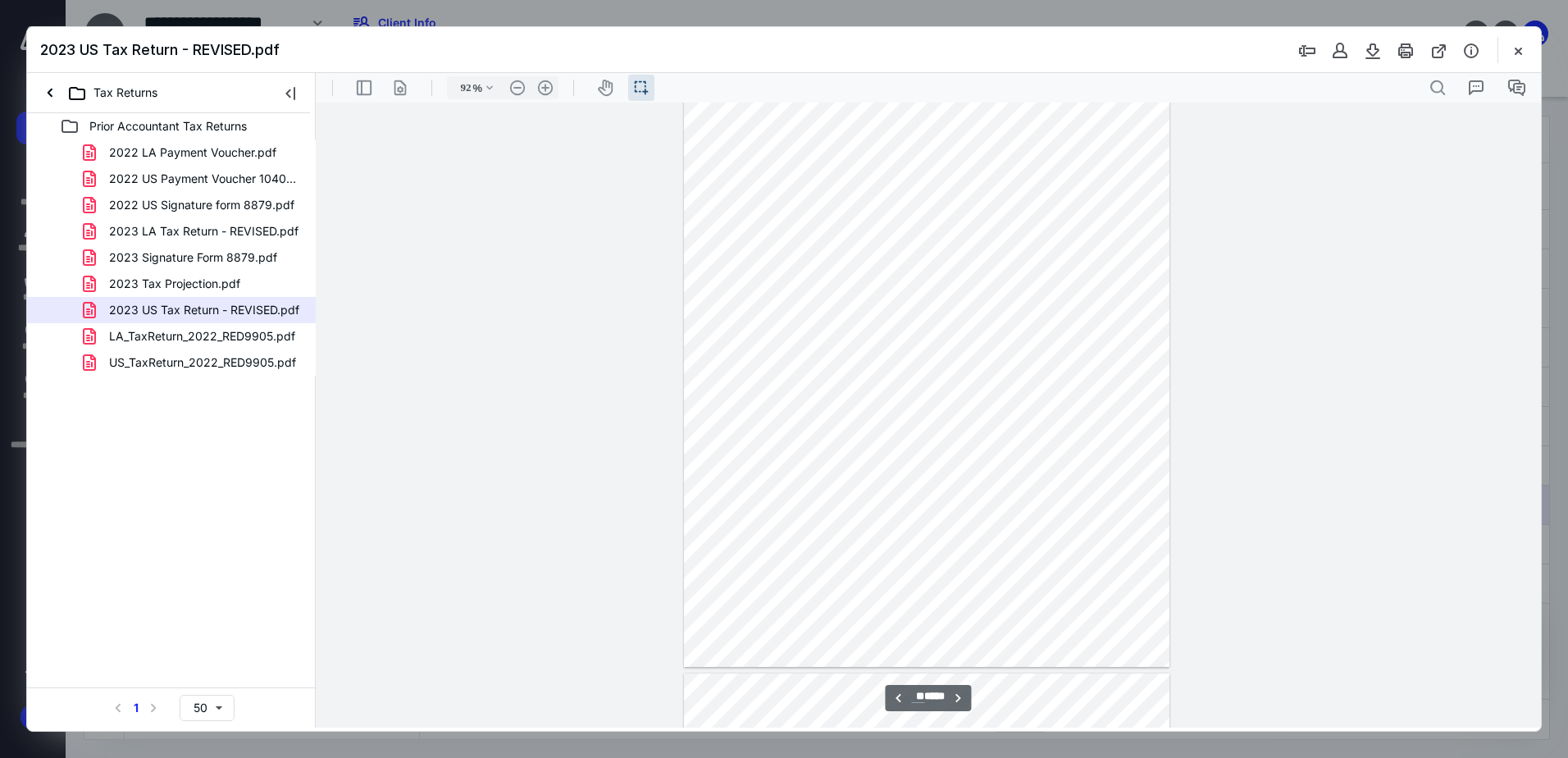 type on "**" 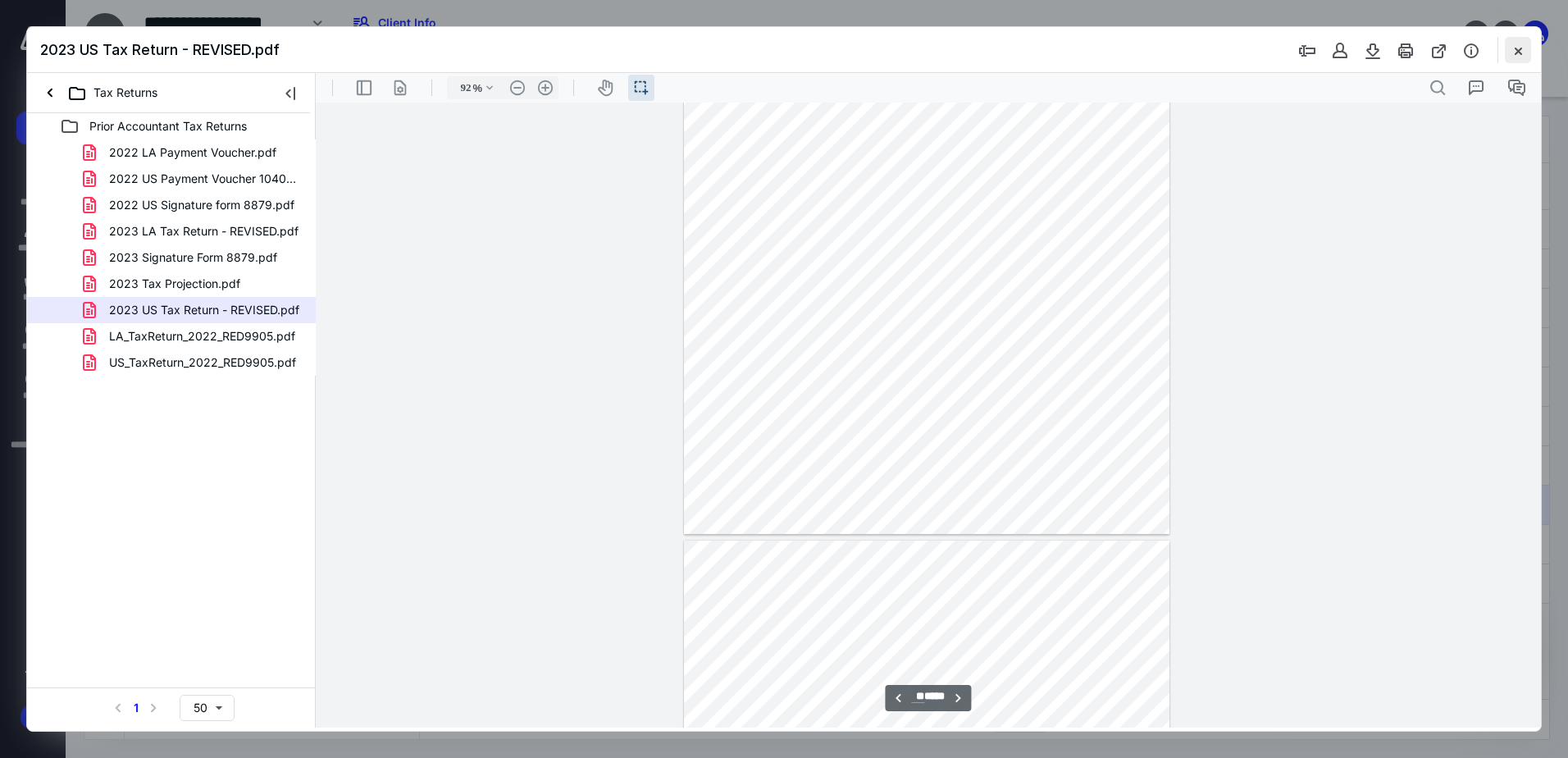 click at bounding box center (1518, 50) 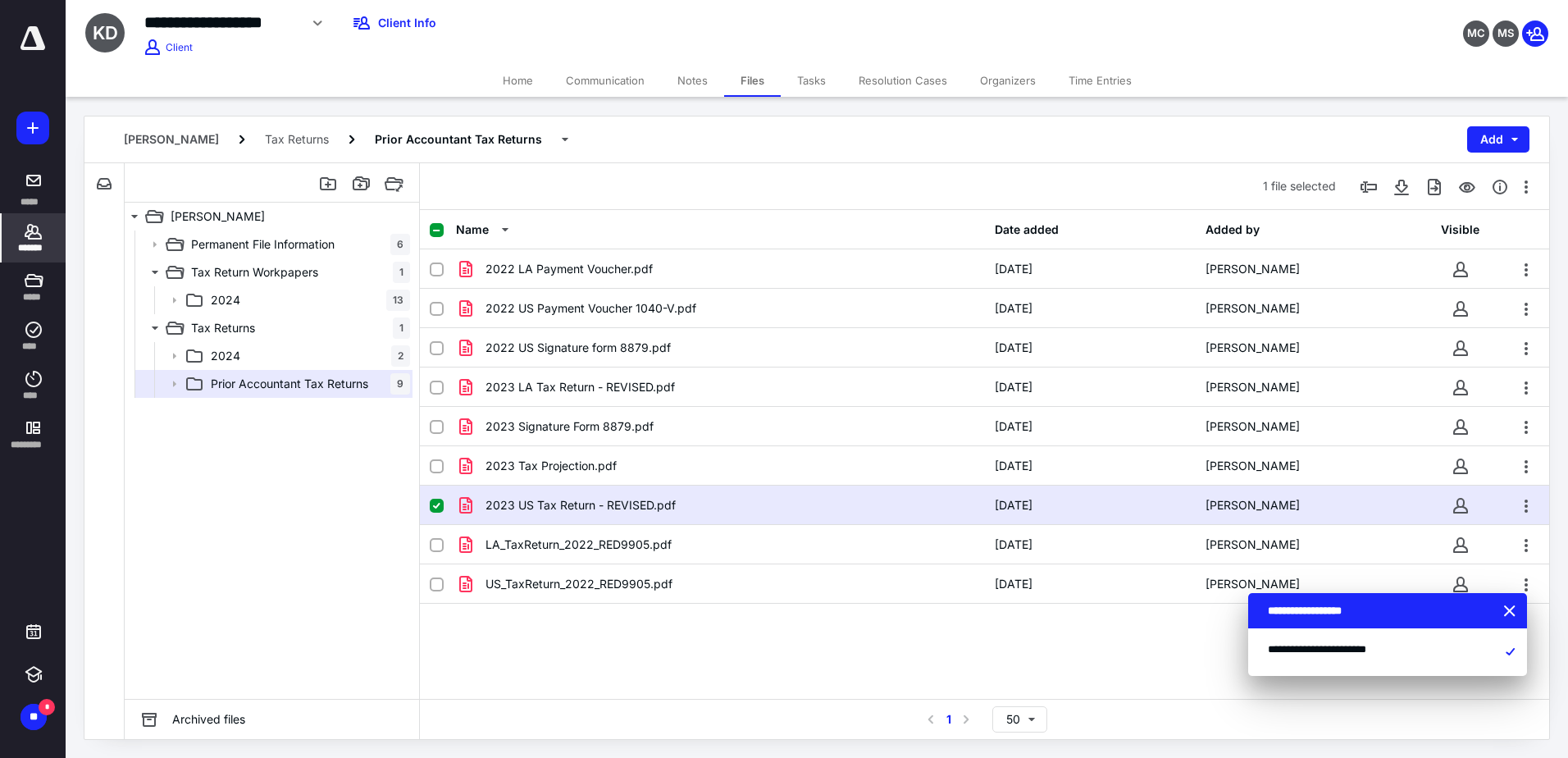 click 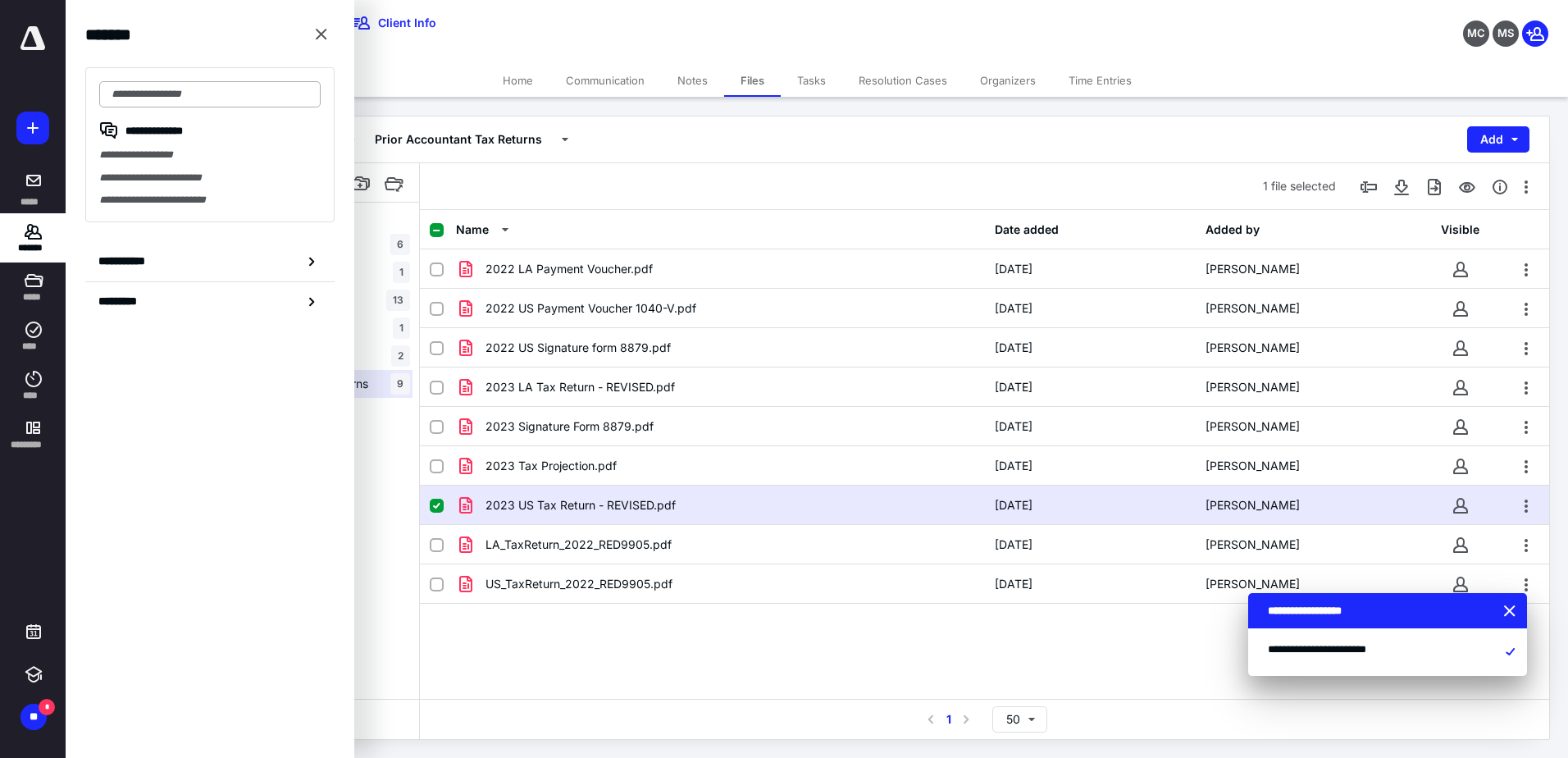 click at bounding box center [210, 94] 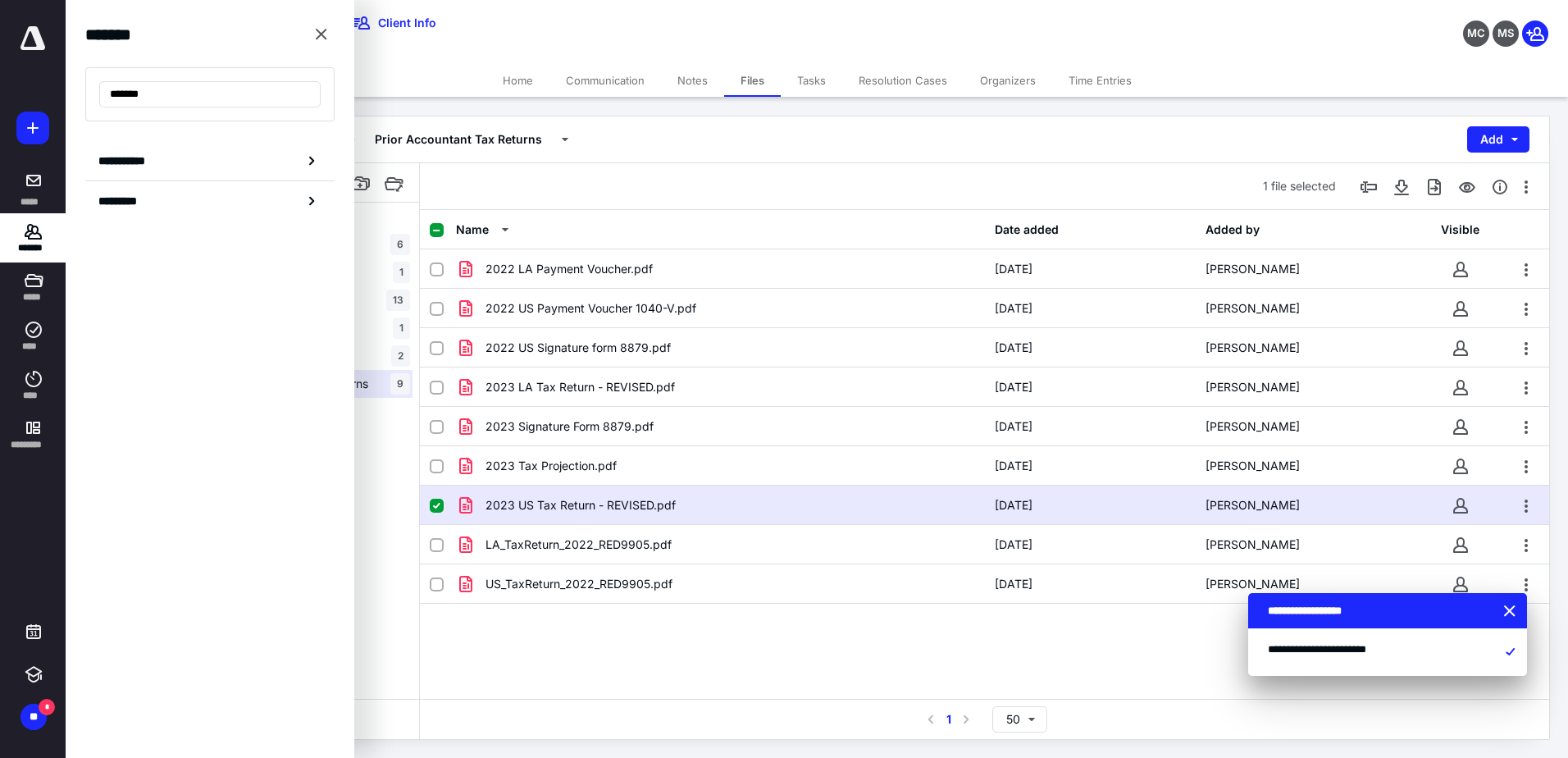 type on "*******" 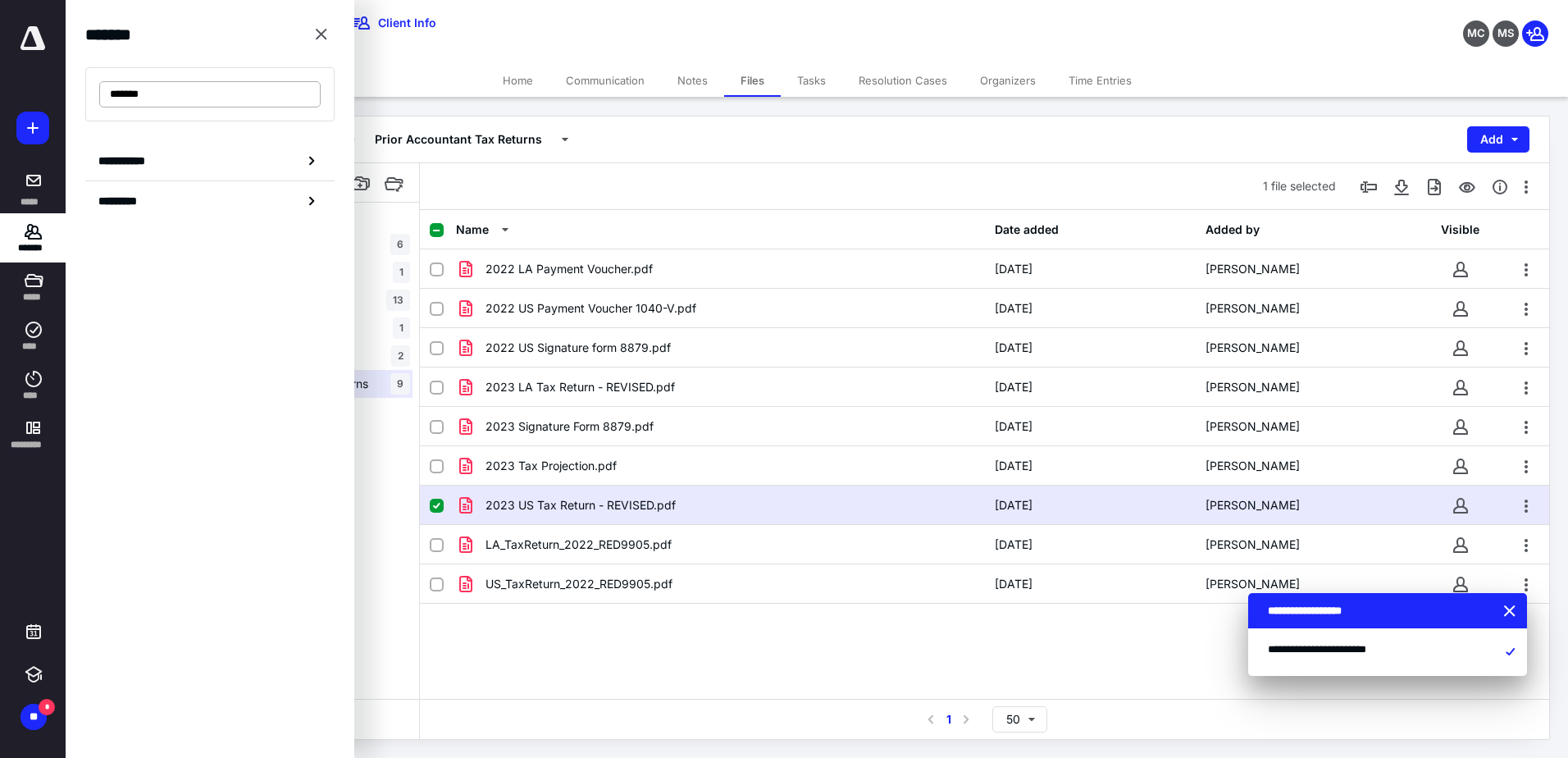 drag, startPoint x: 335, startPoint y: 107, endPoint x: 299, endPoint y: 107, distance: 36 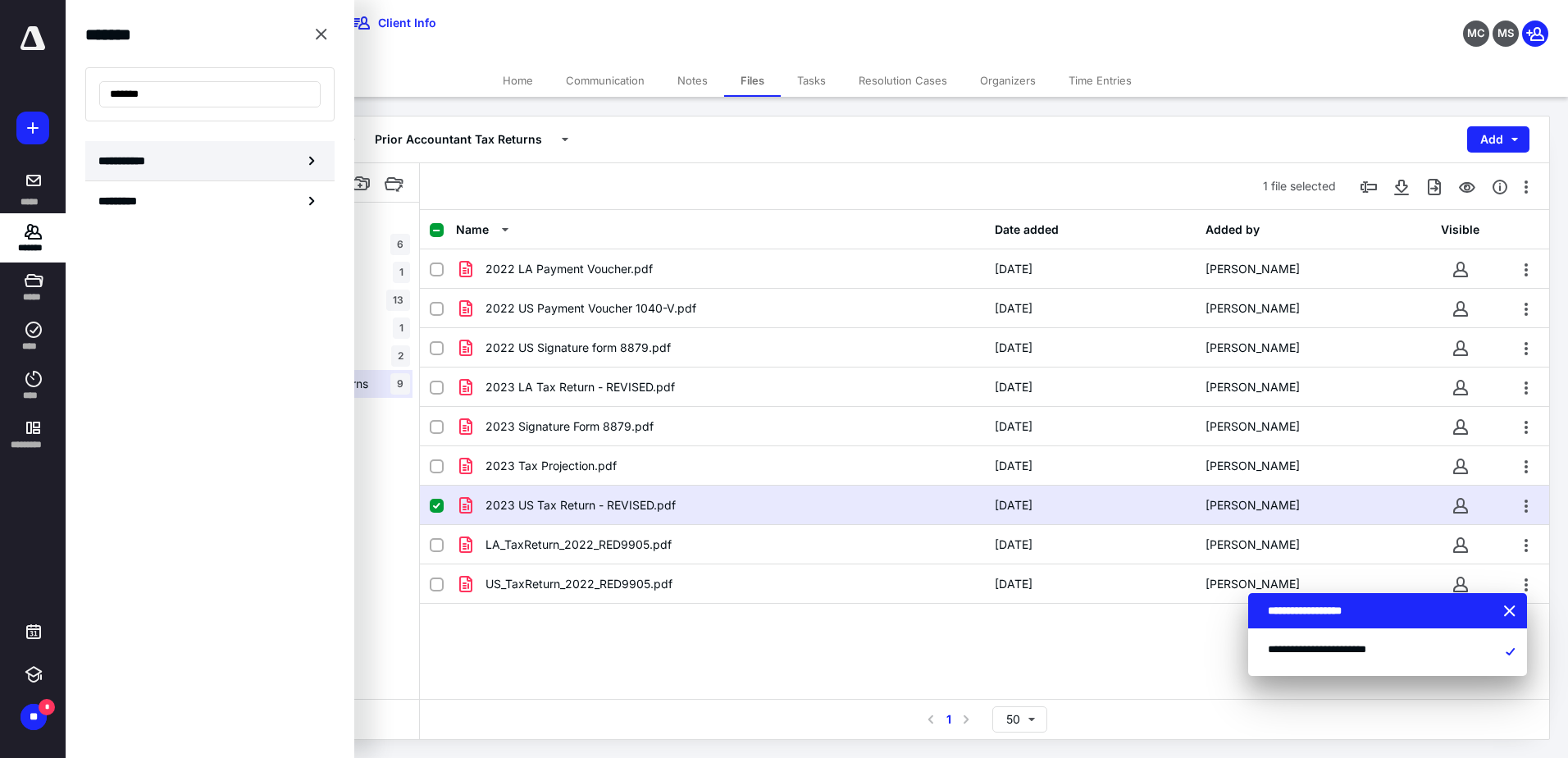 click 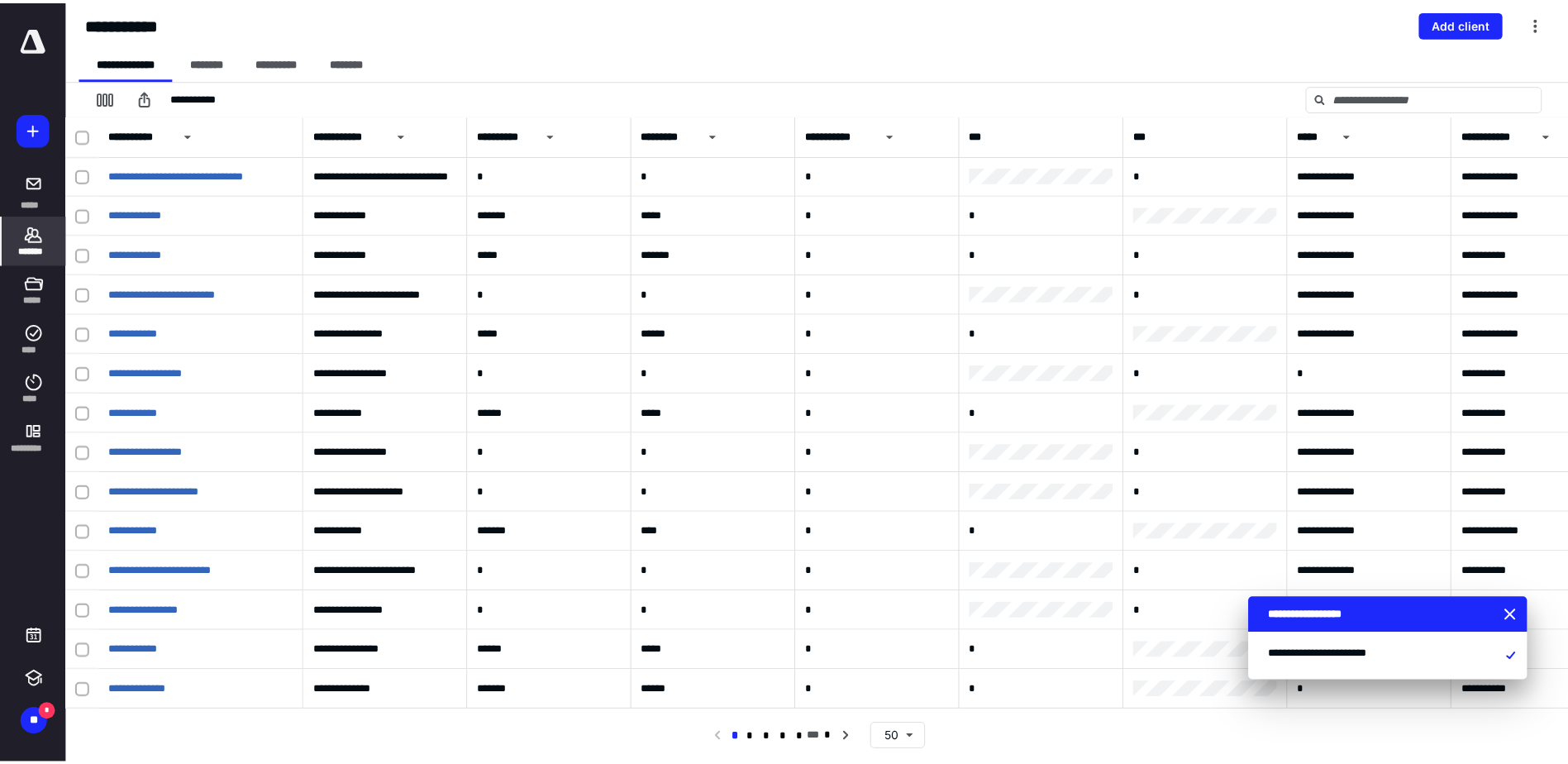 scroll, scrollTop: 946, scrollLeft: 0, axis: vertical 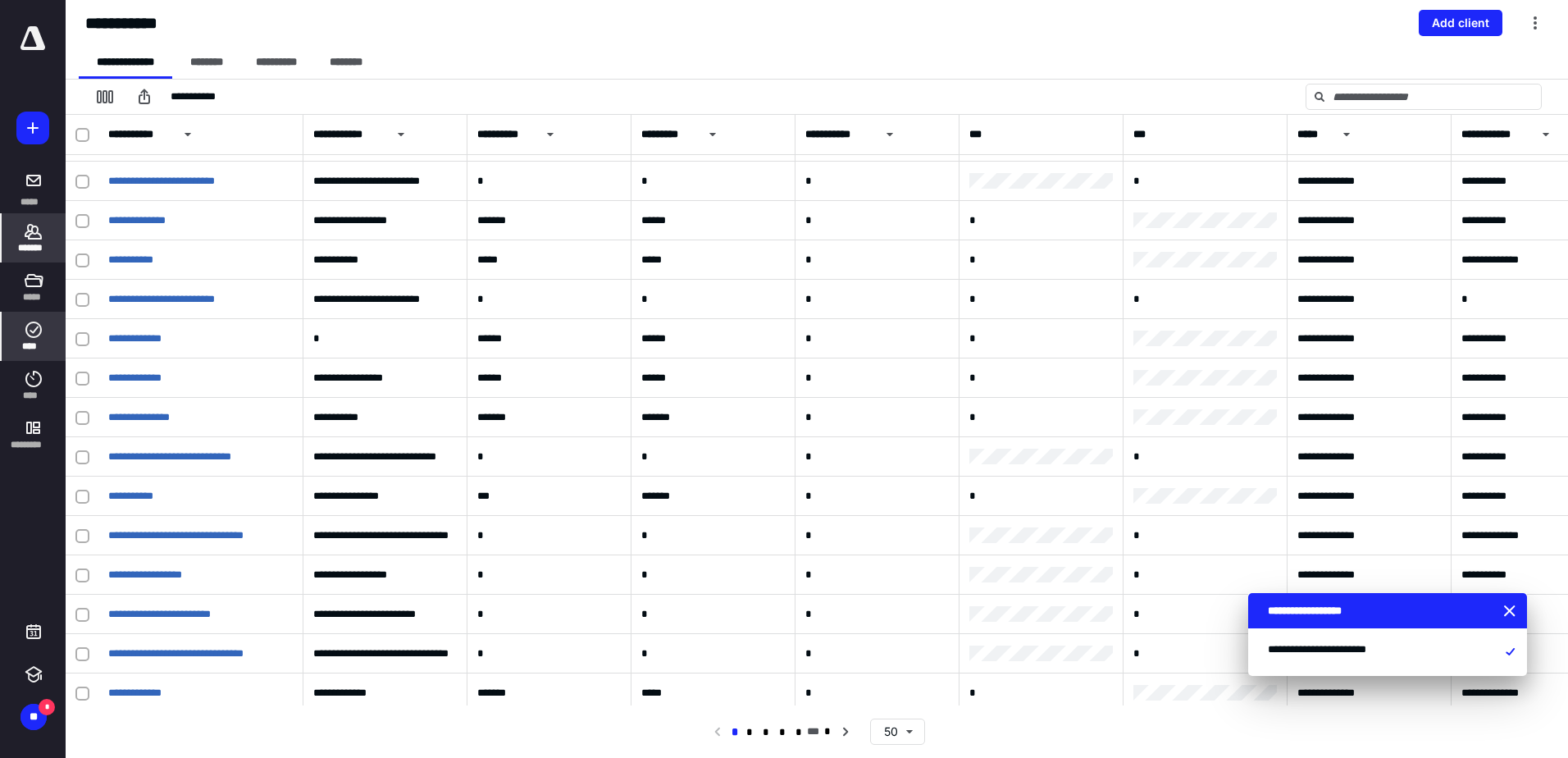 click 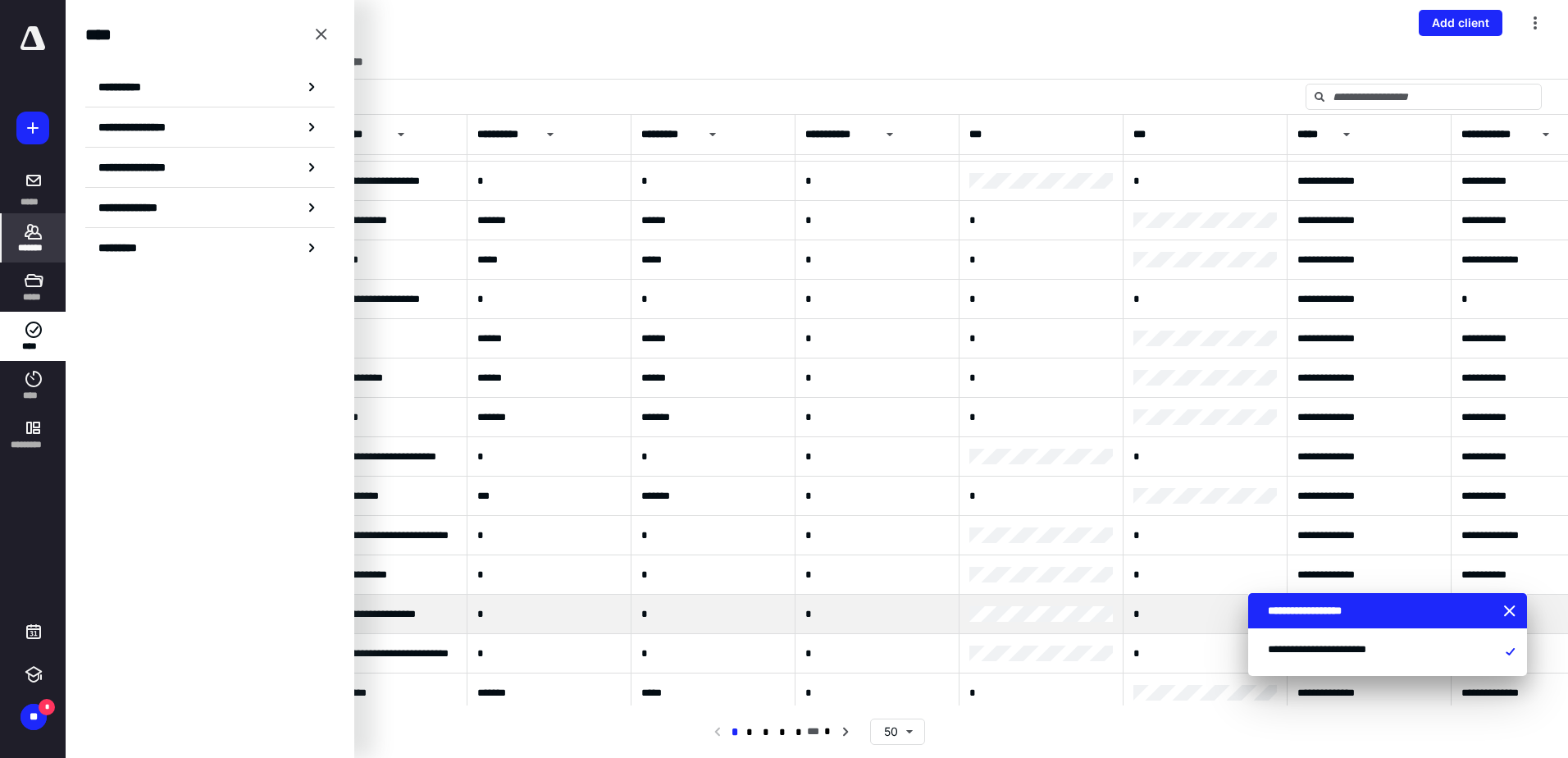 click at bounding box center [1511, 612] 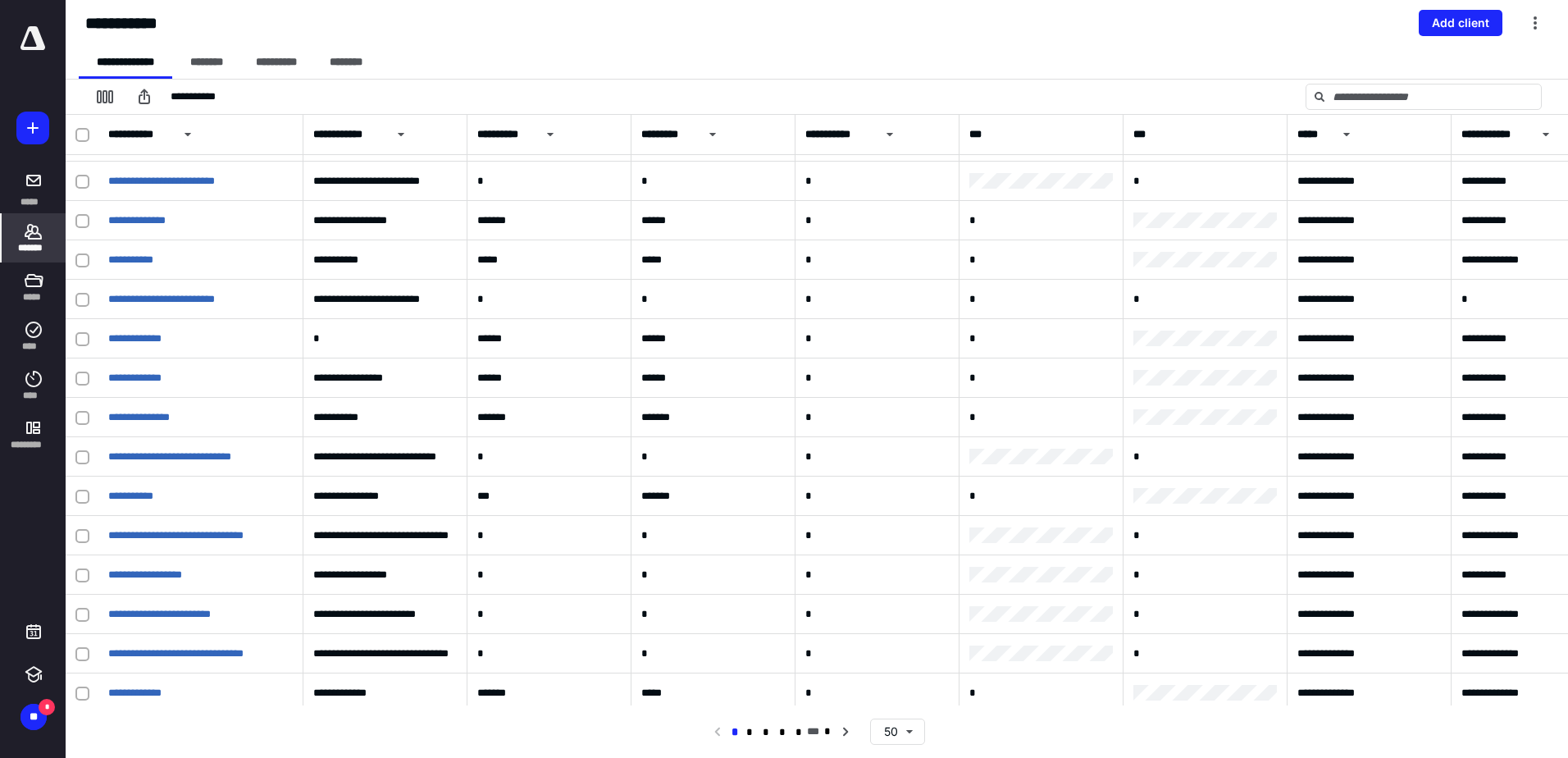 drag, startPoint x: 34, startPoint y: 330, endPoint x: 1566, endPoint y: 23, distance: 1562.4574 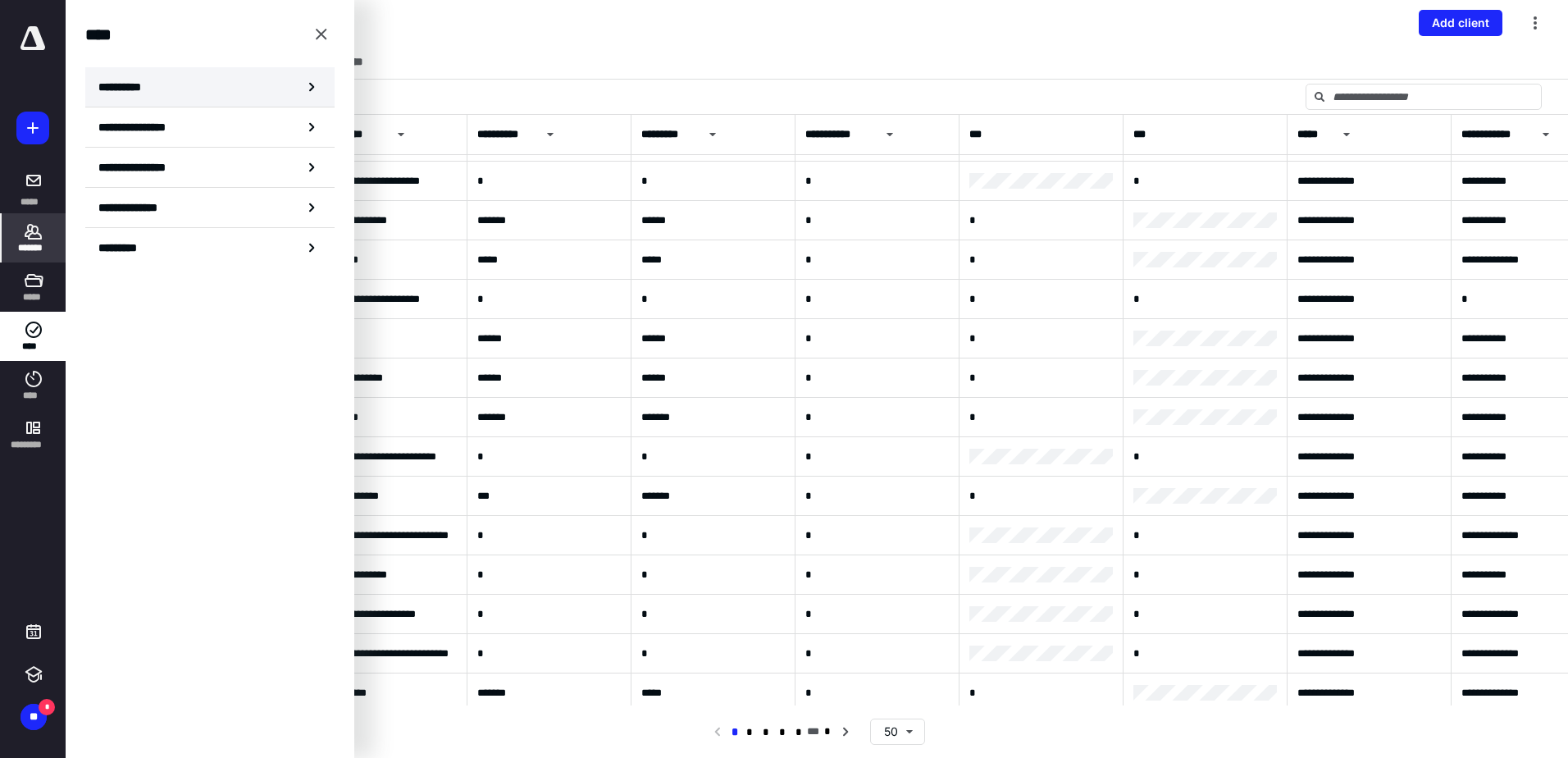 click on "**********" at bounding box center [125, 87] 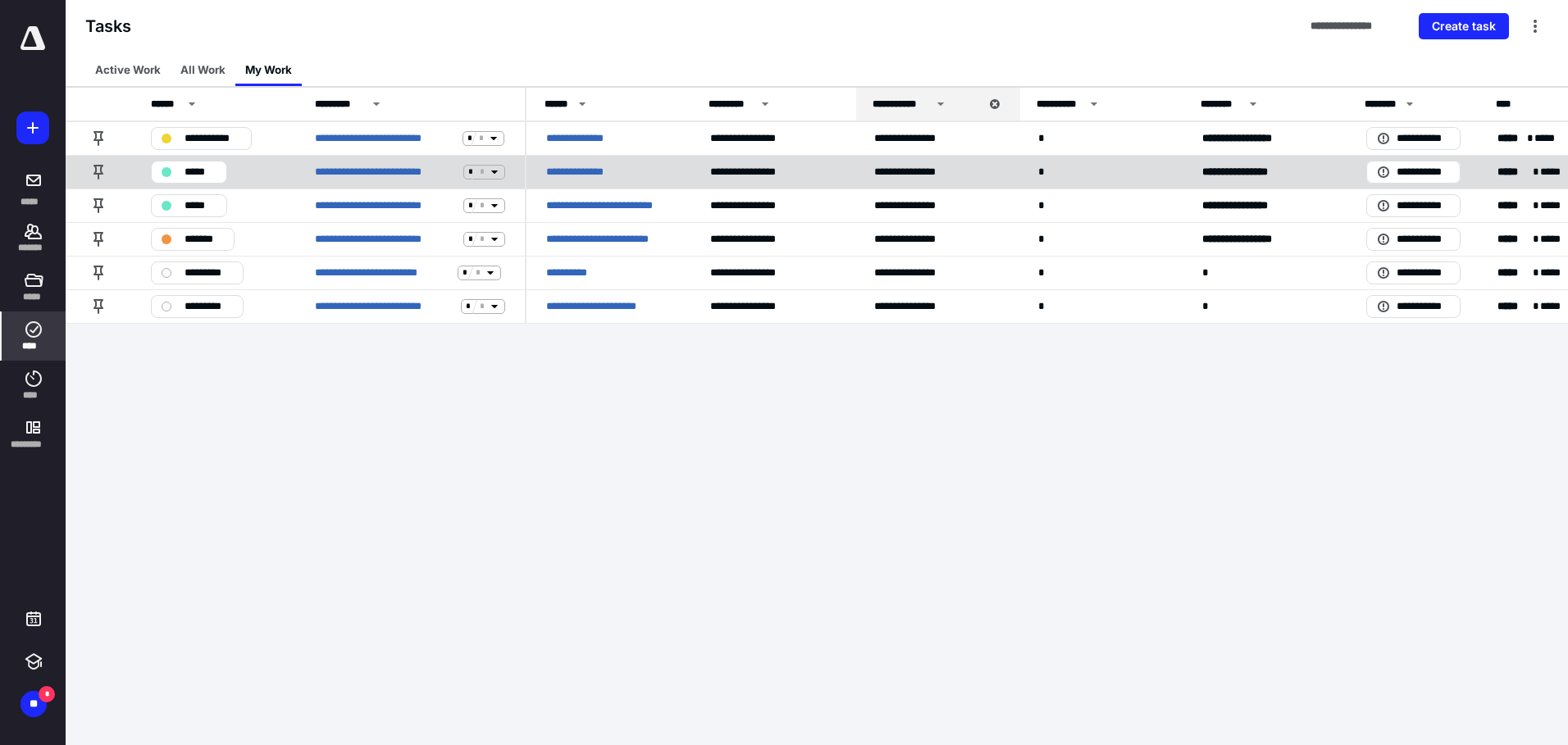 click on "**********" at bounding box center (582, 172) 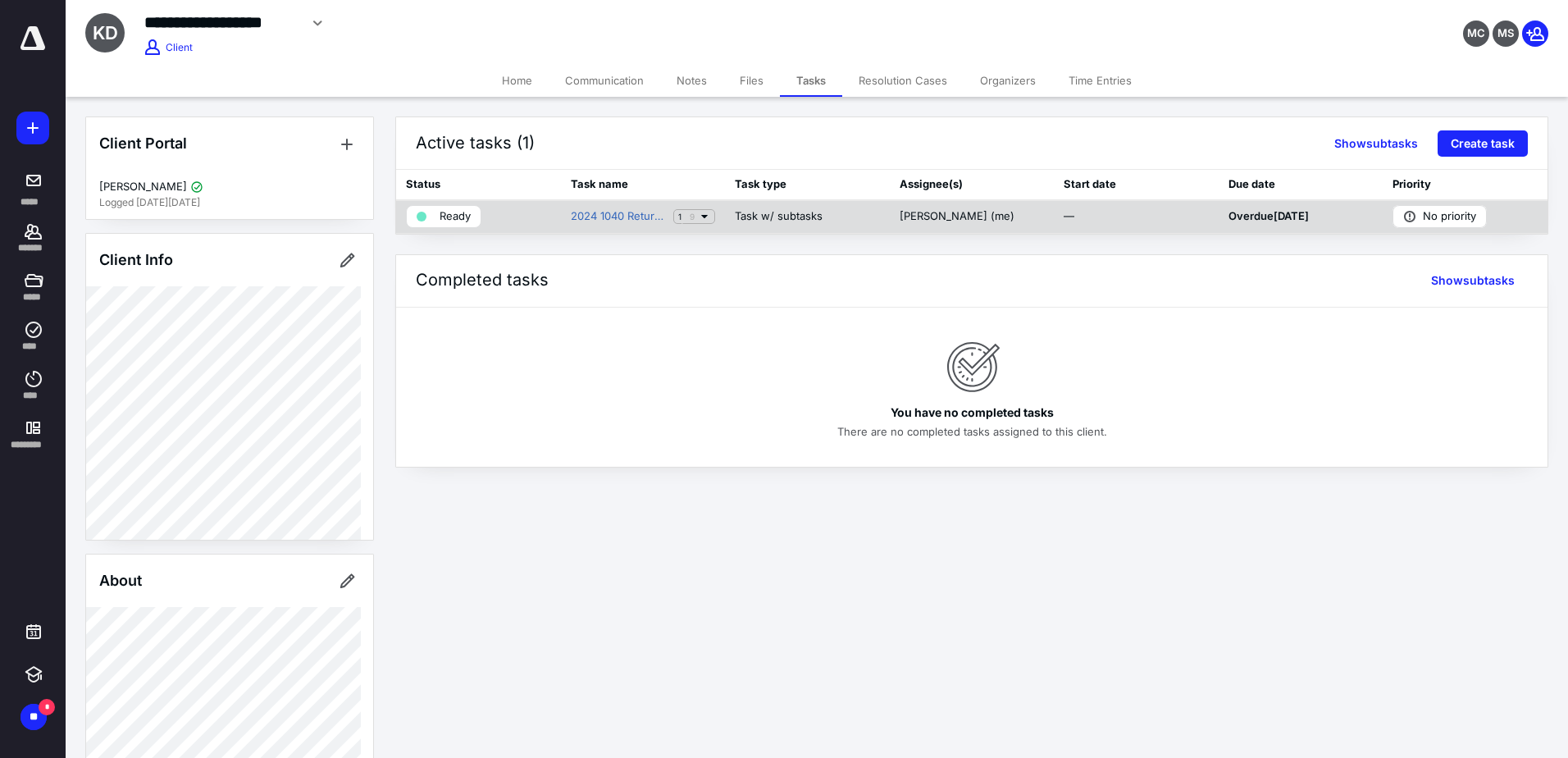 click on "Ready" at bounding box center (455, 217) 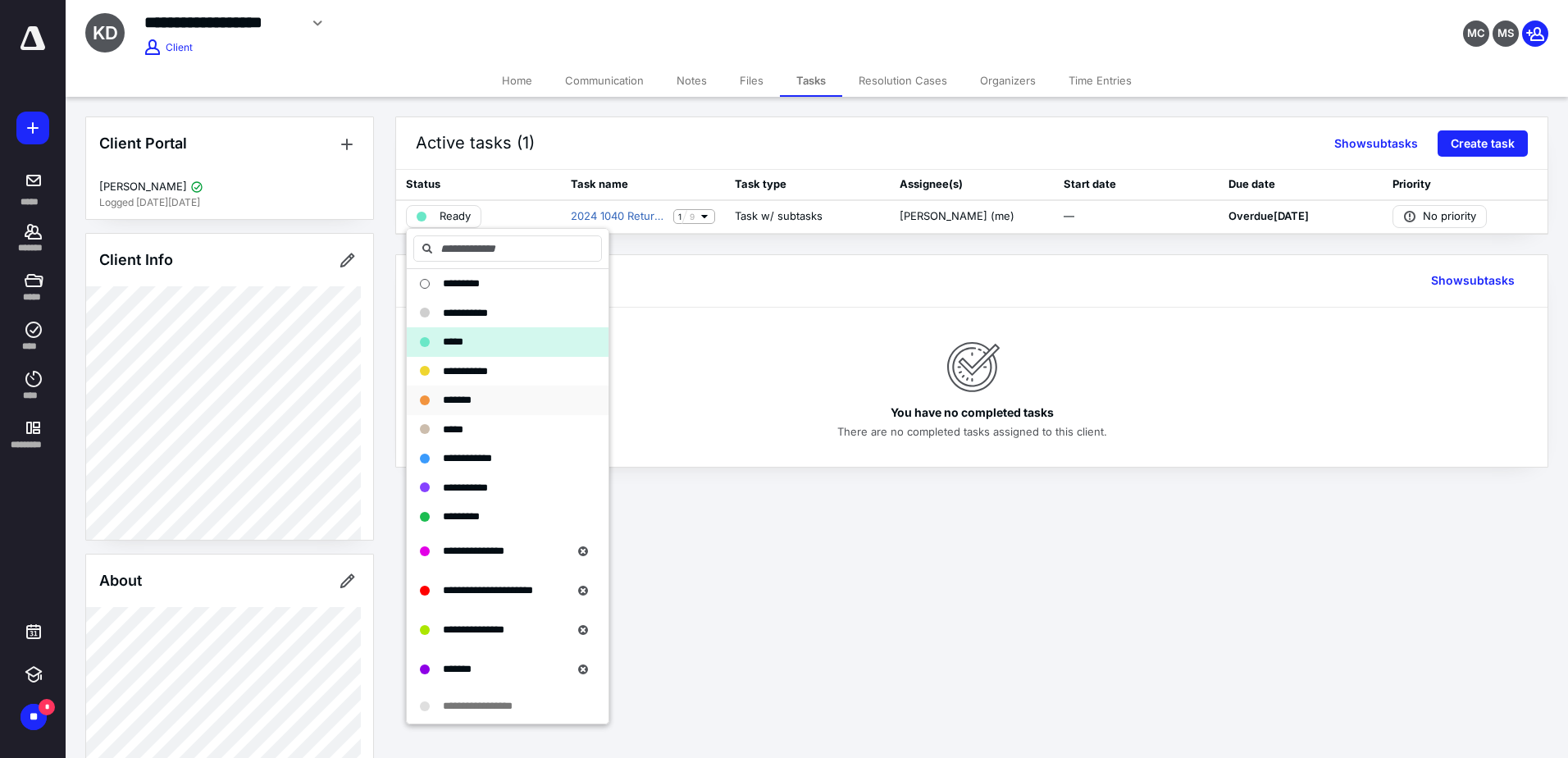 click on "*******" at bounding box center (457, 400) 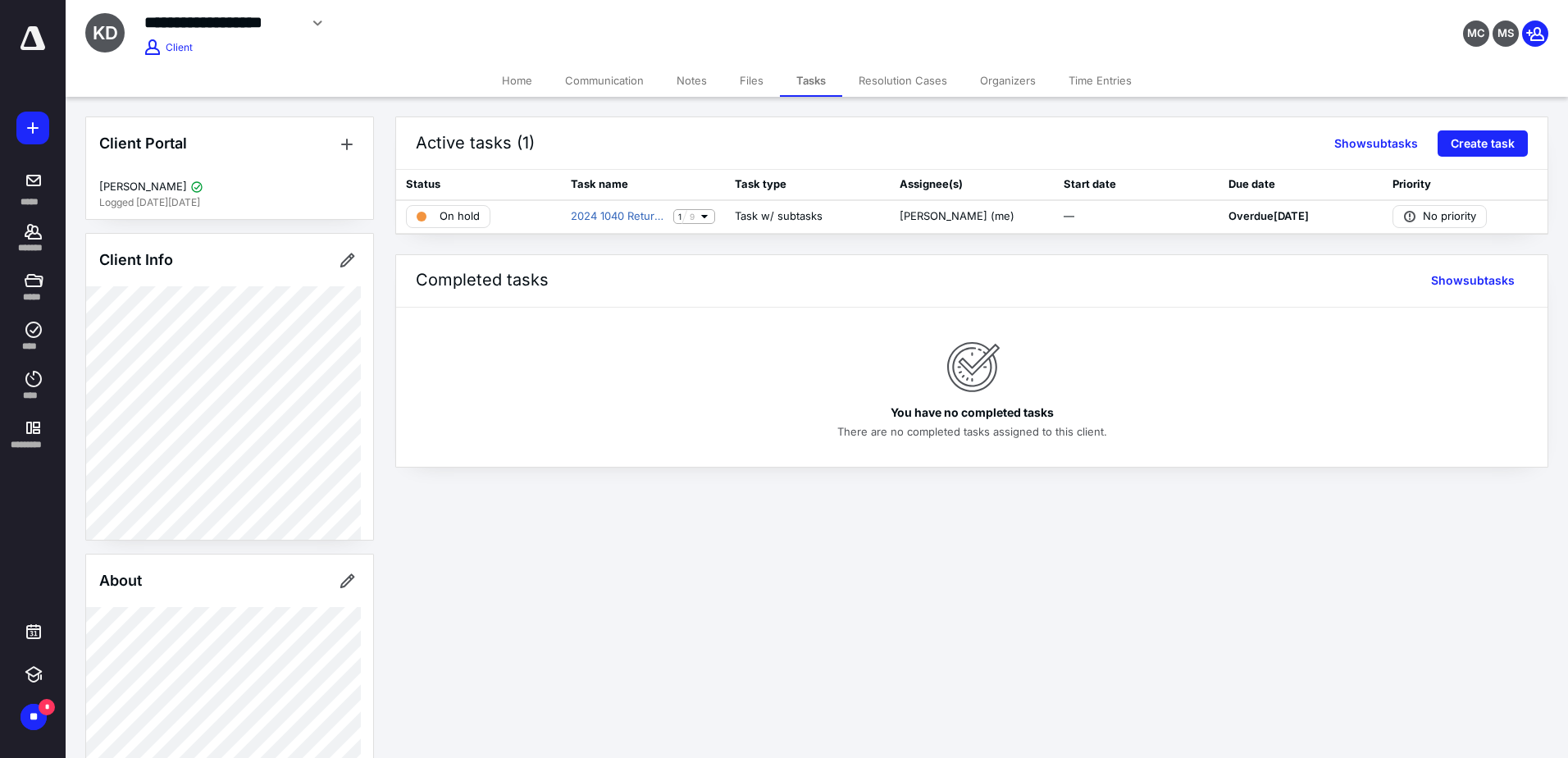 click on "Time Entries" at bounding box center (1100, 80) 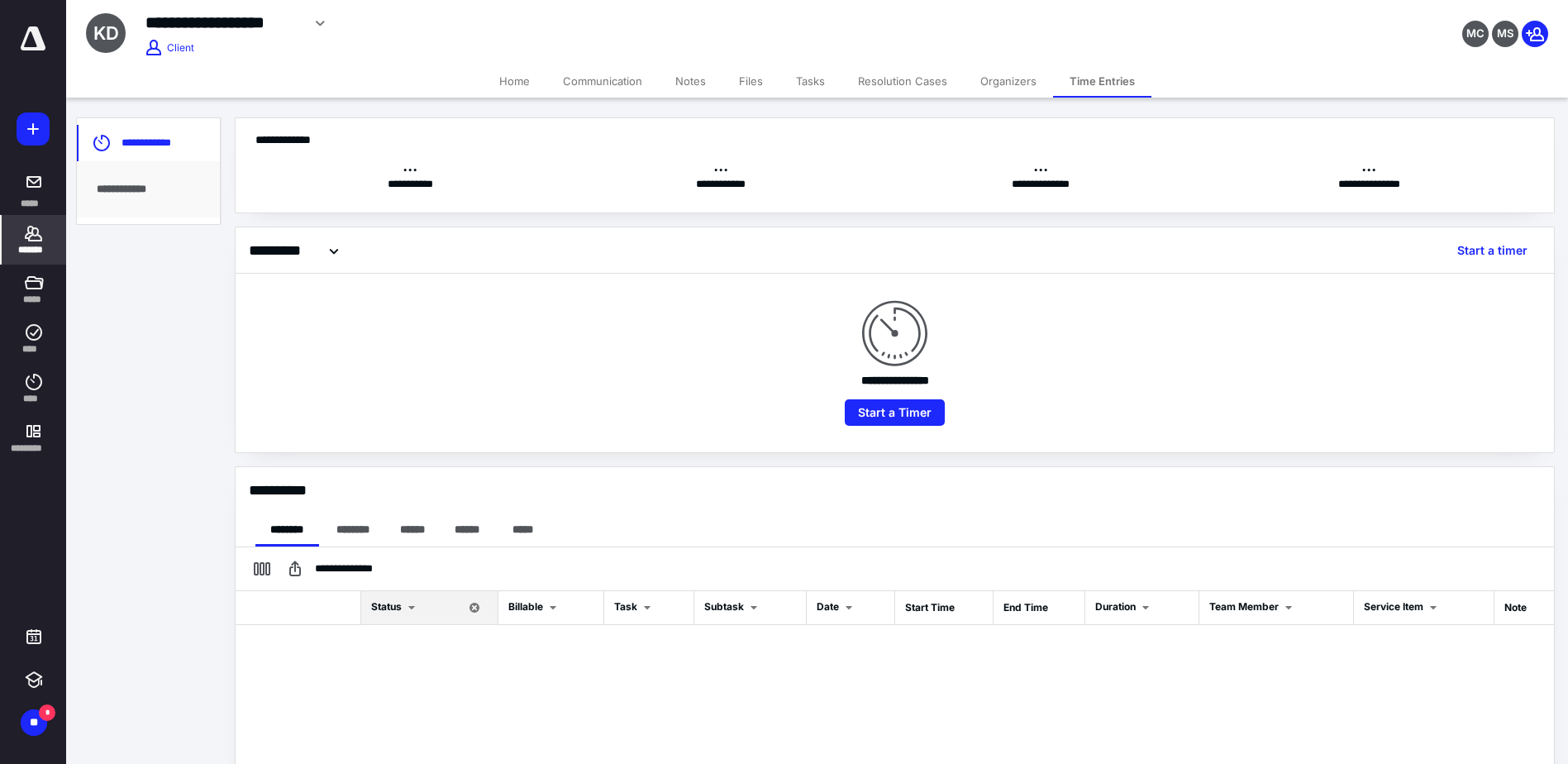 checkbox on "true" 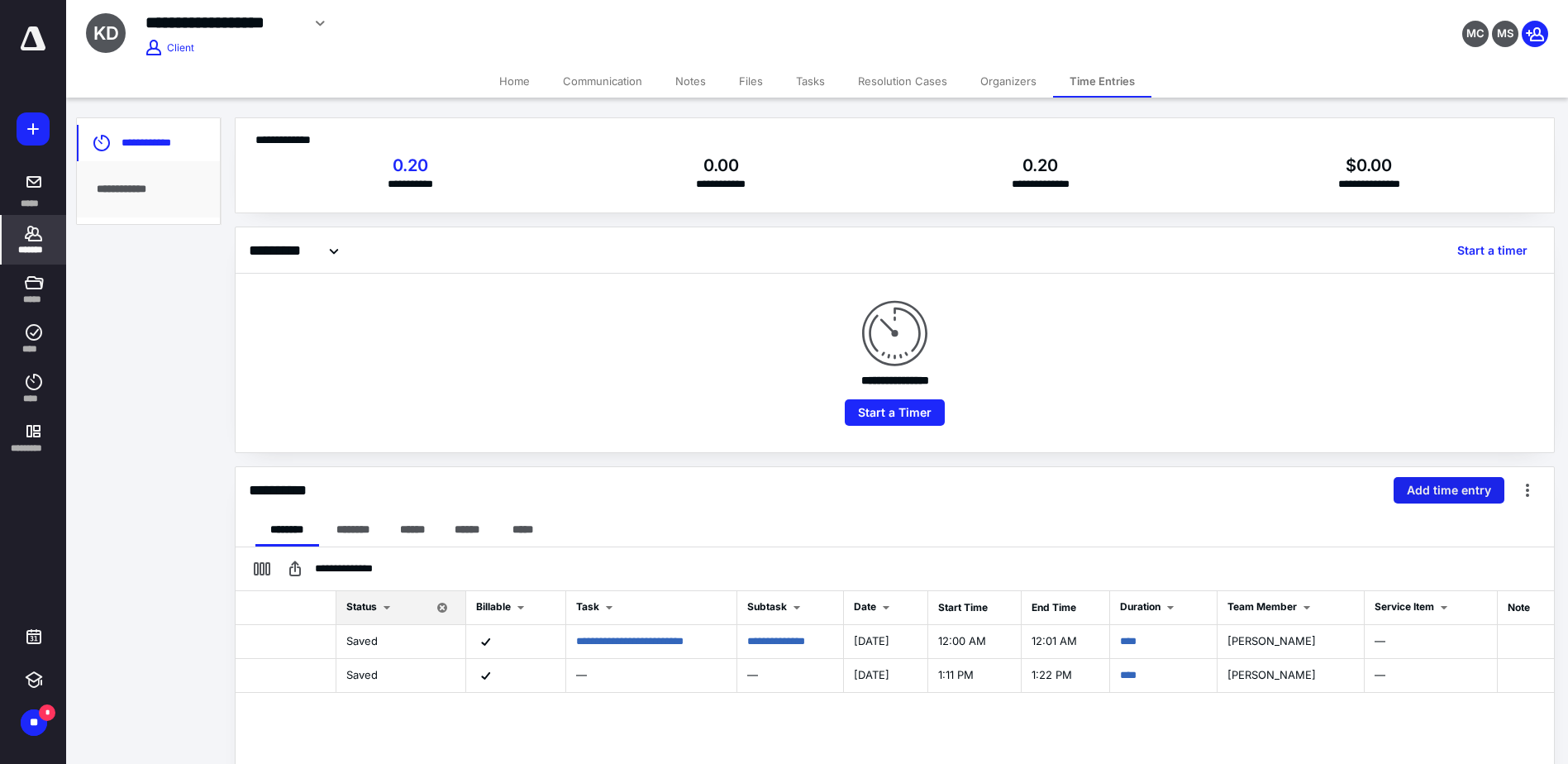 click on "Add time entry" at bounding box center (1449, 490) 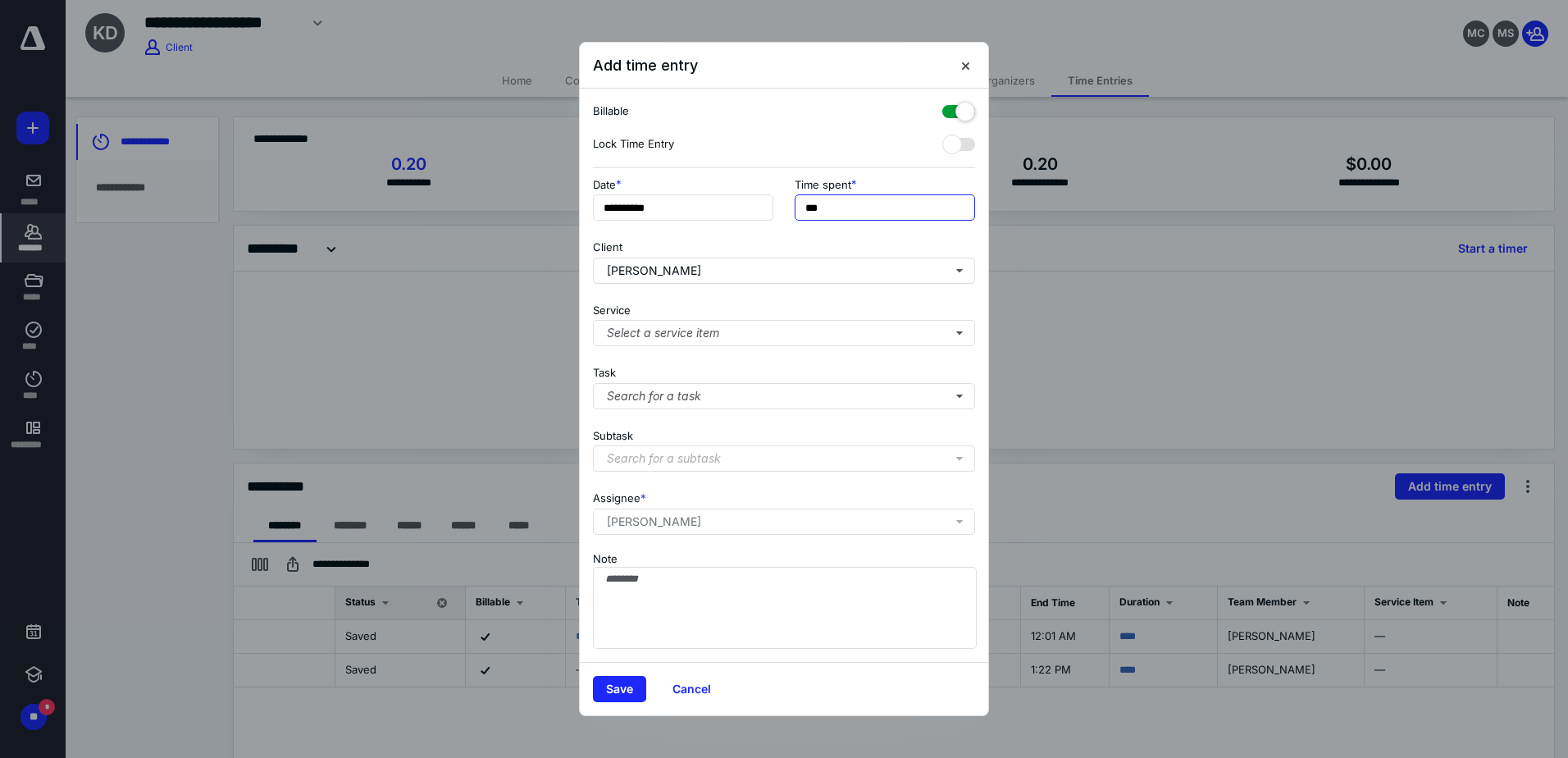 click on "***" at bounding box center (885, 208) 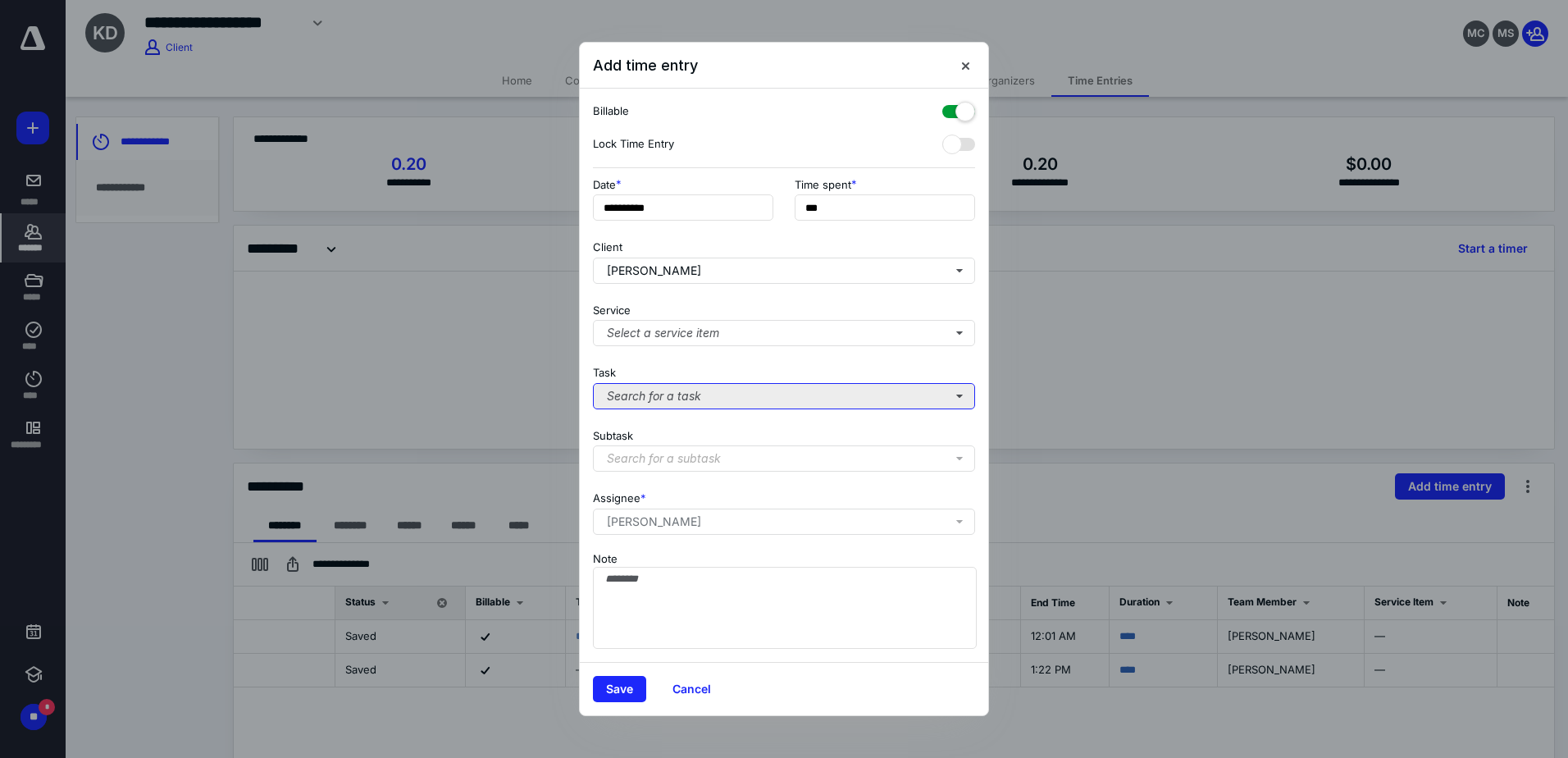 click on "Search for a task" at bounding box center [784, 396] 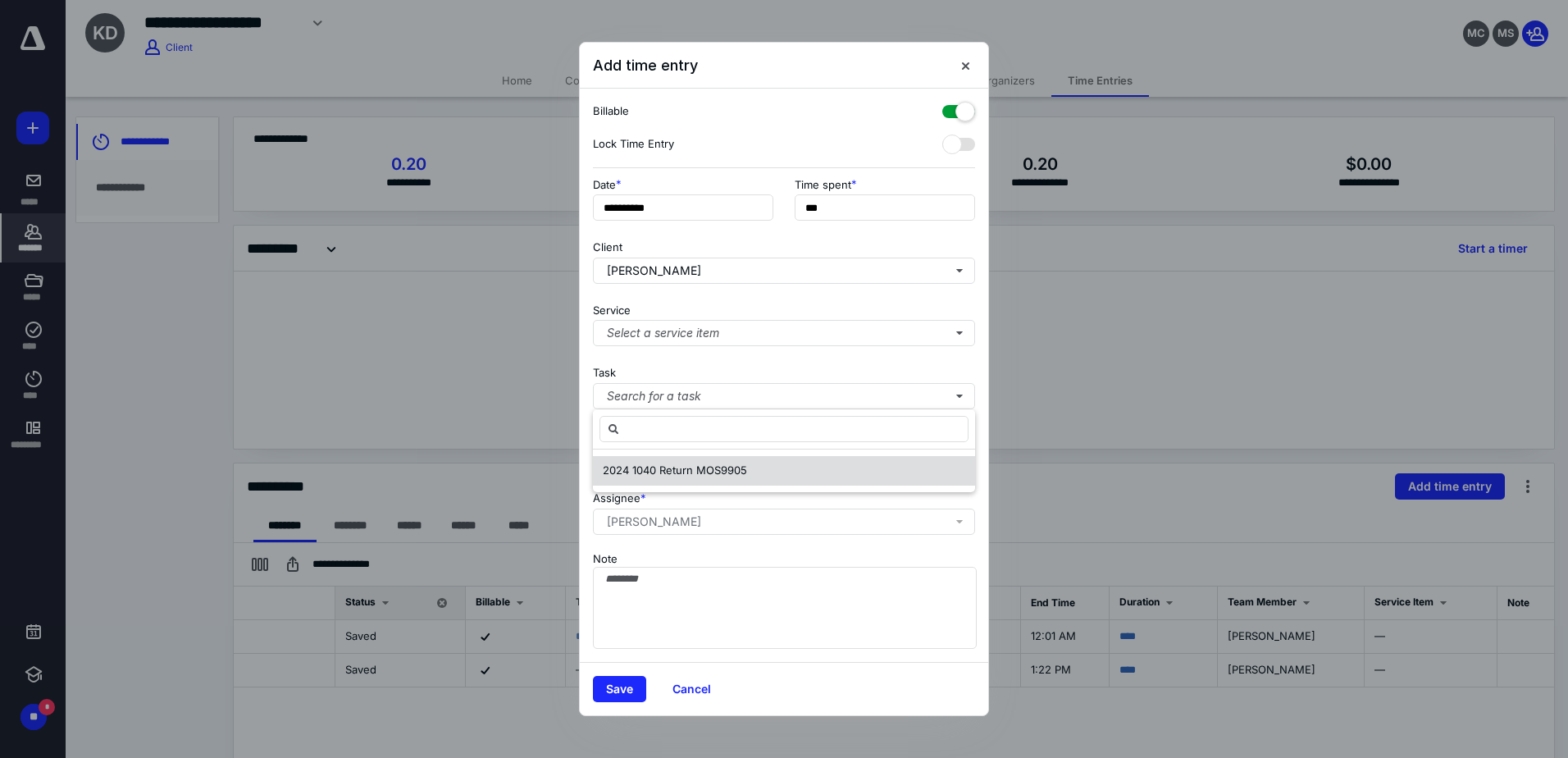 click on "2024   1040 Return MOS9905" at bounding box center (675, 470) 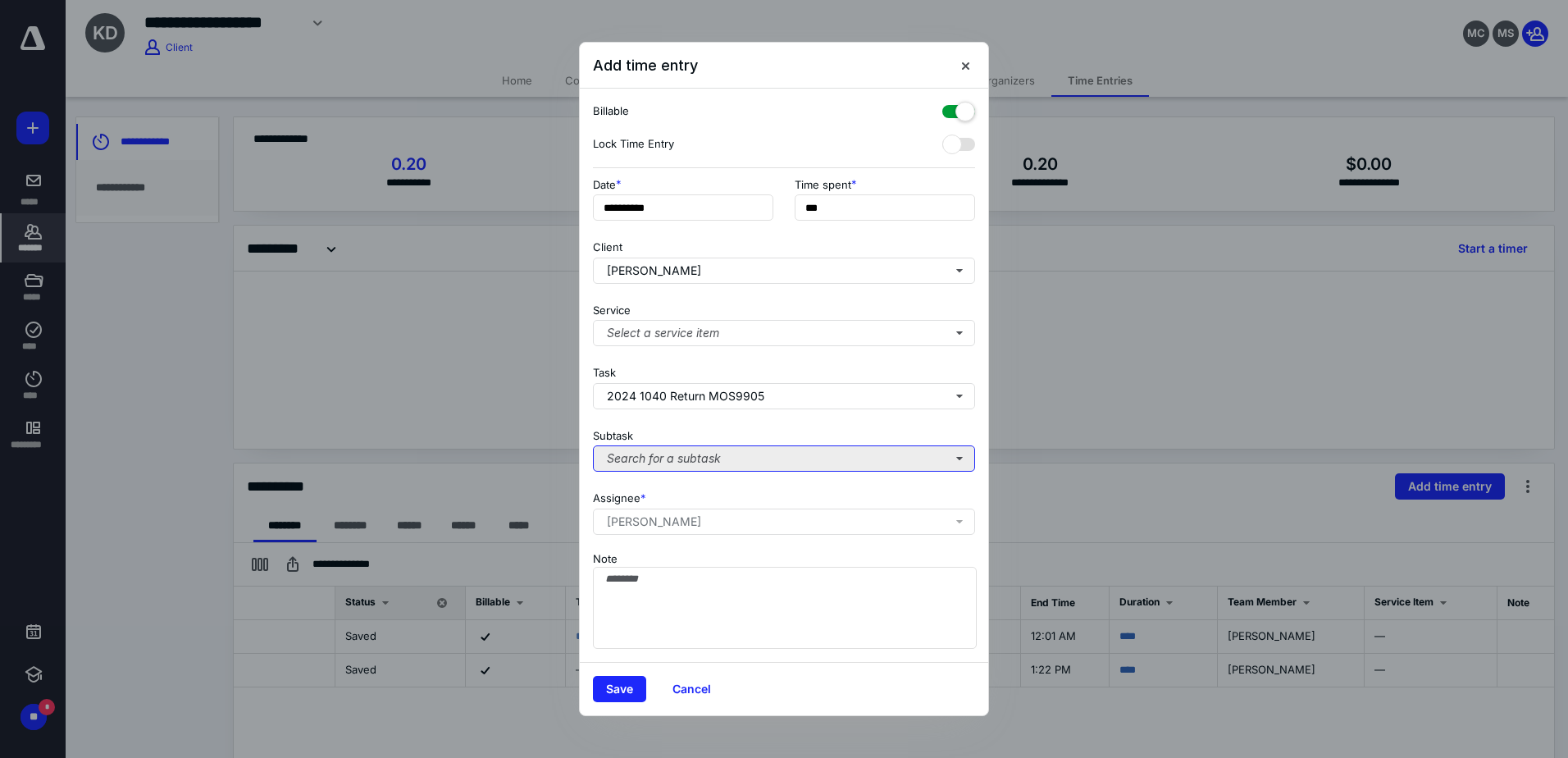 click on "Search for a subtask" at bounding box center [784, 459] 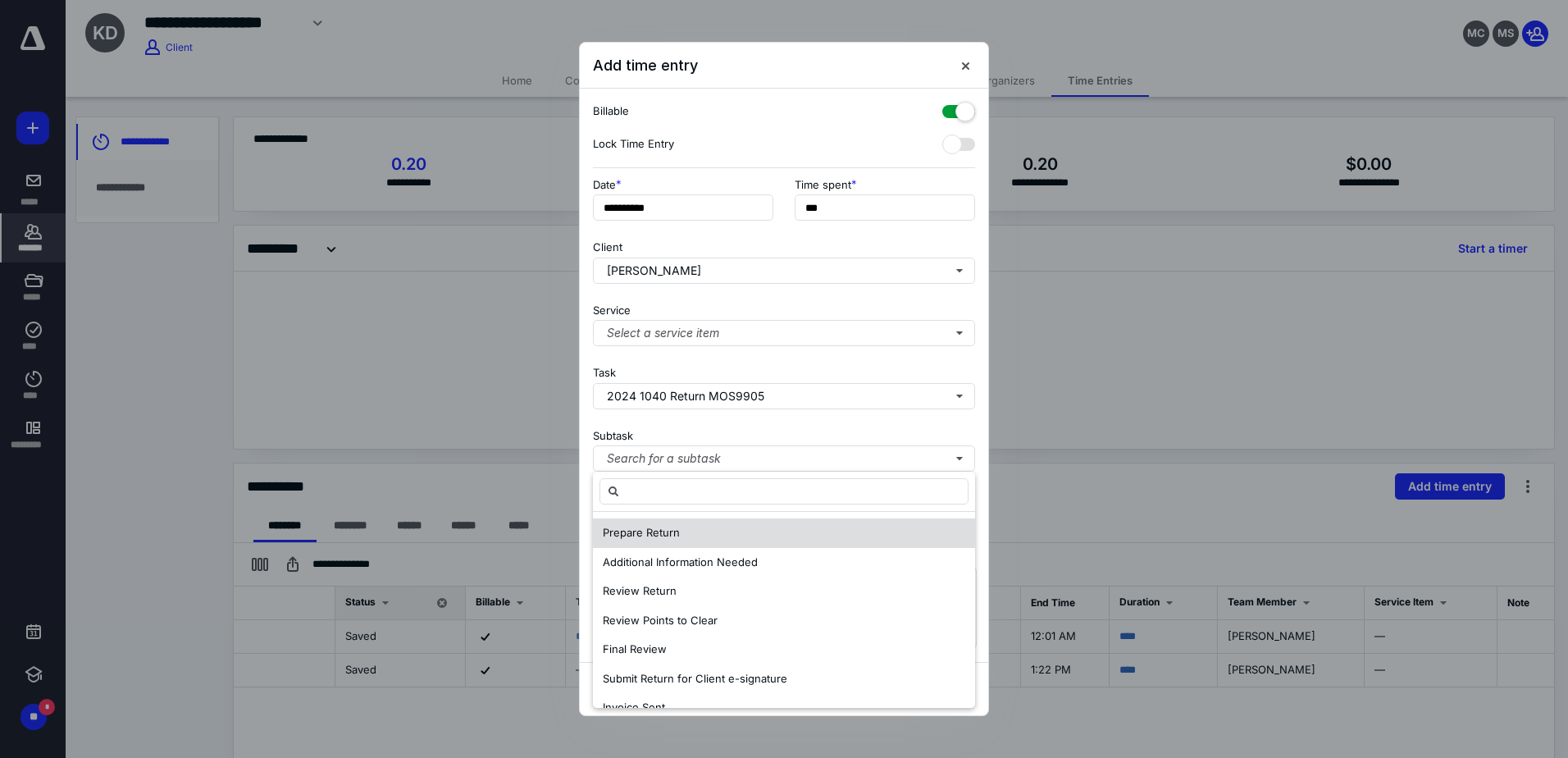 click on "Prepare Return" at bounding box center (641, 533) 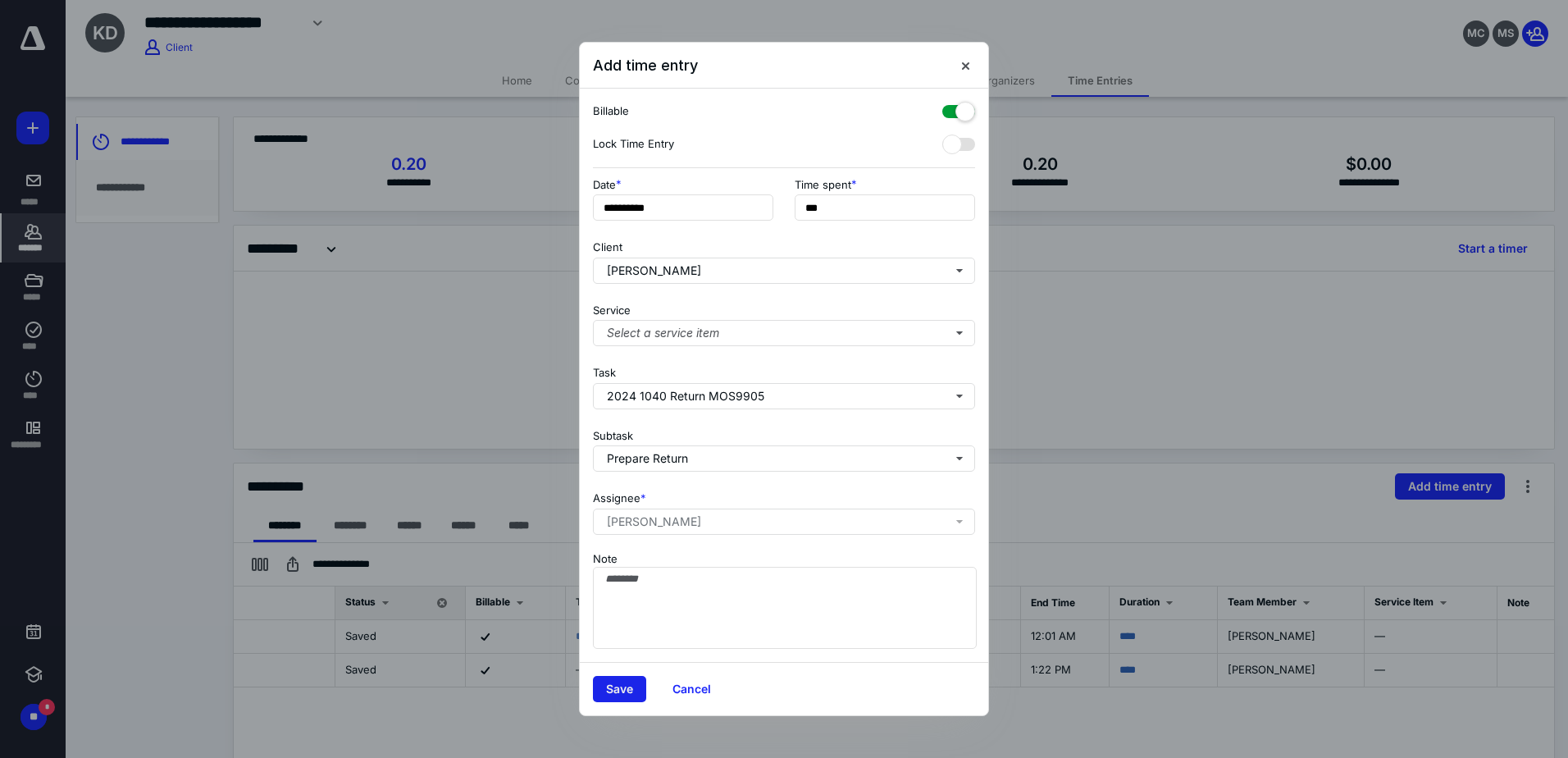 click on "Save" at bounding box center (619, 689) 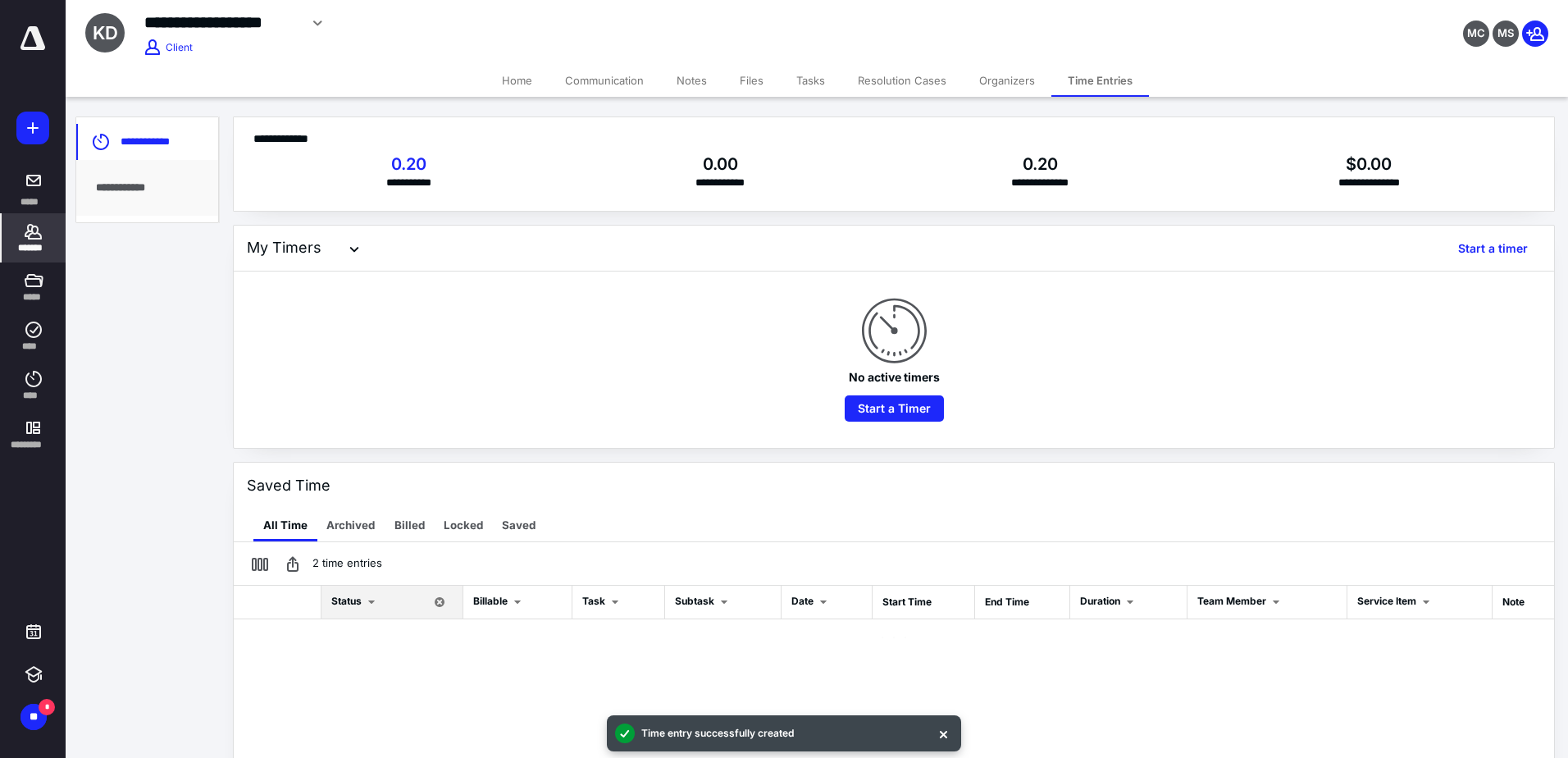 checkbox on "false" 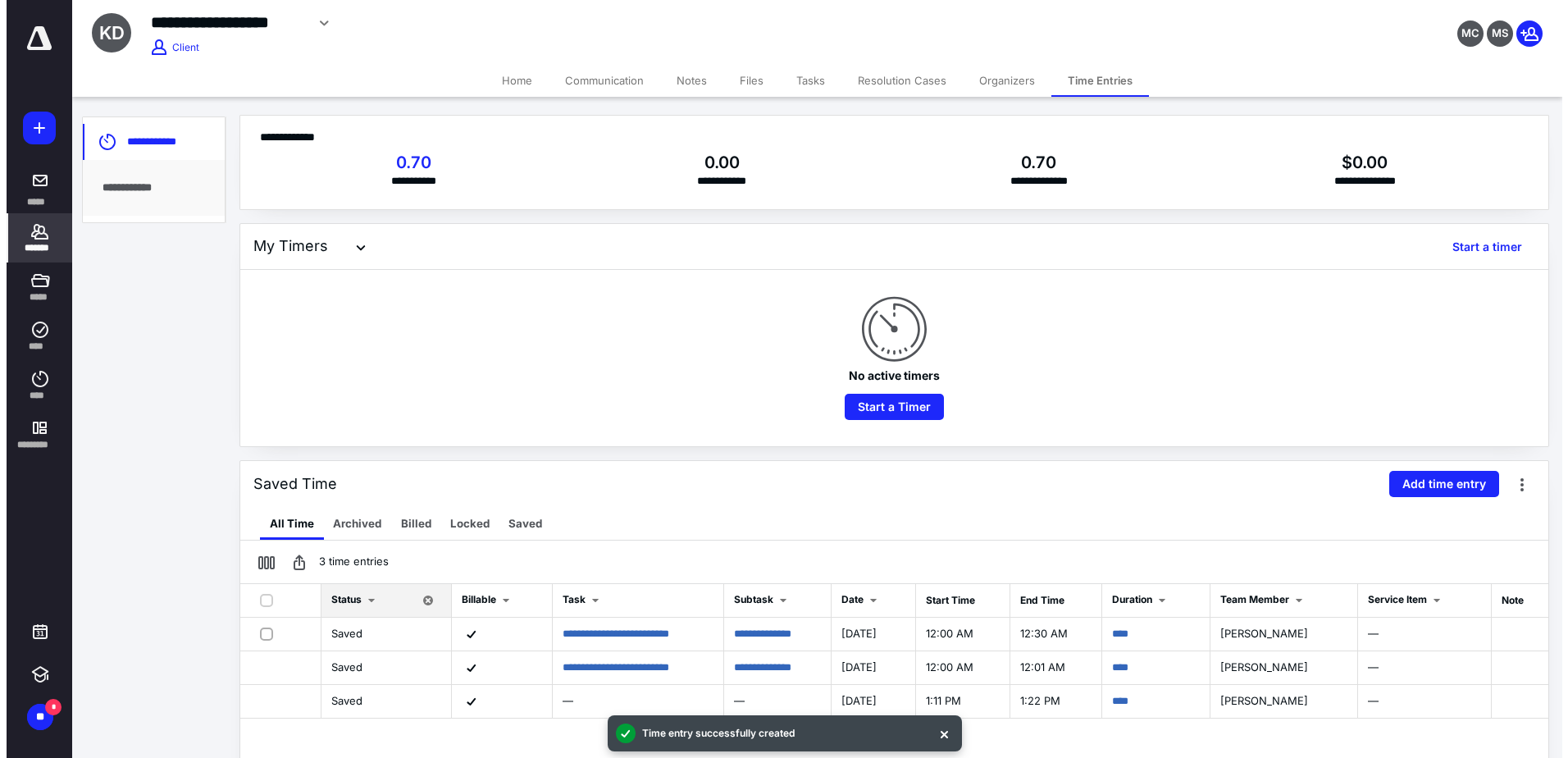 scroll, scrollTop: 0, scrollLeft: 0, axis: both 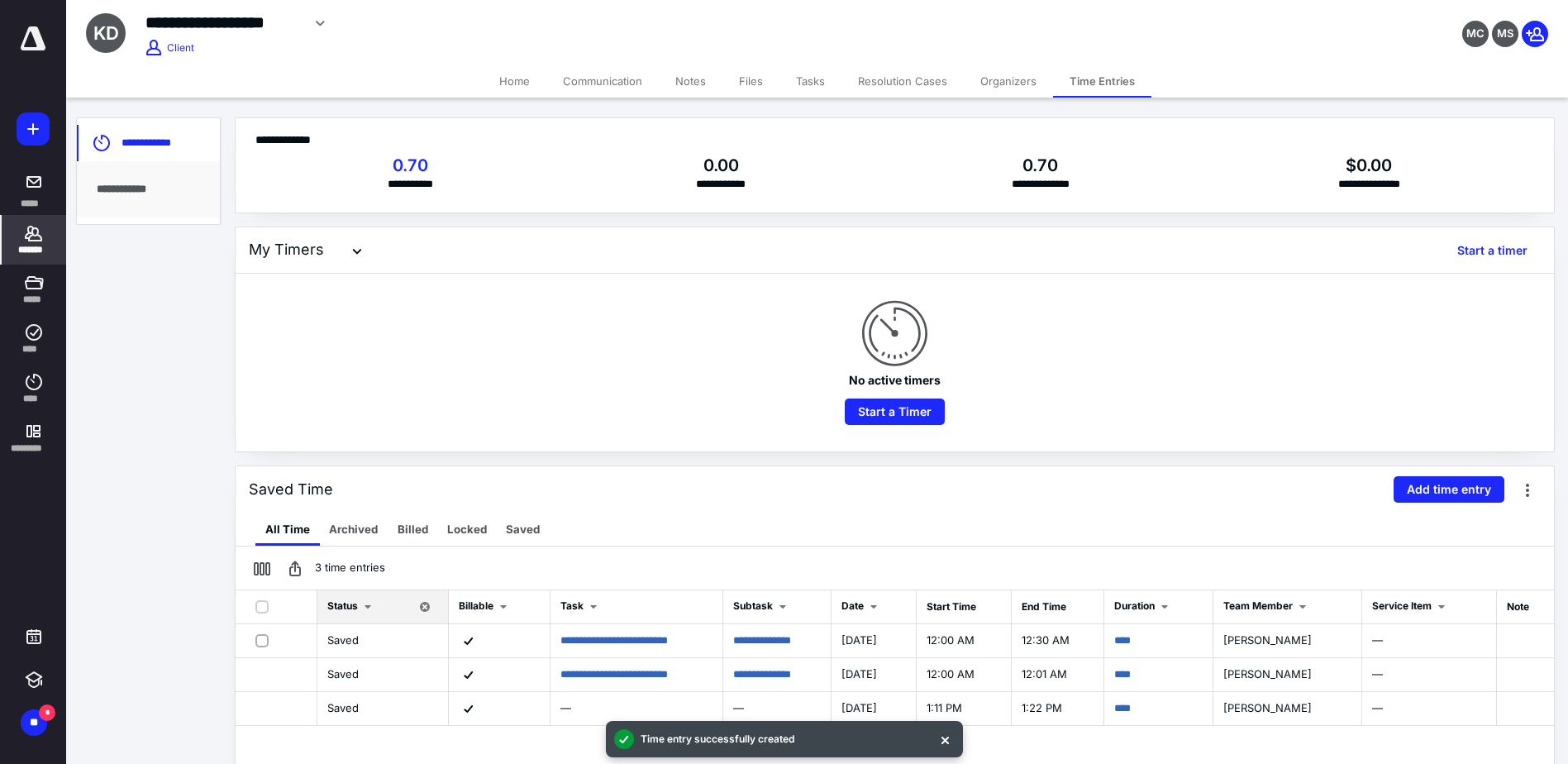 click on "**********" at bounding box center (223, 22) 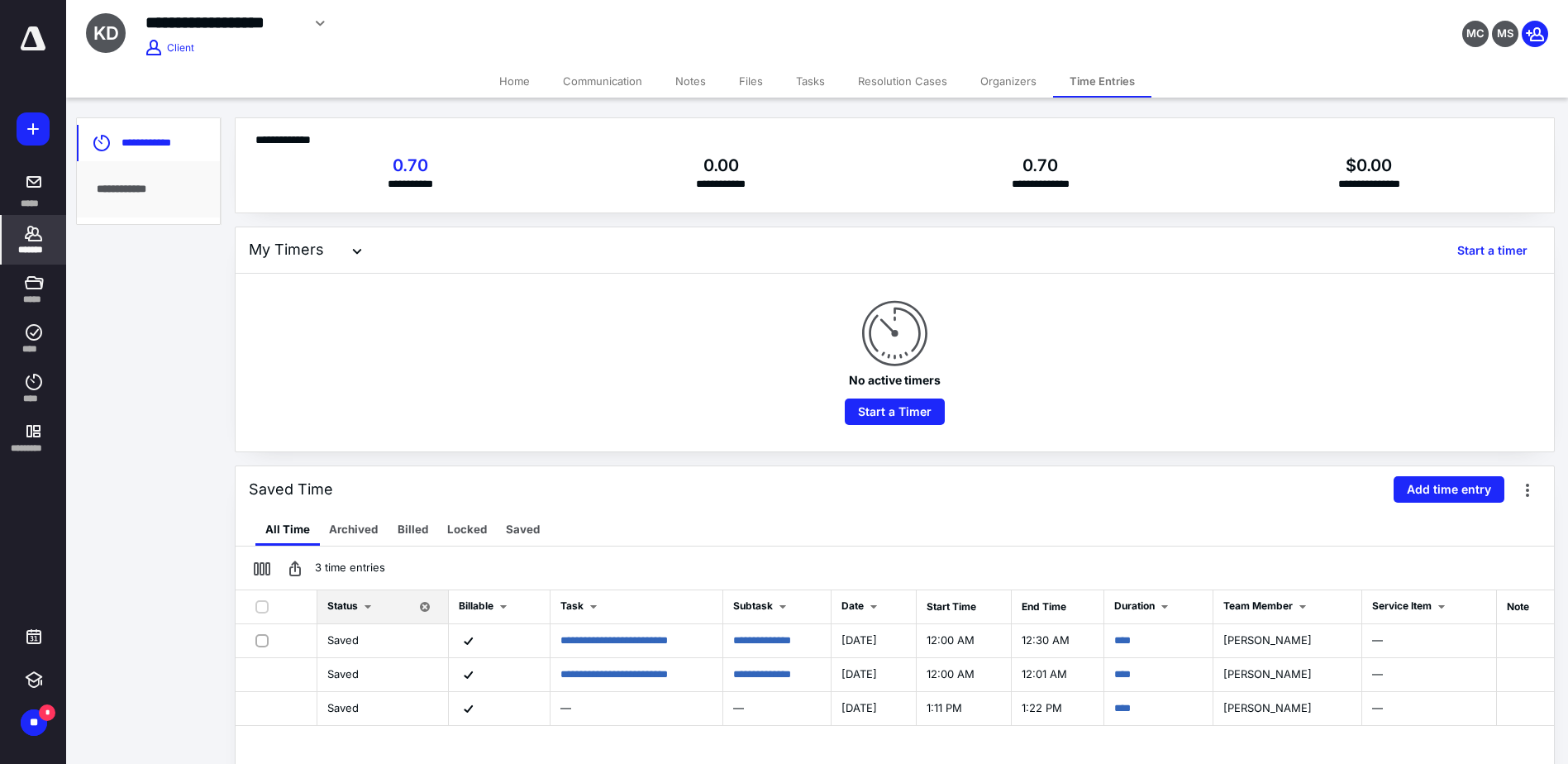 click on "Notes" at bounding box center [690, 81] 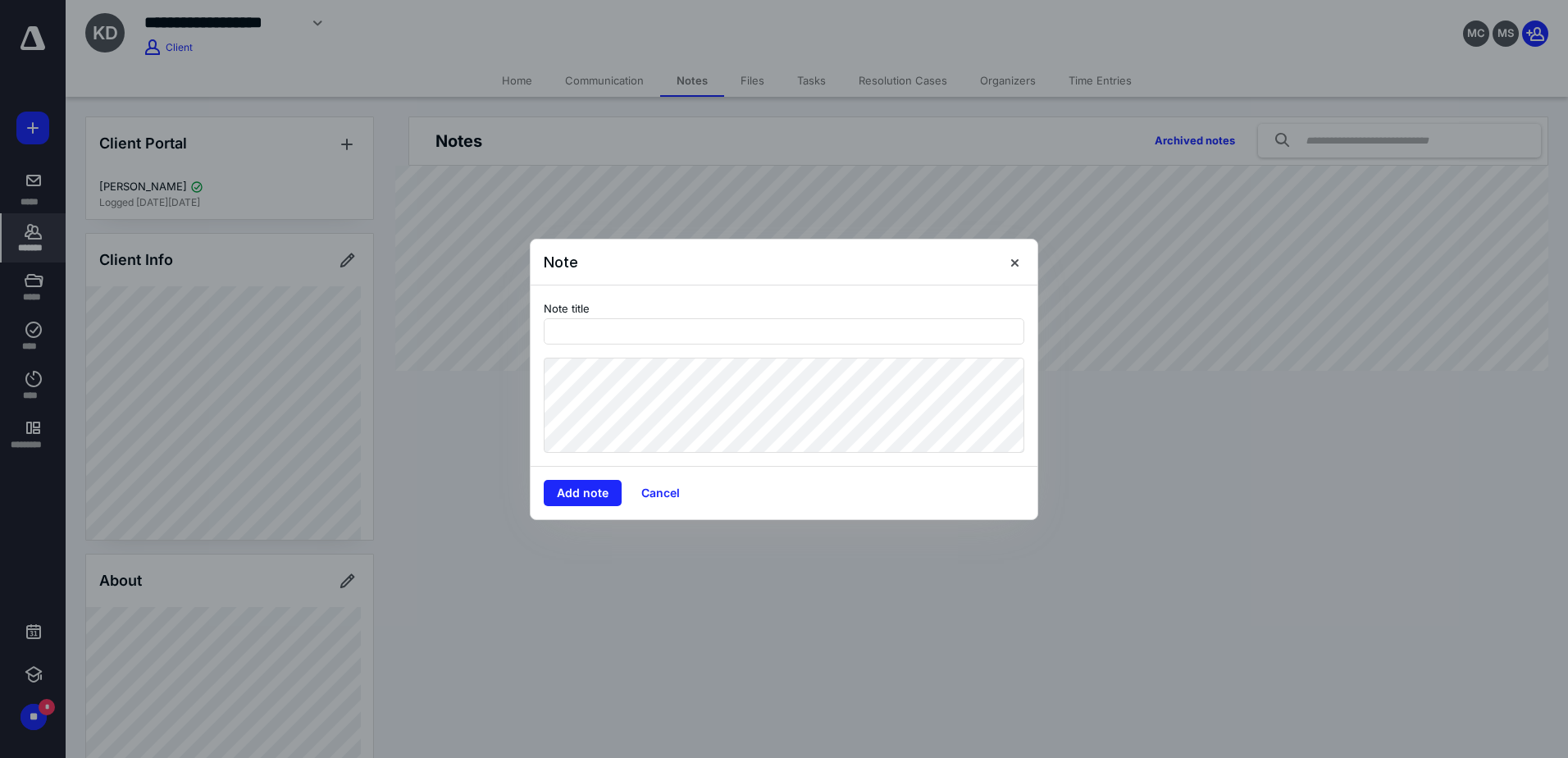 click on "Note title" at bounding box center (784, 322) 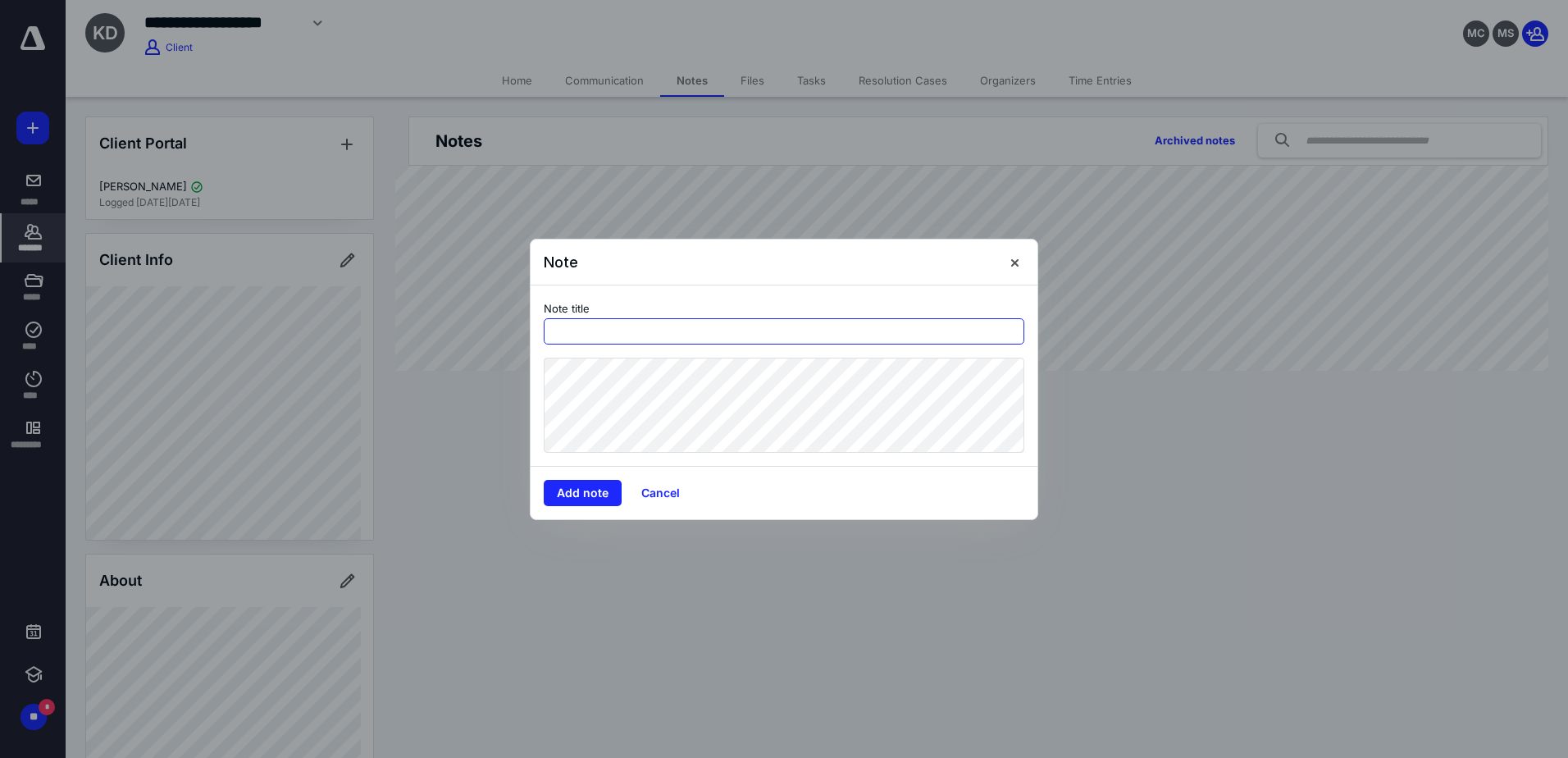 click at bounding box center [784, 331] 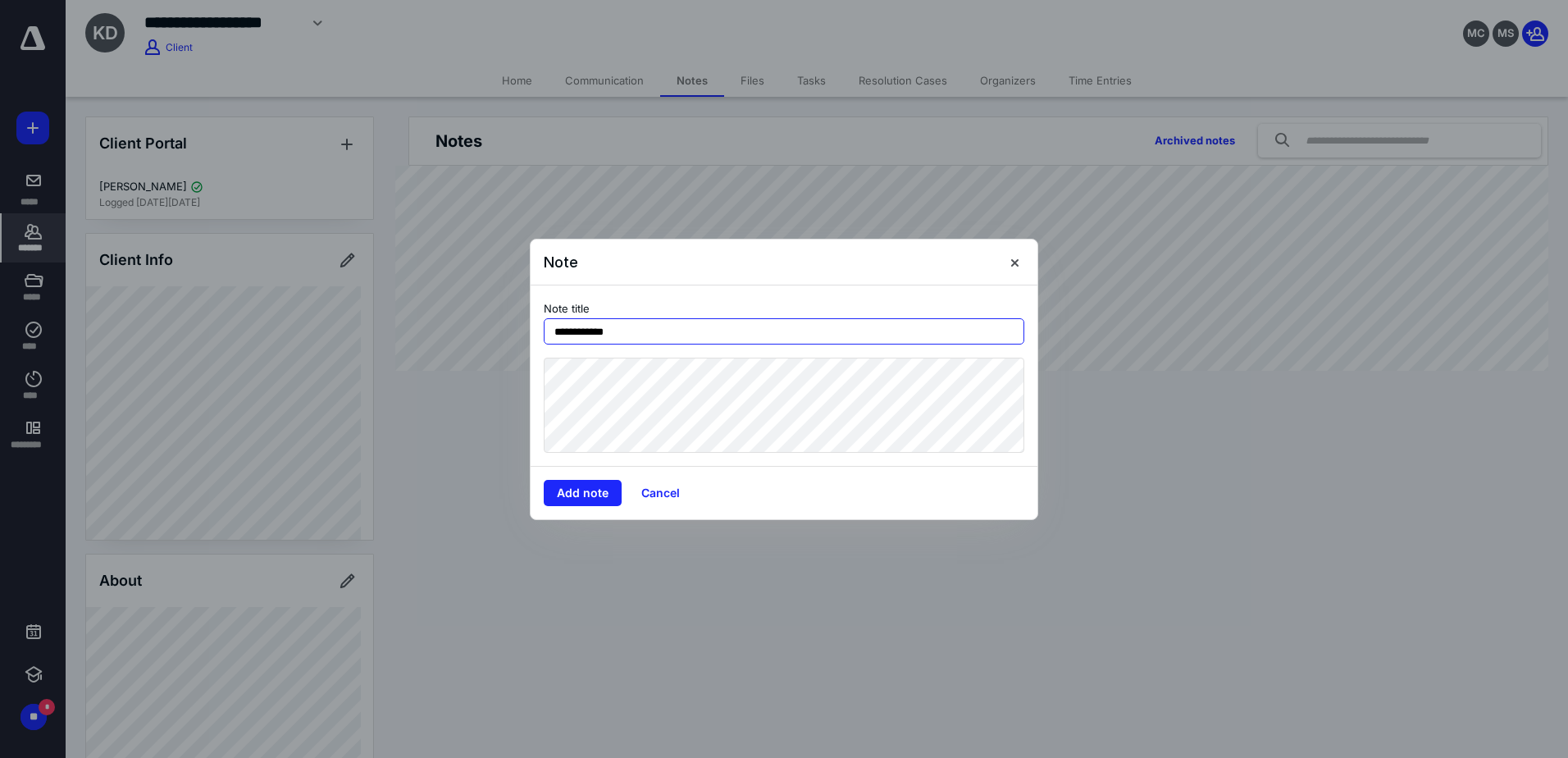 type on "**********" 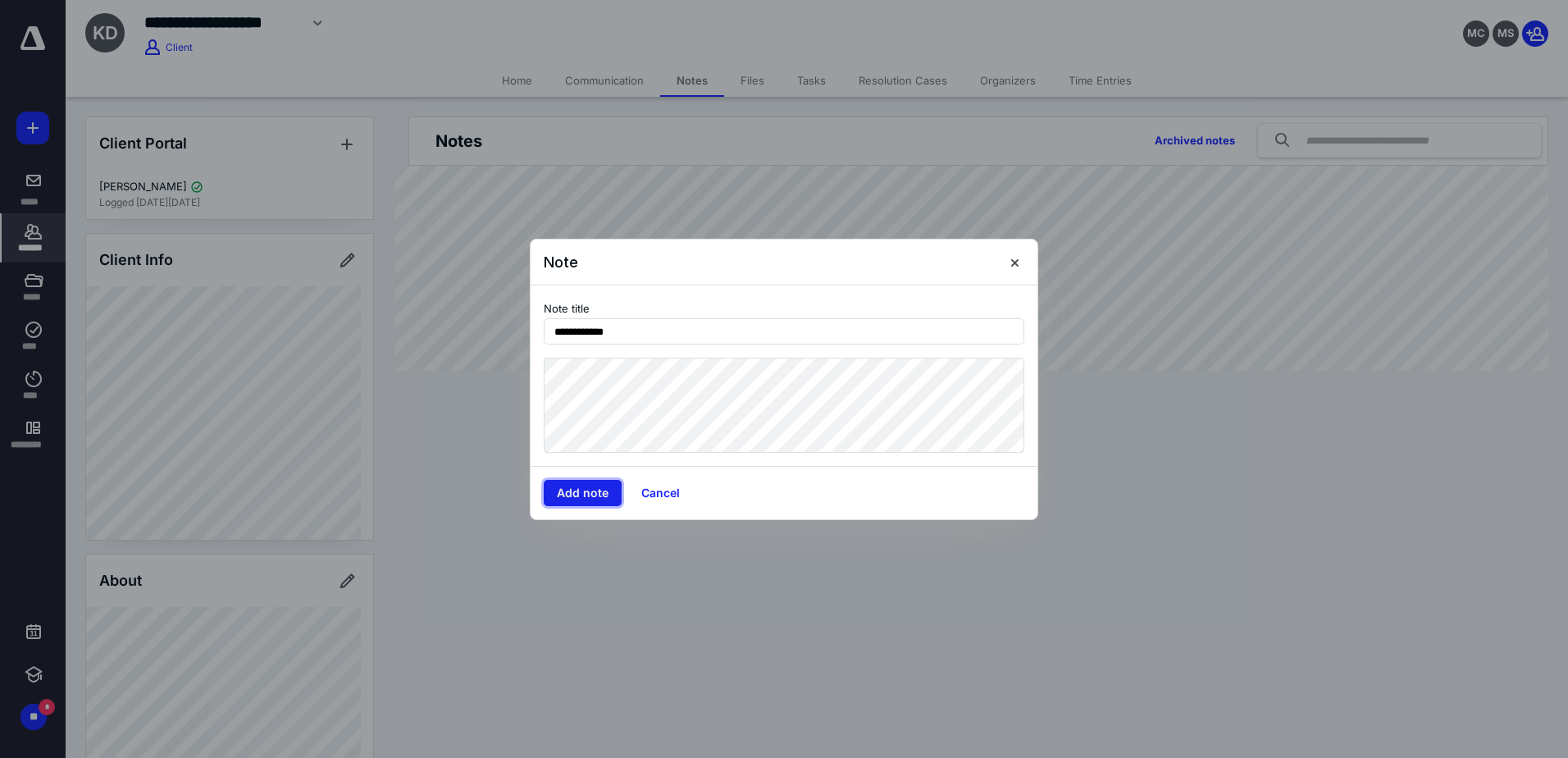 click on "Add note" at bounding box center [582, 493] 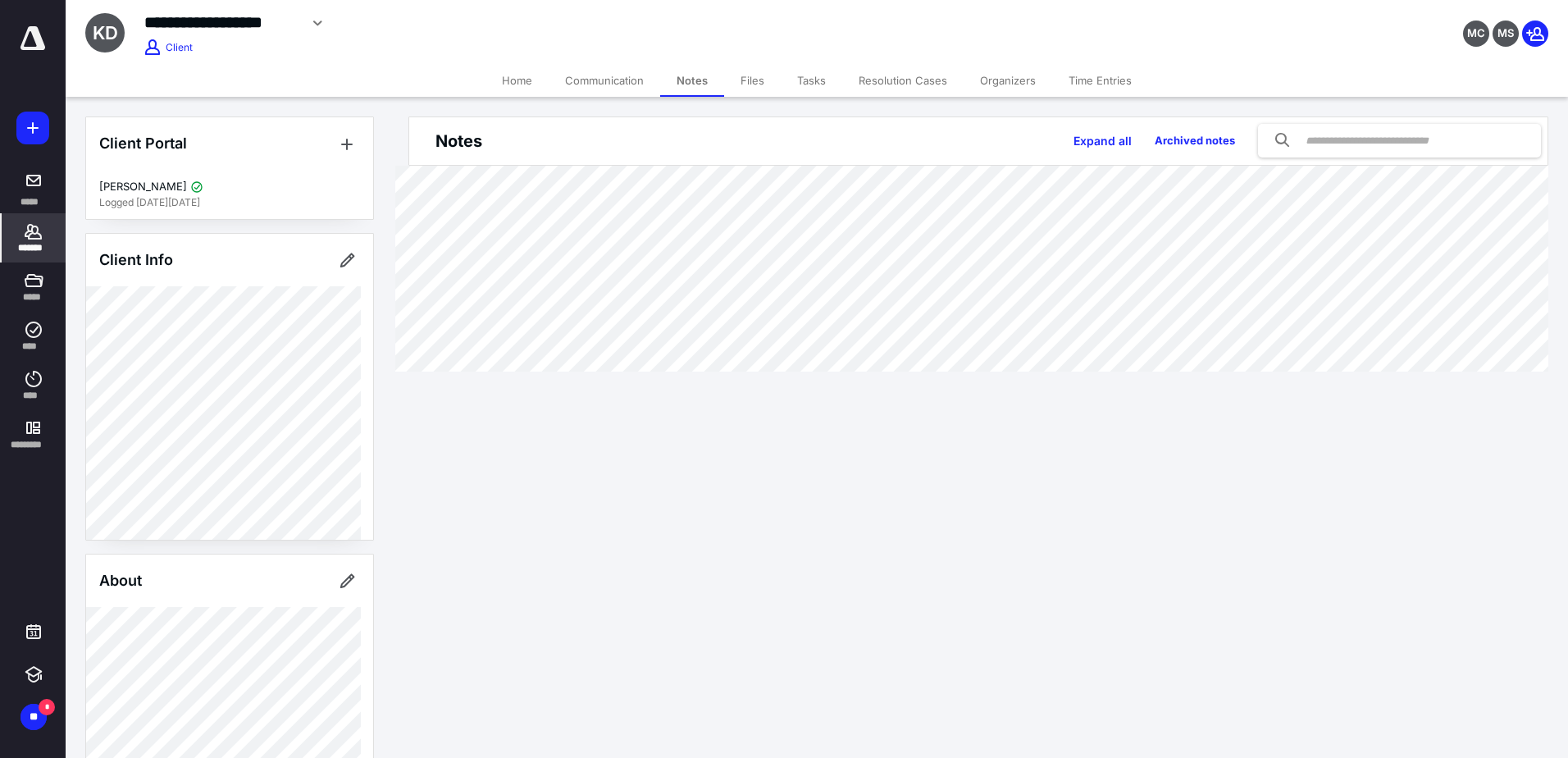 scroll, scrollTop: 0, scrollLeft: 0, axis: both 